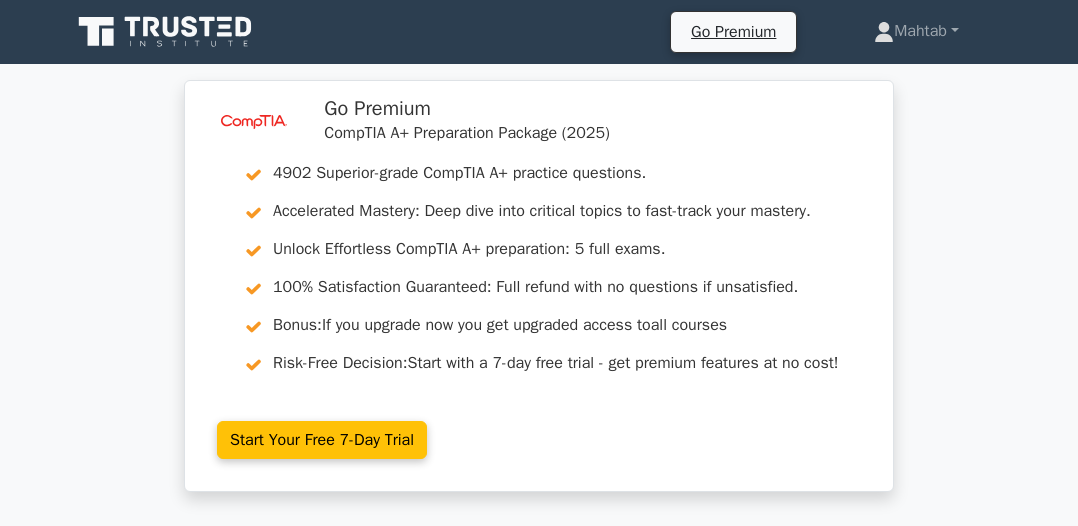scroll, scrollTop: 0, scrollLeft: 0, axis: both 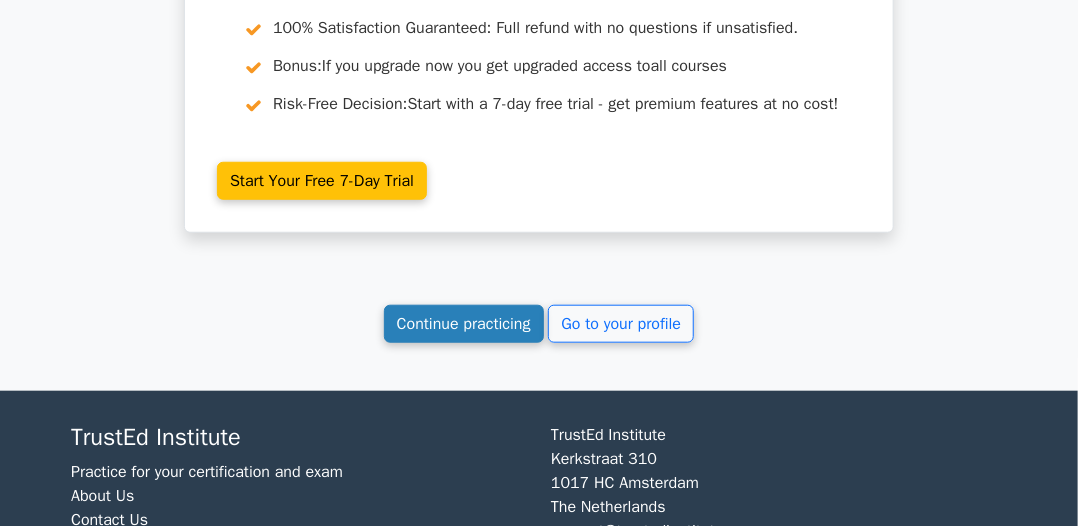 click on "Continue practicing" at bounding box center (464, 324) 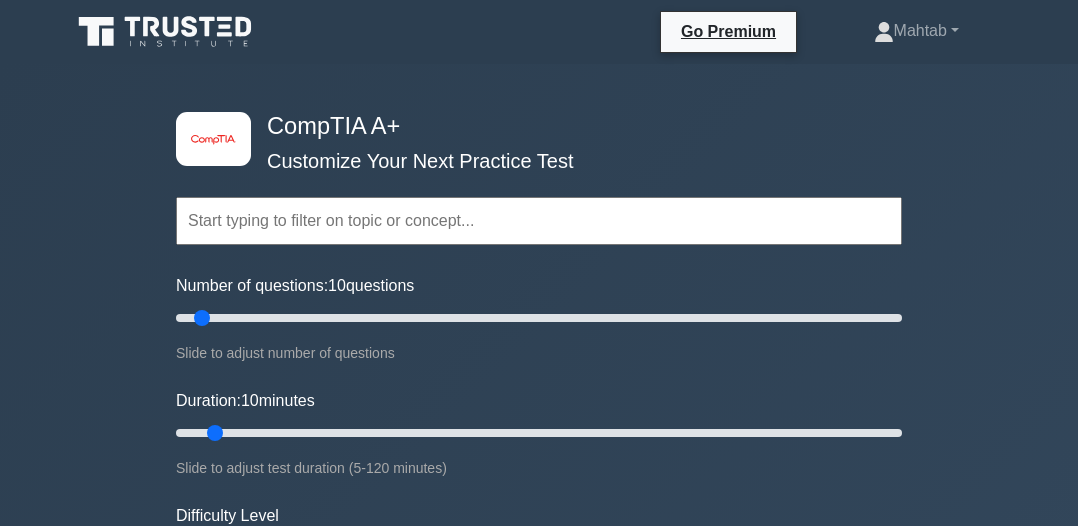 scroll, scrollTop: 0, scrollLeft: 0, axis: both 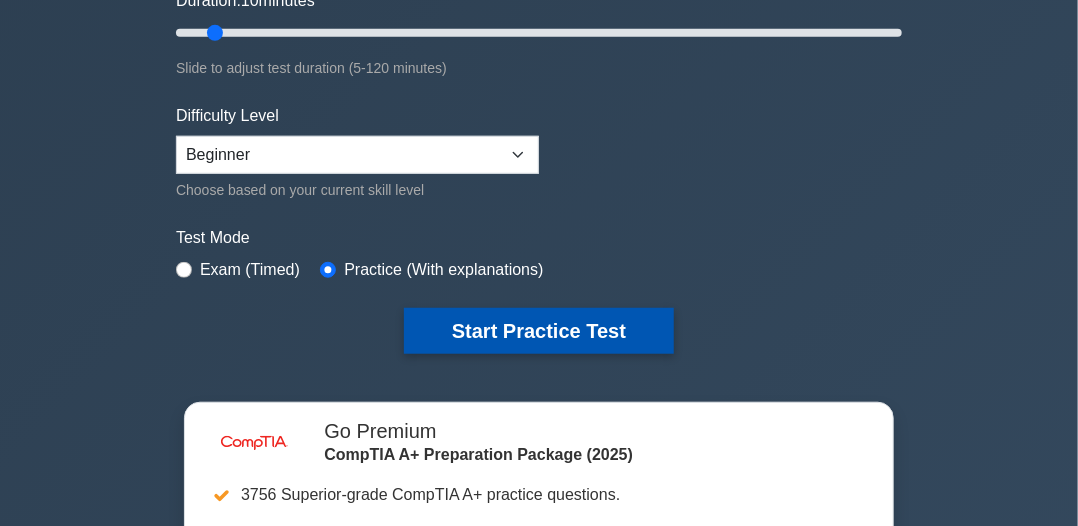 click on "Start Practice Test" at bounding box center (539, 331) 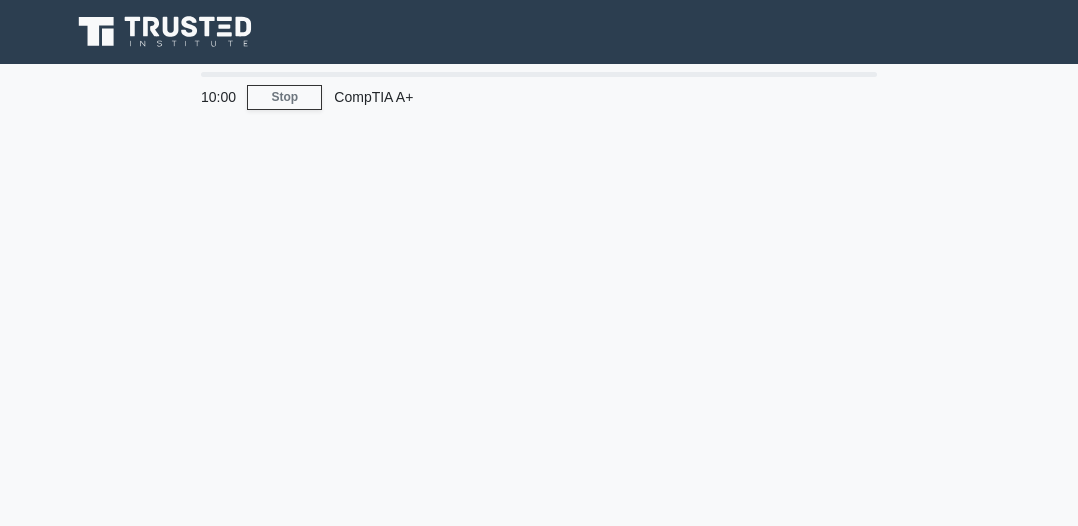 scroll, scrollTop: 0, scrollLeft: 0, axis: both 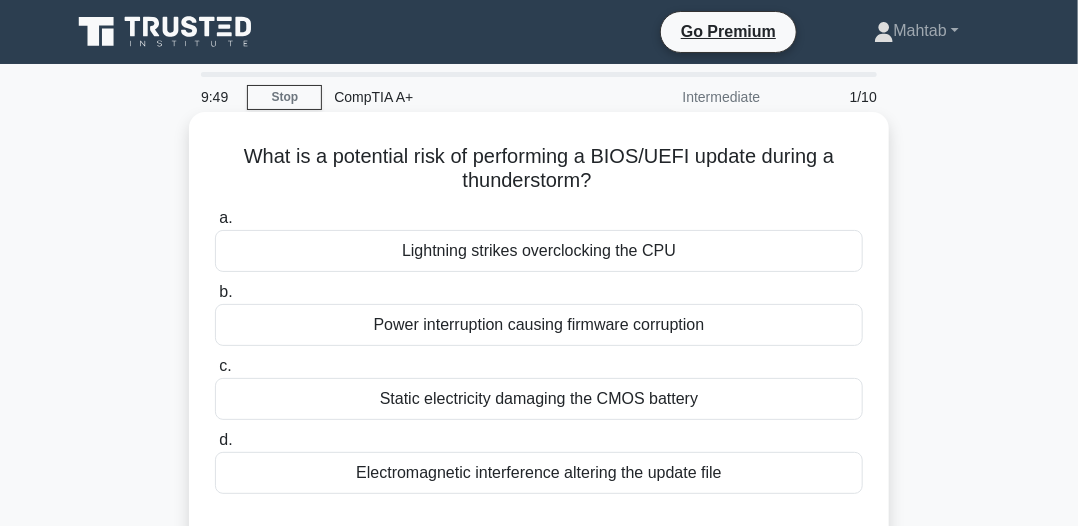 drag, startPoint x: 580, startPoint y: 258, endPoint x: 842, endPoint y: 245, distance: 262.32233 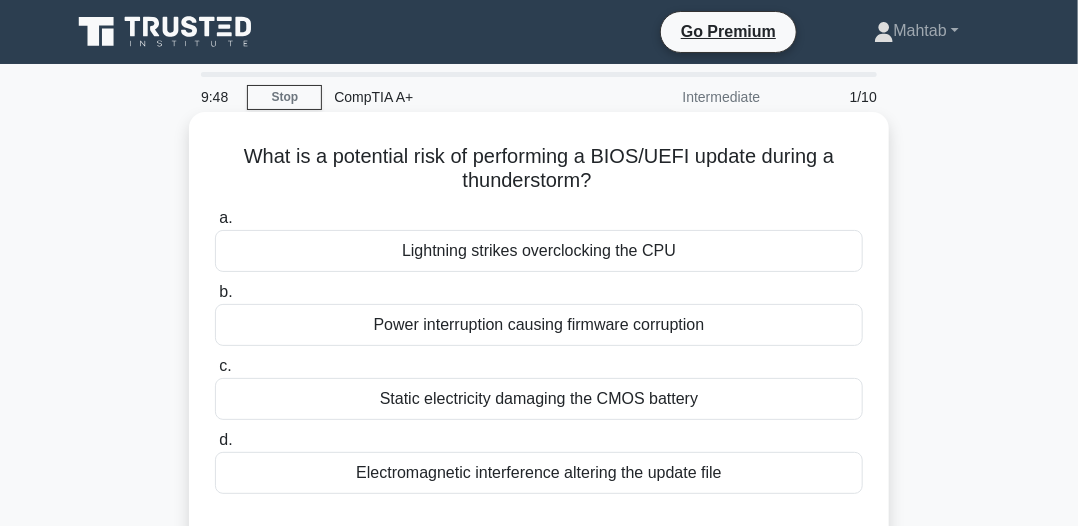 click on "What is a potential risk of performing a BIOS/UEFI update during a thunderstorm?
.spinner_0XTQ{transform-origin:center;animation:spinner_y6GP .75s linear infinite}@keyframes spinner_y6GP{100%{transform:rotate(360deg)}}" at bounding box center [539, 169] 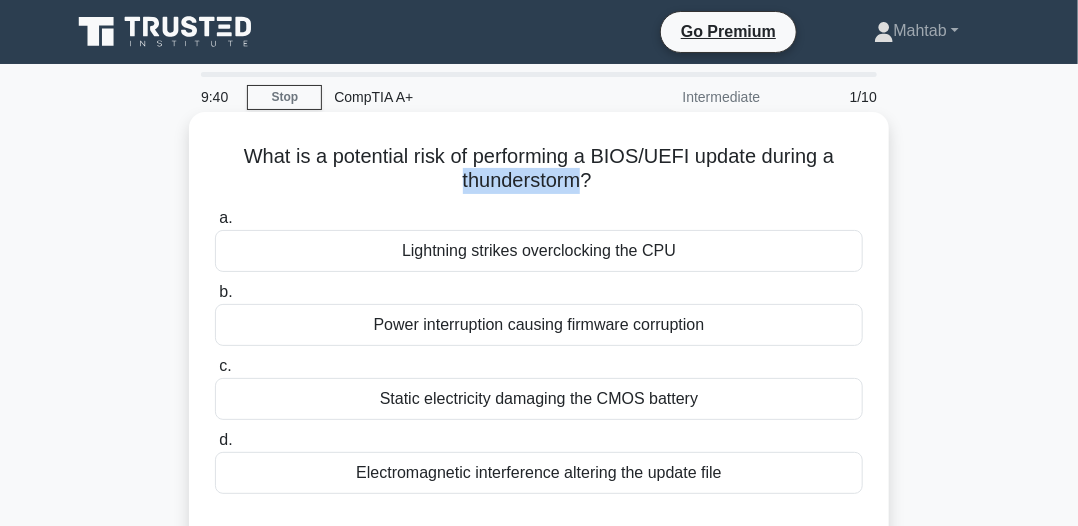 drag, startPoint x: 452, startPoint y: 179, endPoint x: 586, endPoint y: 185, distance: 134.13426 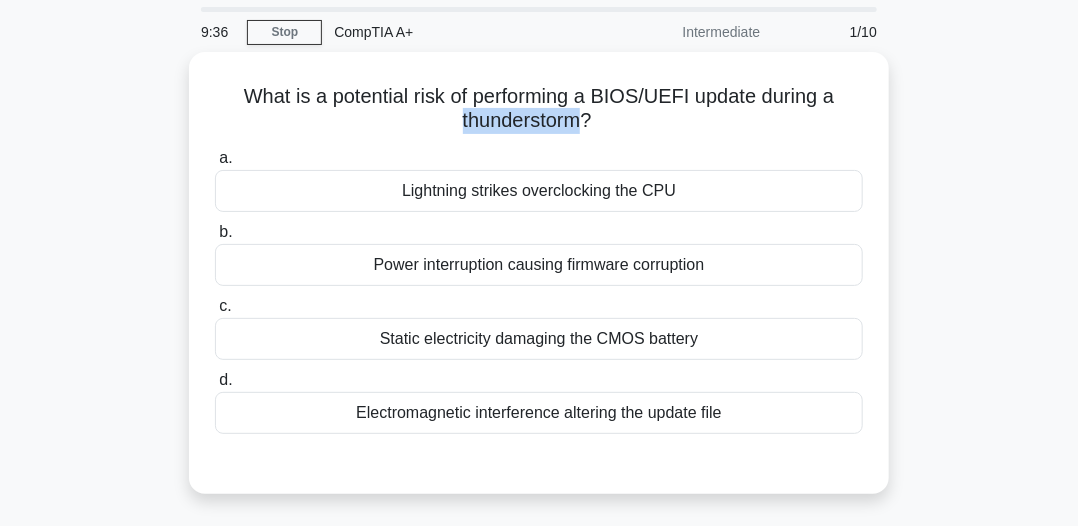 scroll, scrollTop: 100, scrollLeft: 0, axis: vertical 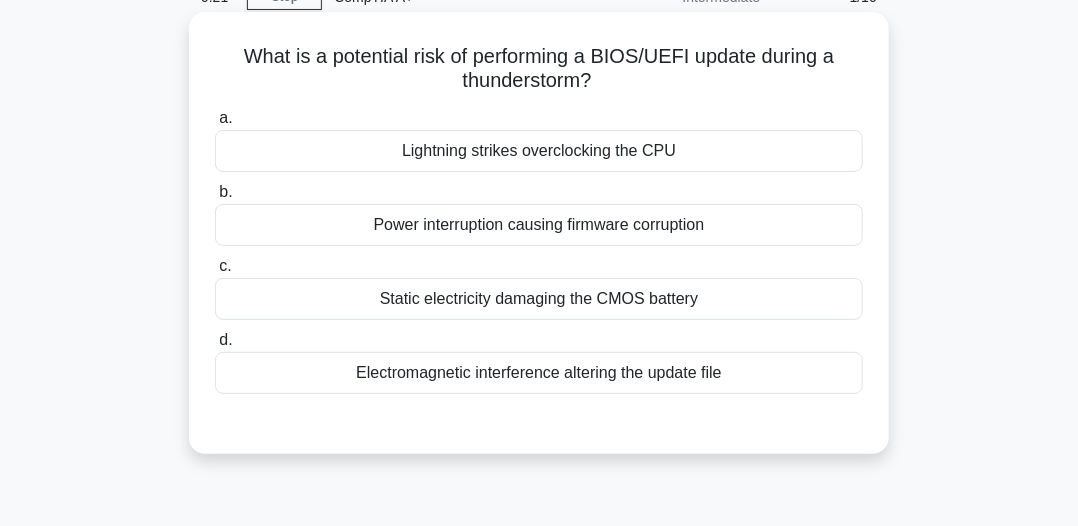 click on "Power interruption causing firmware corruption" at bounding box center [539, 225] 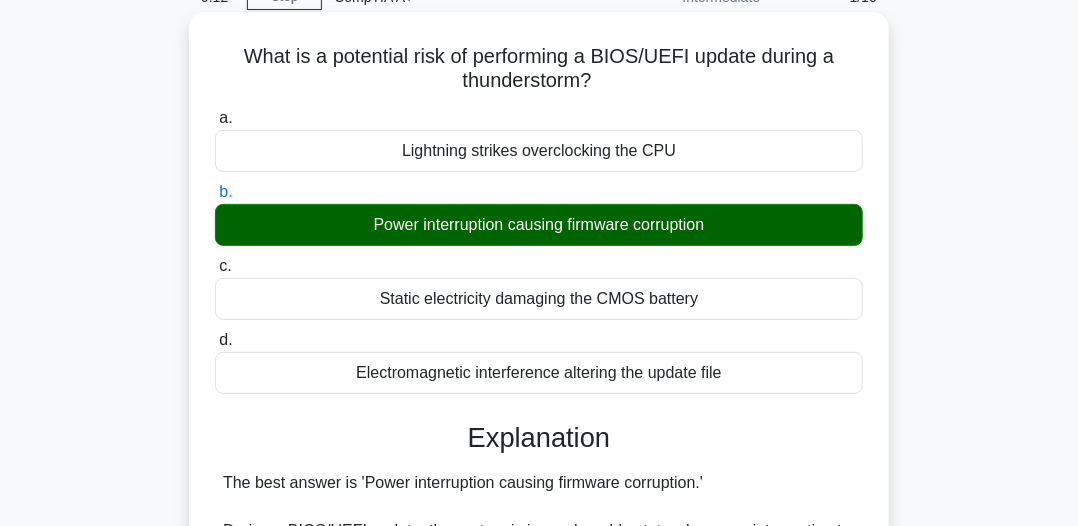 scroll, scrollTop: 300, scrollLeft: 0, axis: vertical 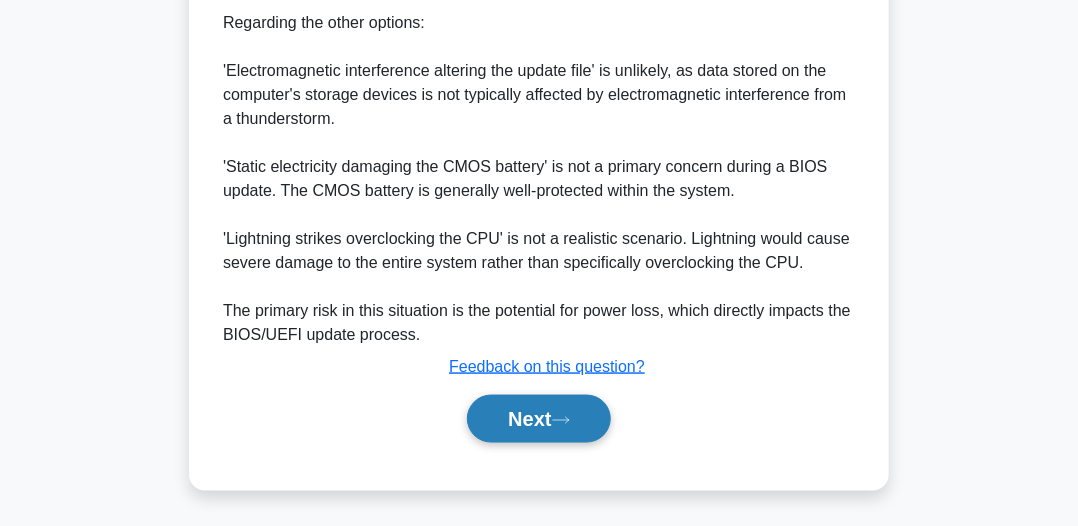 click on "Next" at bounding box center [538, 419] 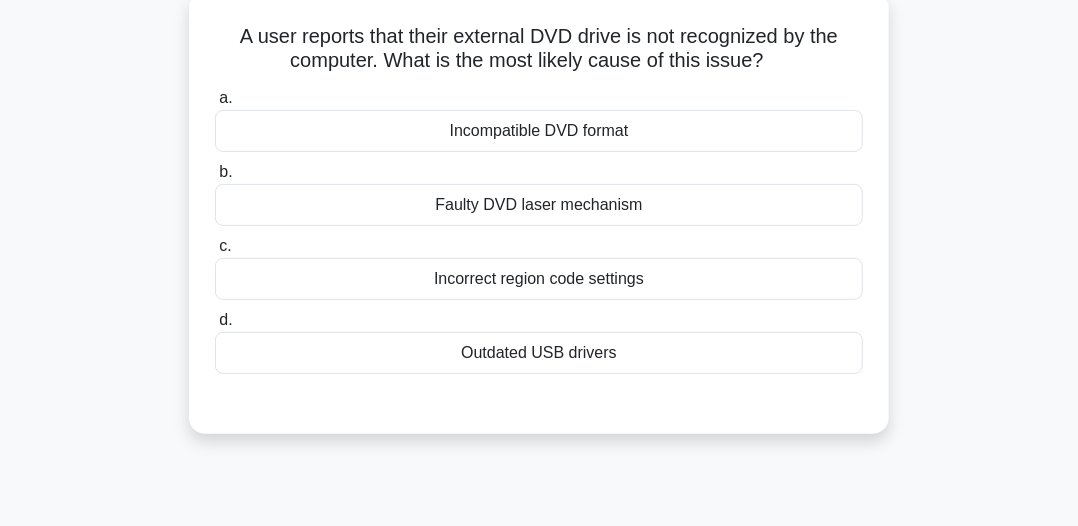 scroll, scrollTop: 154, scrollLeft: 0, axis: vertical 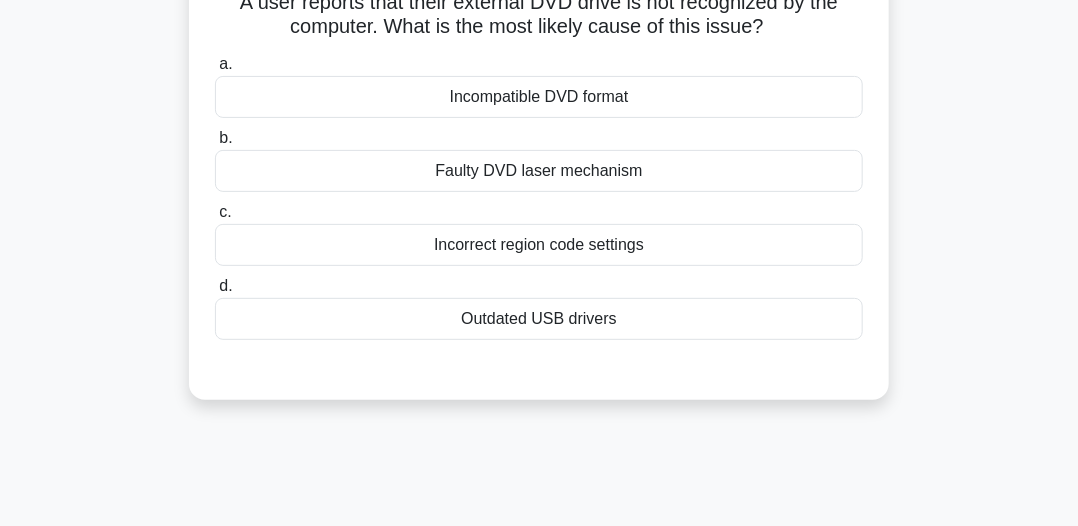 click on "Faulty DVD laser mechanism" at bounding box center [539, 171] 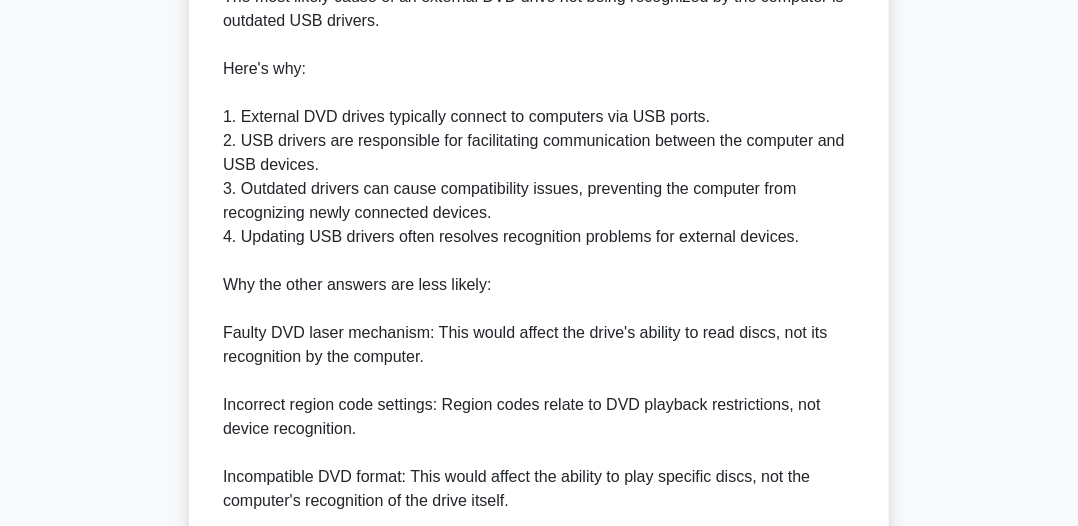 scroll, scrollTop: 554, scrollLeft: 0, axis: vertical 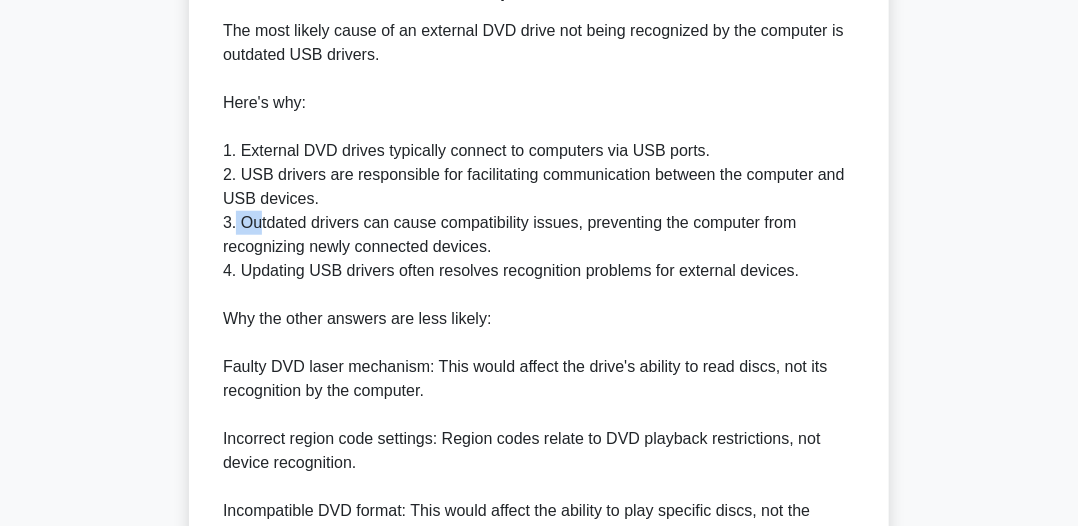 drag, startPoint x: 234, startPoint y: 218, endPoint x: 260, endPoint y: 221, distance: 26.172504 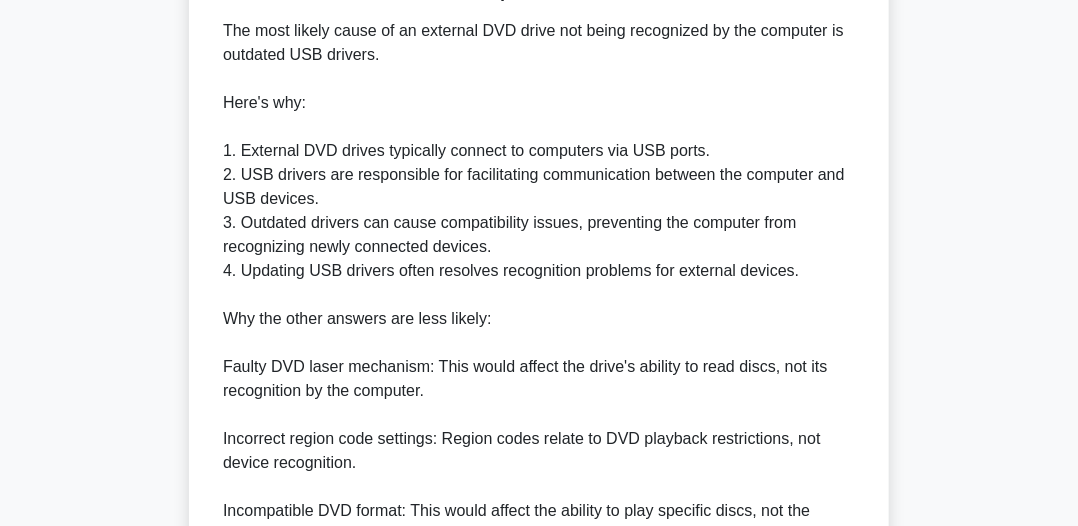 click on "The most likely cause of an external DVD drive not being recognized by the computer is outdated USB drivers. Here's why: 1. External DVD drives typically connect to computers via USB ports. 2. USB drivers are responsible for facilitating communication between the computer and USB devices. 3. Outdated drivers can cause compatibility issues, preventing the computer from recognizing newly connected devices. 4. Updating USB drivers often resolves recognition problems for external devices. Why the other answers are less likely: Faulty DVD laser mechanism: This would affect the drive's ability to read discs, not its recognition by the computer. Incorrect region code settings: Region codes relate to DVD playback restrictions, not device recognition. Incompatible DVD format: This would affect the ability to play specific discs, not the computer's recognition of the drive itself." at bounding box center [539, 331] 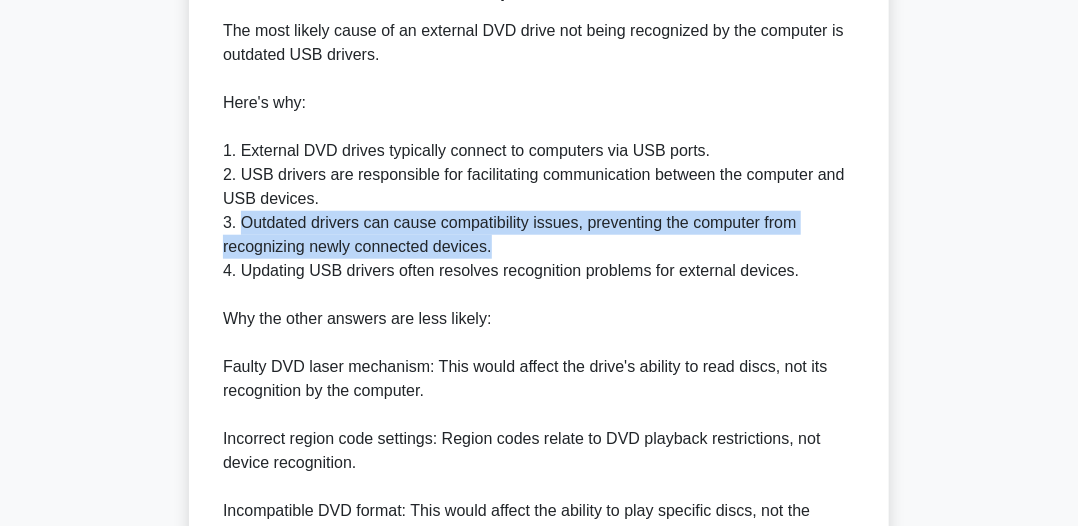 drag, startPoint x: 242, startPoint y: 221, endPoint x: 520, endPoint y: 249, distance: 279.40652 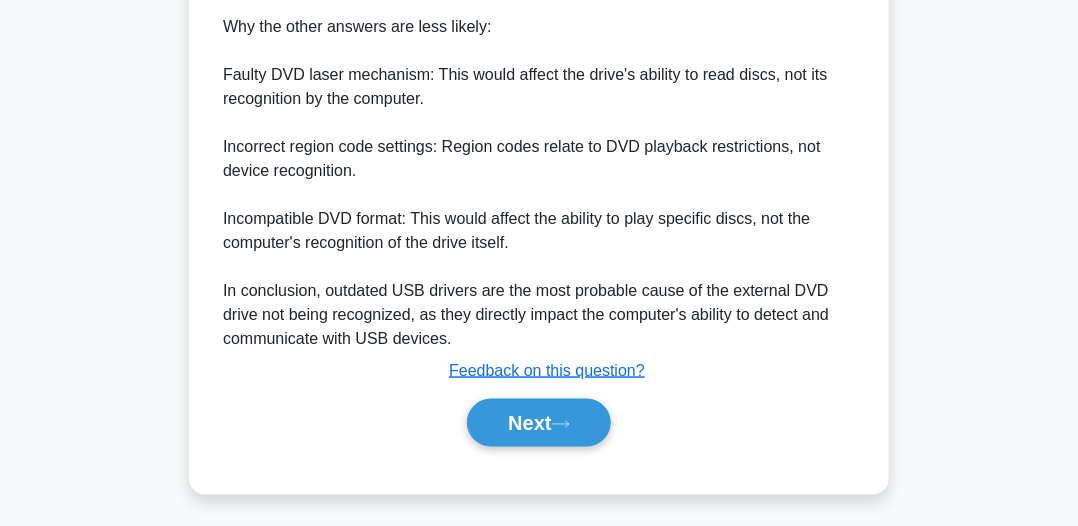 scroll, scrollTop: 850, scrollLeft: 0, axis: vertical 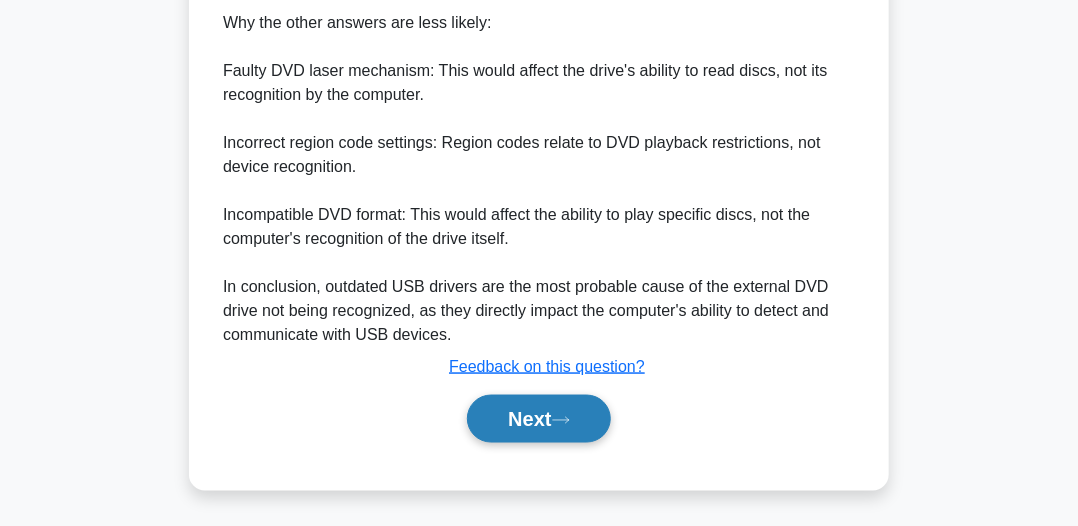 click on "Next" at bounding box center [538, 419] 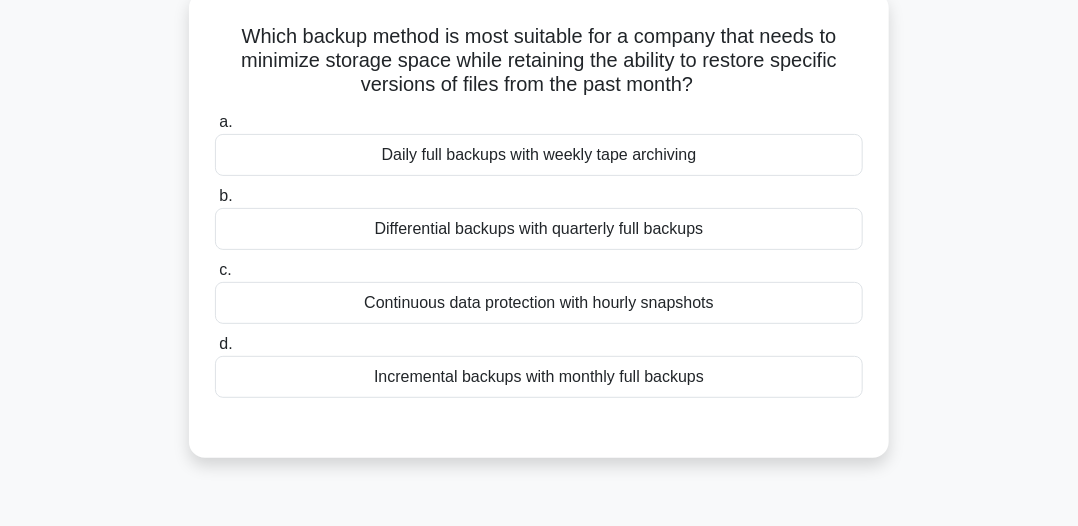 scroll, scrollTop: 154, scrollLeft: 0, axis: vertical 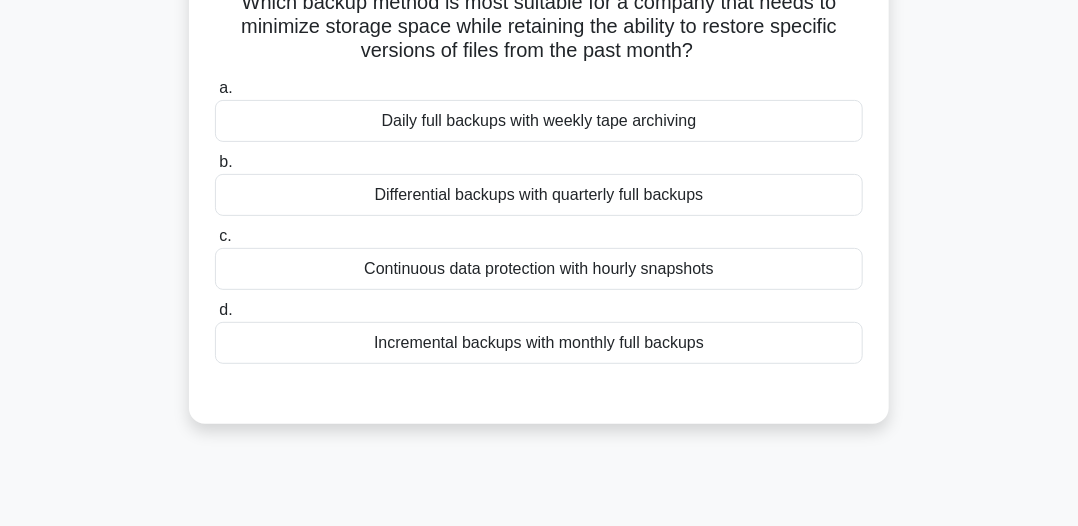 drag, startPoint x: 372, startPoint y: 197, endPoint x: 696, endPoint y: 193, distance: 324.0247 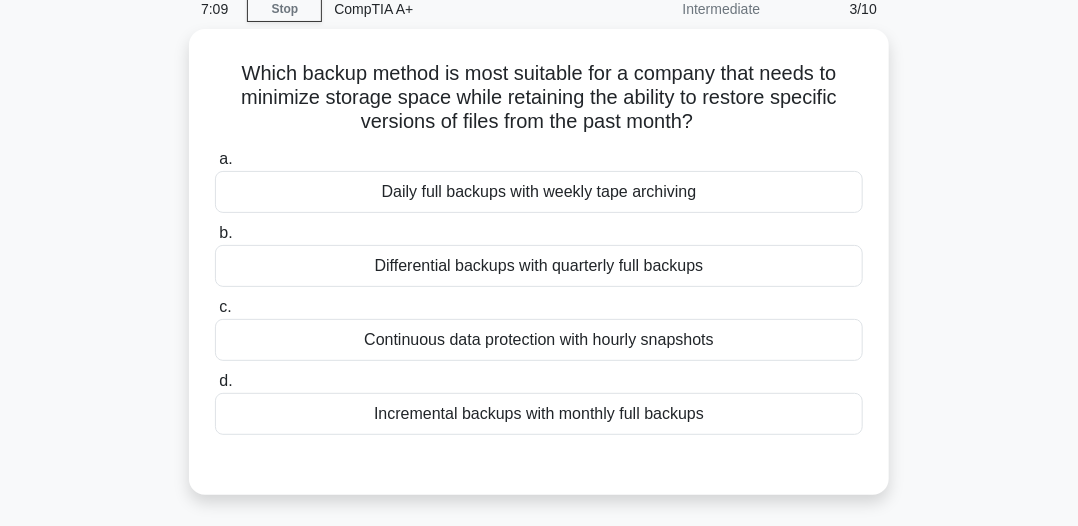 scroll, scrollTop: 54, scrollLeft: 0, axis: vertical 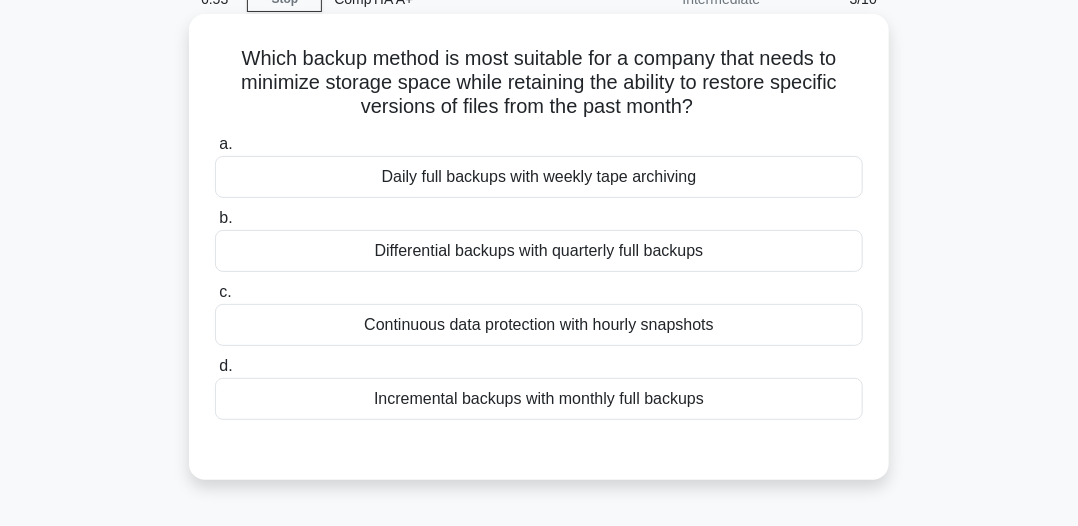 click on "Incremental backups with monthly full backups" at bounding box center [539, 399] 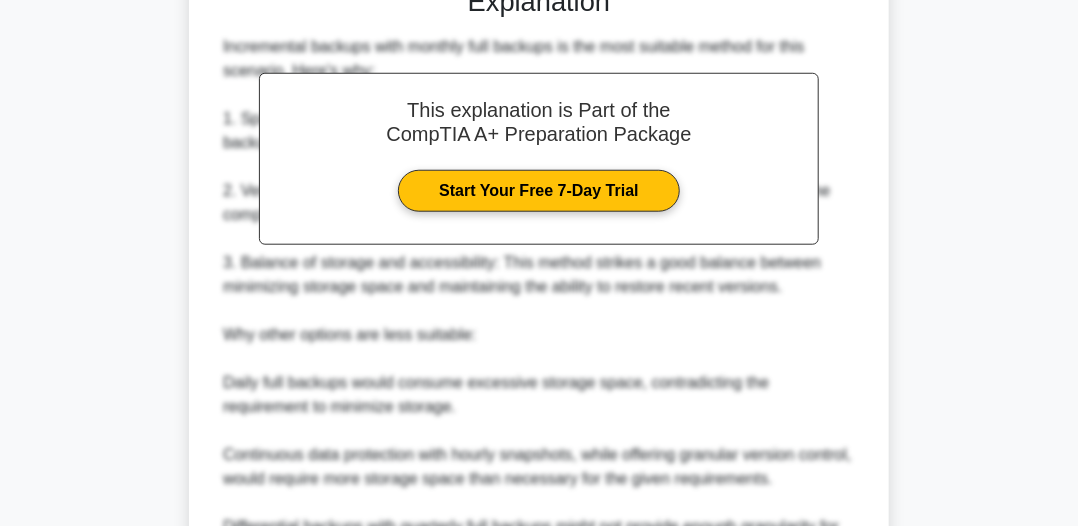 scroll, scrollTop: 698, scrollLeft: 0, axis: vertical 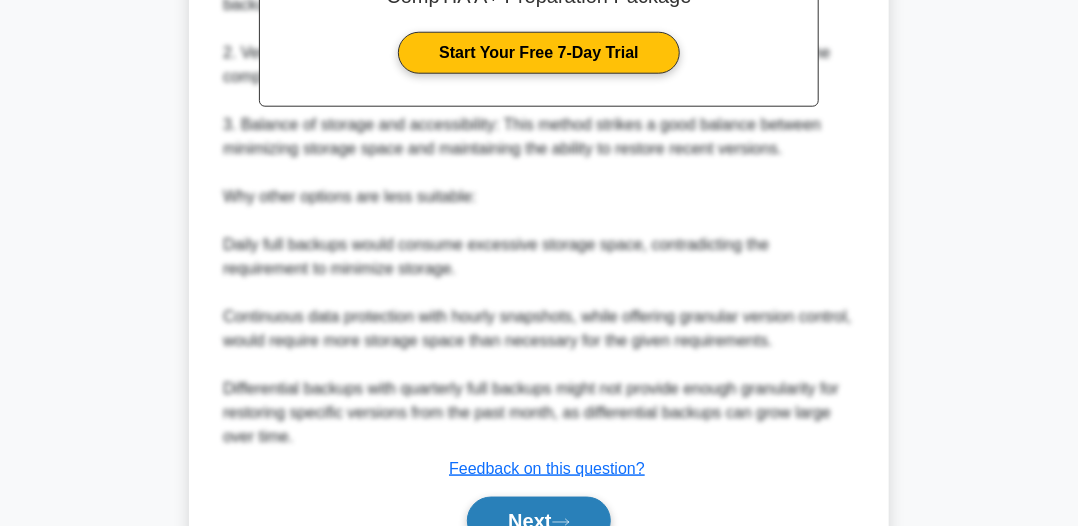 click on "Next" at bounding box center [538, 521] 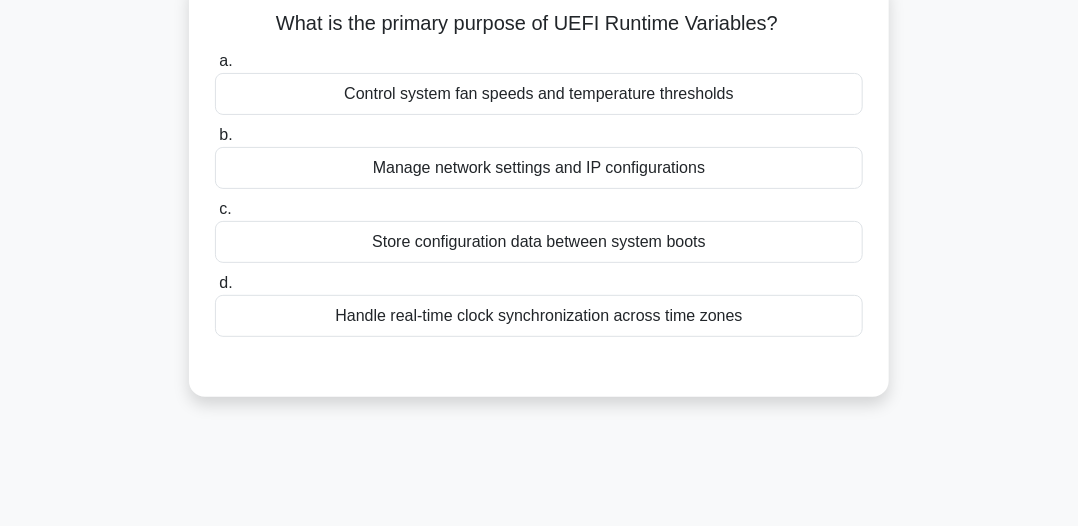 scroll, scrollTop: 100, scrollLeft: 0, axis: vertical 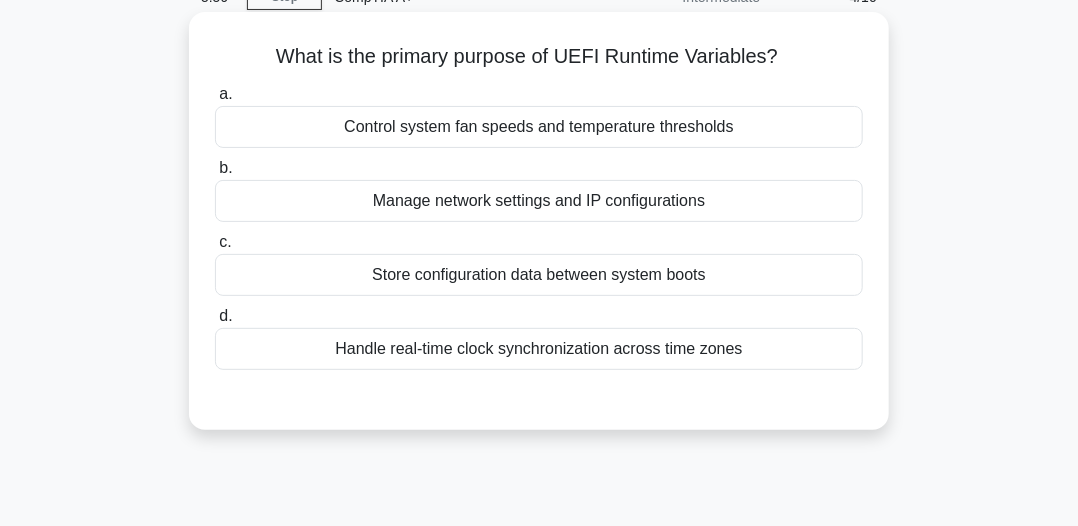 drag, startPoint x: 279, startPoint y: 51, endPoint x: 788, endPoint y: 60, distance: 509.07956 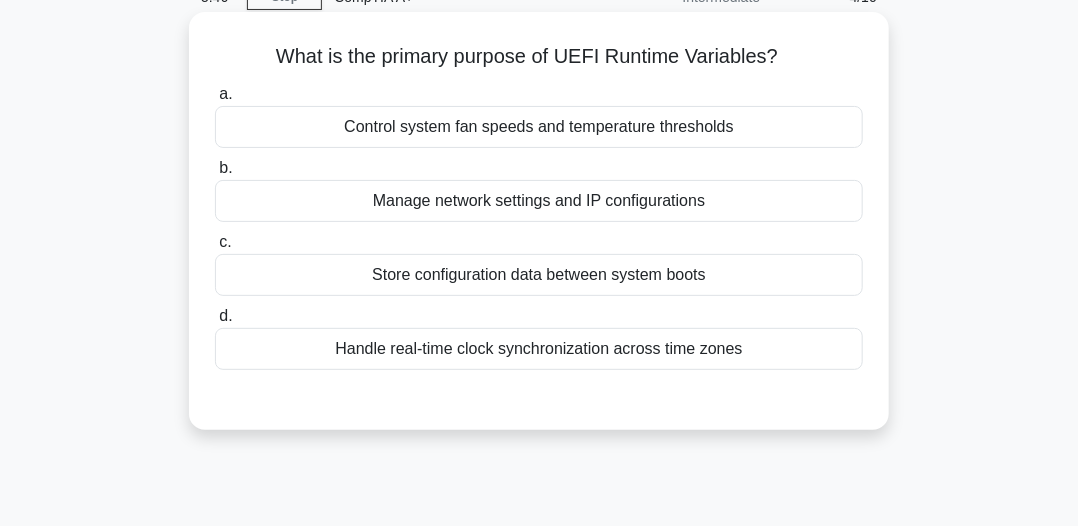 drag, startPoint x: 657, startPoint y: 129, endPoint x: 720, endPoint y: 122, distance: 63.387695 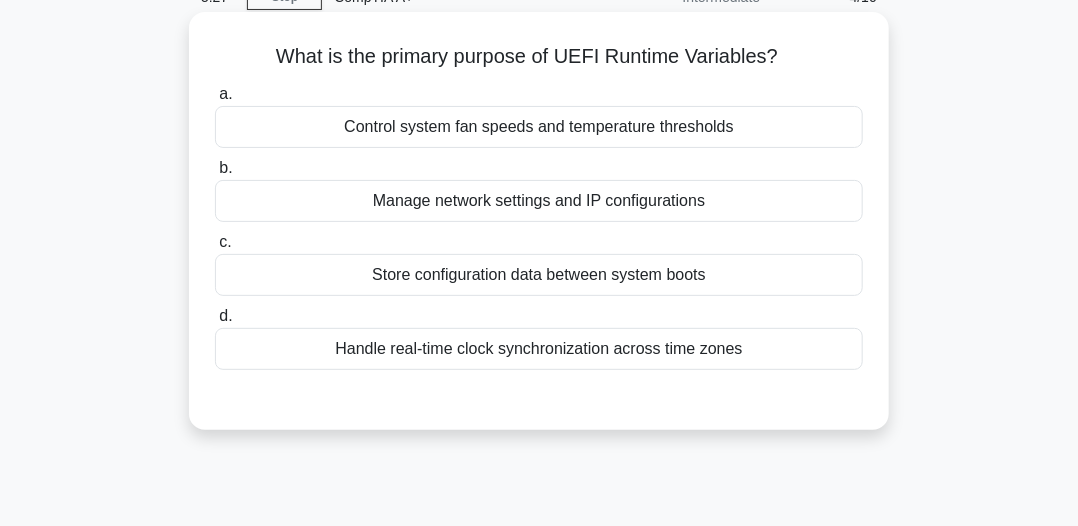 click on "Handle real-time clock synchronization across time zones" at bounding box center [539, 349] 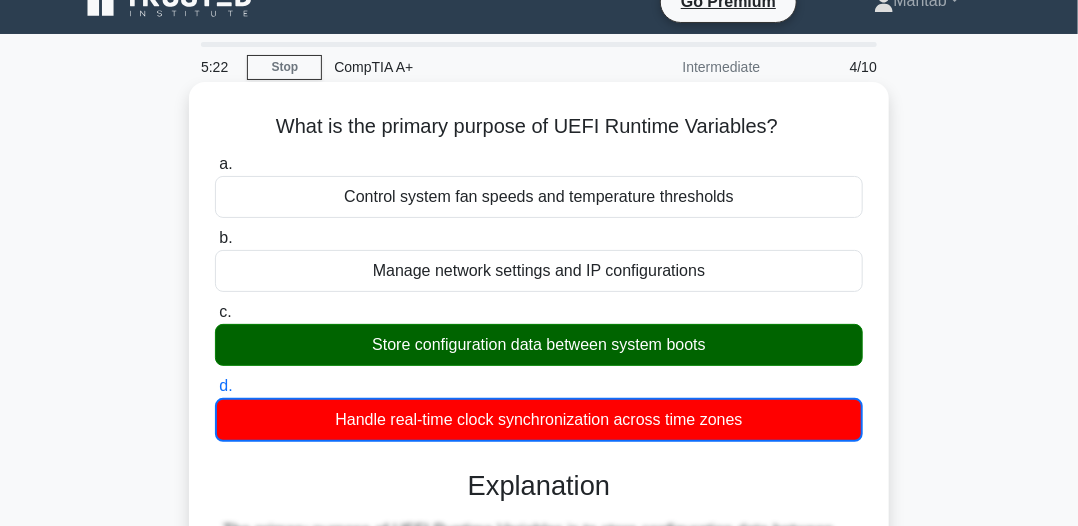 scroll, scrollTop: 0, scrollLeft: 0, axis: both 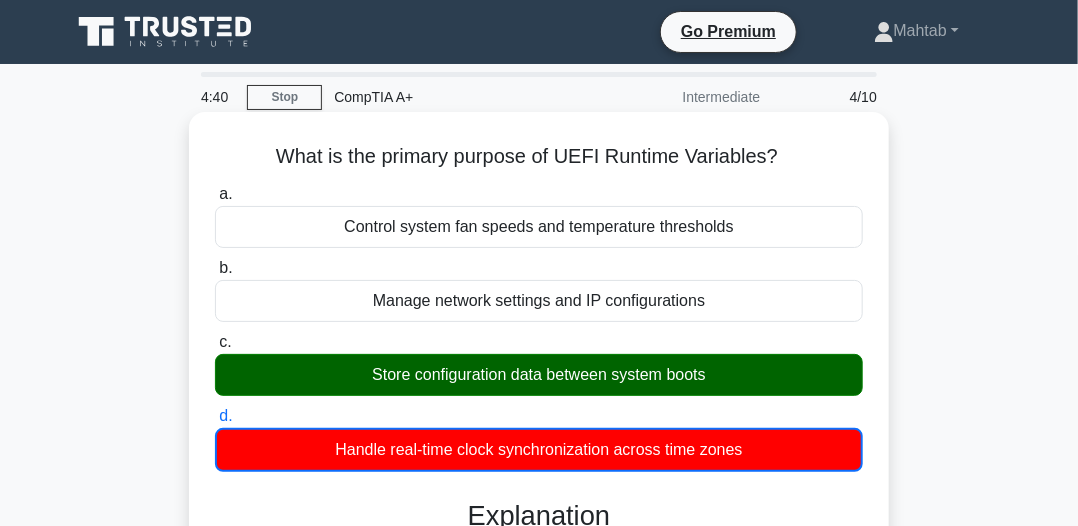 drag, startPoint x: 277, startPoint y: 150, endPoint x: 771, endPoint y: 165, distance: 494.2277 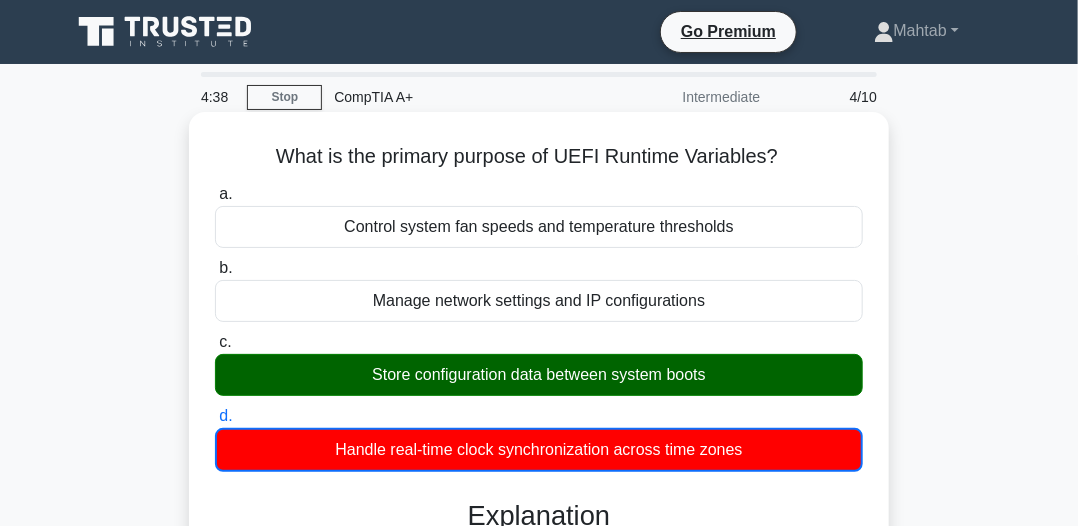 copy on "What is the primary purpose of UEFI Runtime Variables?" 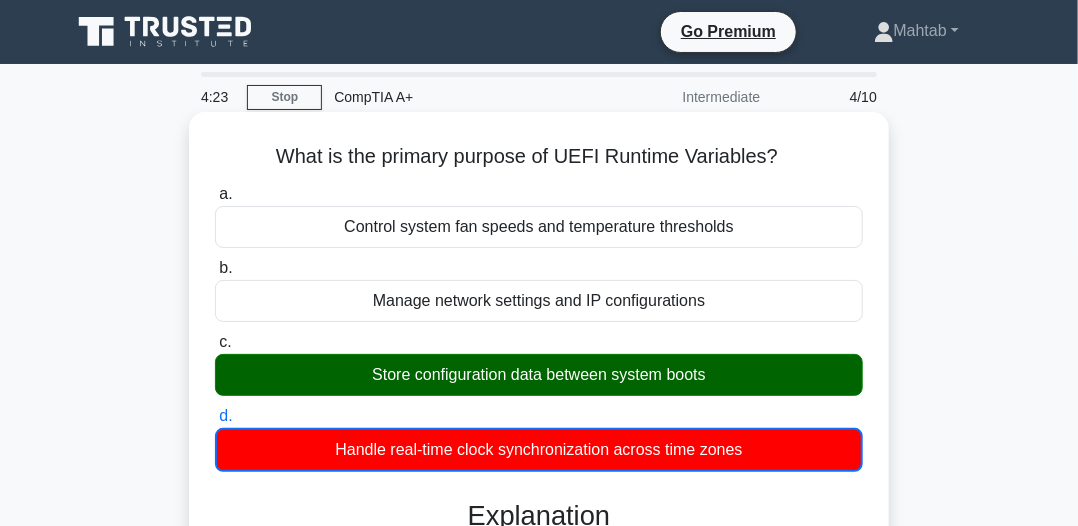 drag, startPoint x: 413, startPoint y: 376, endPoint x: 739, endPoint y: 372, distance: 326.02454 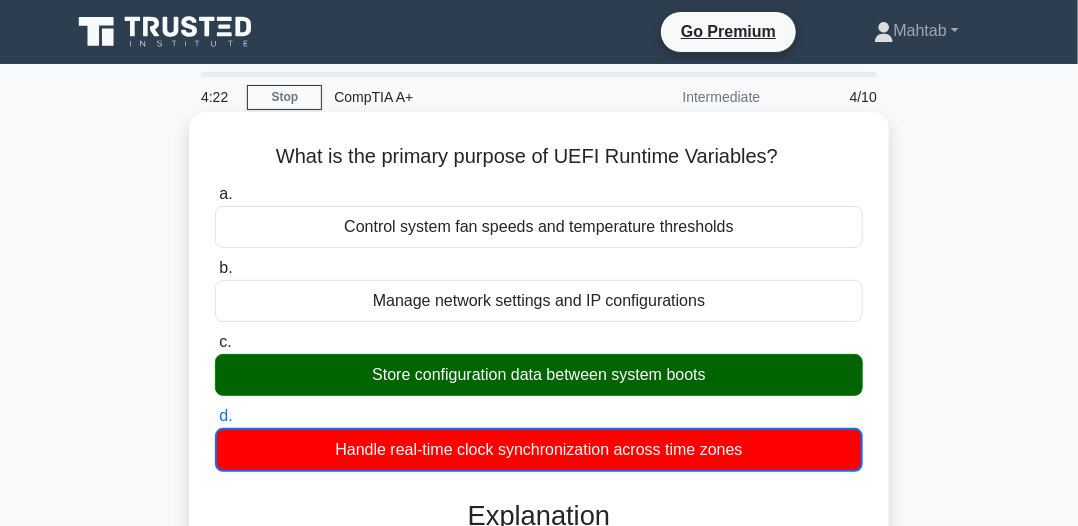 copy on "Store configuration data between system boots" 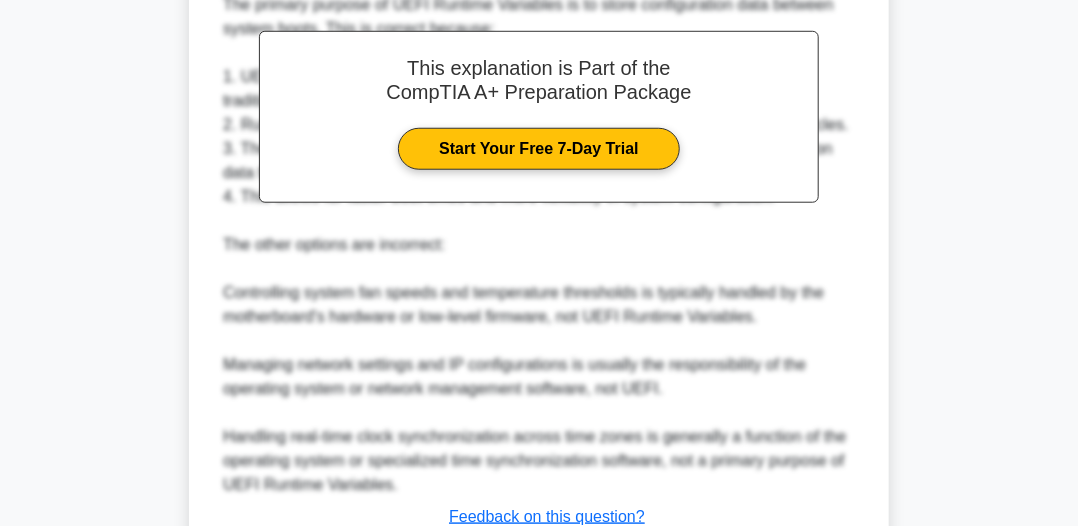scroll, scrollTop: 706, scrollLeft: 0, axis: vertical 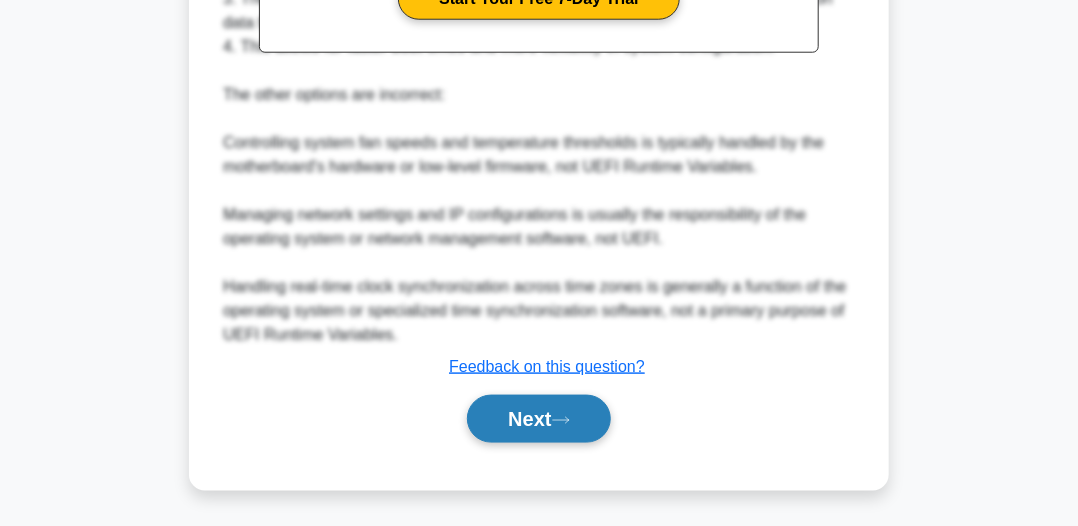 click on "Next" at bounding box center [538, 419] 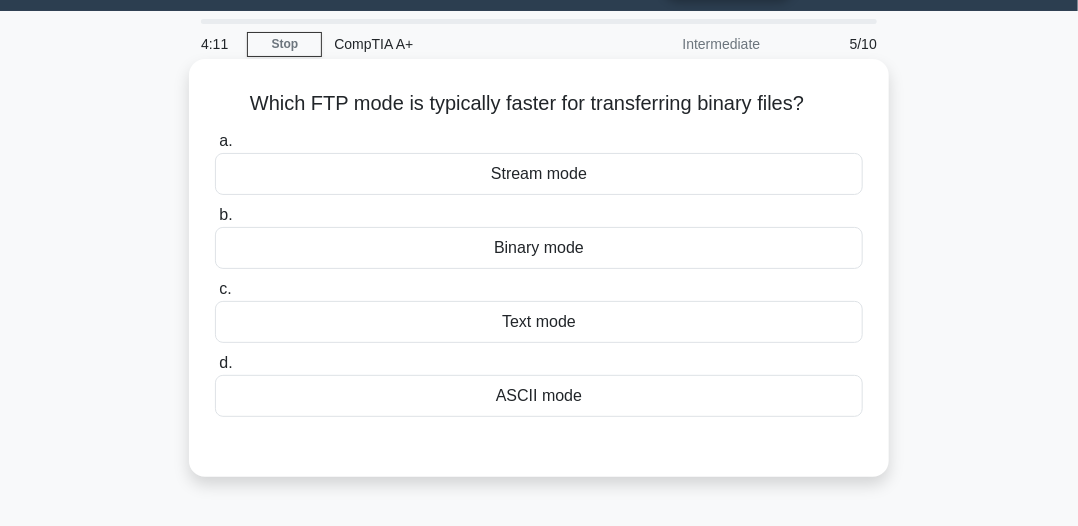 scroll, scrollTop: 100, scrollLeft: 0, axis: vertical 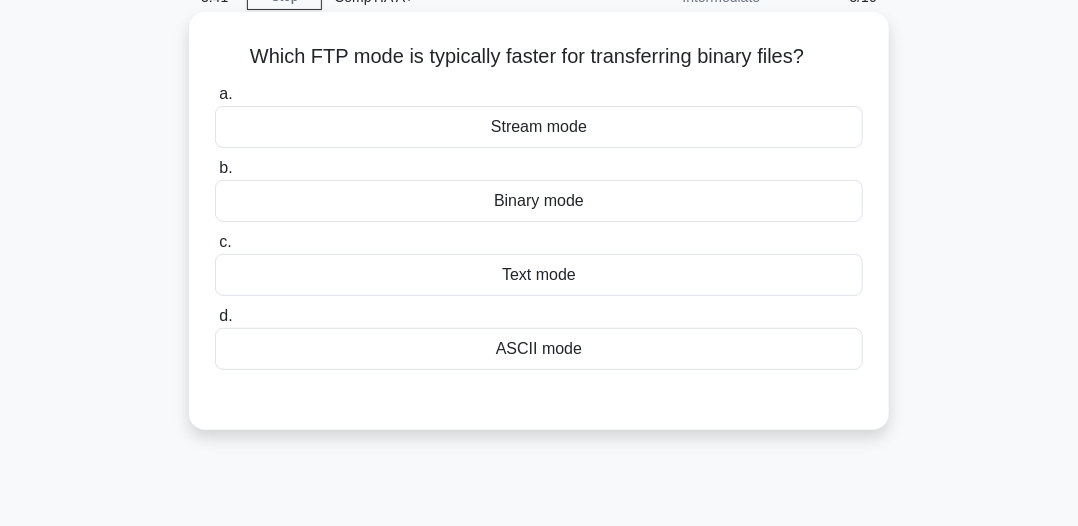 click on "ASCII mode" at bounding box center [539, 349] 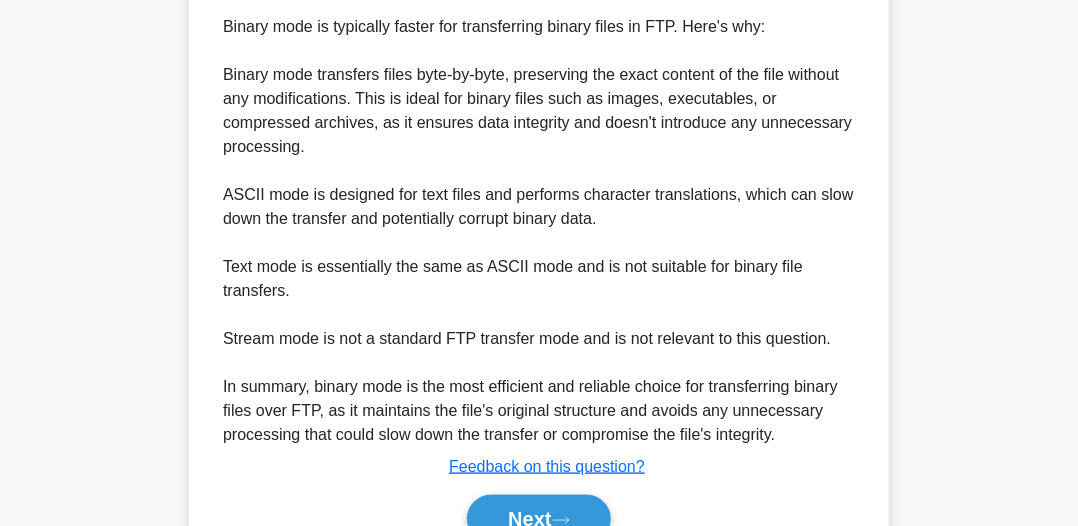scroll, scrollTop: 500, scrollLeft: 0, axis: vertical 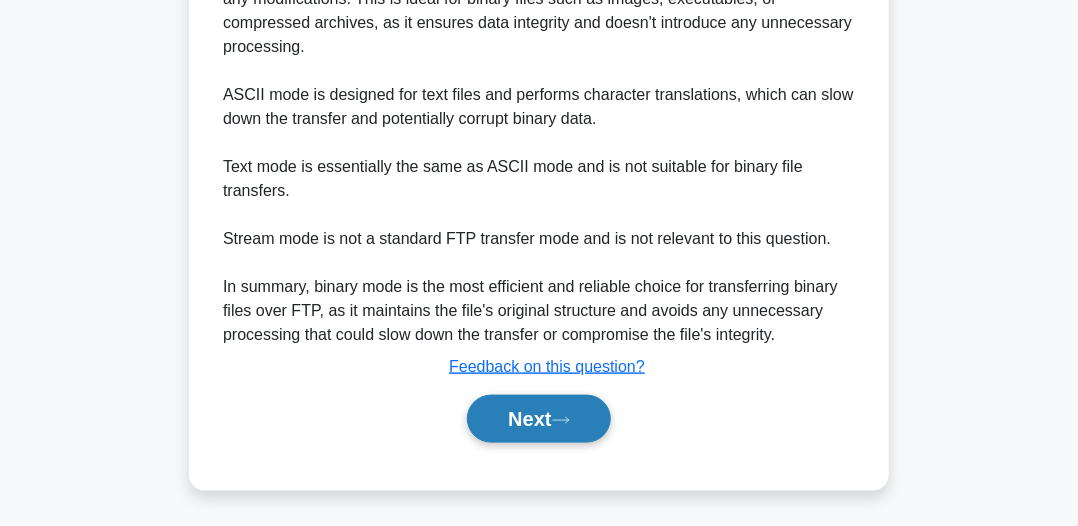 click 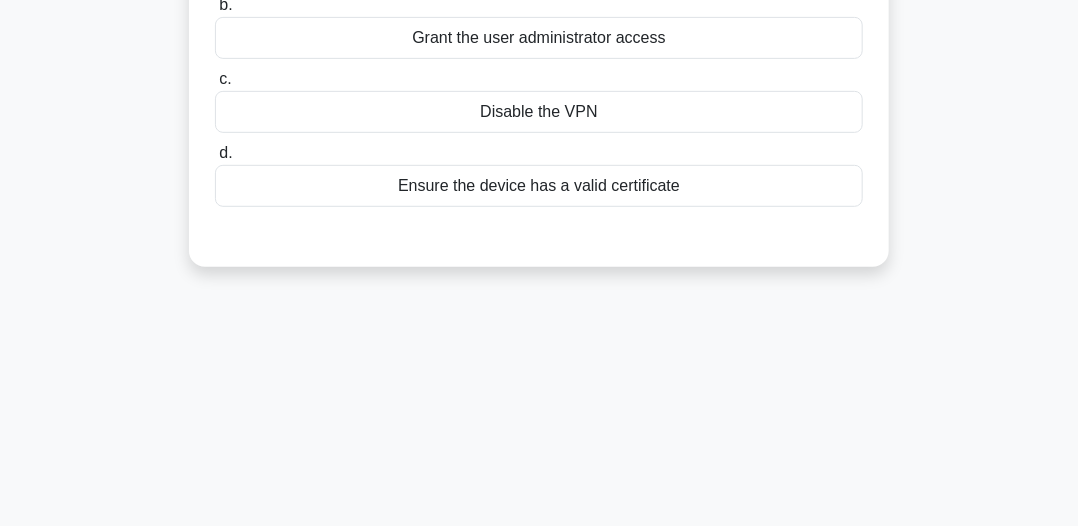 scroll, scrollTop: 54, scrollLeft: 0, axis: vertical 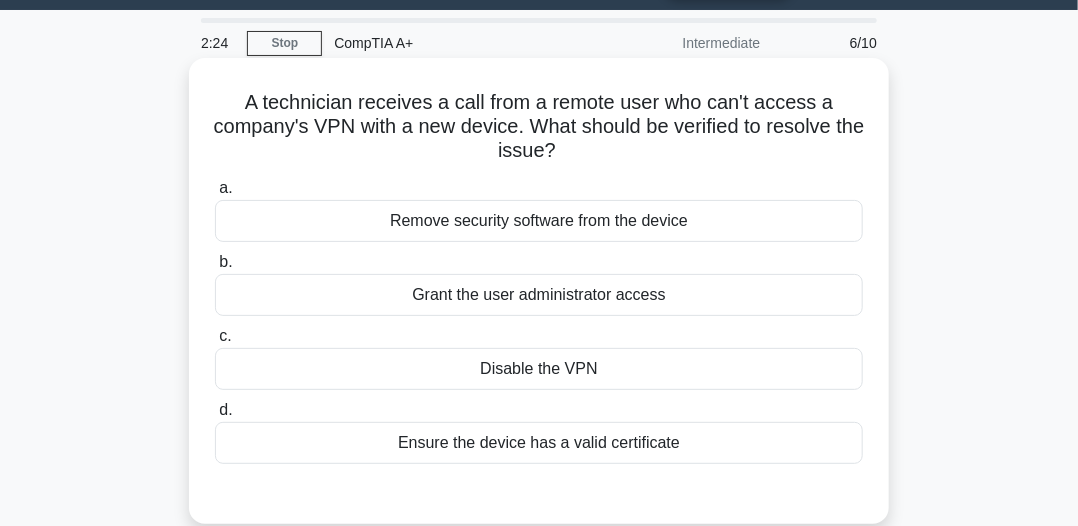 click on "Ensure the device has a valid certificate" at bounding box center [539, 443] 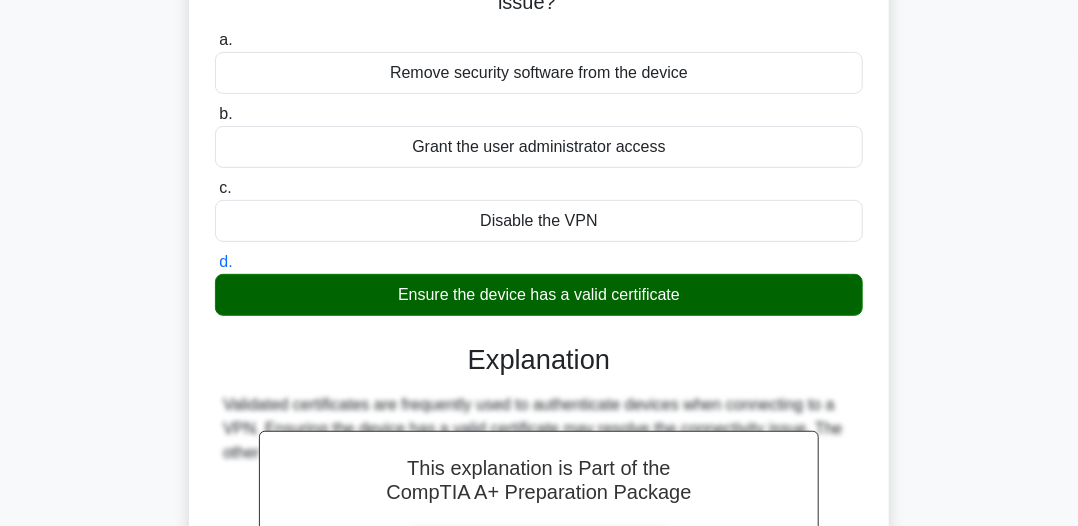 scroll, scrollTop: 500, scrollLeft: 0, axis: vertical 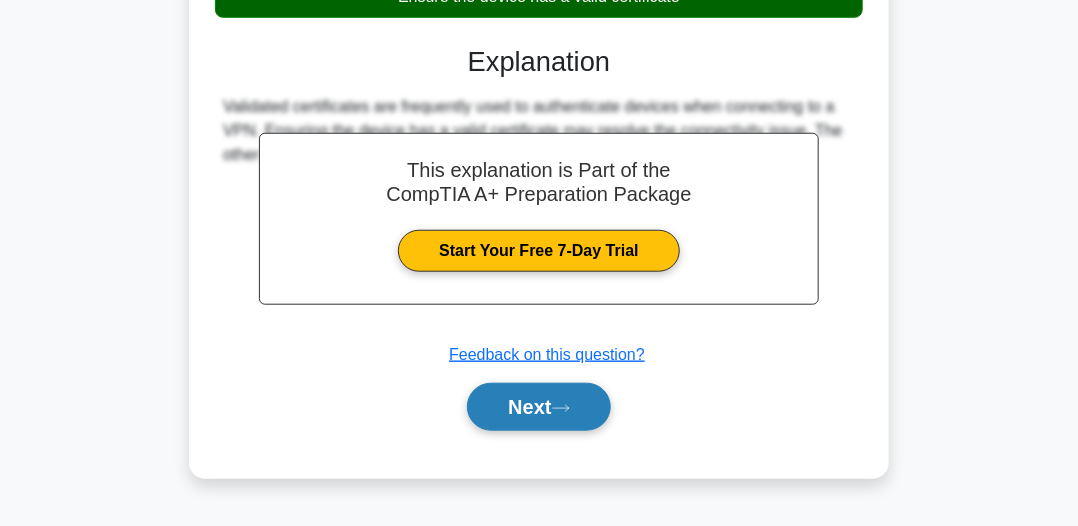click on "Next" at bounding box center [538, 407] 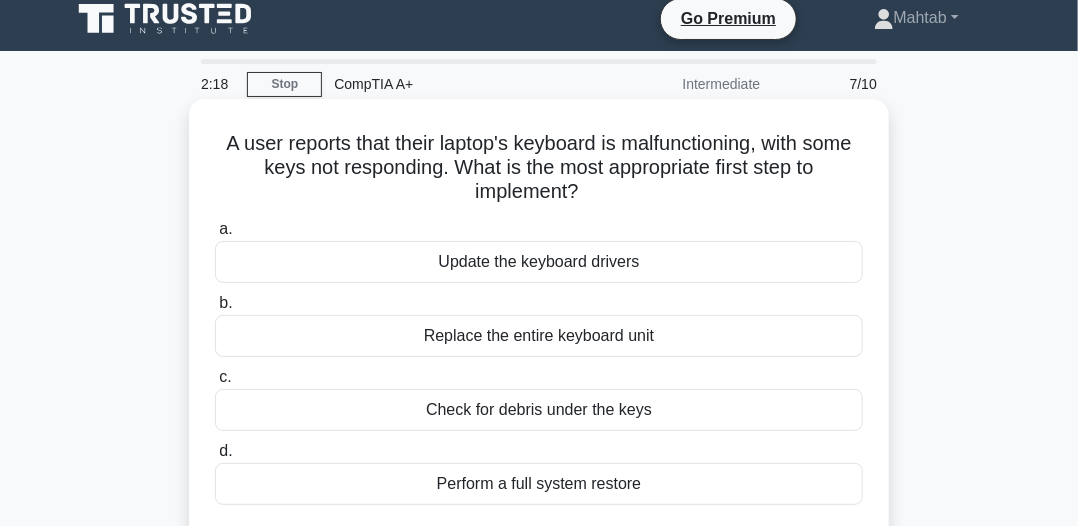 scroll, scrollTop: 100, scrollLeft: 0, axis: vertical 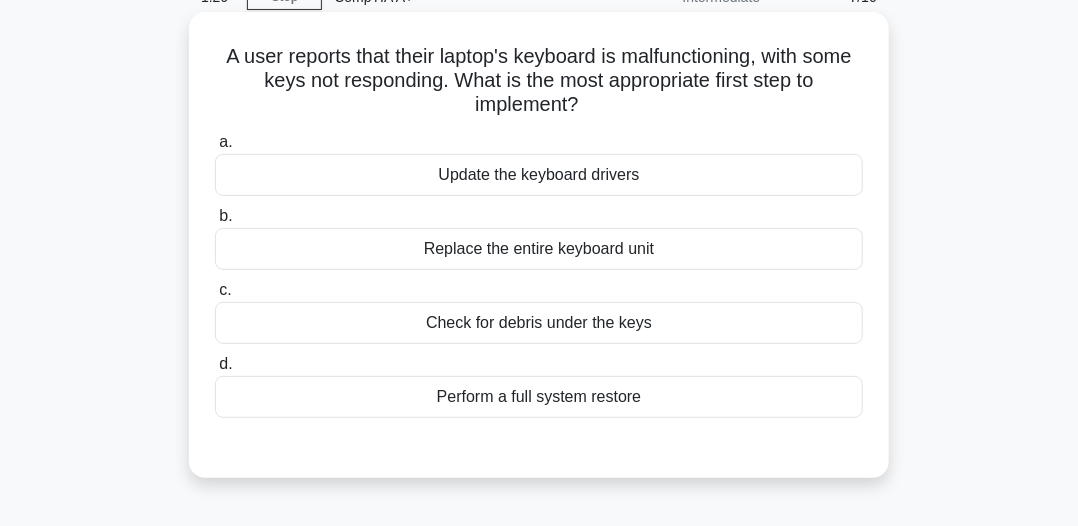 click on "Check for debris under the keys" at bounding box center [539, 323] 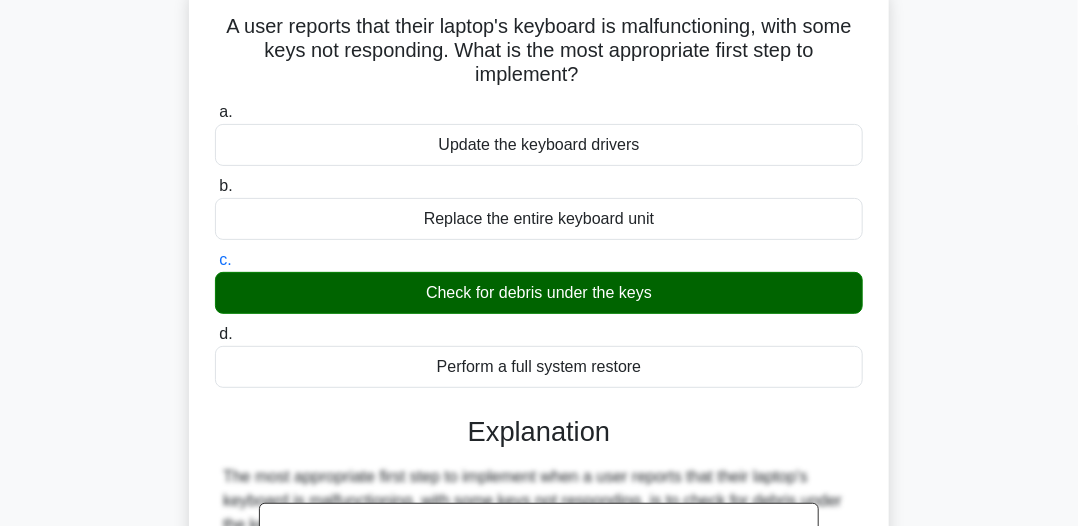 scroll, scrollTop: 100, scrollLeft: 0, axis: vertical 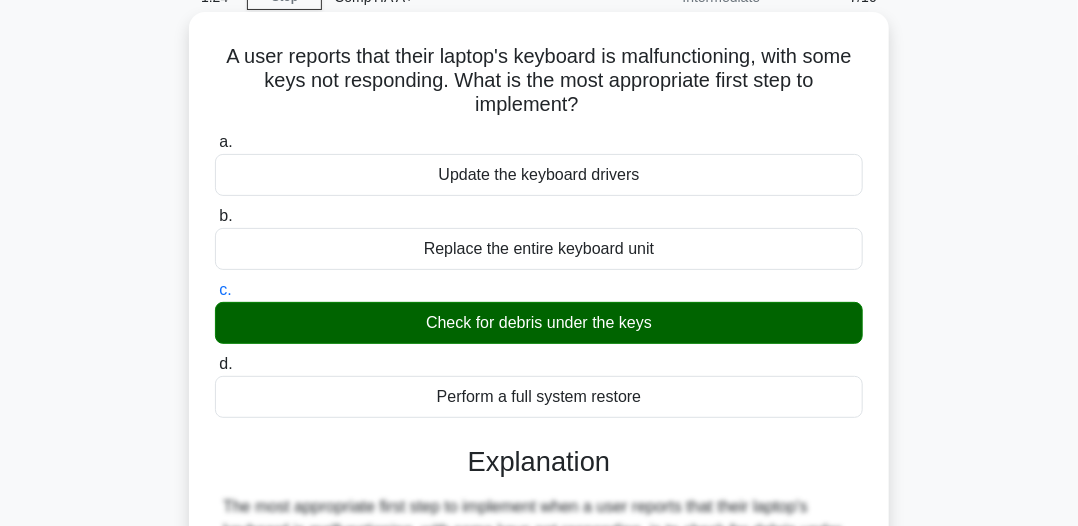 drag, startPoint x: 241, startPoint y: 55, endPoint x: 592, endPoint y: 98, distance: 353.62408 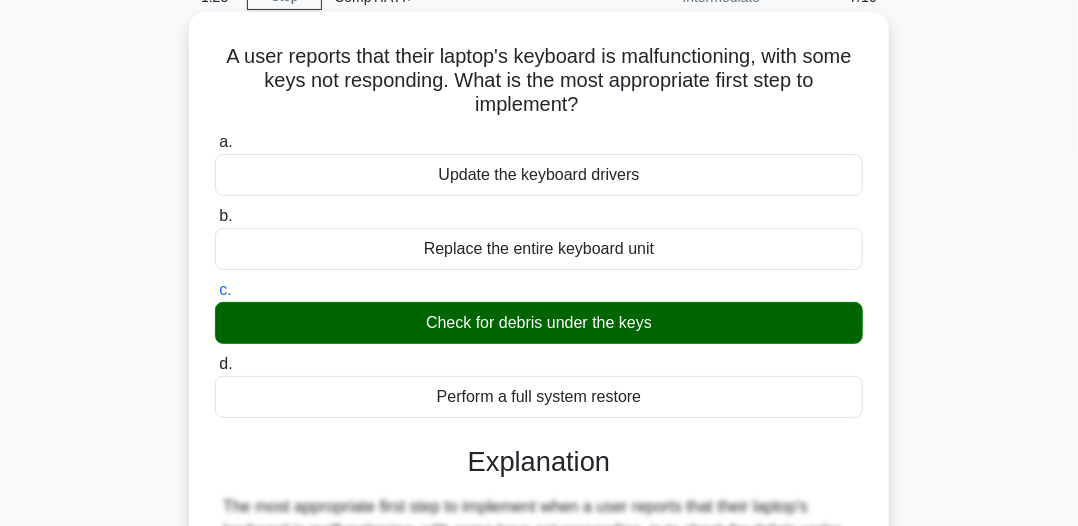 copy on "A user reports that their laptop's keyboard is malfunctioning, with some keys not responding. What is the most appropriate first step to implement?" 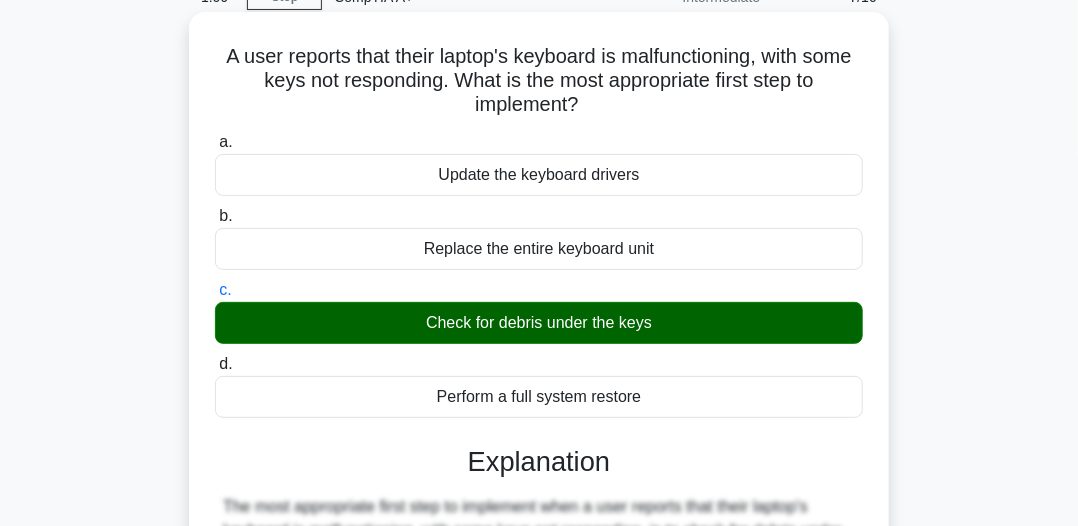 drag, startPoint x: 413, startPoint y: 321, endPoint x: 631, endPoint y: 323, distance: 218.00917 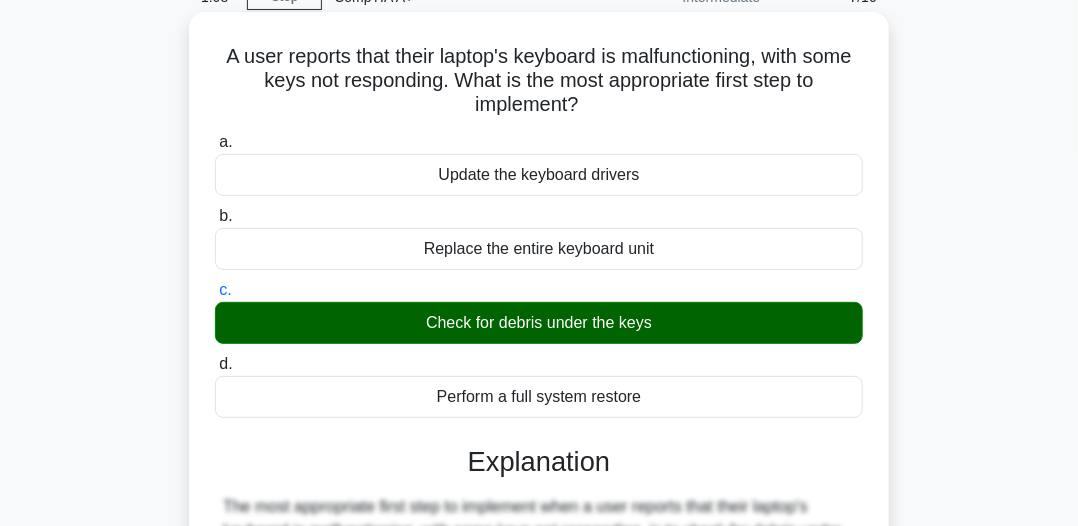 copy on "Check for debris under the keys" 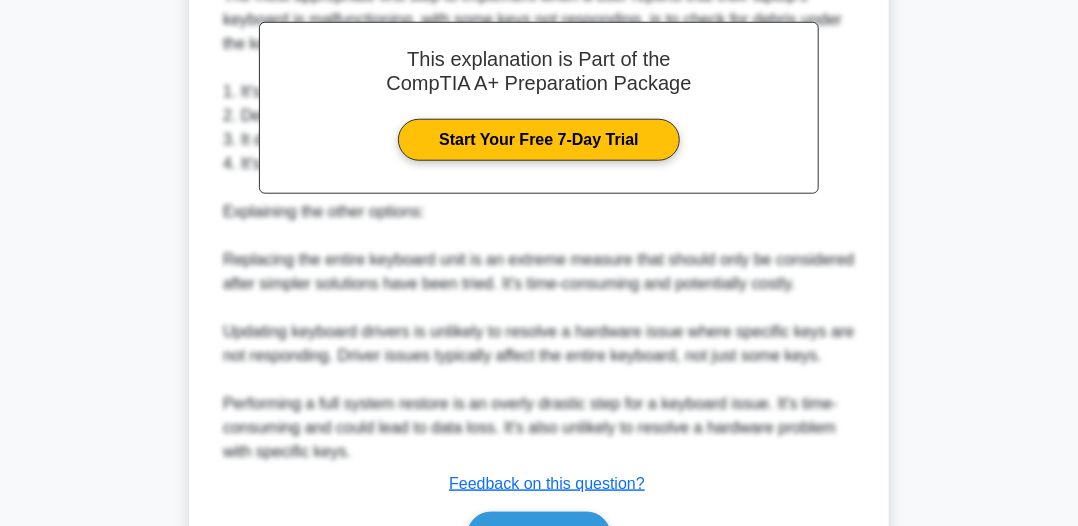 scroll, scrollTop: 728, scrollLeft: 0, axis: vertical 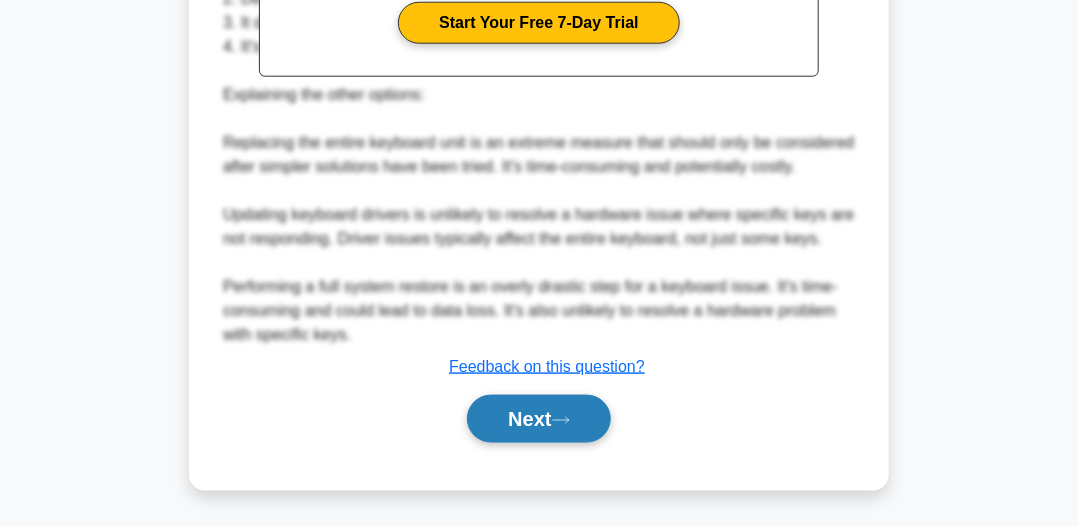 click on "Next" at bounding box center (538, 419) 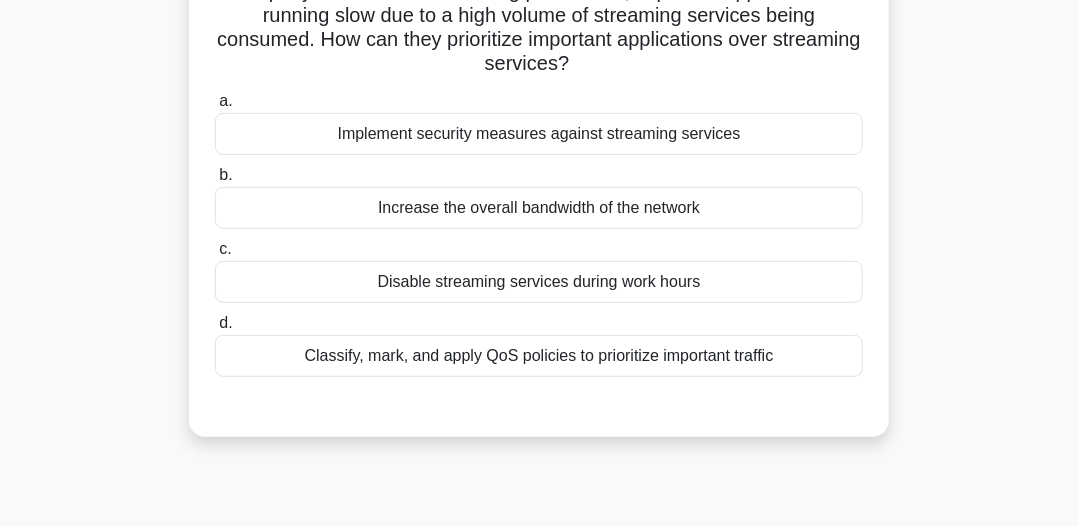 scroll, scrollTop: 200, scrollLeft: 0, axis: vertical 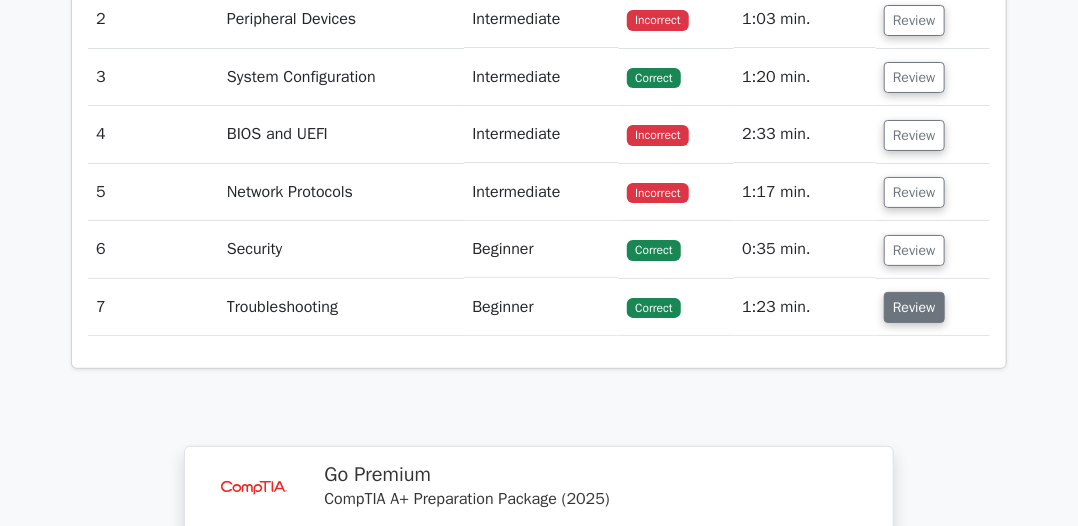 click on "Review" at bounding box center (914, 307) 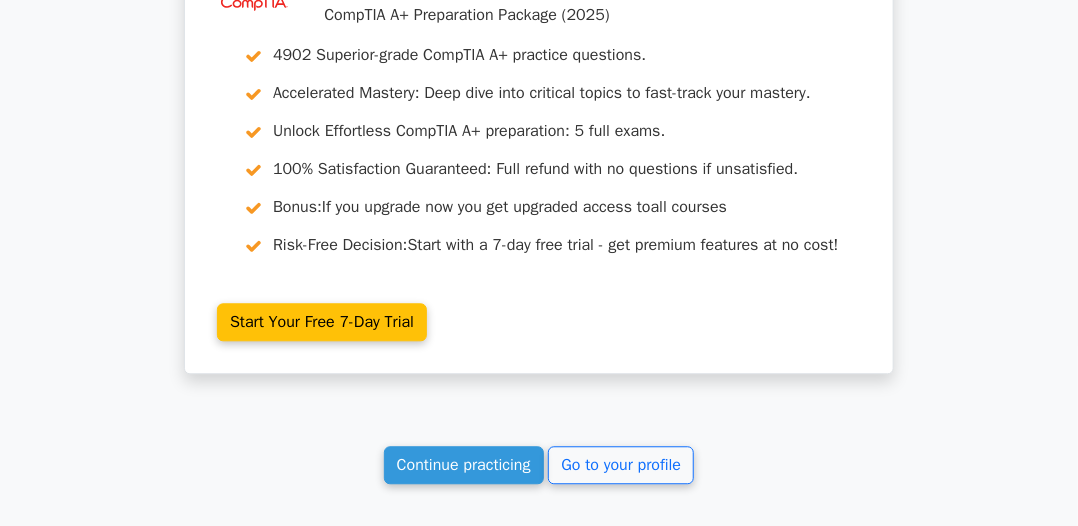 scroll, scrollTop: 4476, scrollLeft: 0, axis: vertical 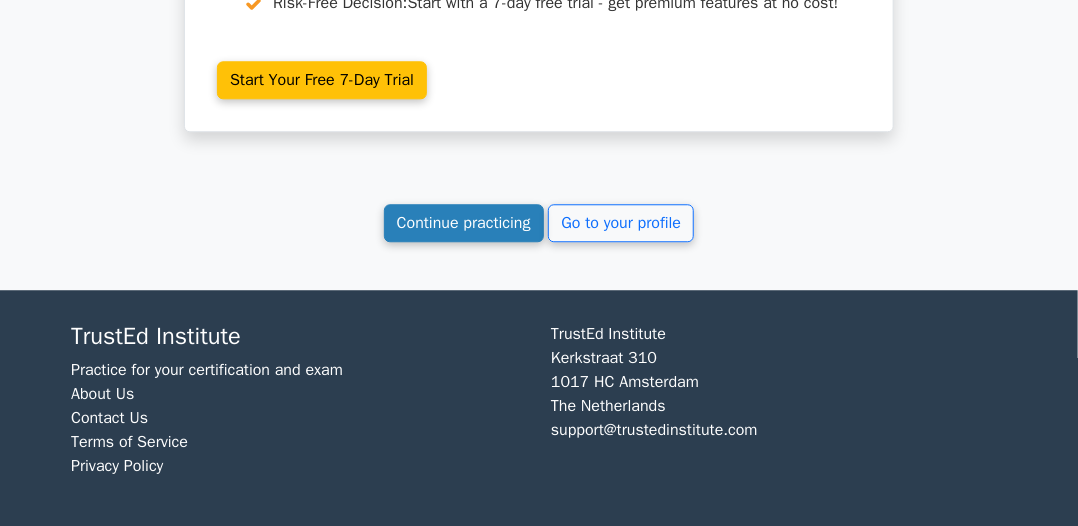 click on "Continue practicing" at bounding box center [464, 223] 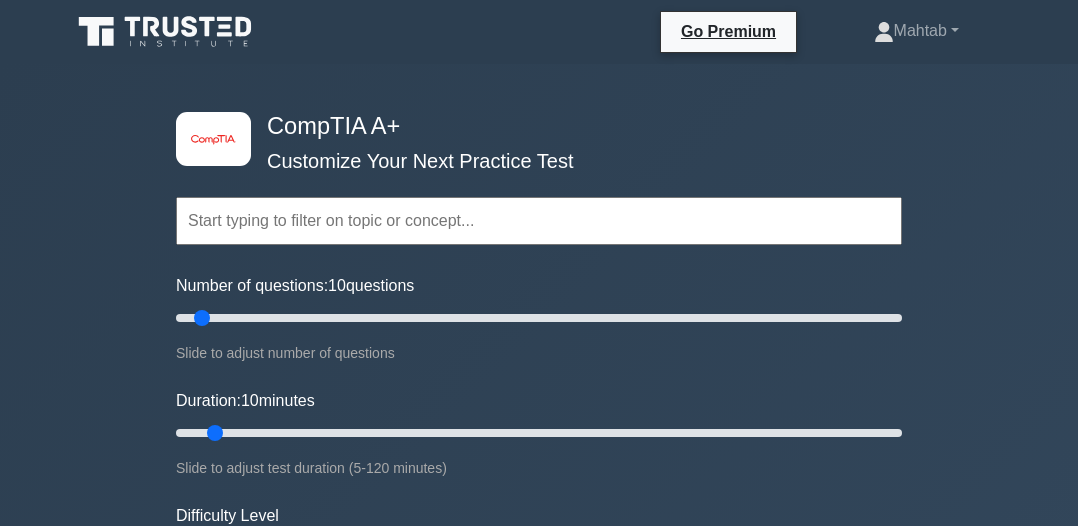 scroll, scrollTop: 0, scrollLeft: 0, axis: both 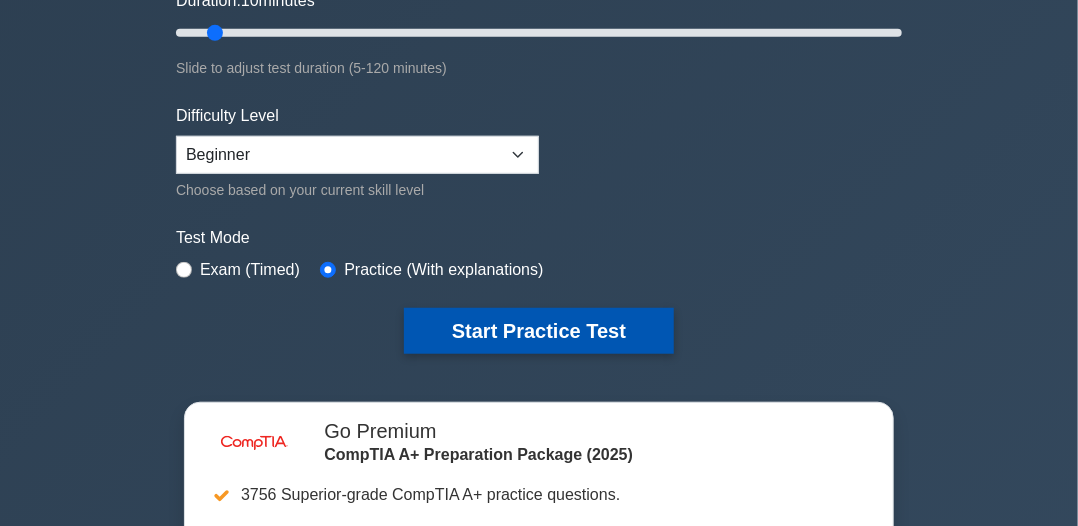 click on "Start Practice Test" at bounding box center (539, 331) 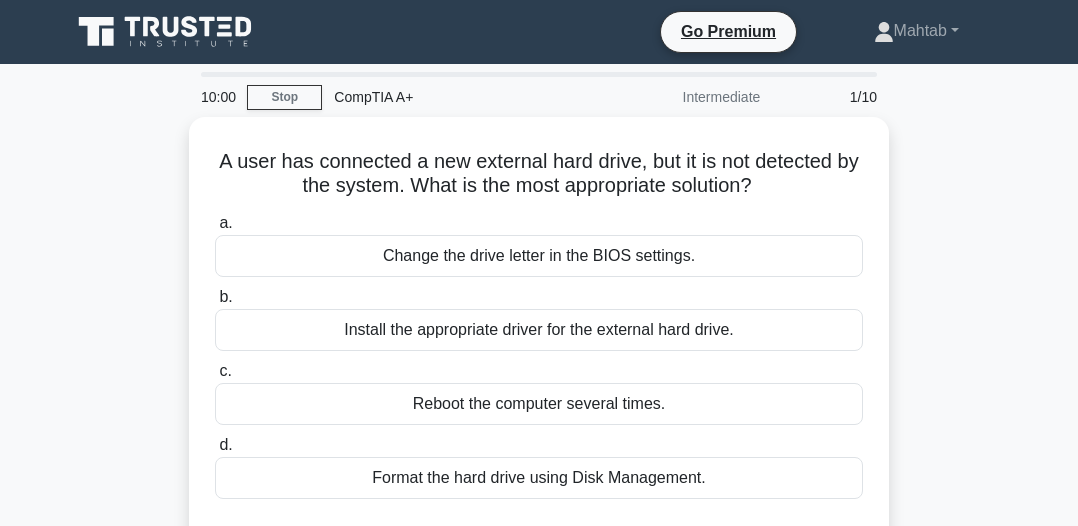 scroll, scrollTop: 0, scrollLeft: 0, axis: both 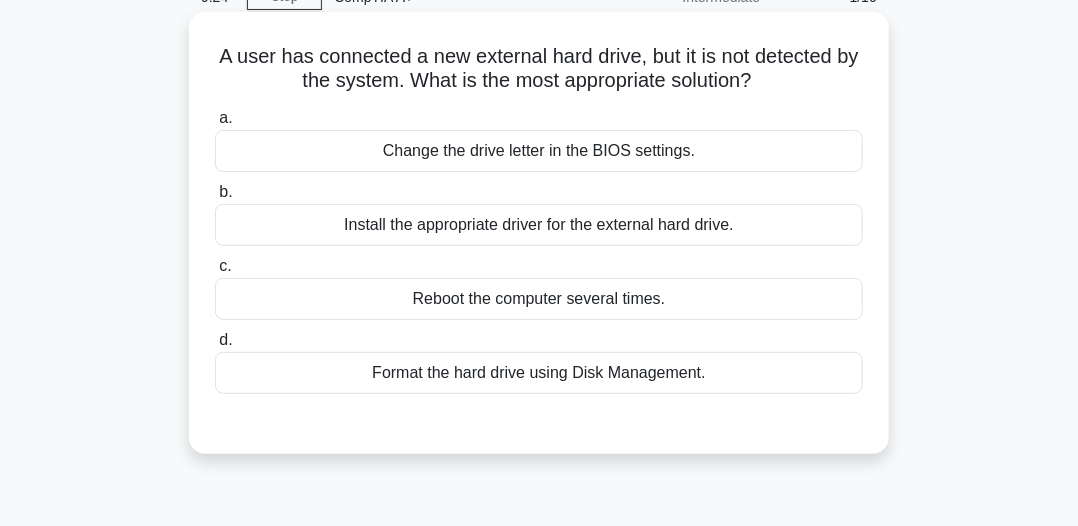 click on "Format the hard drive using Disk Management." at bounding box center [539, 373] 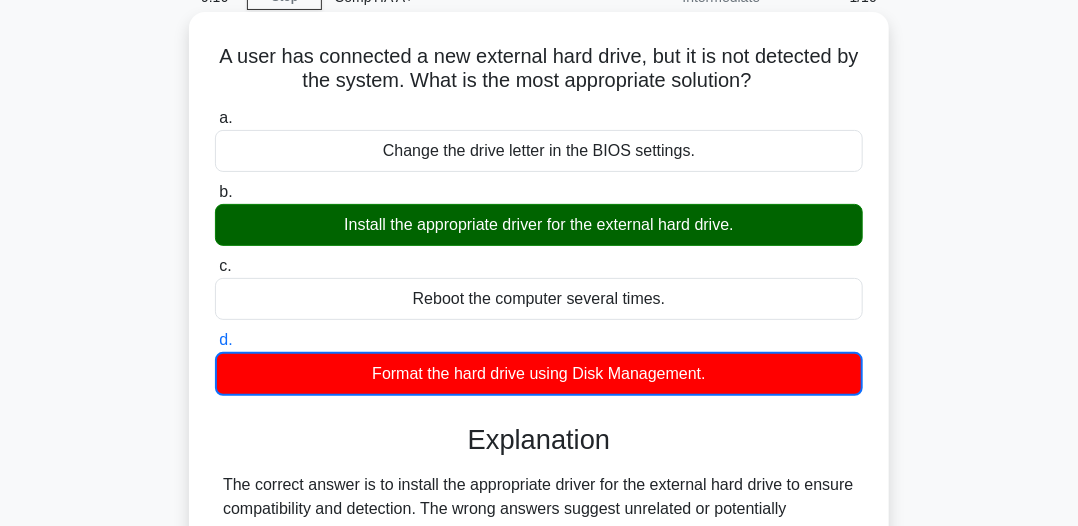 drag, startPoint x: 218, startPoint y: 43, endPoint x: 710, endPoint y: 80, distance: 493.3893 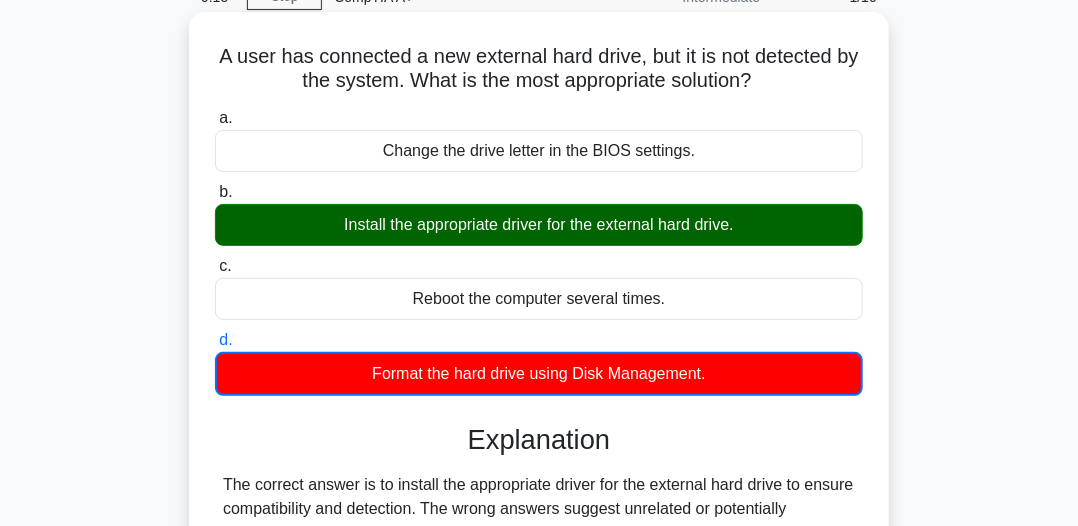 copy on "A user has connected a new external hard drive, but it is not detected by the system. What is the most appropriate solution?" 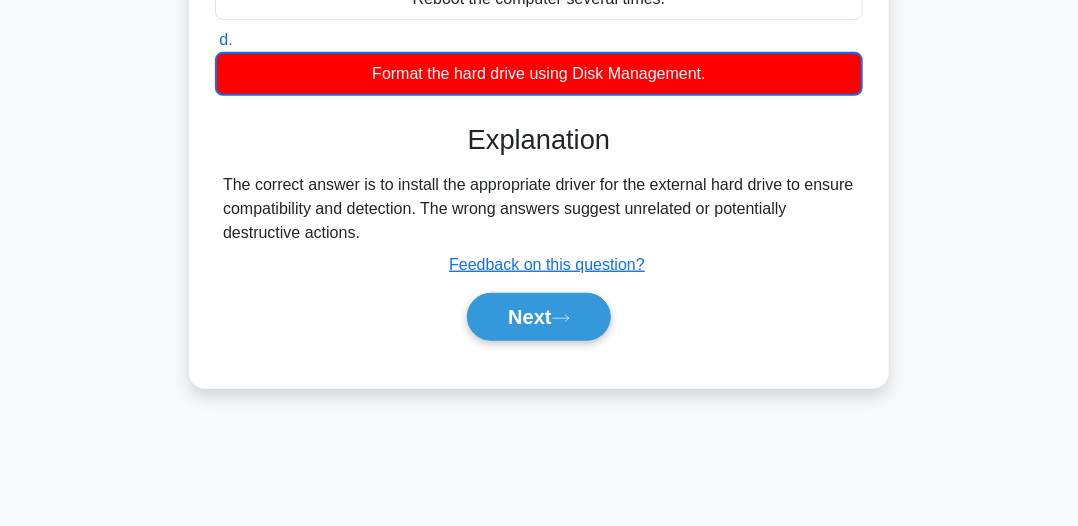 scroll, scrollTop: 100, scrollLeft: 0, axis: vertical 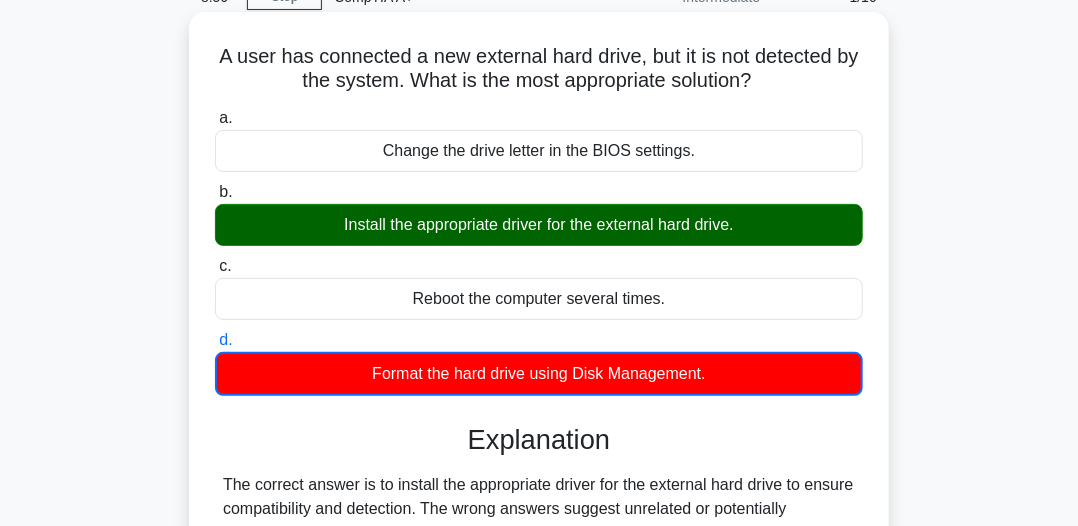 drag, startPoint x: 328, startPoint y: 221, endPoint x: 703, endPoint y: 227, distance: 375.048 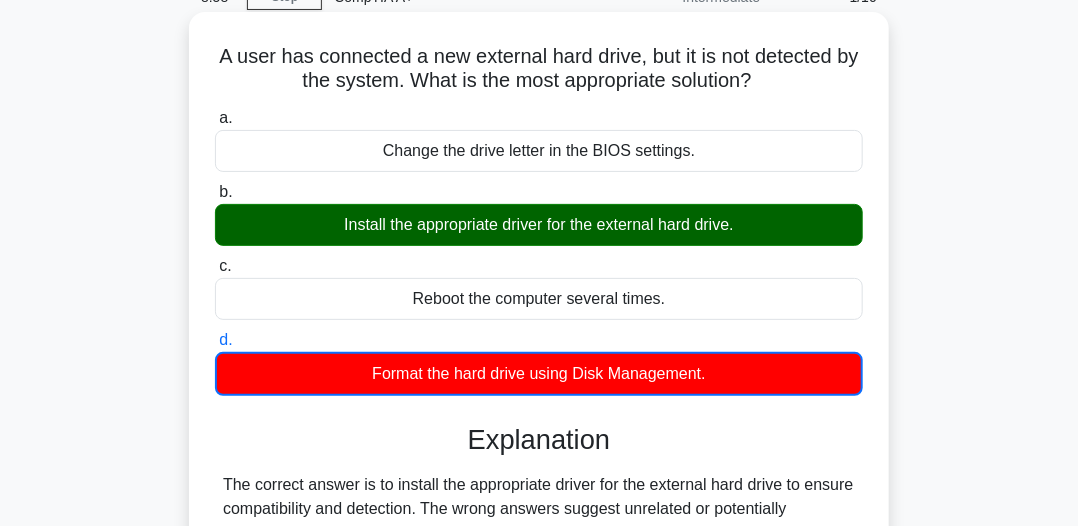 copy on "Install the appropriate driver for the external hard drive." 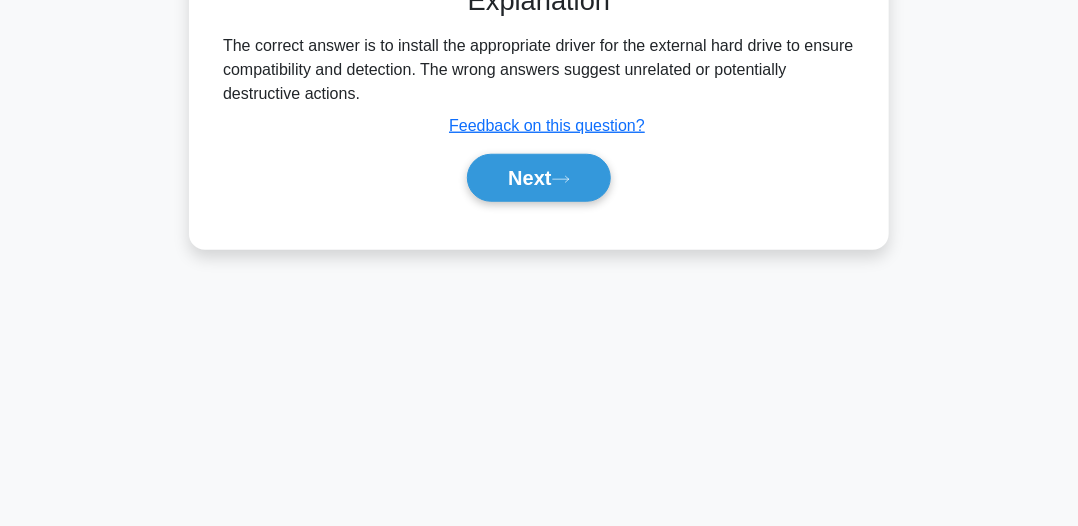 scroll, scrollTop: 554, scrollLeft: 0, axis: vertical 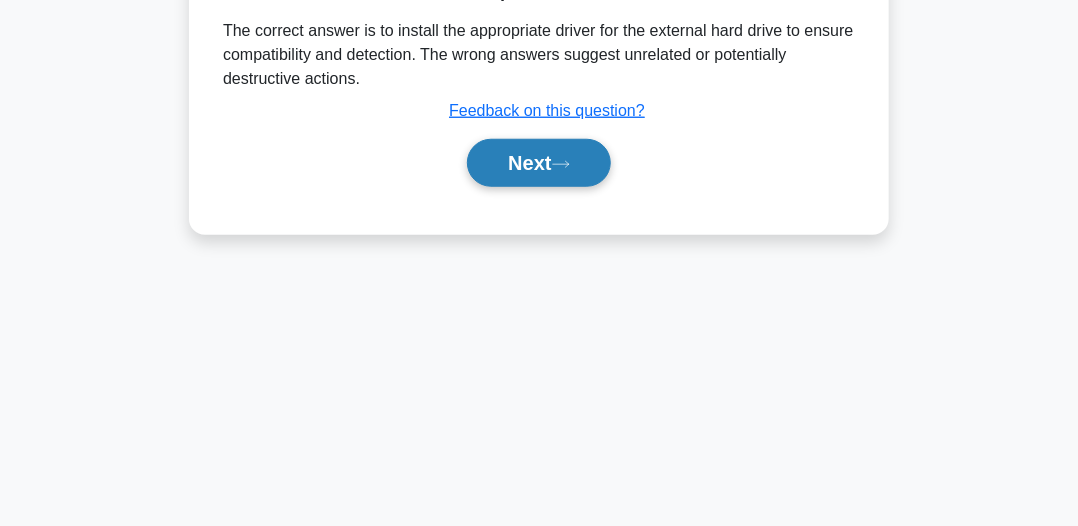 click on "Next" at bounding box center (538, 163) 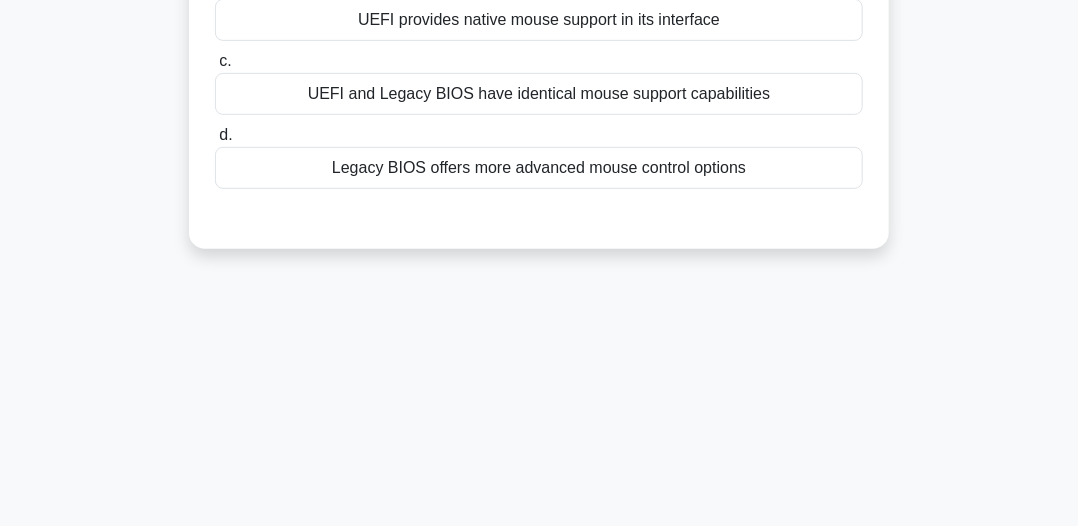 scroll, scrollTop: 54, scrollLeft: 0, axis: vertical 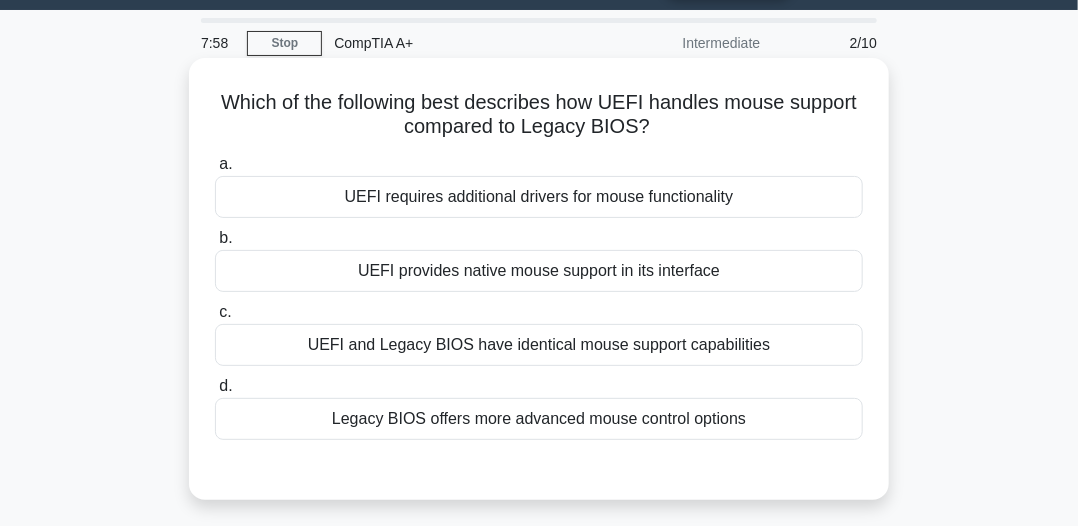 click on "UEFI and Legacy BIOS have identical mouse support capabilities" at bounding box center (539, 345) 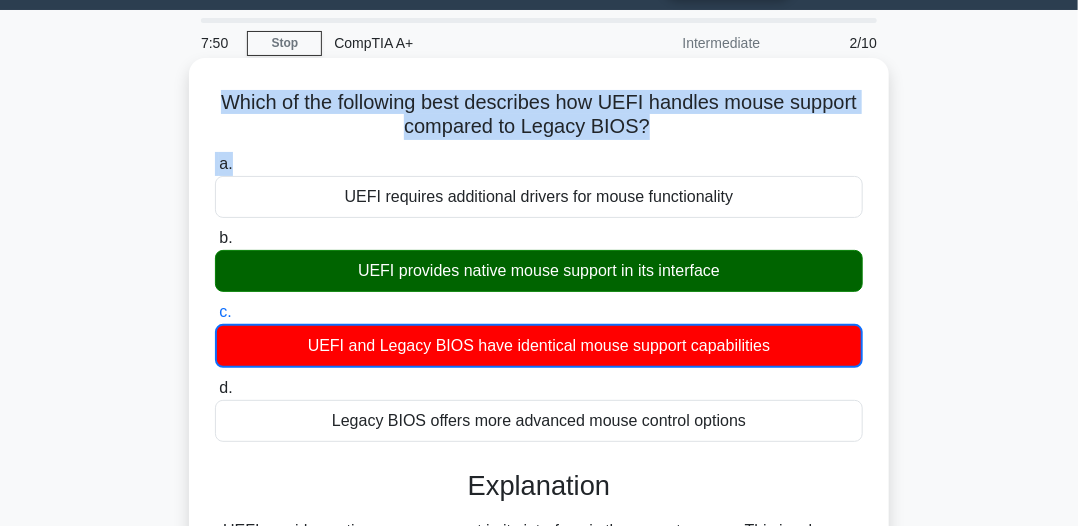 drag, startPoint x: 214, startPoint y: 99, endPoint x: 645, endPoint y: 128, distance: 431.97455 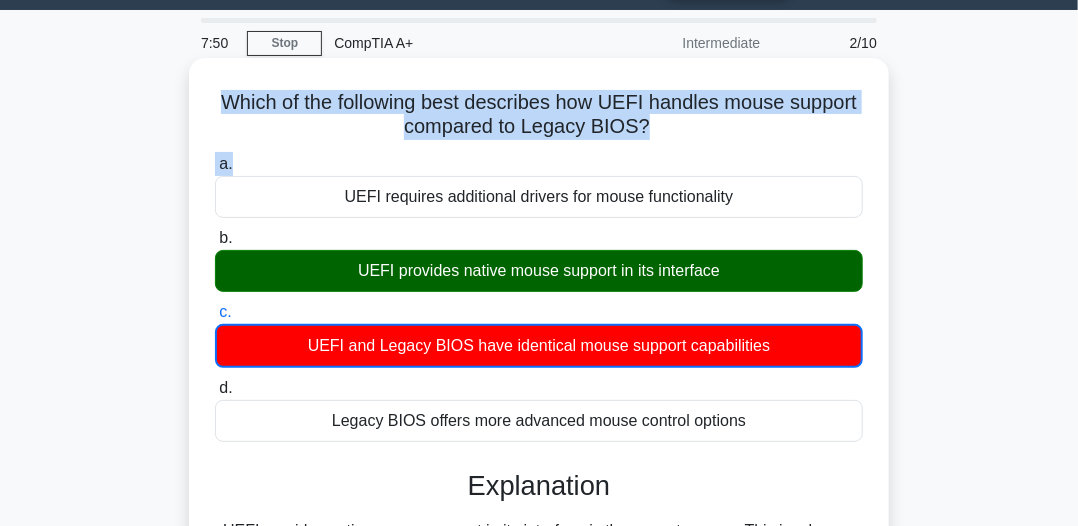 click on "Which of the following best describes how UEFI handles mouse support compared to Legacy BIOS?
.spinner_0XTQ{transform-origin:center;animation:spinner_y6GP .75s linear infinite}@keyframes spinner_y6GP{100%{transform:rotate(360deg)}}
a.
UEFI requires additional drivers for mouse functionality
b. c. d." at bounding box center (539, 636) 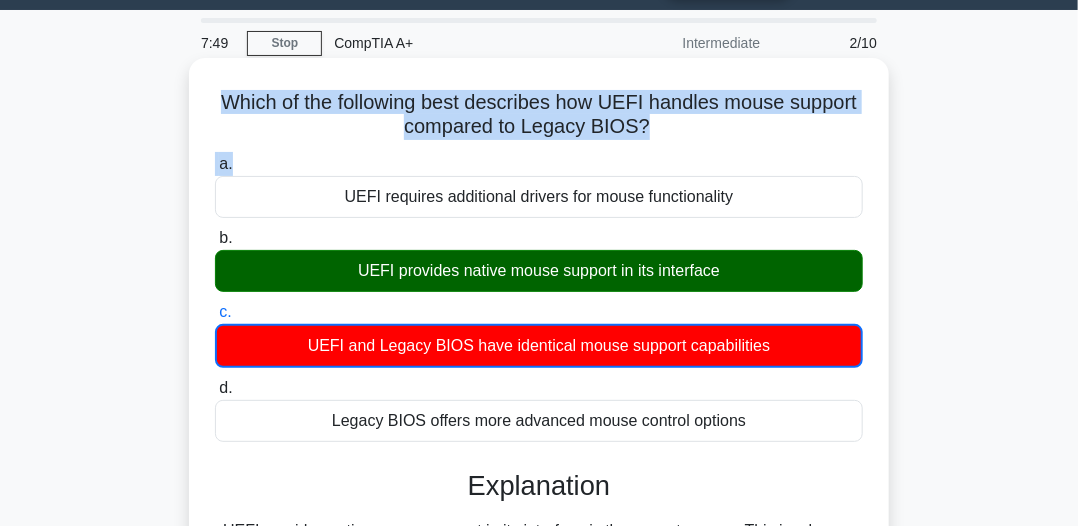copy on "Which of the following best describes how UEFI handles mouse support compared to Legacy BIOS?
.spinner_0XTQ{transform-origin:center;animation:spinner_y6GP .75s linear infinite}@keyframes spinner_y6GP{100%{transform:rotate(360deg)}}
a." 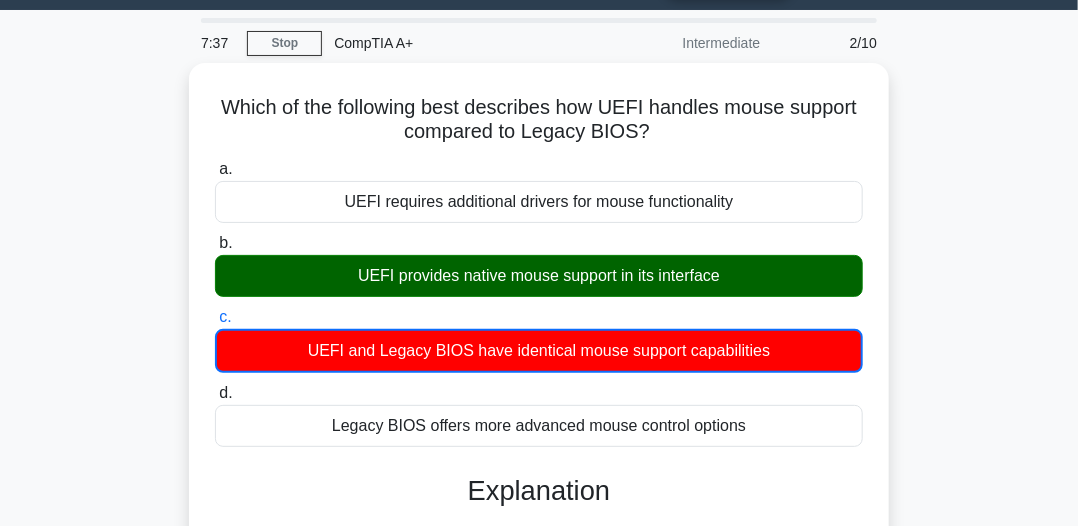drag, startPoint x: 103, startPoint y: 185, endPoint x: 156, endPoint y: 145, distance: 66.4003 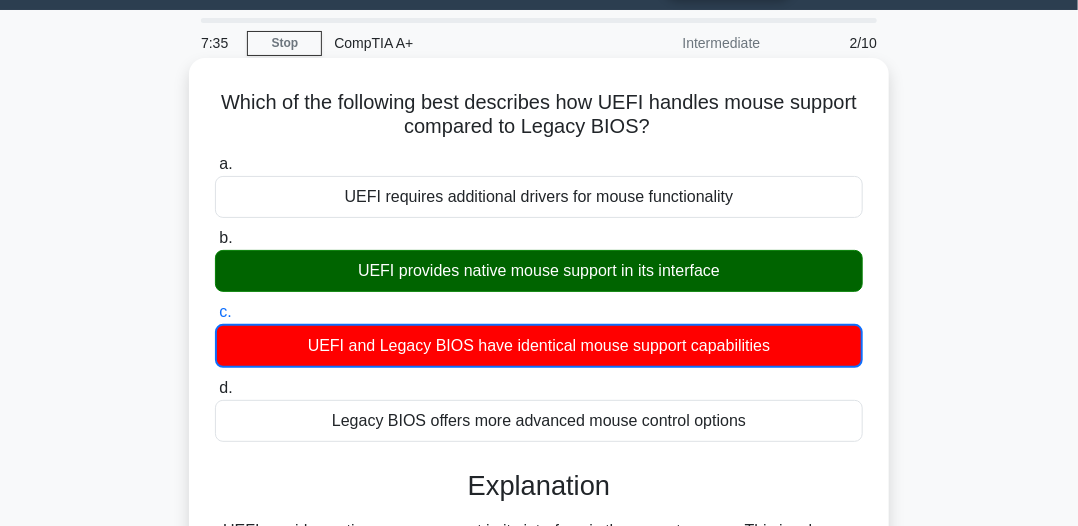 drag, startPoint x: 219, startPoint y: 99, endPoint x: 660, endPoint y: 122, distance: 441.59937 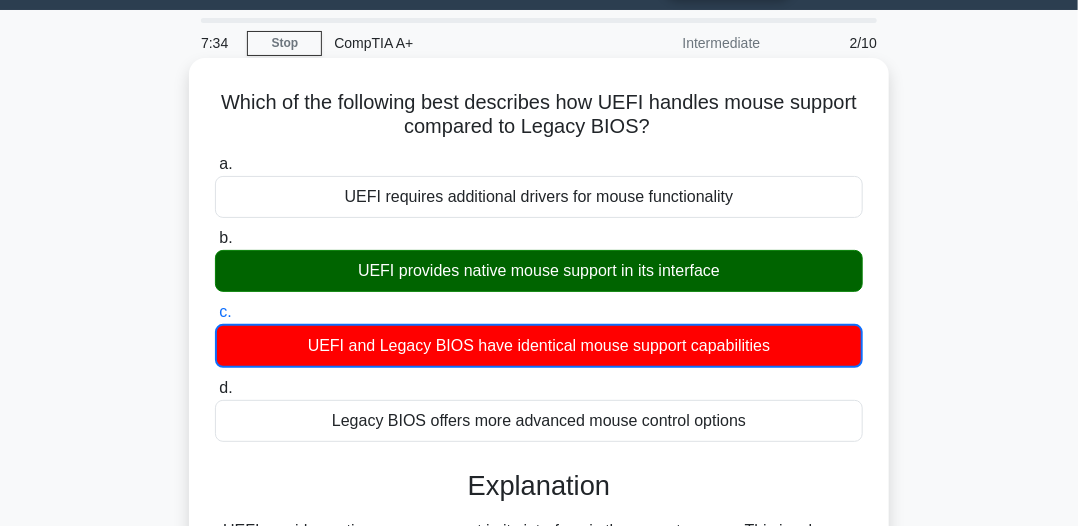 copy on "Which of the following best describes how UEFI handles mouse support compared to Legacy BIOS?" 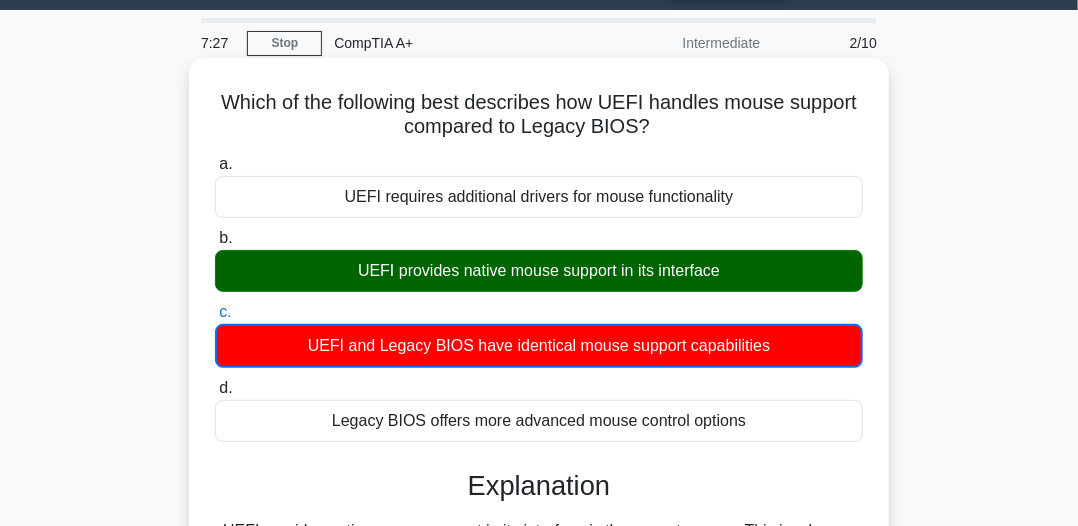 drag, startPoint x: 362, startPoint y: 265, endPoint x: 703, endPoint y: 292, distance: 342.06723 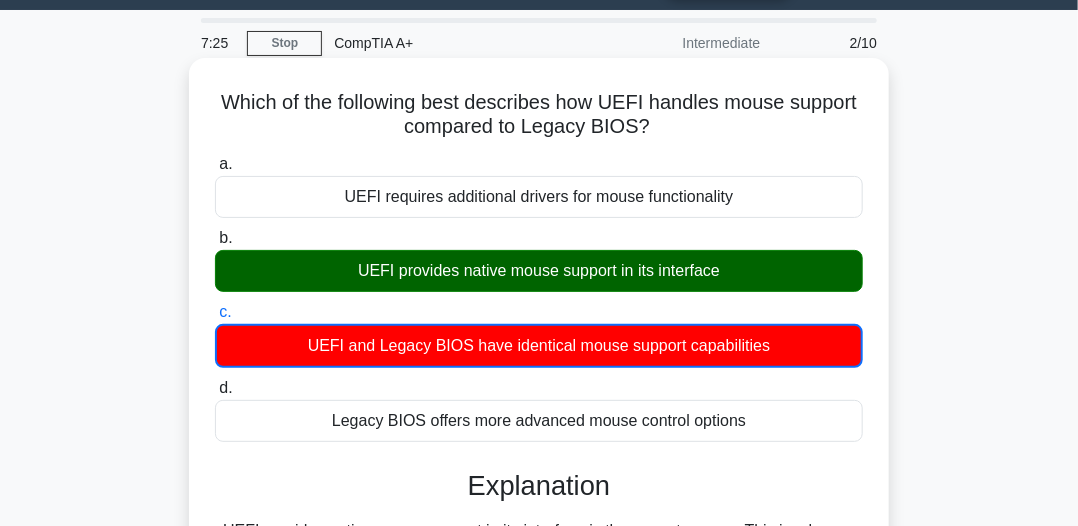 drag, startPoint x: 338, startPoint y: 272, endPoint x: 737, endPoint y: 291, distance: 399.45212 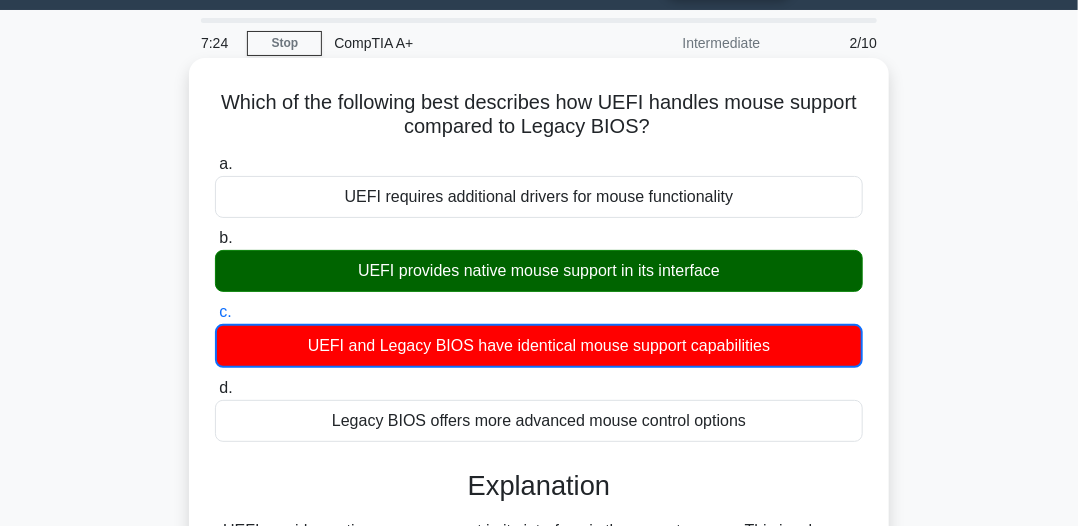 copy on "UEFI provides native mouse support in its interface" 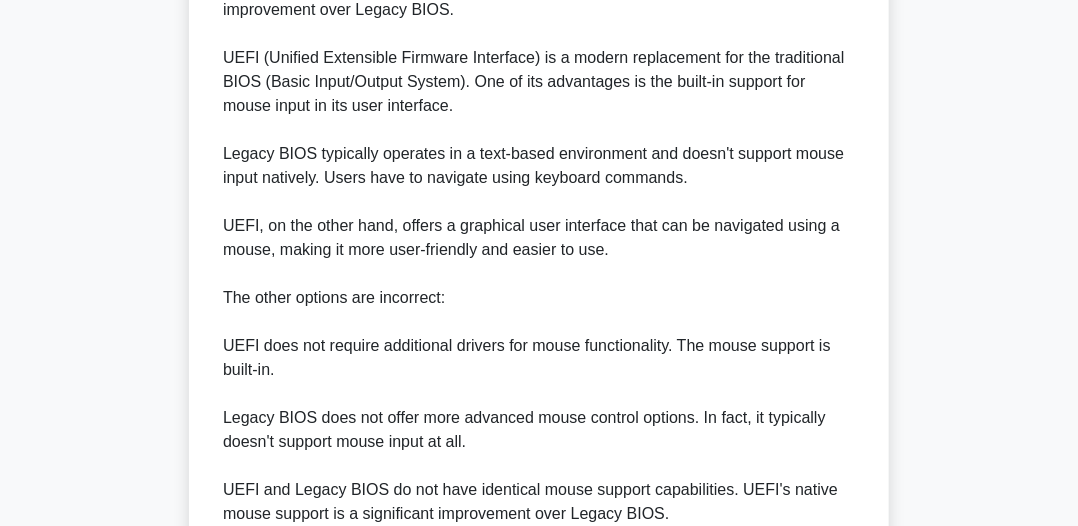 scroll, scrollTop: 778, scrollLeft: 0, axis: vertical 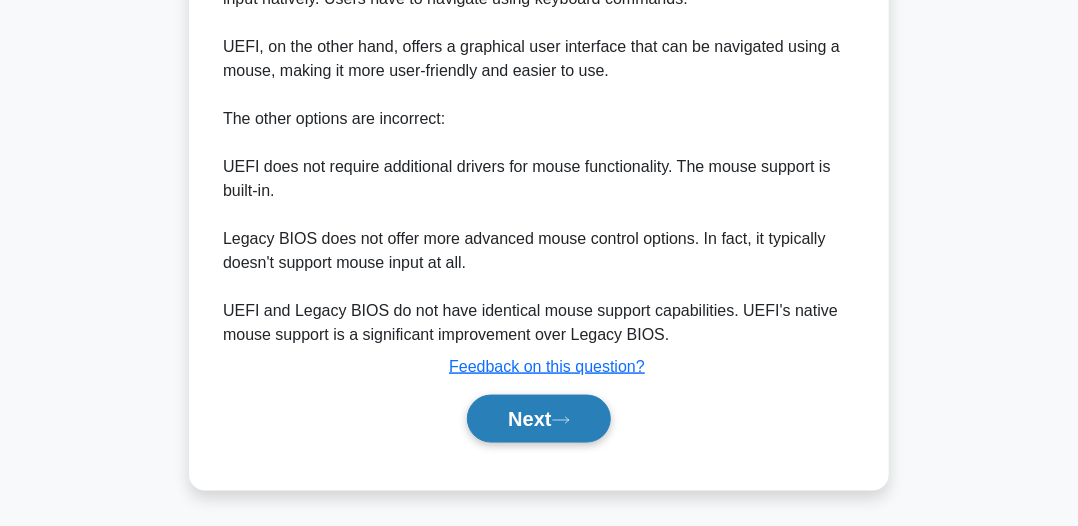 click on "Next" at bounding box center [538, 419] 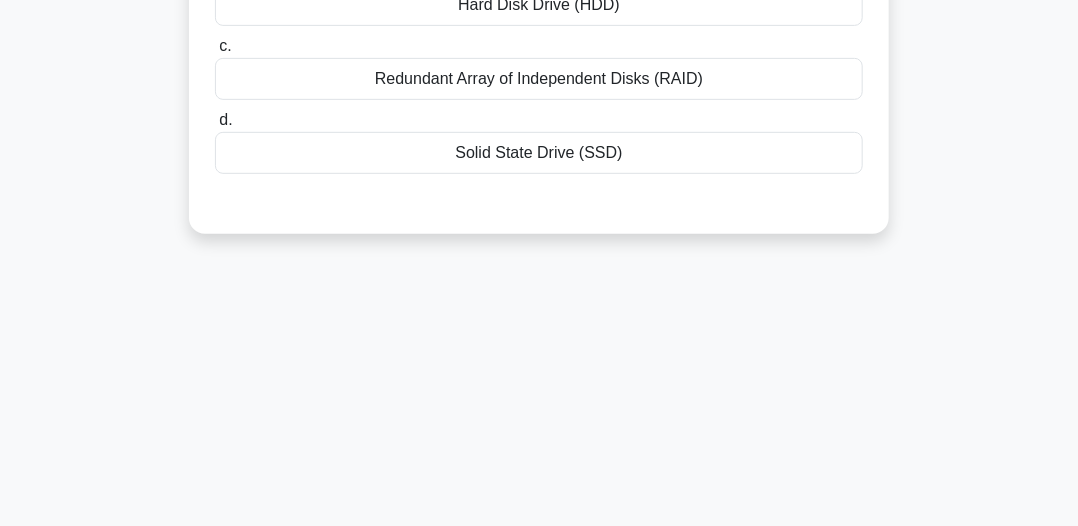 scroll, scrollTop: 54, scrollLeft: 0, axis: vertical 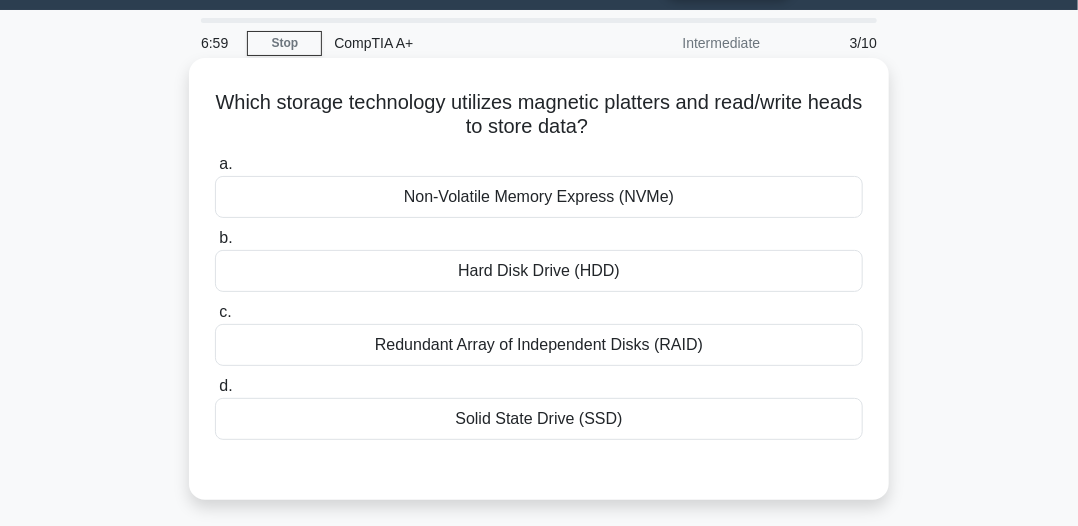 click on "Hard Disk Drive (HDD)" at bounding box center (539, 271) 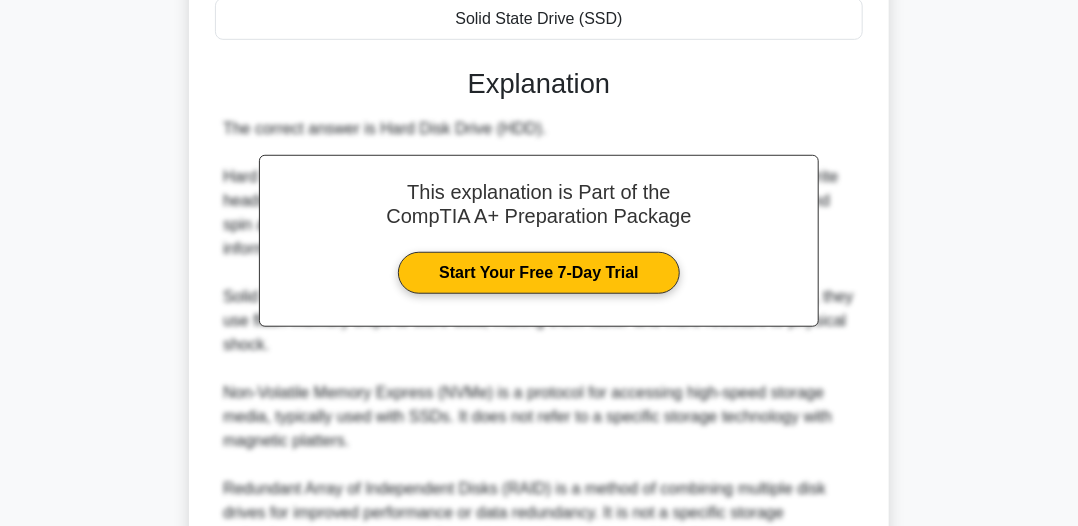 scroll, scrollTop: 656, scrollLeft: 0, axis: vertical 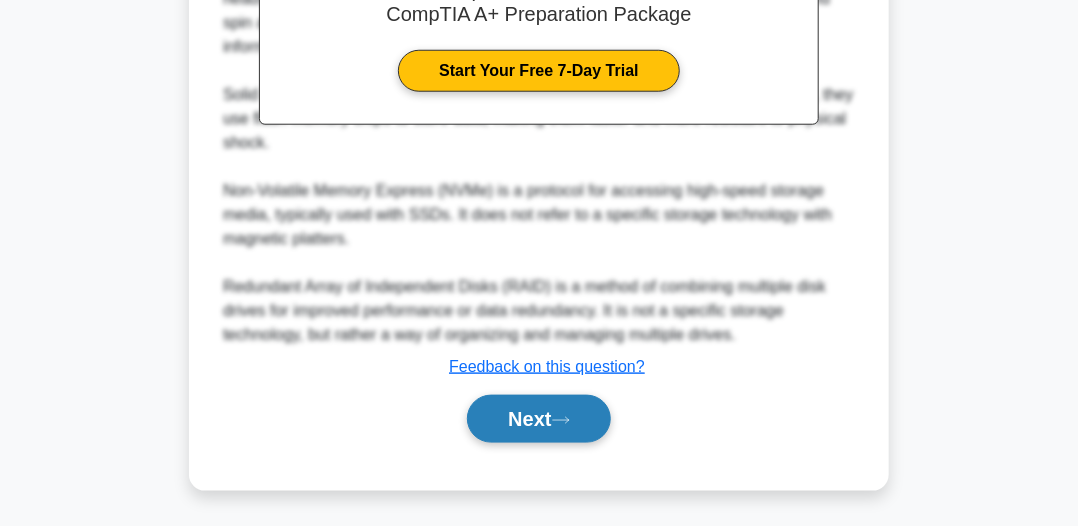 drag, startPoint x: 544, startPoint y: 417, endPoint x: 563, endPoint y: 418, distance: 19.026299 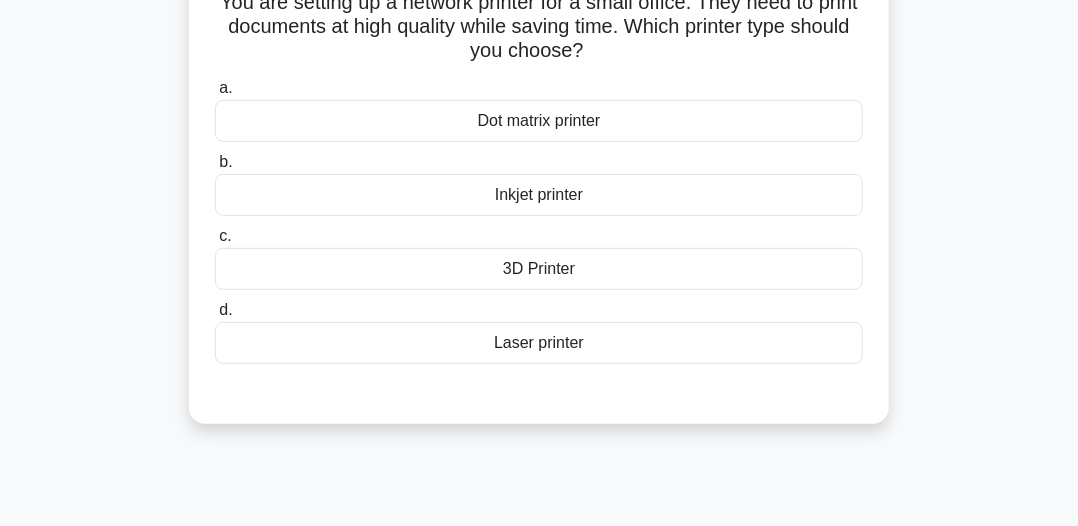 scroll, scrollTop: 54, scrollLeft: 0, axis: vertical 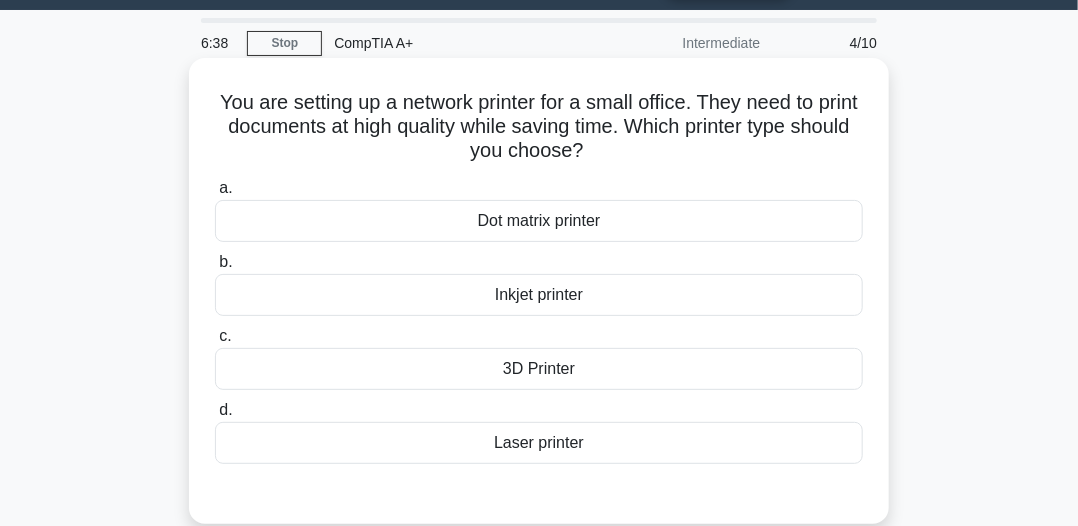 click on "Laser printer" at bounding box center (539, 443) 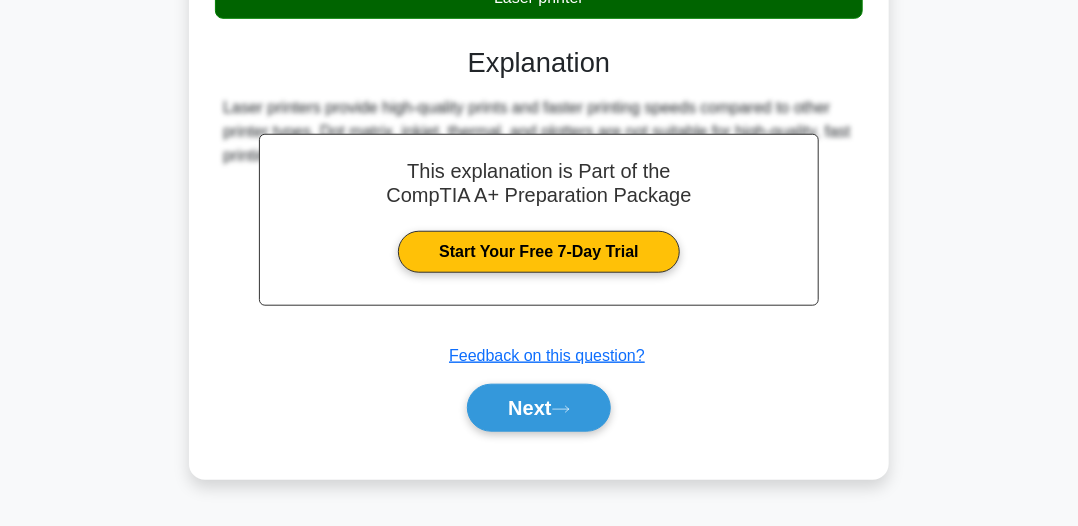 scroll, scrollTop: 554, scrollLeft: 0, axis: vertical 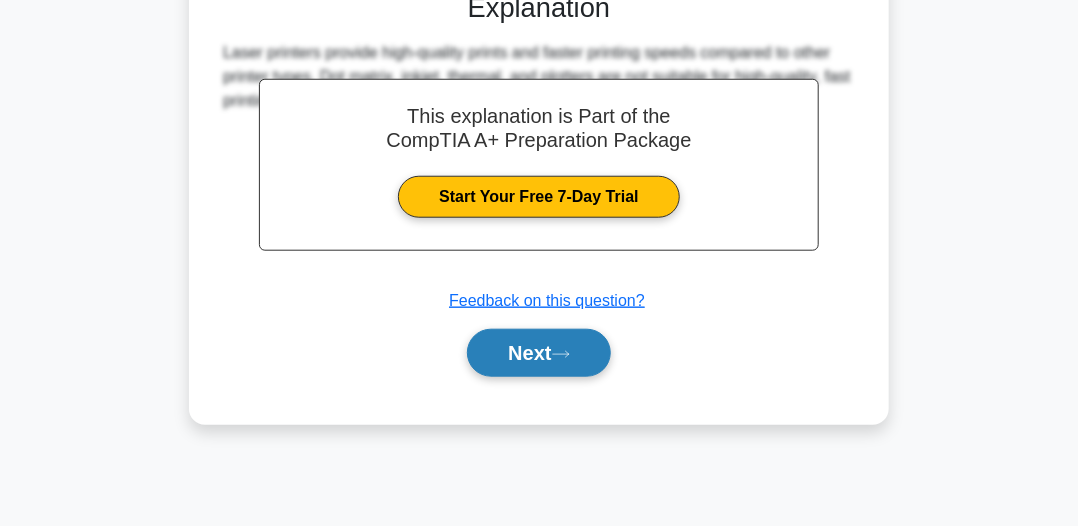 click on "Next" at bounding box center (538, 353) 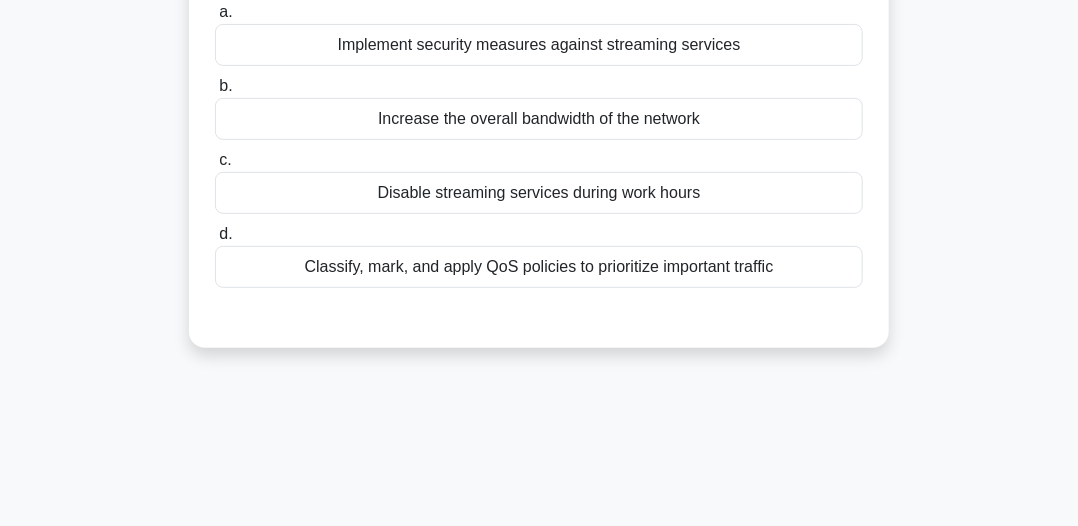 scroll, scrollTop: 154, scrollLeft: 0, axis: vertical 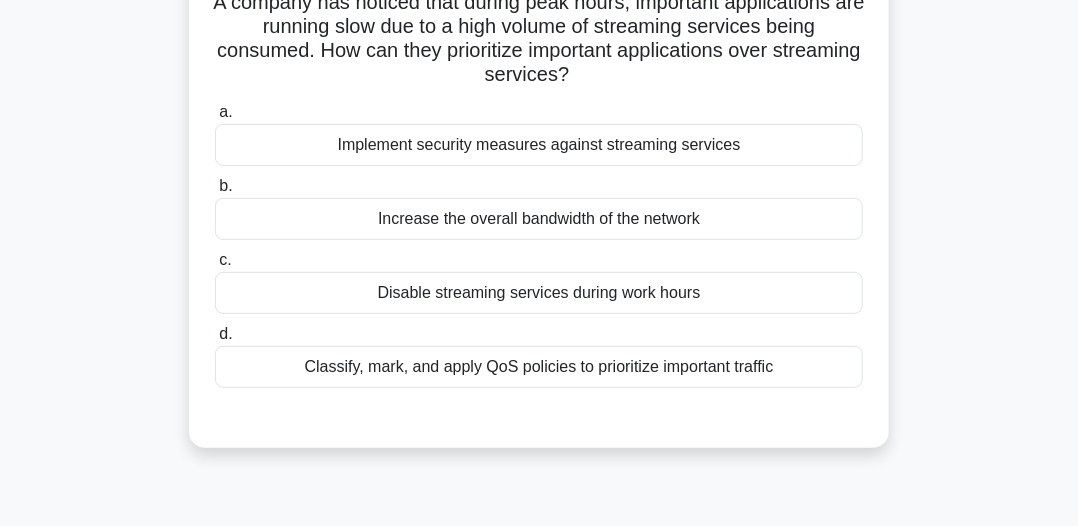 click on "Classify, mark, and apply QoS policies to prioritize important traffic" at bounding box center [539, 367] 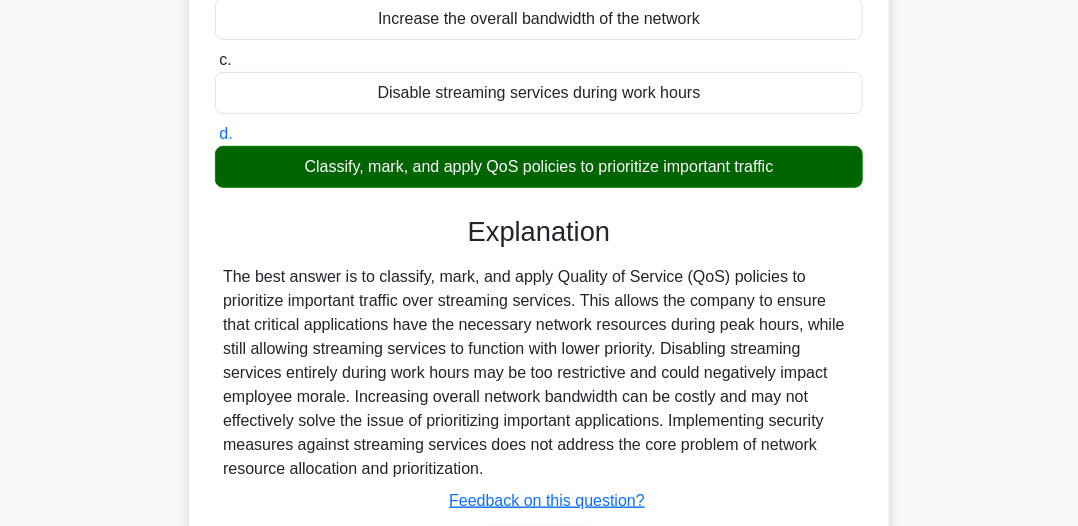 scroll, scrollTop: 454, scrollLeft: 0, axis: vertical 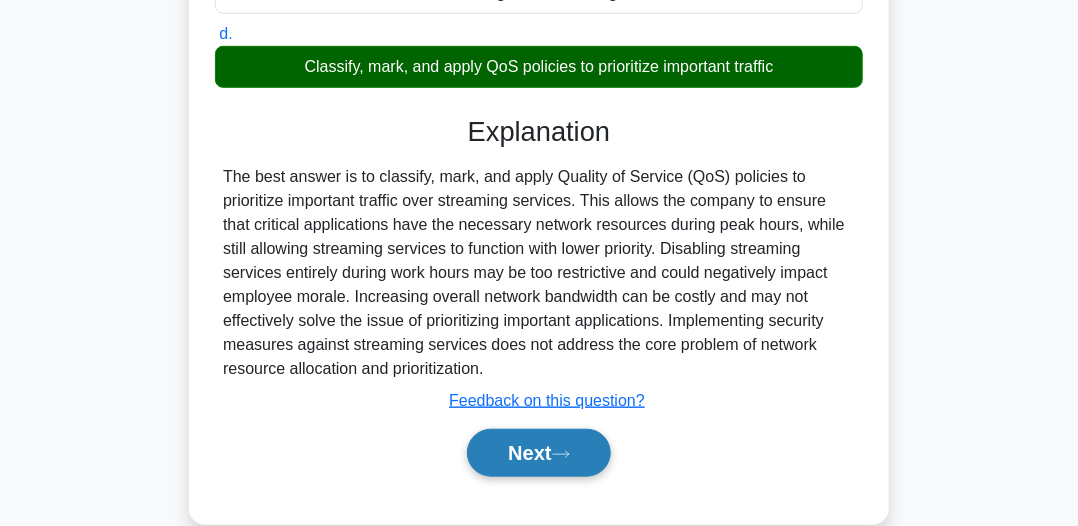 click 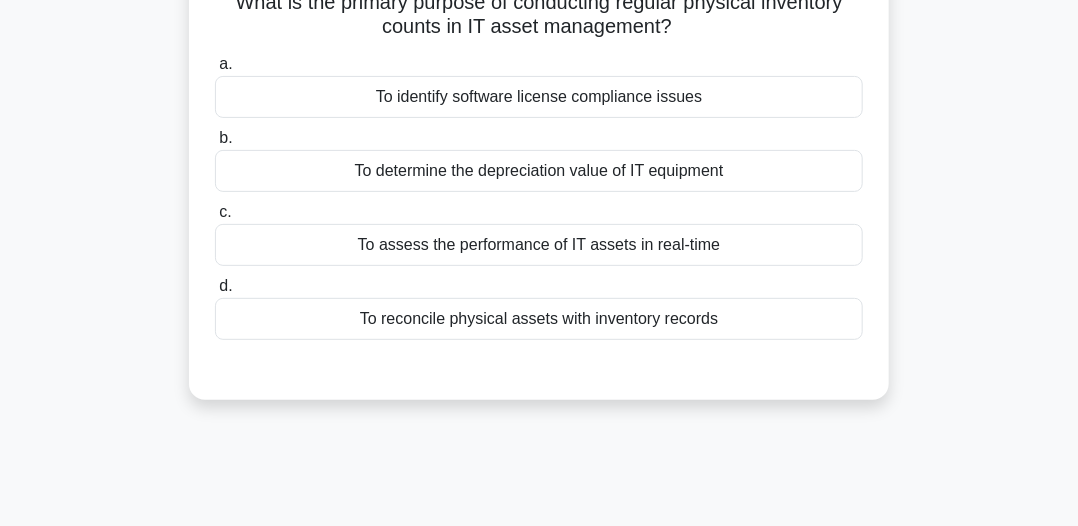 scroll, scrollTop: 54, scrollLeft: 0, axis: vertical 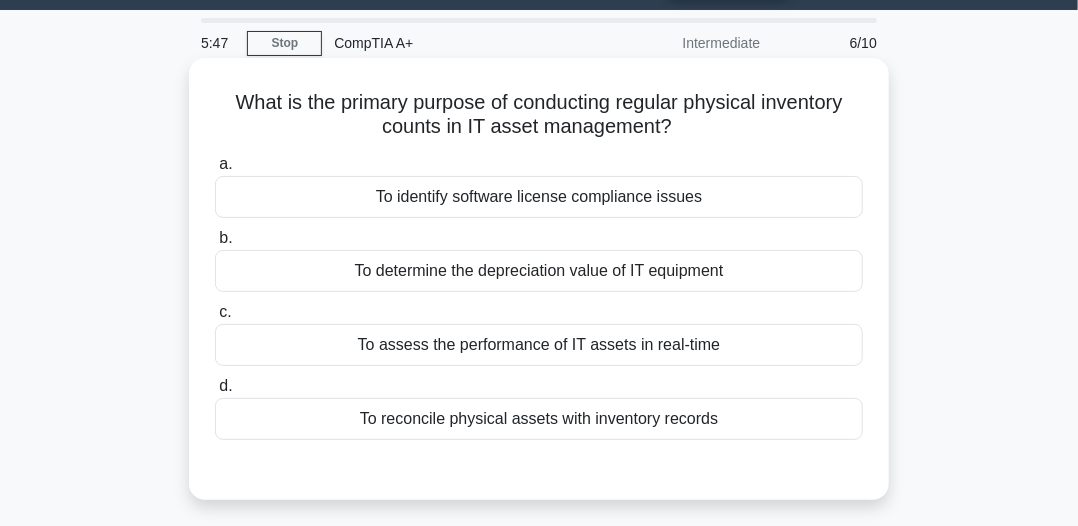 drag, startPoint x: 221, startPoint y: 99, endPoint x: 596, endPoint y: 131, distance: 376.36285 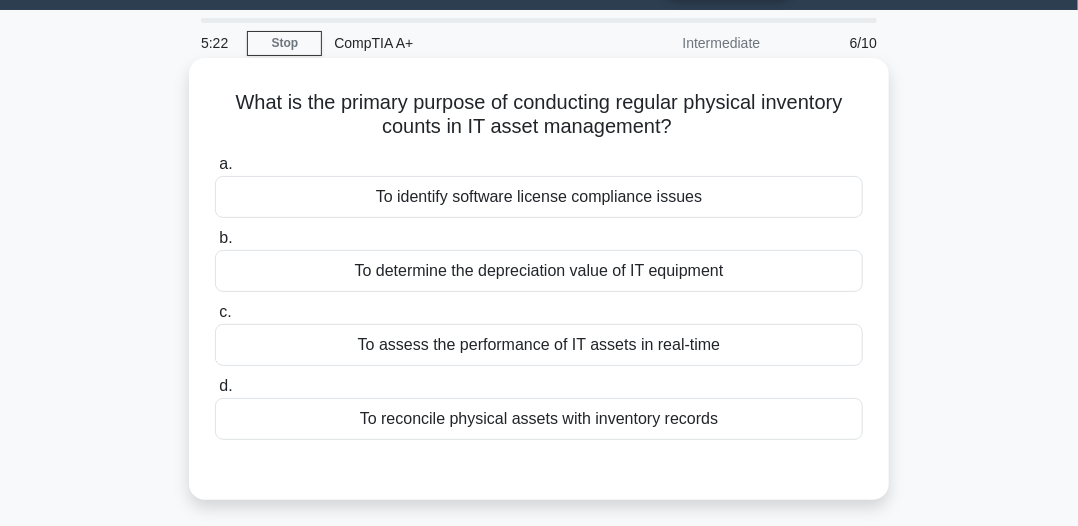 click on "To assess the performance of IT assets in real-time" at bounding box center [539, 345] 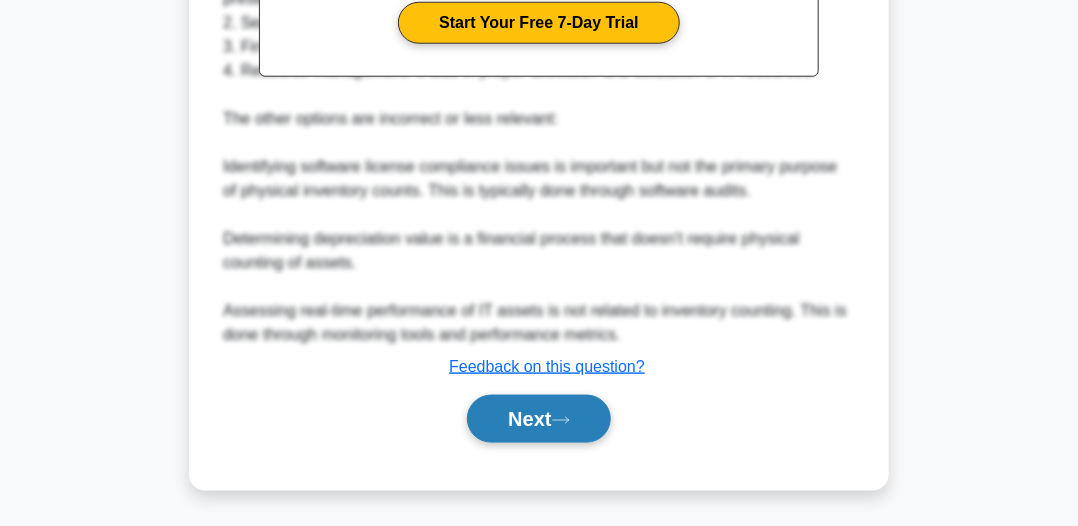 click on "Next" at bounding box center [538, 419] 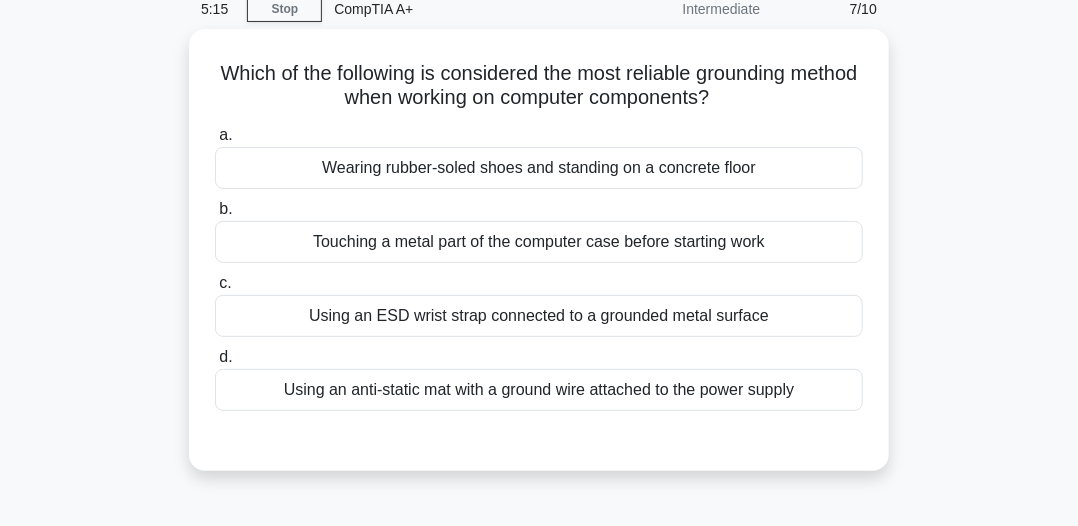scroll, scrollTop: 54, scrollLeft: 0, axis: vertical 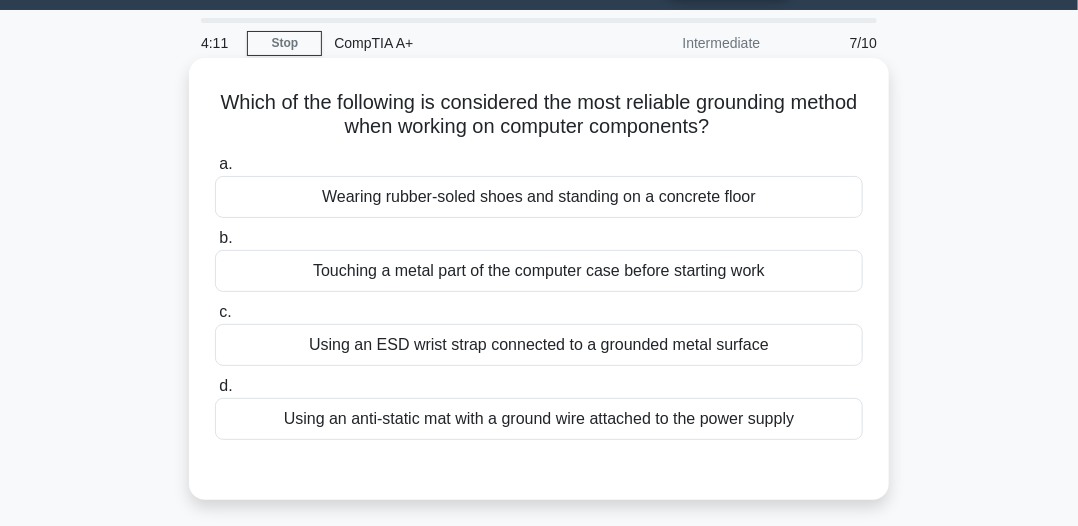 click on "Using an ESD wrist strap connected to a grounded metal surface" at bounding box center (539, 345) 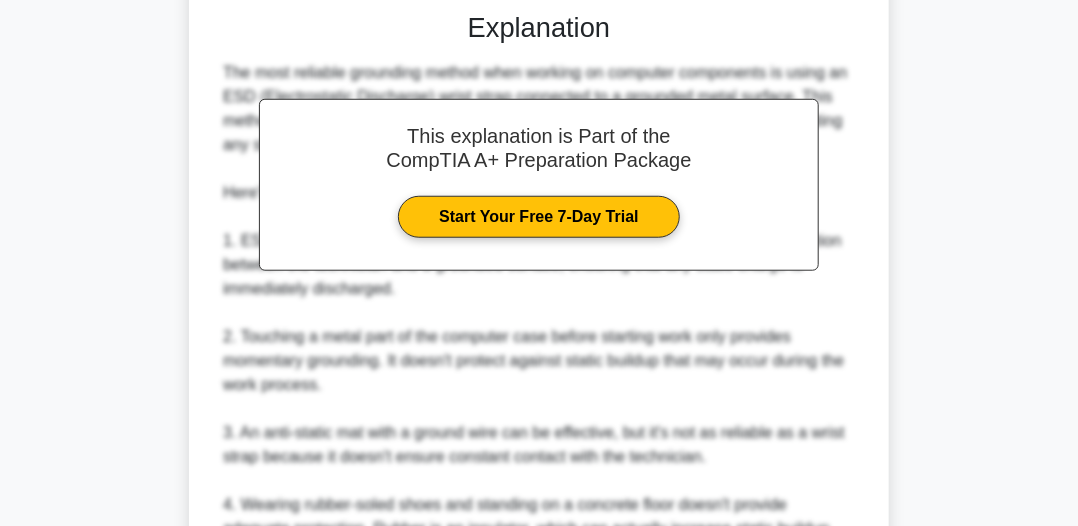 scroll, scrollTop: 754, scrollLeft: 0, axis: vertical 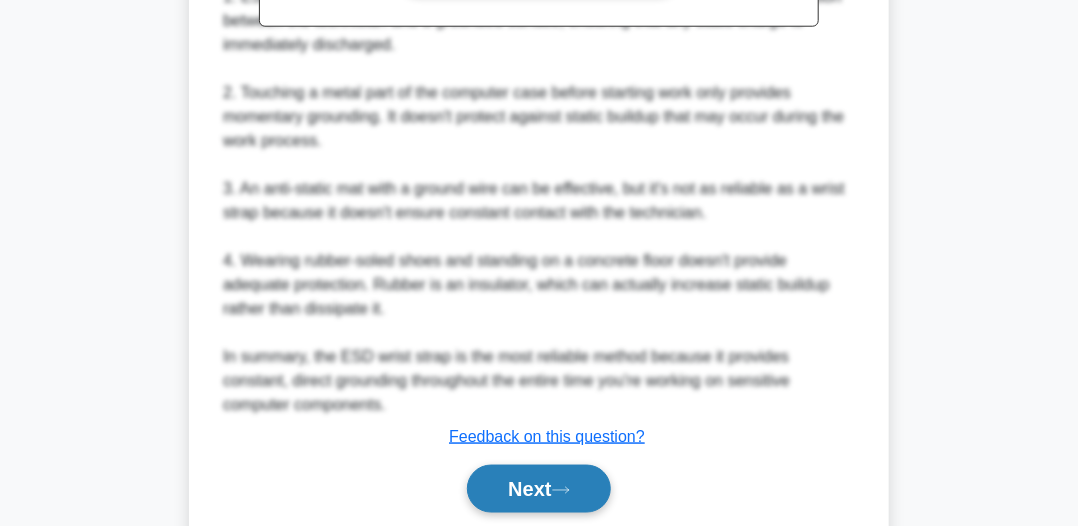 click on "Next" at bounding box center (538, 489) 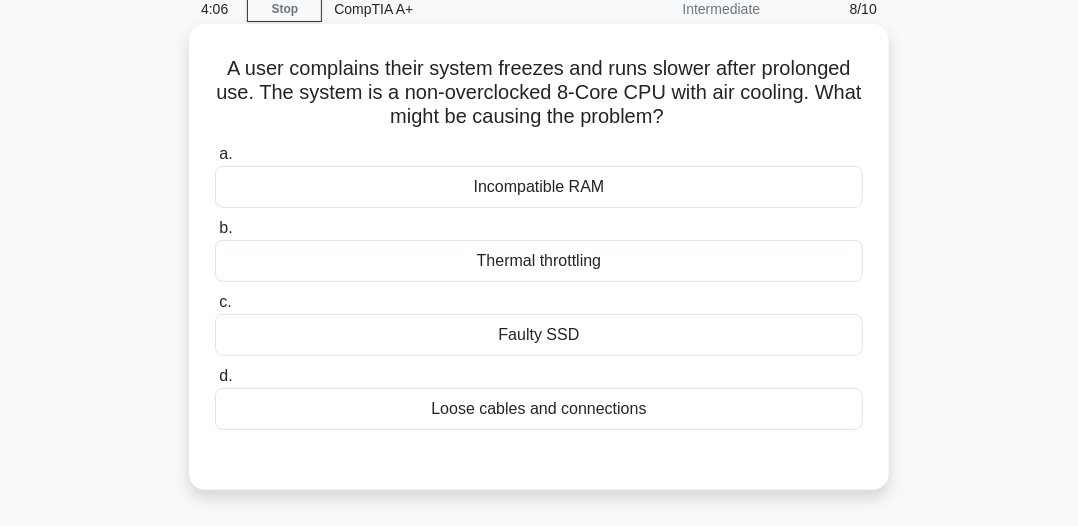 scroll, scrollTop: 54, scrollLeft: 0, axis: vertical 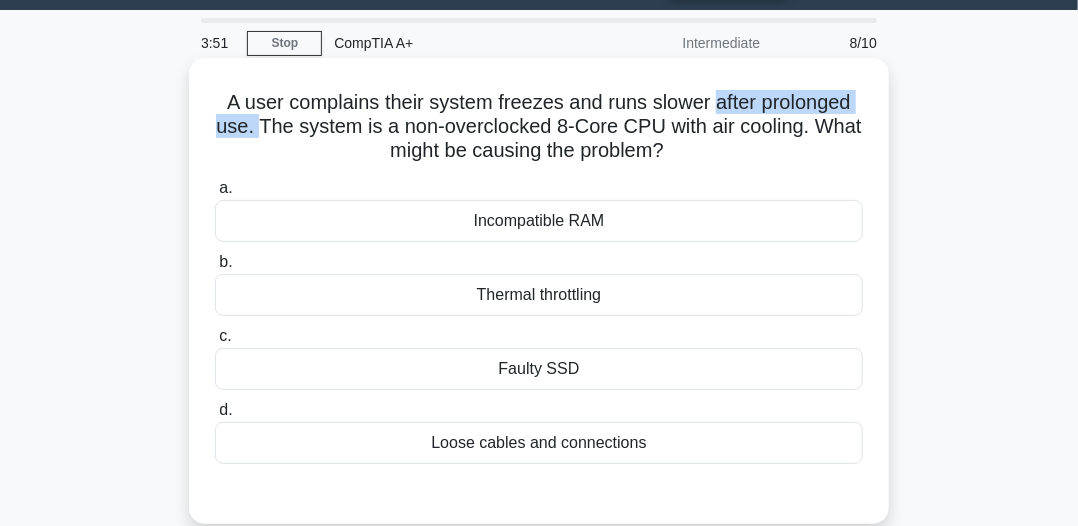 drag, startPoint x: 713, startPoint y: 105, endPoint x: 253, endPoint y: 131, distance: 460.7342 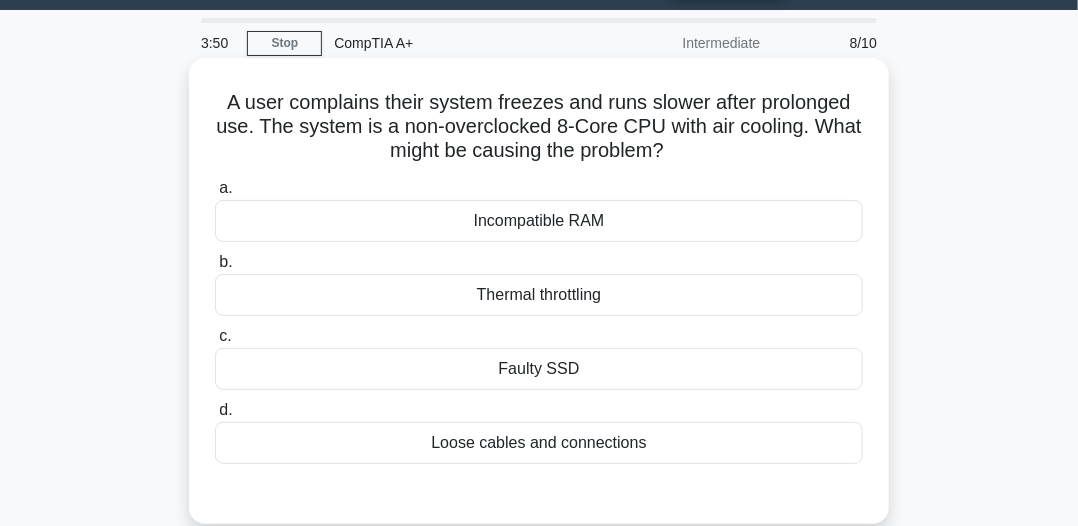 drag, startPoint x: 220, startPoint y: 139, endPoint x: 710, endPoint y: 97, distance: 491.7967 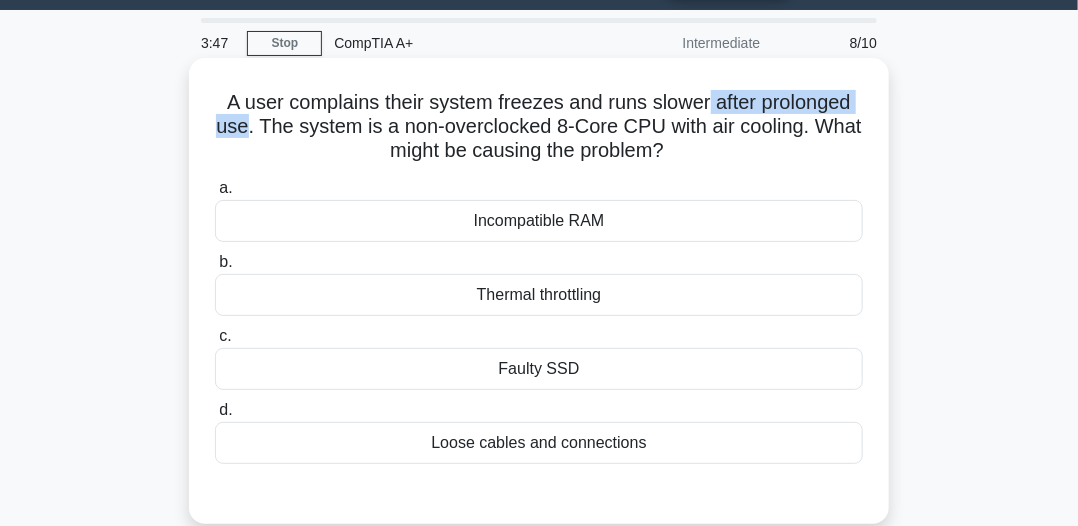 drag, startPoint x: 712, startPoint y: 96, endPoint x: 244, endPoint y: 133, distance: 469.46033 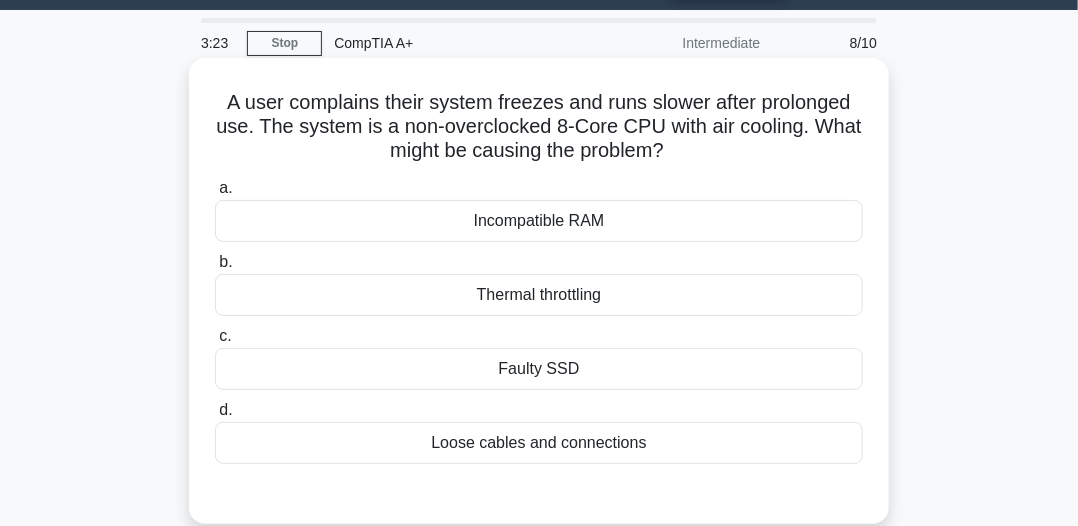 click on "Thermal throttling" at bounding box center [539, 295] 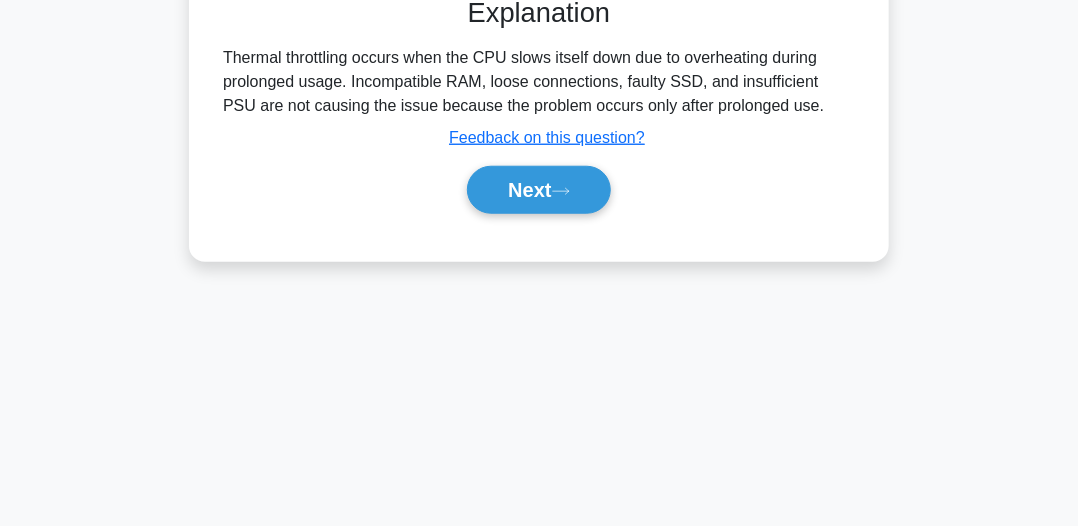 scroll, scrollTop: 454, scrollLeft: 0, axis: vertical 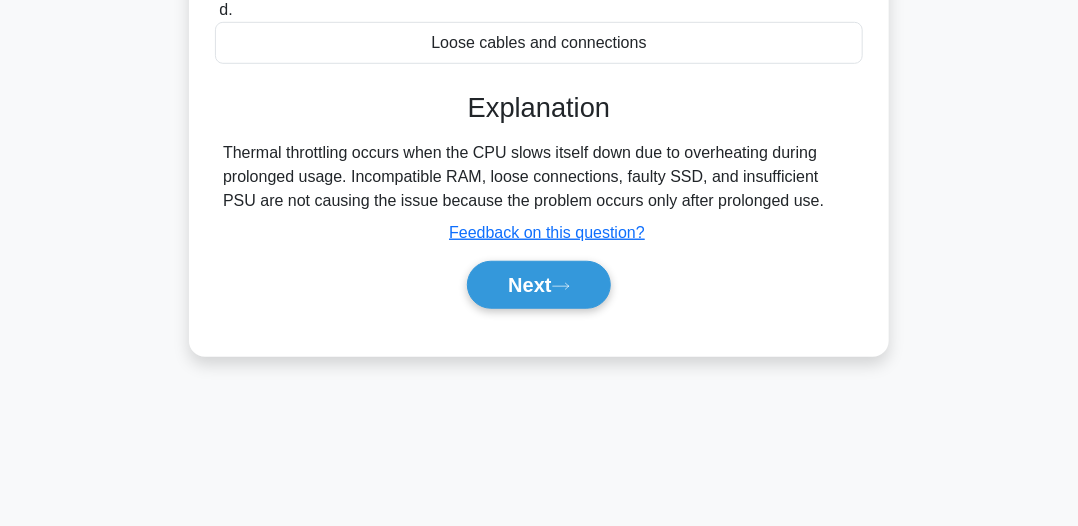 drag, startPoint x: 211, startPoint y: 156, endPoint x: 631, endPoint y: 203, distance: 422.62158 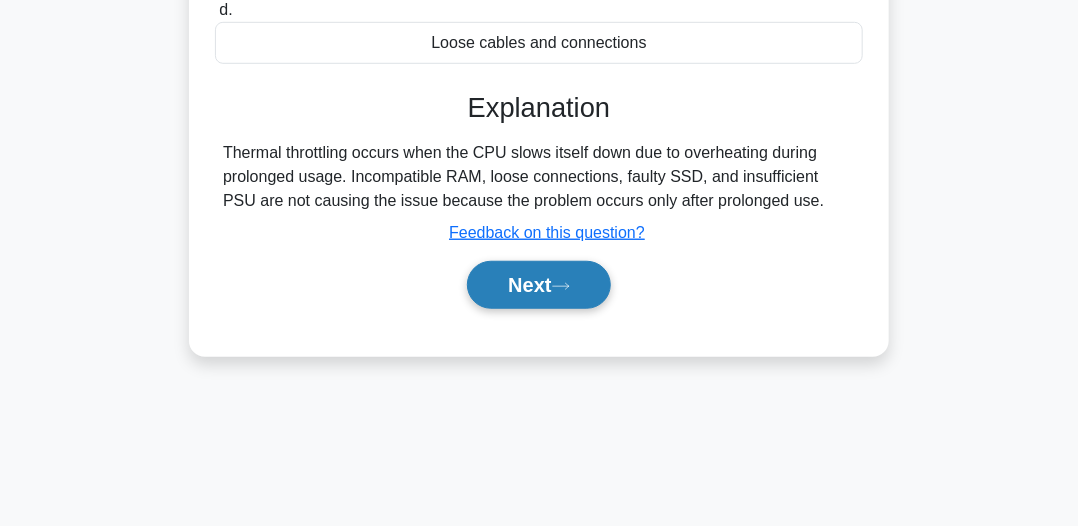click on "Next" at bounding box center [538, 285] 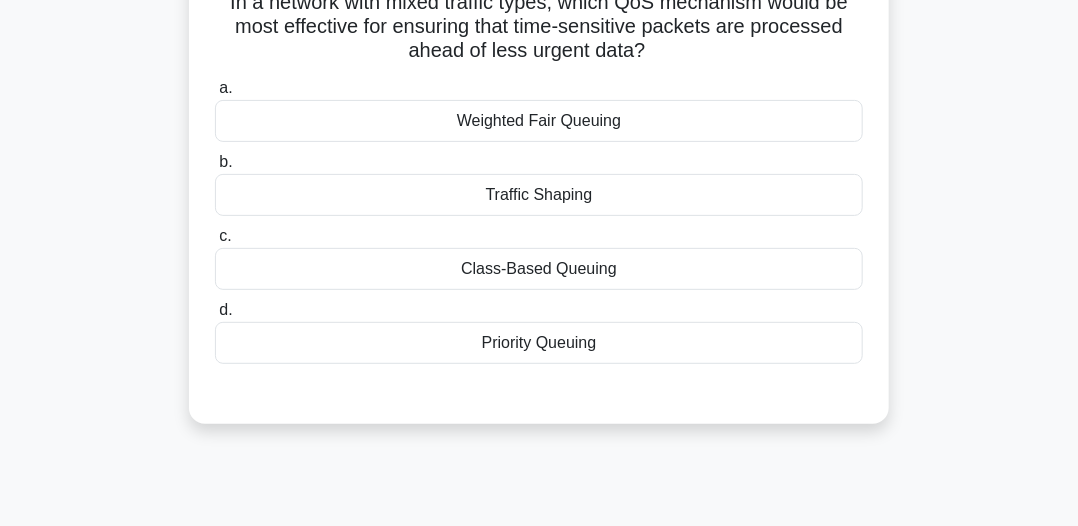 scroll, scrollTop: 54, scrollLeft: 0, axis: vertical 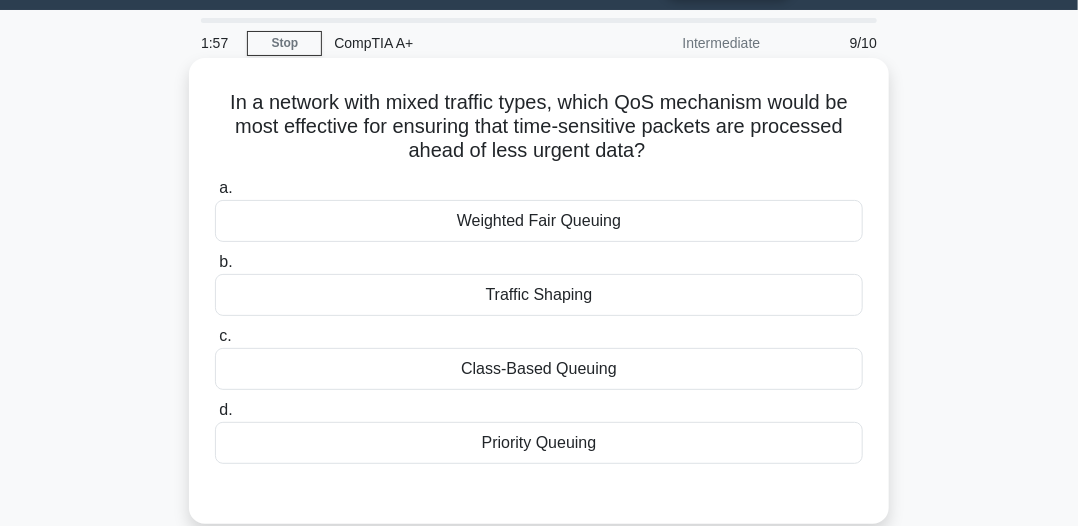 drag, startPoint x: 217, startPoint y: 108, endPoint x: 673, endPoint y: 153, distance: 458.21503 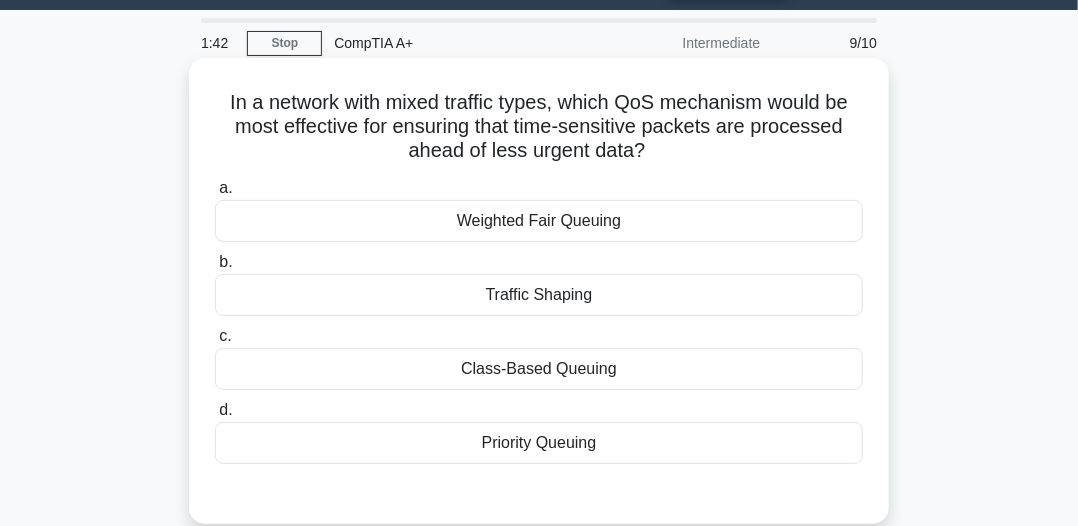 click on "Priority Queuing" at bounding box center [539, 443] 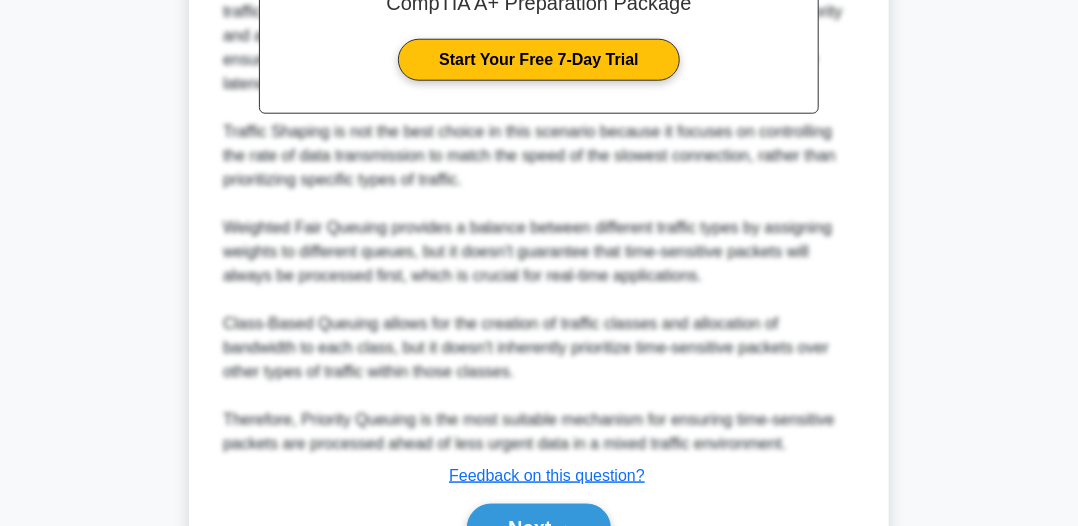 scroll, scrollTop: 800, scrollLeft: 0, axis: vertical 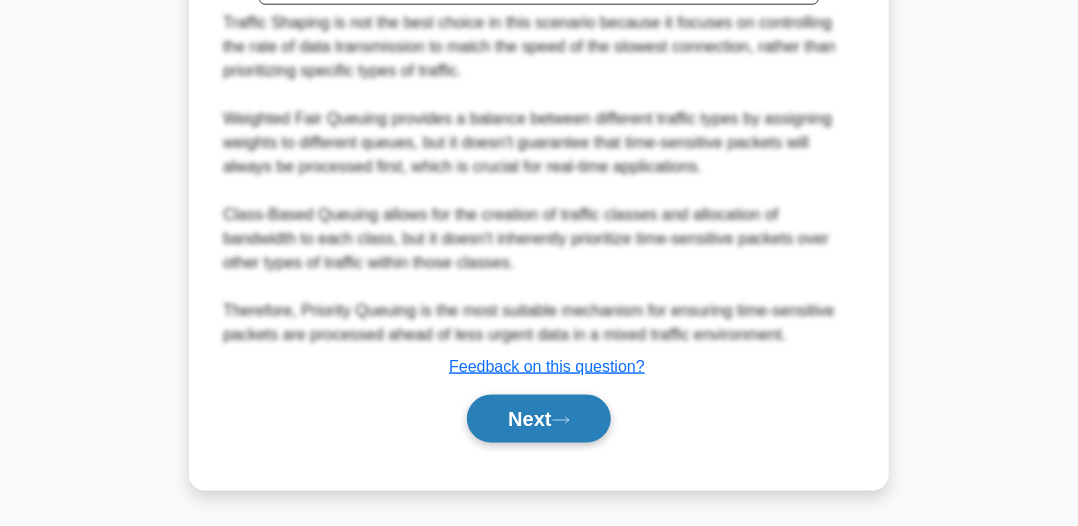 click on "Next" at bounding box center (538, 419) 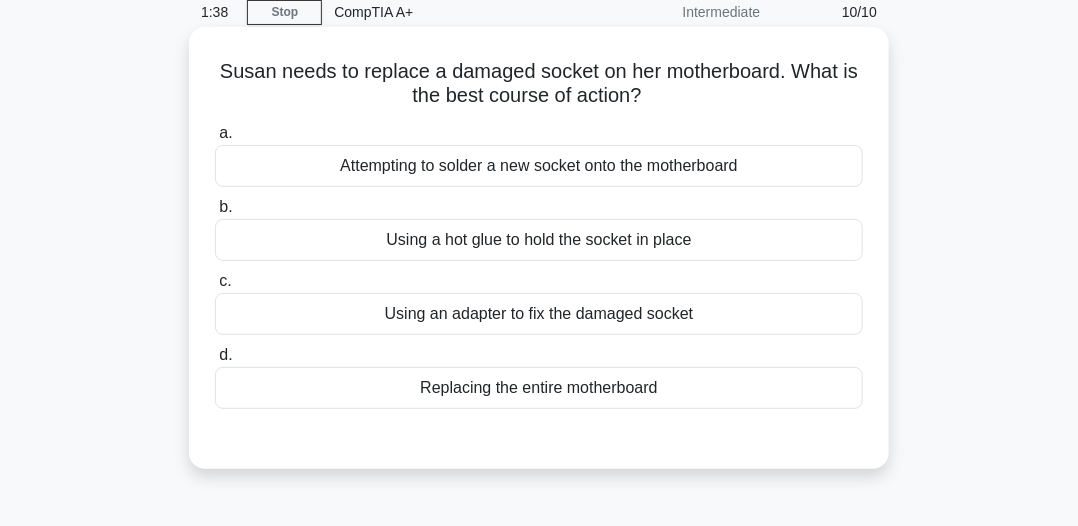 scroll, scrollTop: 54, scrollLeft: 0, axis: vertical 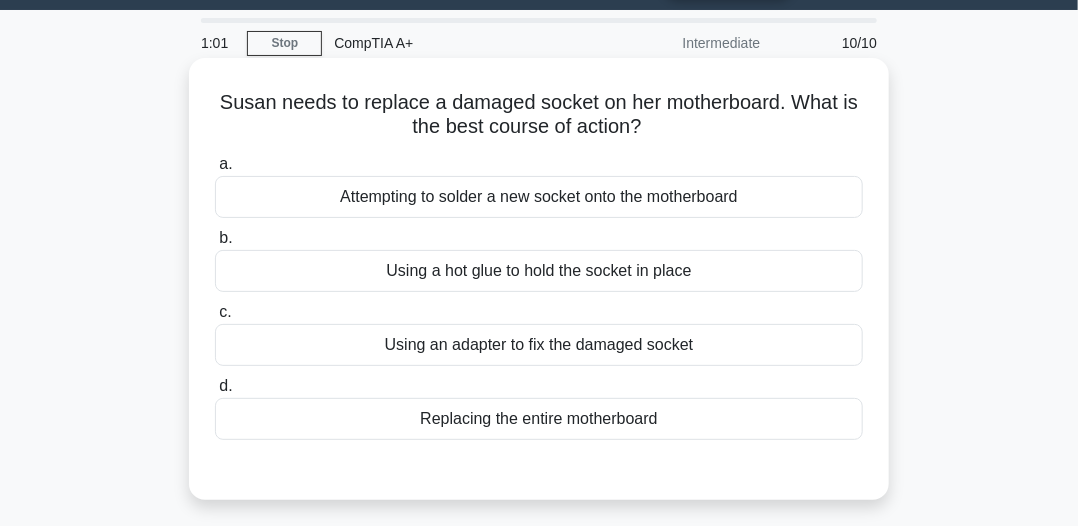 drag, startPoint x: 331, startPoint y: 192, endPoint x: 759, endPoint y: 197, distance: 428.0292 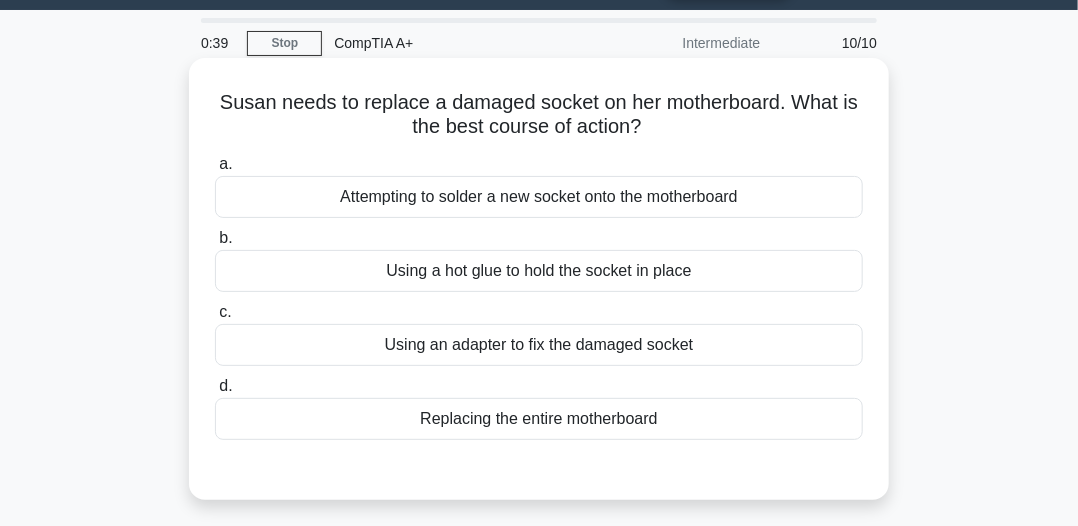 drag, startPoint x: 389, startPoint y: 345, endPoint x: 654, endPoint y: 353, distance: 265.12073 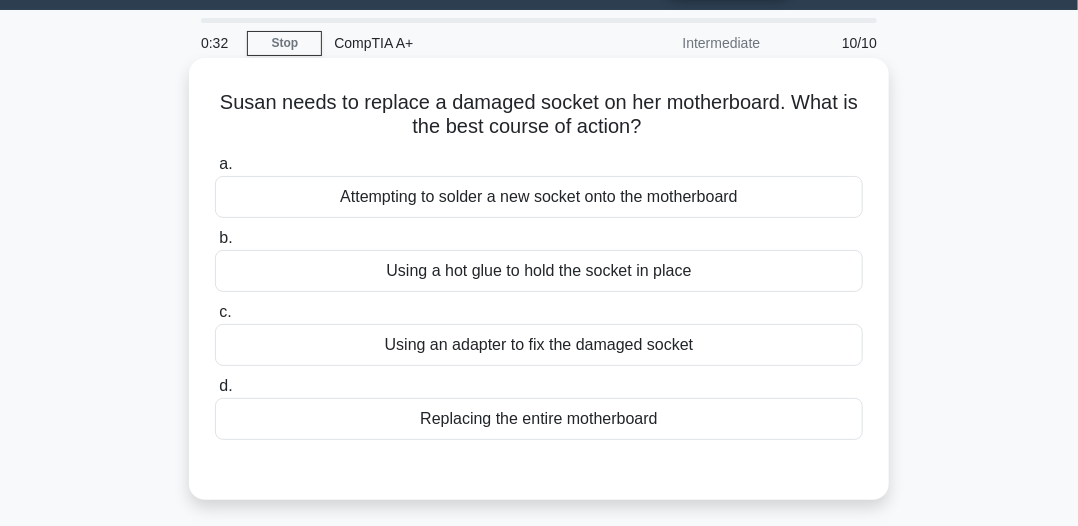 drag, startPoint x: 379, startPoint y: 270, endPoint x: 664, endPoint y: 266, distance: 285.02808 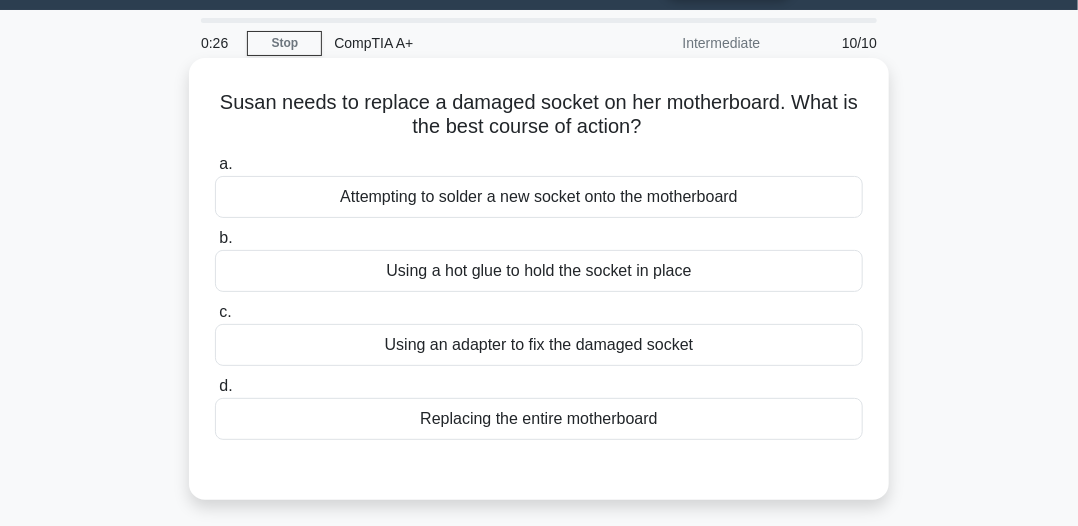 click on "Replacing the entire motherboard" at bounding box center [539, 419] 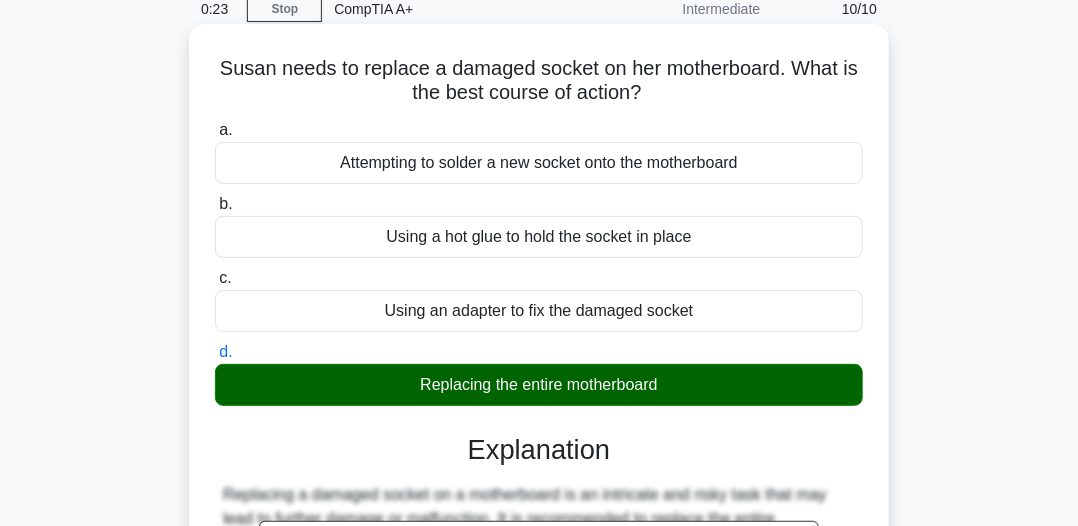 scroll, scrollTop: 54, scrollLeft: 0, axis: vertical 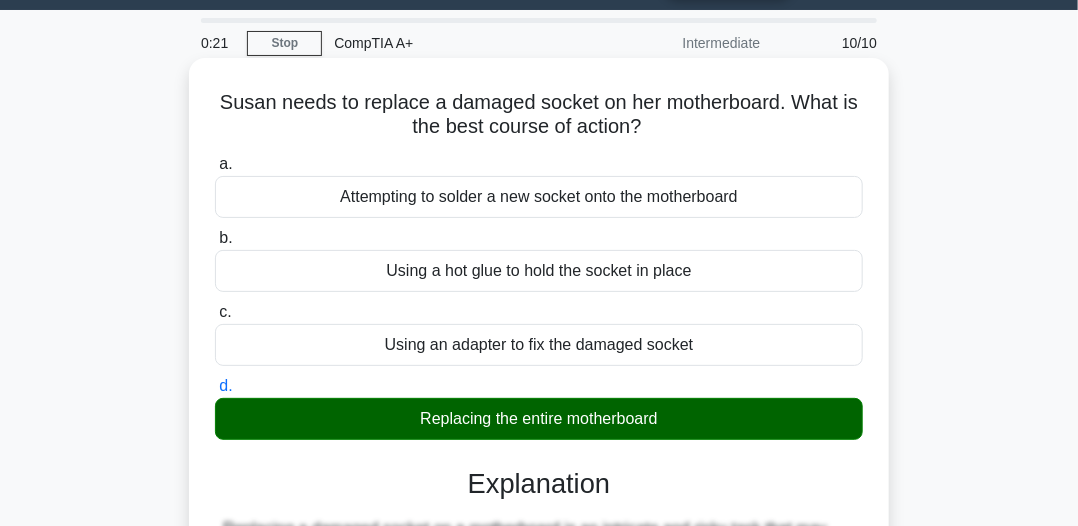 drag, startPoint x: 215, startPoint y: 105, endPoint x: 692, endPoint y: 130, distance: 477.6547 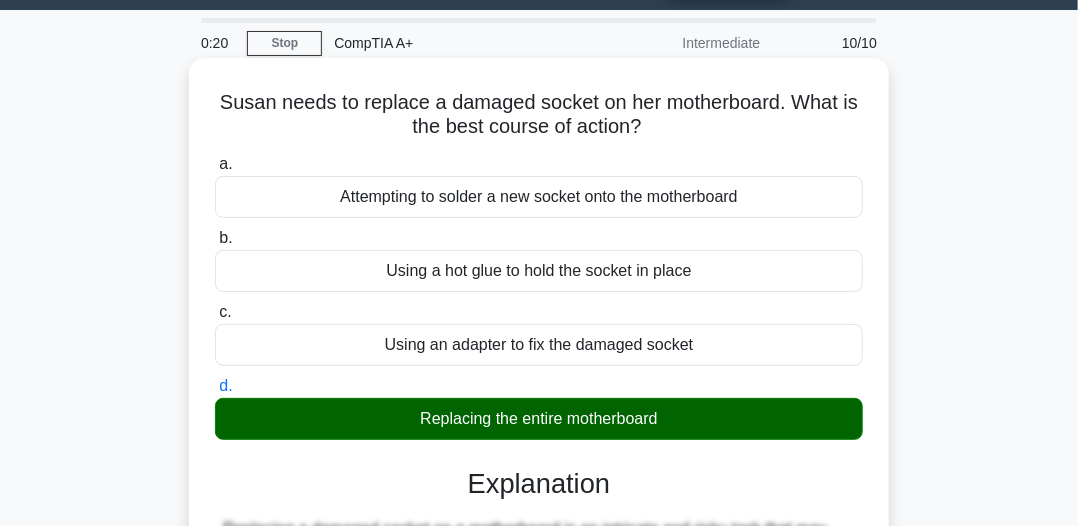 copy on "Susan needs to replace a damaged socket on her motherboard. What is the best course of action?" 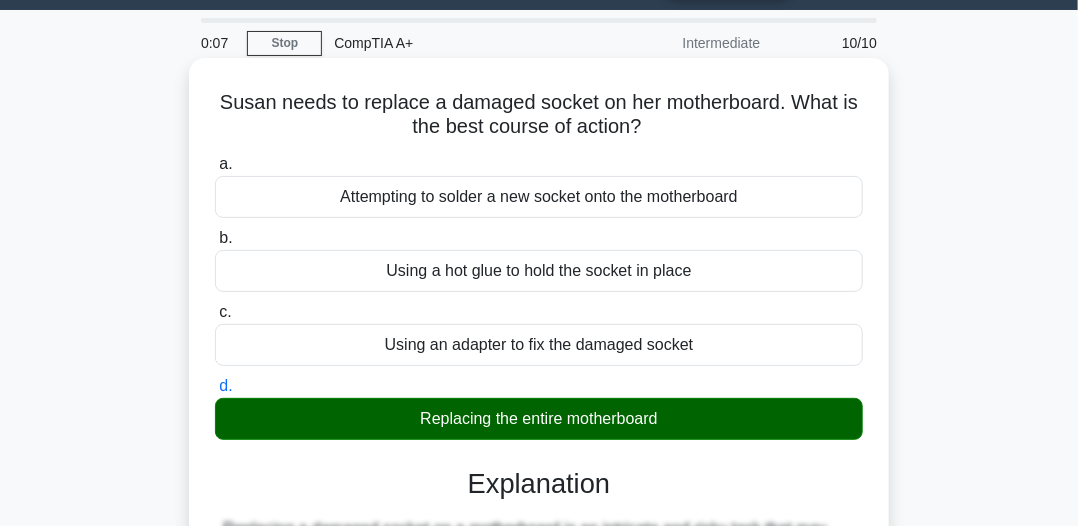 drag, startPoint x: 406, startPoint y: 412, endPoint x: 630, endPoint y: 421, distance: 224.18073 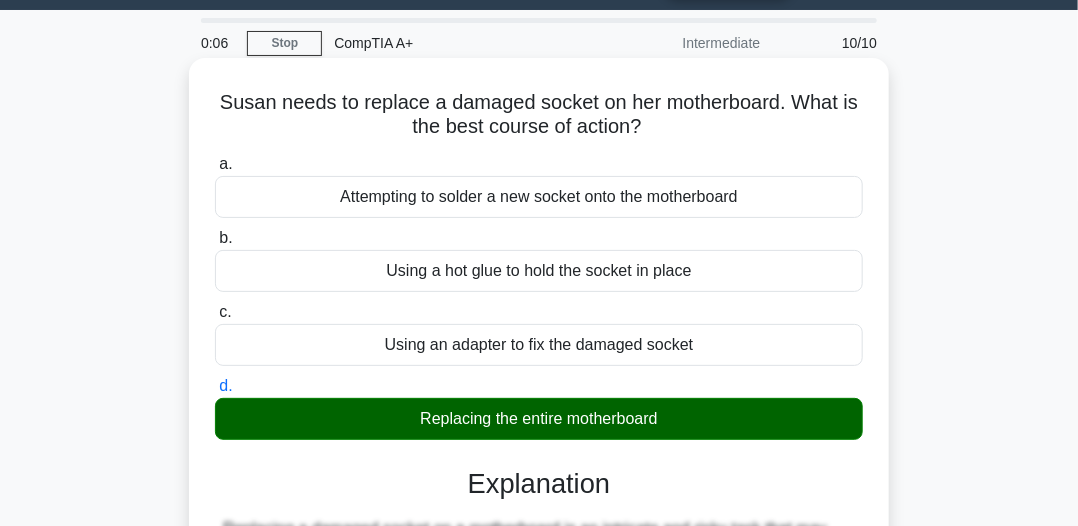 copy on "Replacing the entire motherboard" 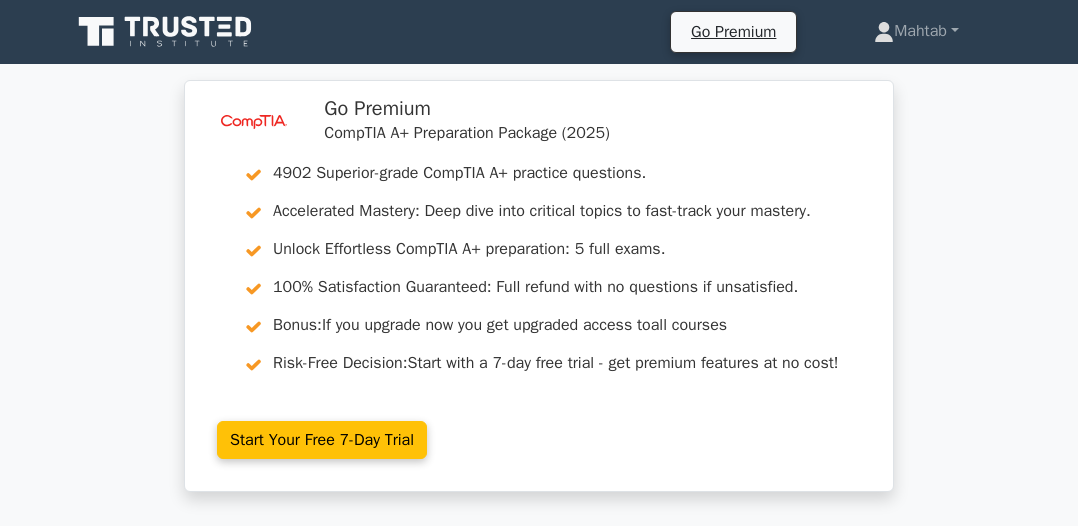 scroll, scrollTop: 0, scrollLeft: 0, axis: both 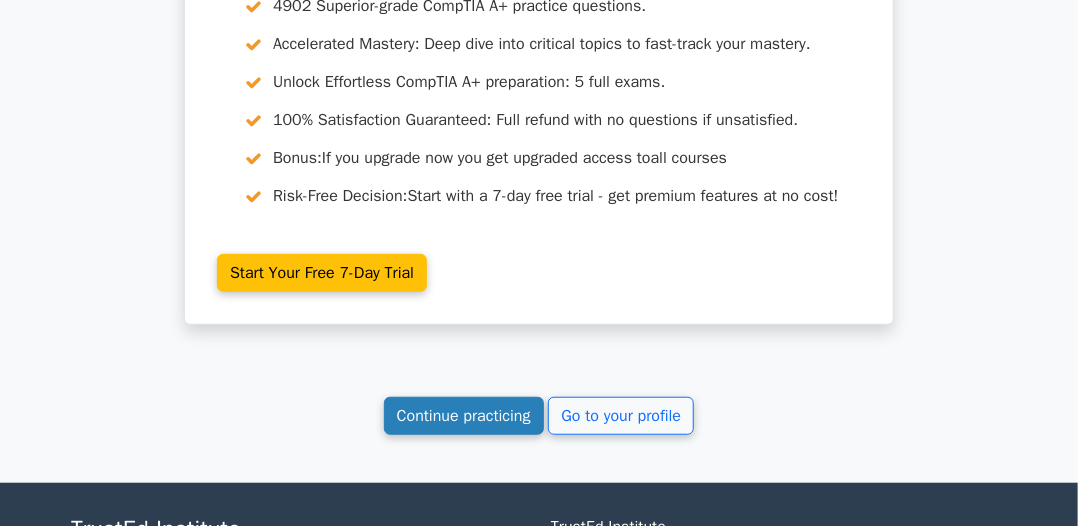 click on "Continue practicing" at bounding box center [464, 416] 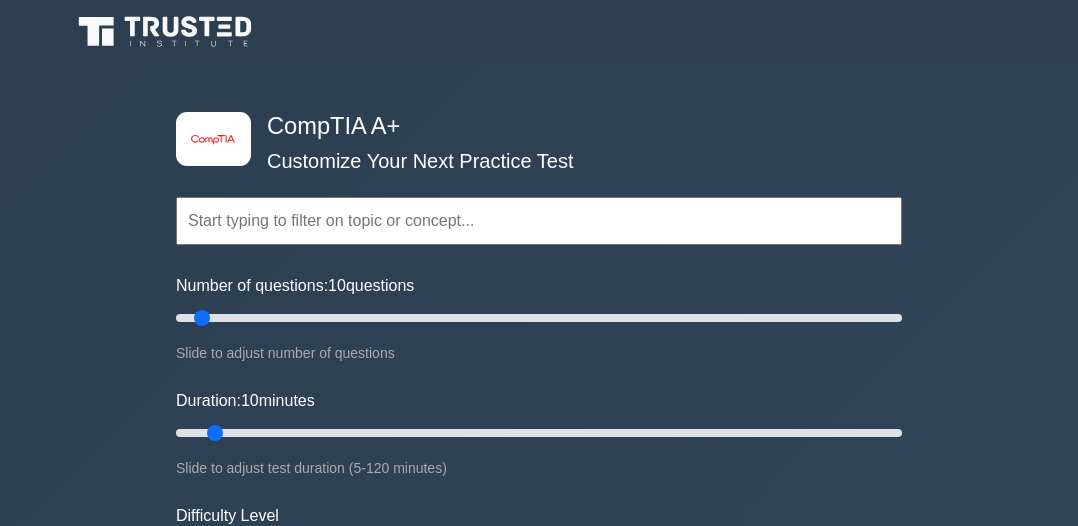 scroll, scrollTop: 0, scrollLeft: 0, axis: both 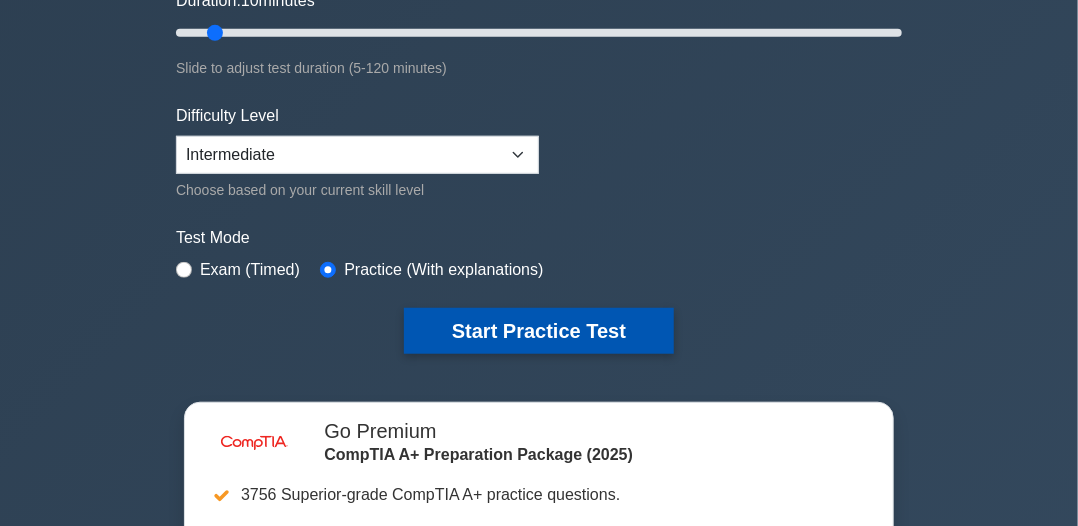 click on "Start Practice Test" at bounding box center (539, 331) 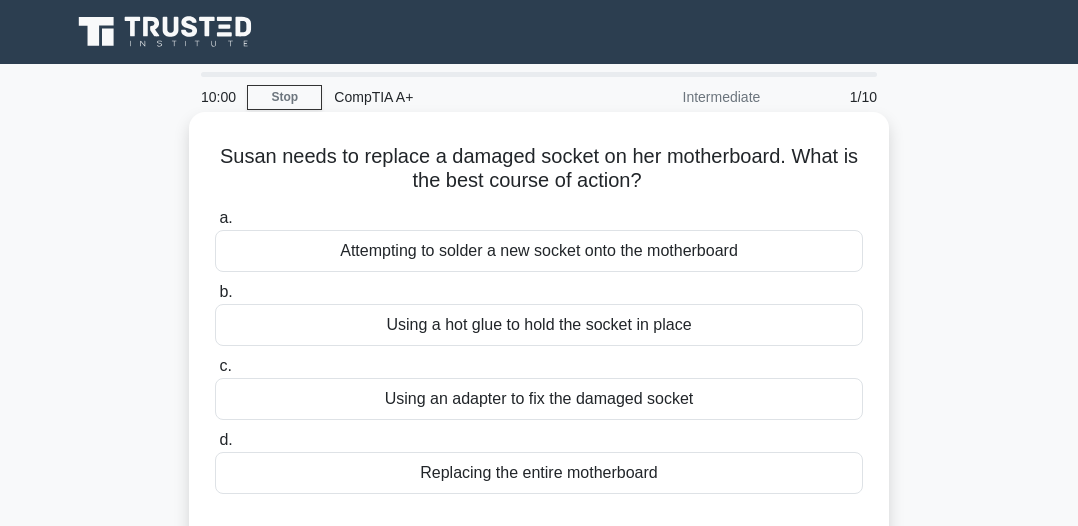 scroll, scrollTop: 0, scrollLeft: 0, axis: both 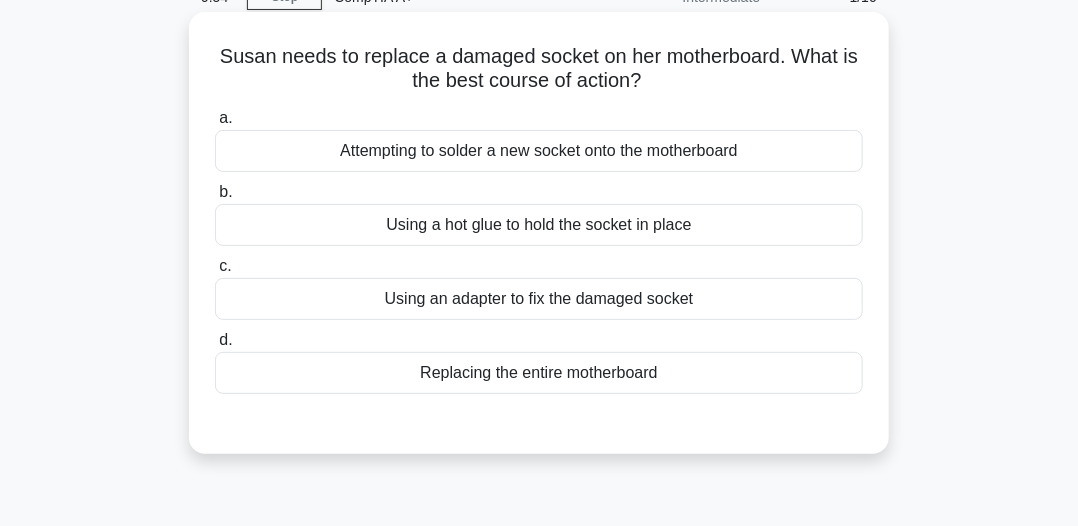 drag, startPoint x: 520, startPoint y: 361, endPoint x: 562, endPoint y: 386, distance: 48.8774 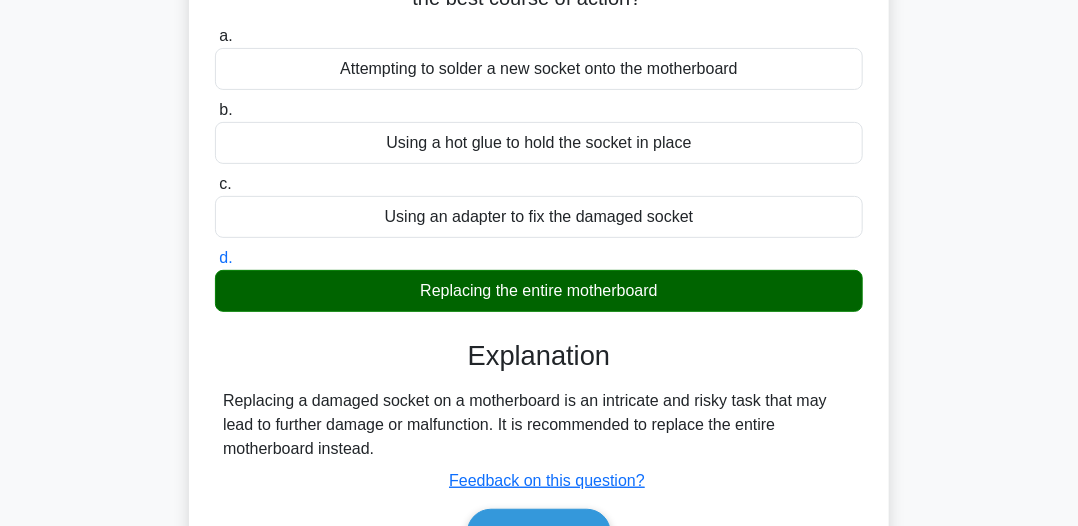 scroll, scrollTop: 400, scrollLeft: 0, axis: vertical 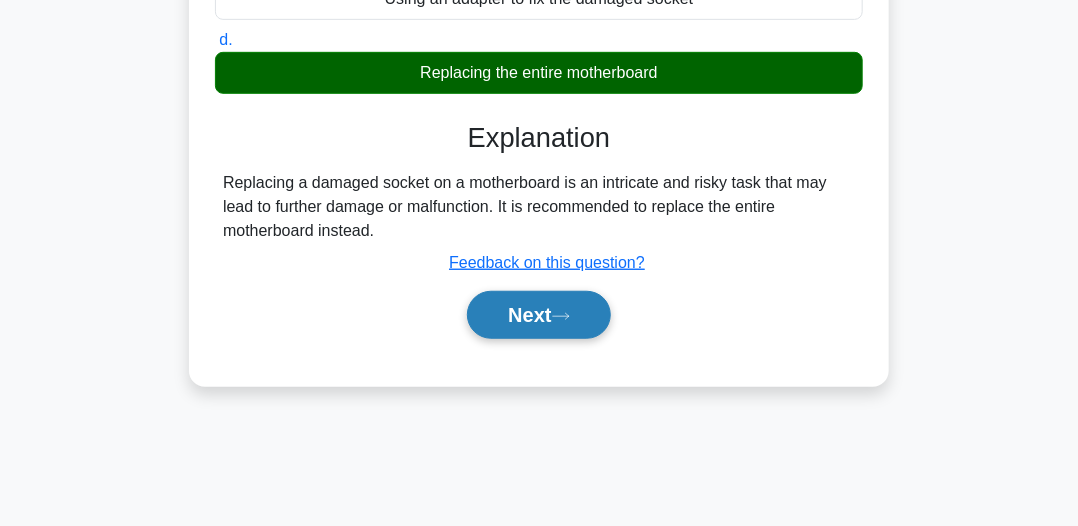 click on "Next" at bounding box center [538, 315] 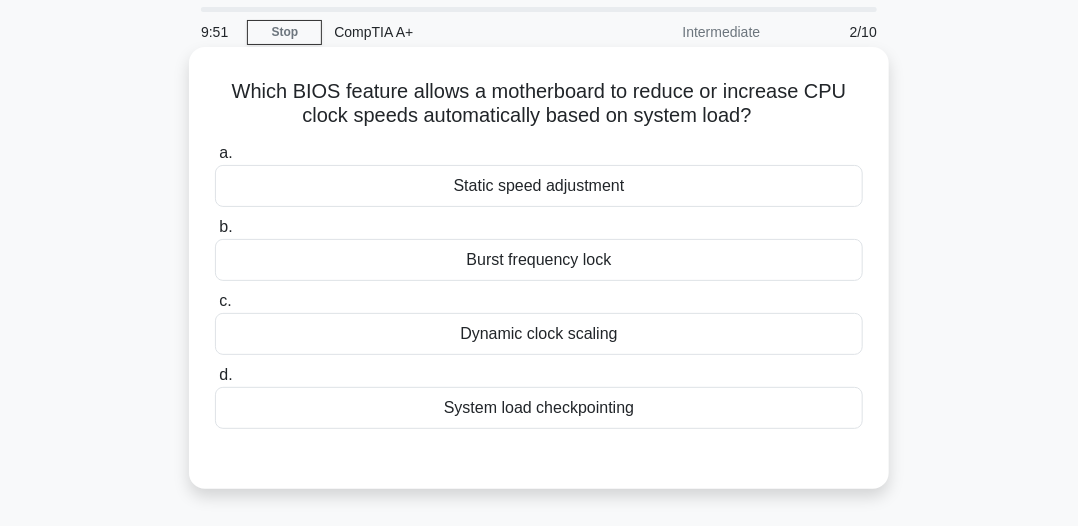 scroll, scrollTop: 100, scrollLeft: 0, axis: vertical 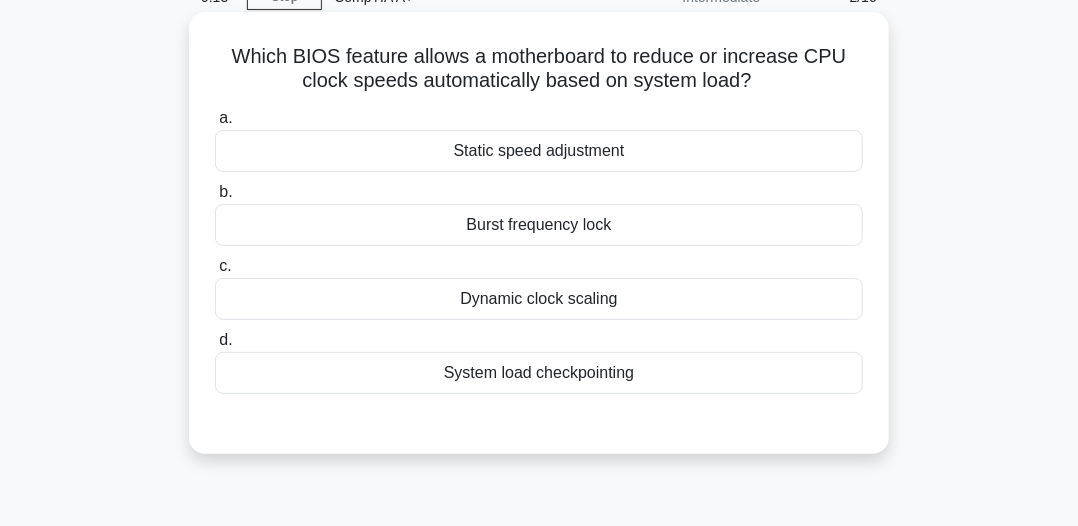 click on "System load checkpointing" at bounding box center (539, 373) 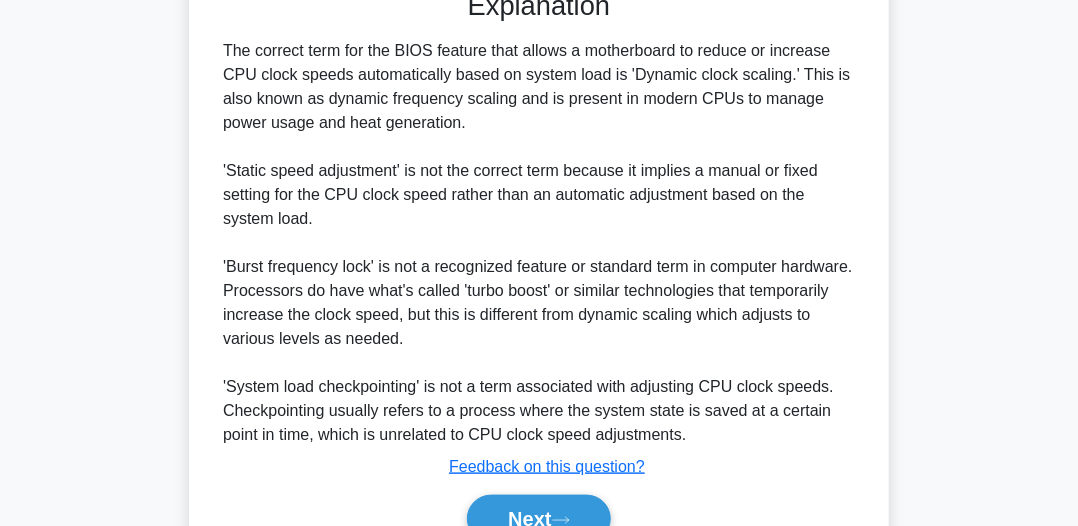 scroll, scrollTop: 500, scrollLeft: 0, axis: vertical 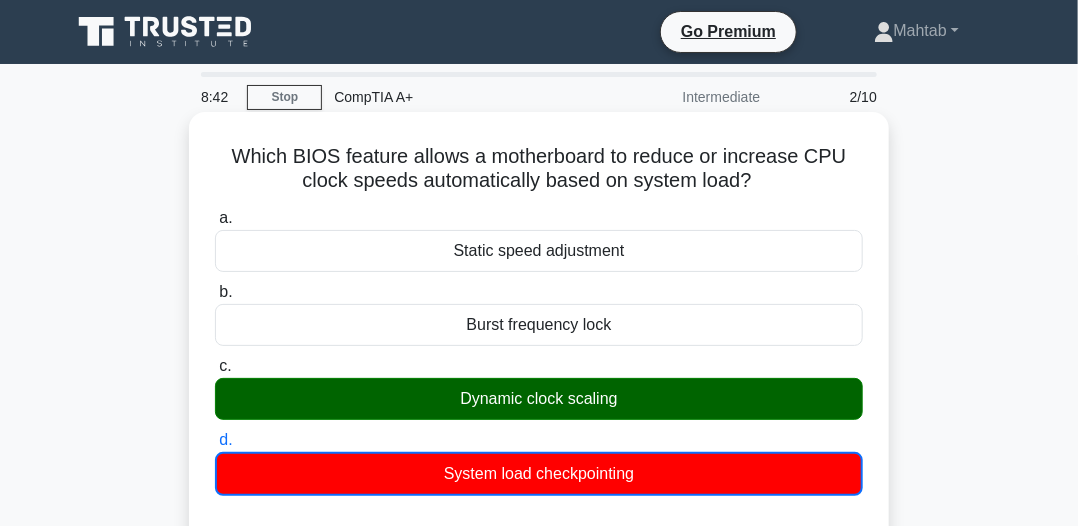 drag, startPoint x: 296, startPoint y: 172, endPoint x: 660, endPoint y: 183, distance: 364.16617 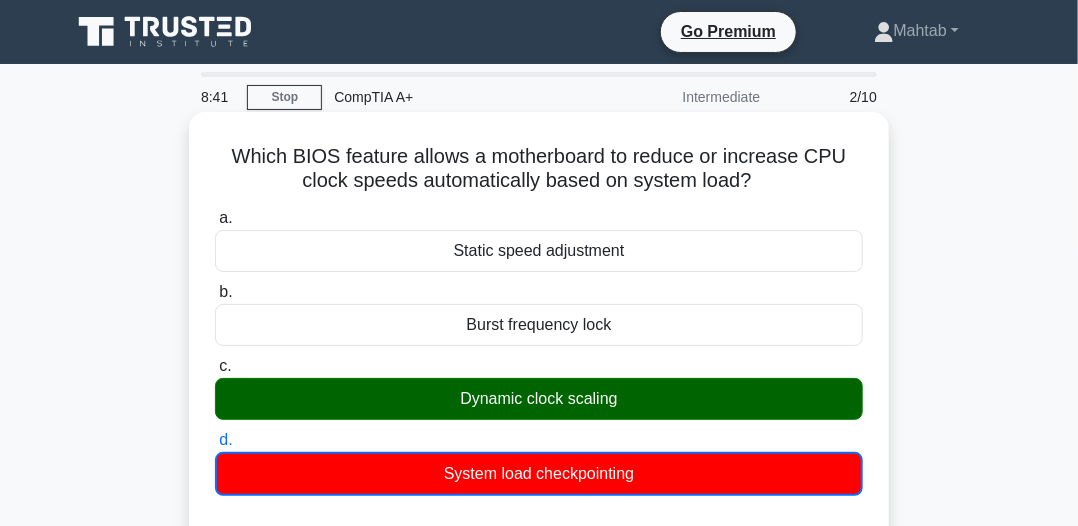copy on "Which BIOS feature allows a motherboard to reduce or increase CPU clock speeds automatically based on system load?" 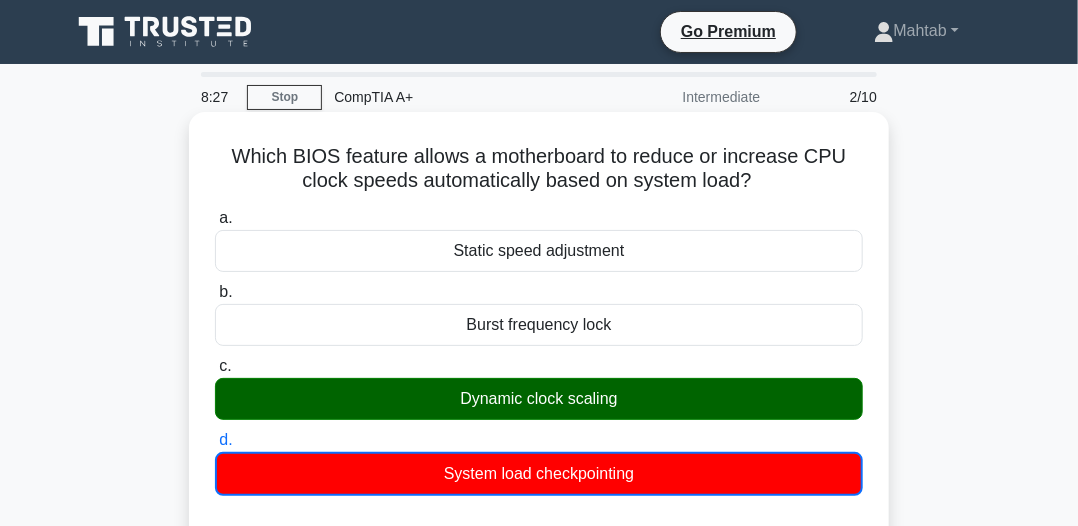 drag, startPoint x: 445, startPoint y: 393, endPoint x: 583, endPoint y: 402, distance: 138.29317 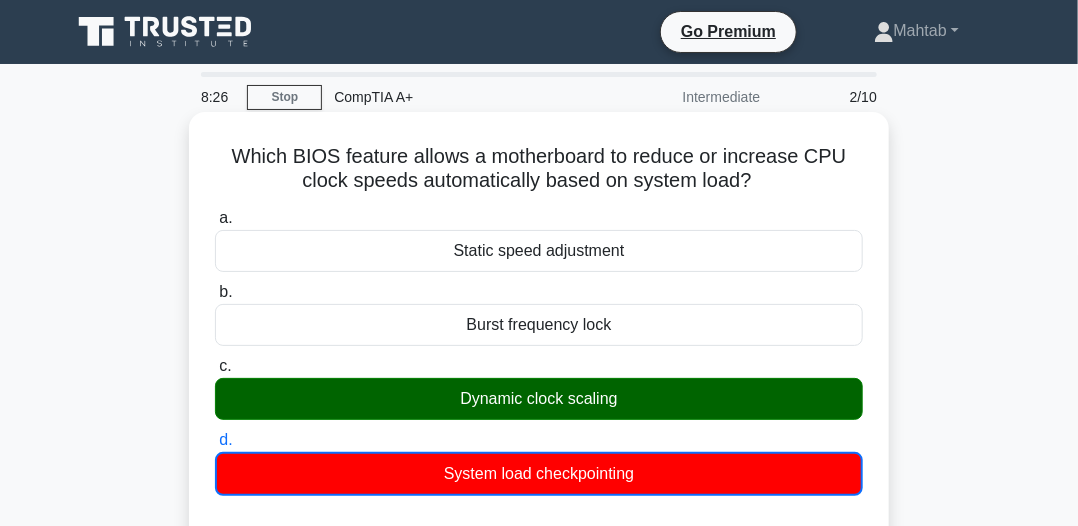 copy on "Dynamic clock scaling" 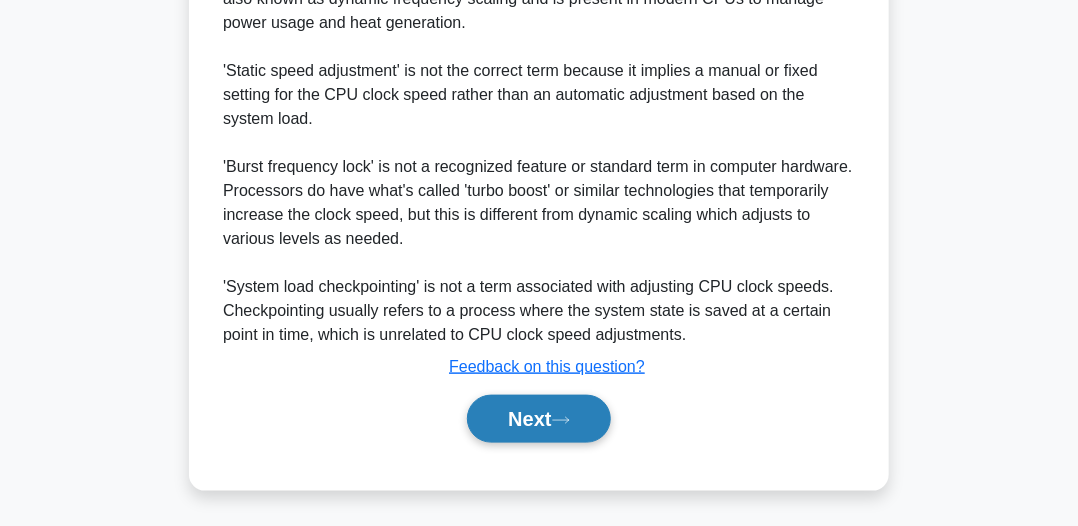 click on "Next" at bounding box center [538, 419] 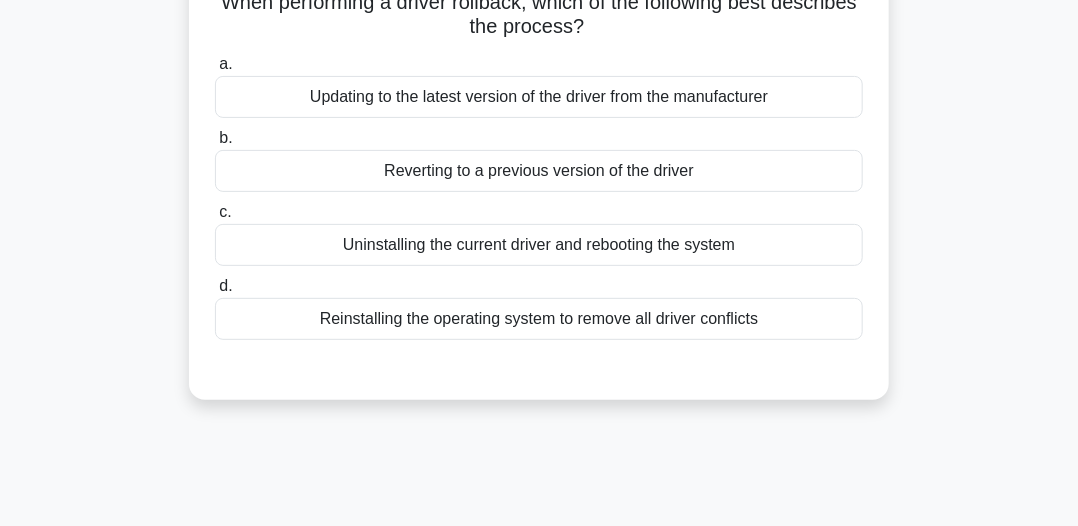 scroll, scrollTop: 54, scrollLeft: 0, axis: vertical 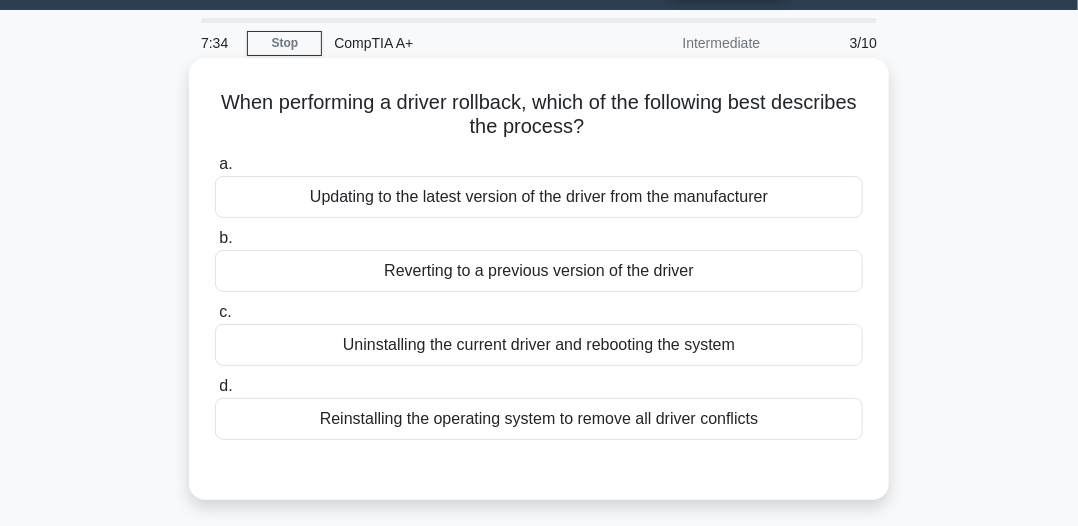click on "Reverting to a previous version of the driver" at bounding box center [539, 271] 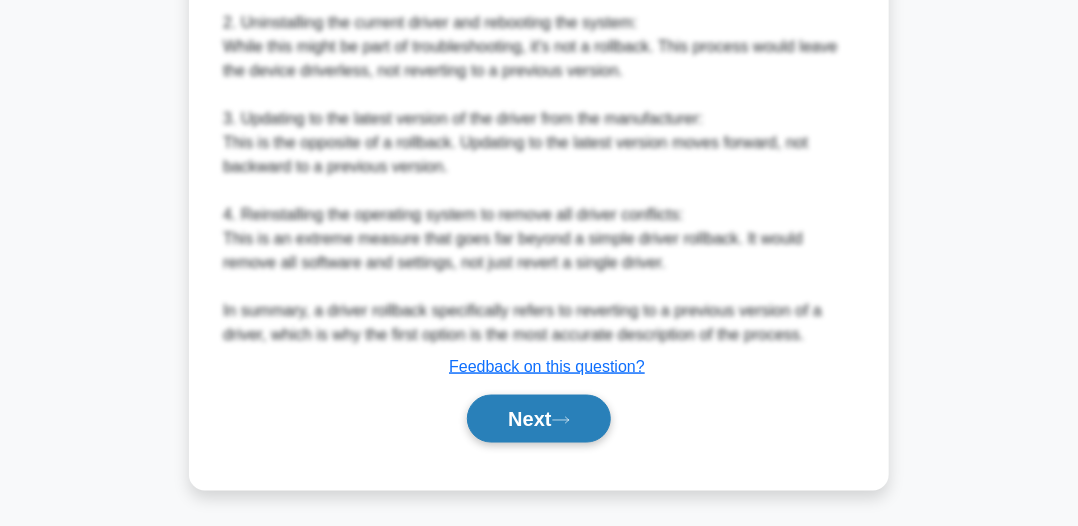 click on "Next" at bounding box center [538, 419] 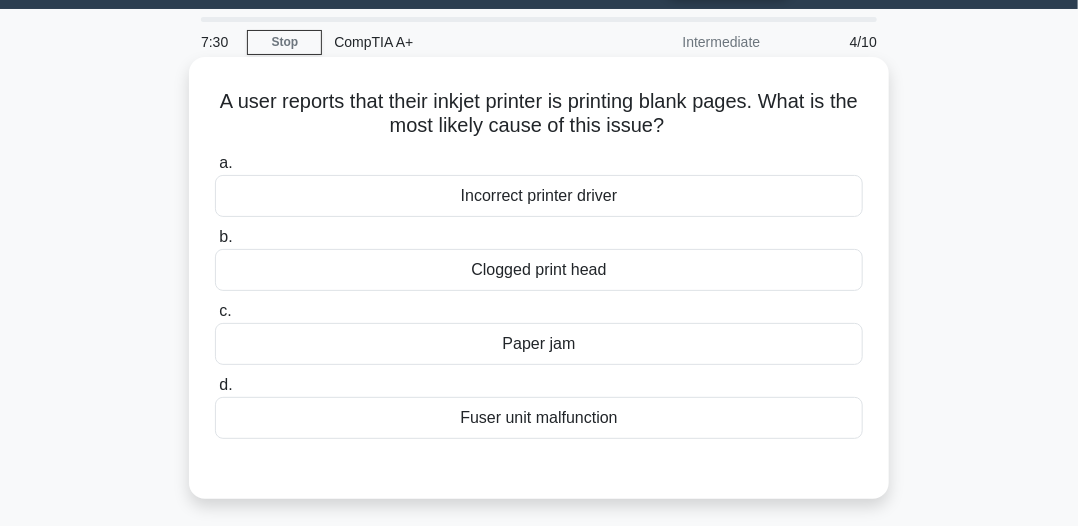 scroll, scrollTop: 54, scrollLeft: 0, axis: vertical 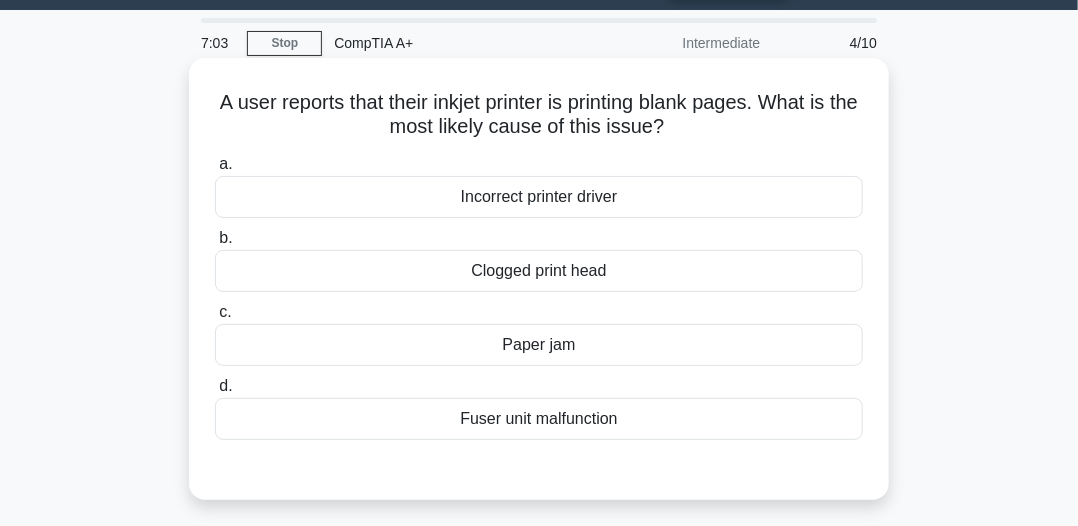 click on "Clogged print head" at bounding box center (539, 271) 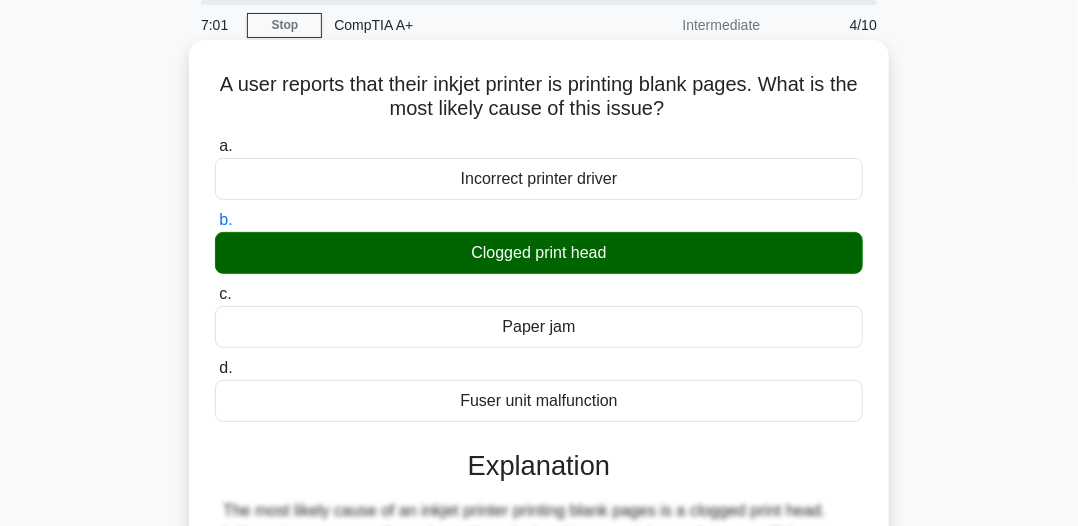 scroll, scrollTop: 54, scrollLeft: 0, axis: vertical 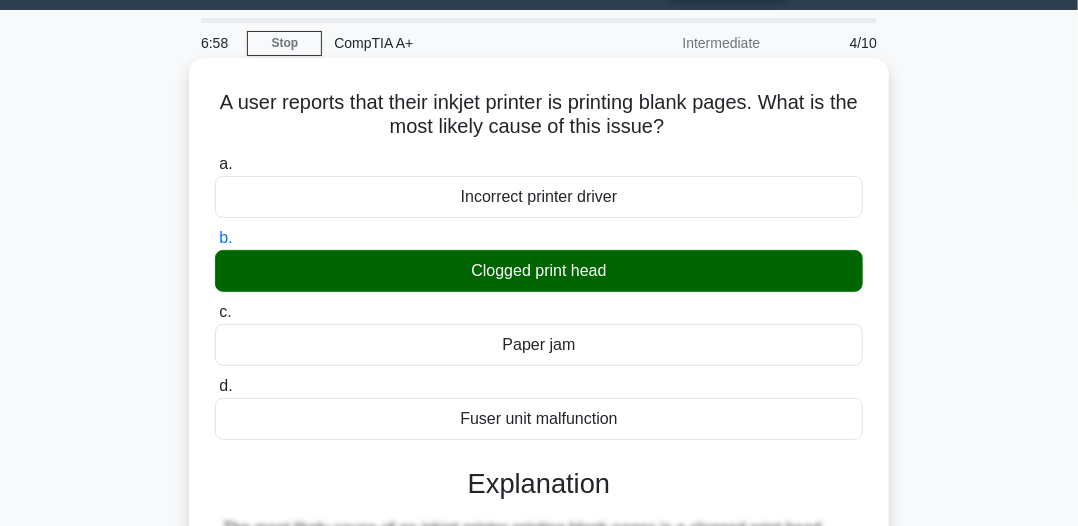 drag, startPoint x: 232, startPoint y: 106, endPoint x: 696, endPoint y: 121, distance: 464.2424 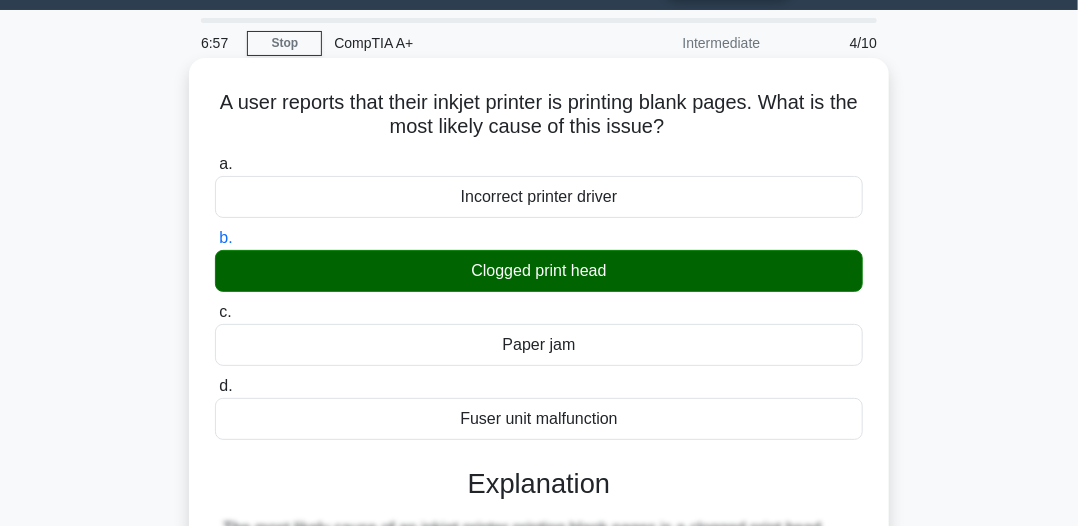 copy on "A user reports that their inkjet printer is printing blank pages. What is the most likely cause of this issue?" 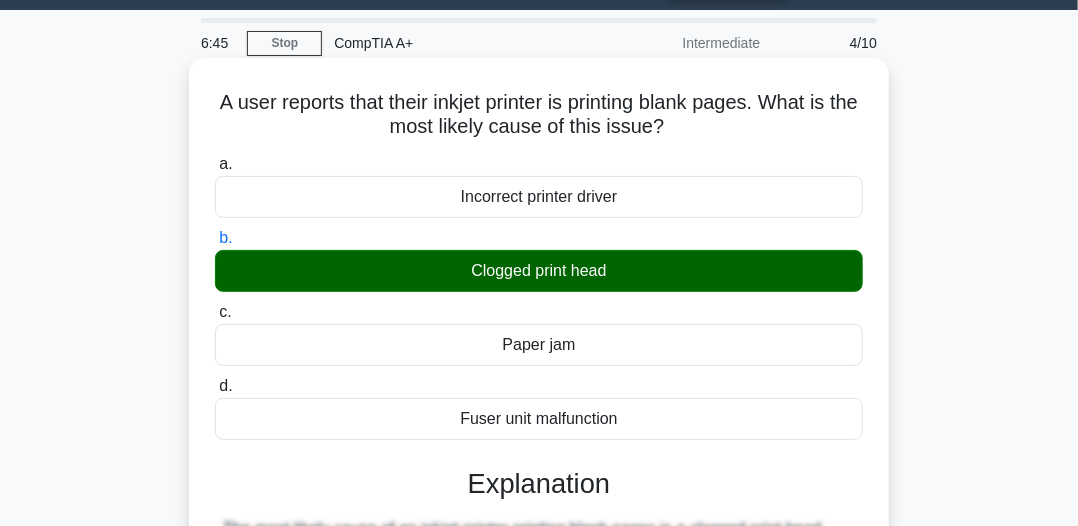 drag, startPoint x: 470, startPoint y: 264, endPoint x: 585, endPoint y: 275, distance: 115.52489 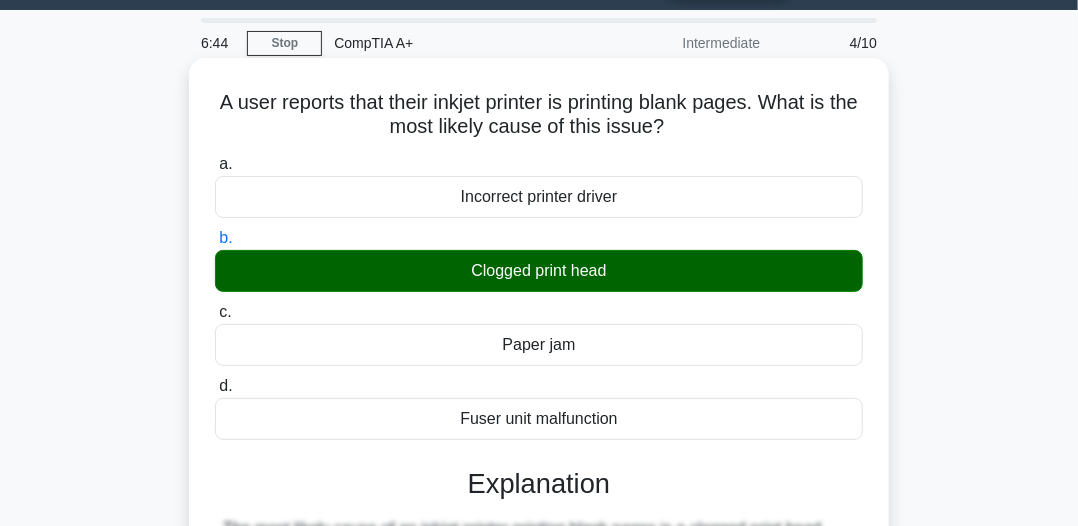 copy on "Clogged print head" 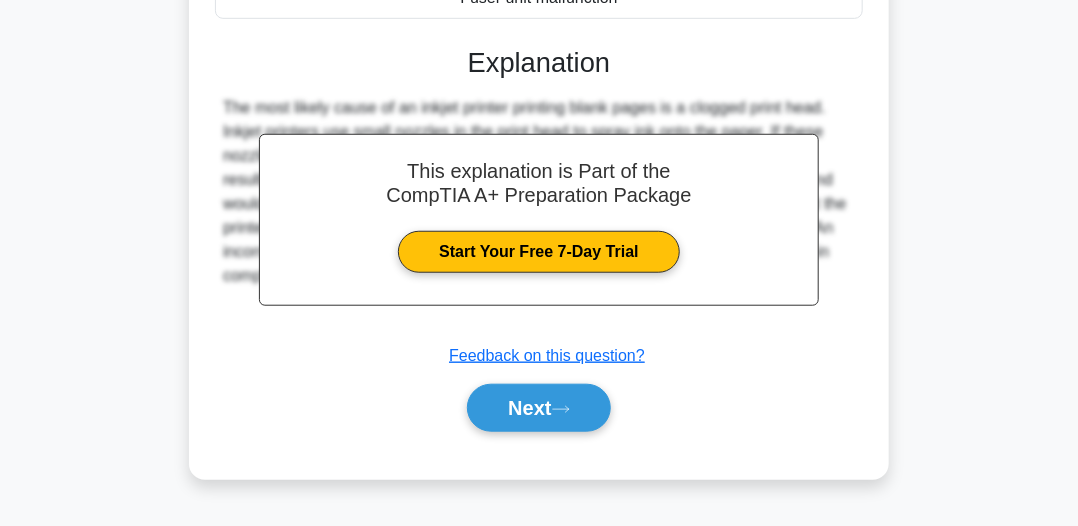 scroll, scrollTop: 554, scrollLeft: 0, axis: vertical 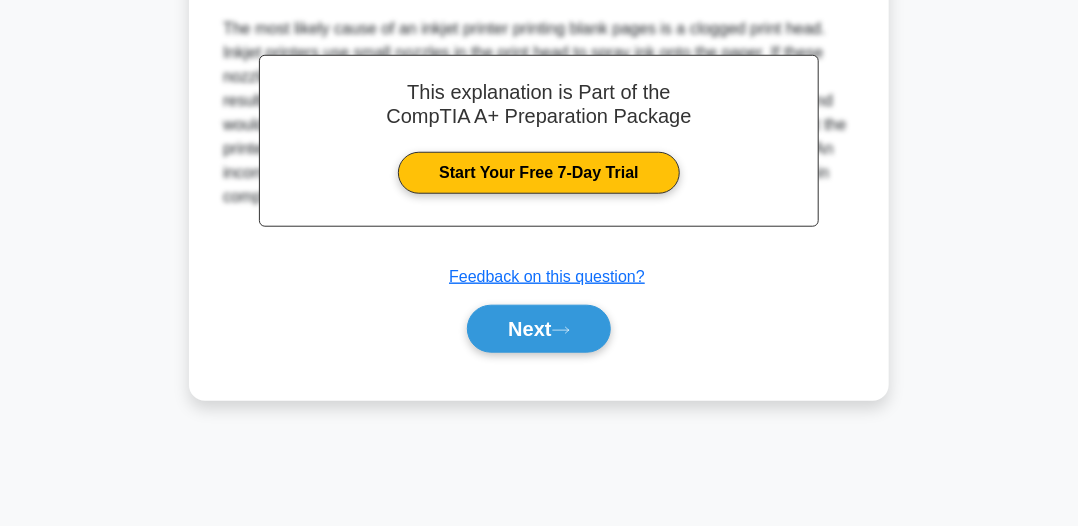 click on "This explanation is Part of the  CompTIA A+ Preparation Package
Start Your Free 7-Day Trial
Explanation
Submit feedback
Feedback on this question?
Next" at bounding box center [539, 152] 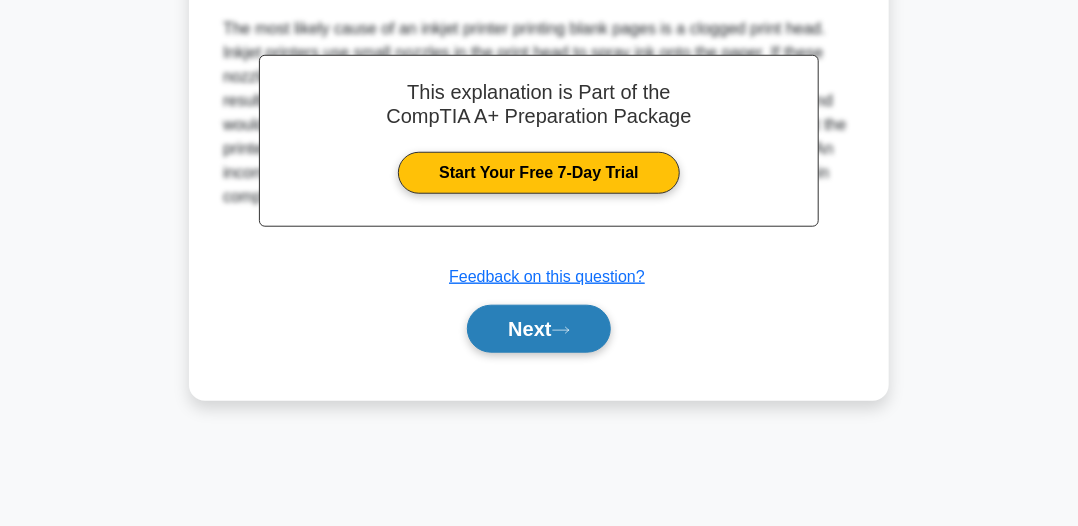 click on "Next" at bounding box center [538, 329] 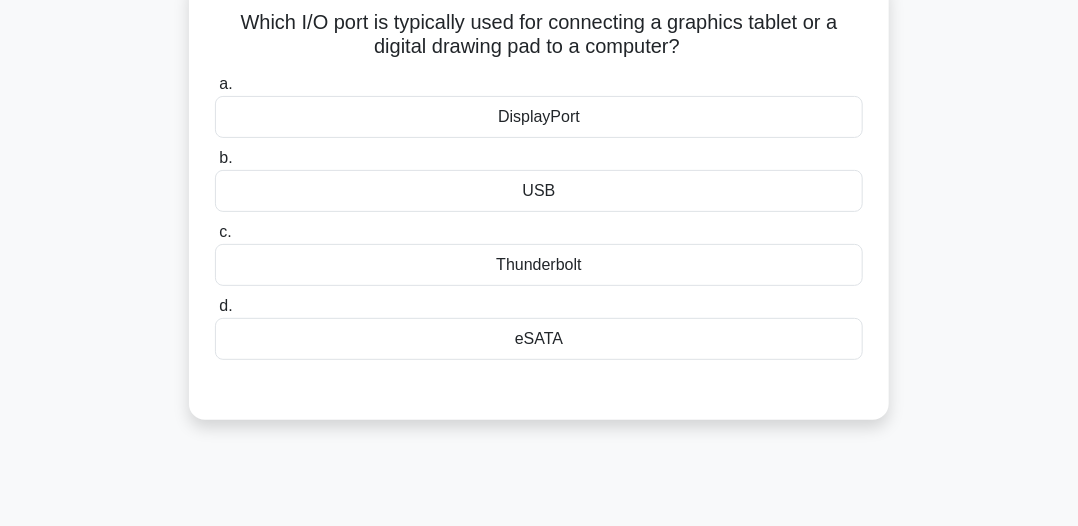 scroll, scrollTop: 100, scrollLeft: 0, axis: vertical 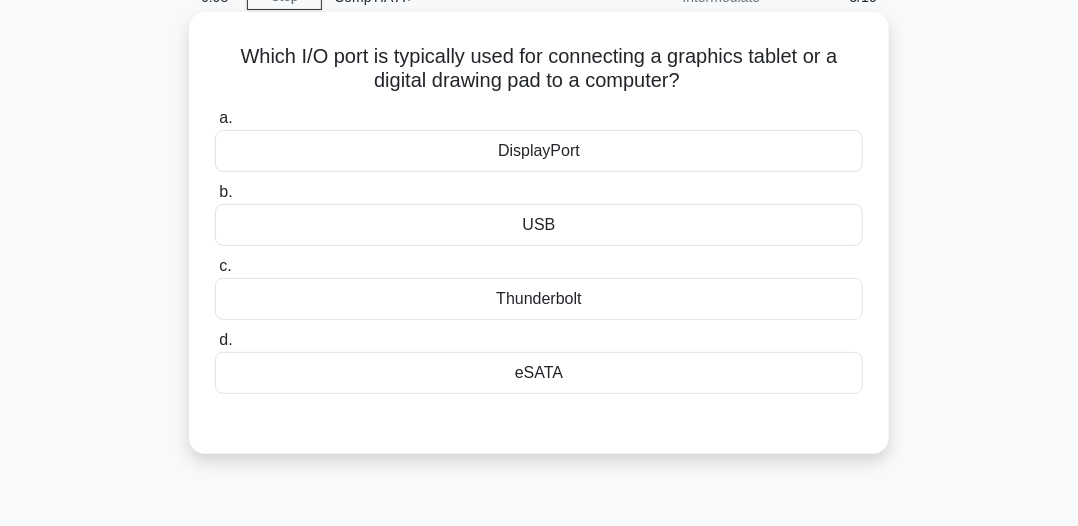 click on "USB" at bounding box center [539, 225] 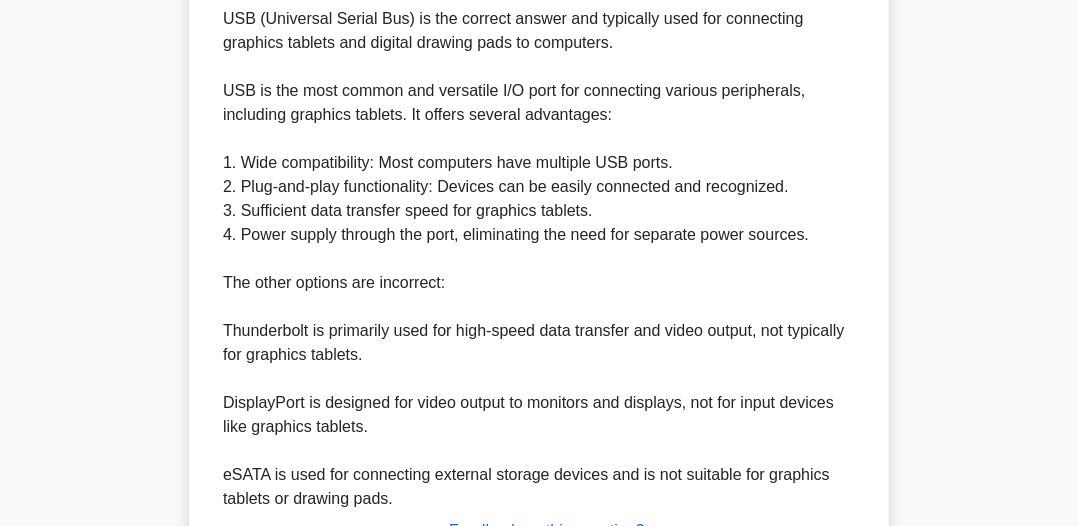 scroll, scrollTop: 600, scrollLeft: 0, axis: vertical 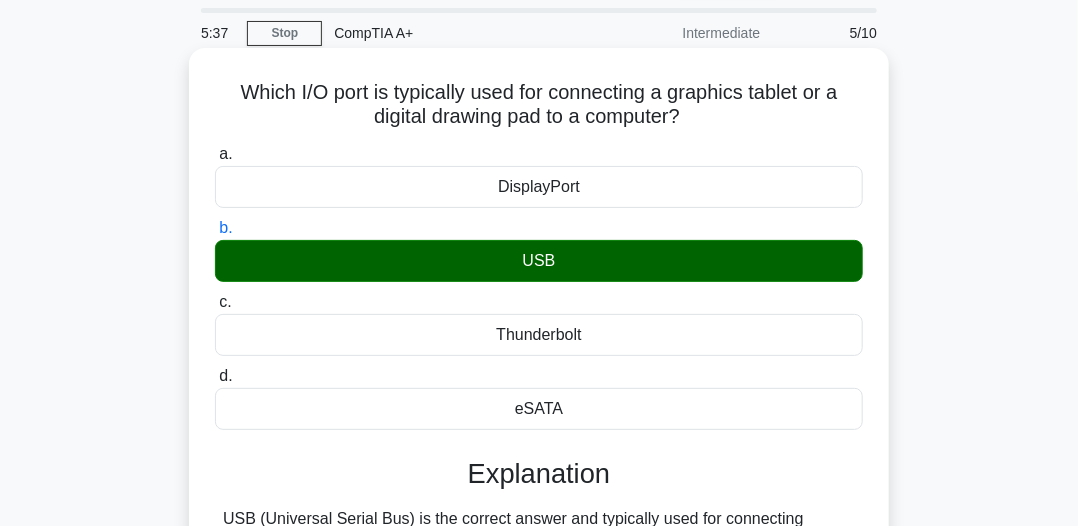 drag, startPoint x: 228, startPoint y: 89, endPoint x: 580, endPoint y: 89, distance: 352 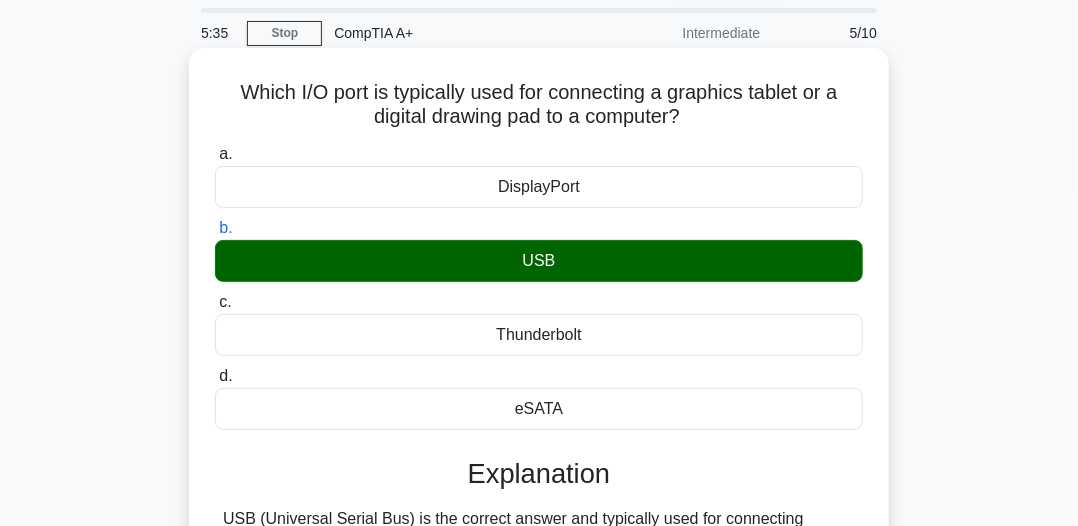 copy on "Which I/O port is typically used for connecting a graphics tablet or a digital drawing pad to a computer?" 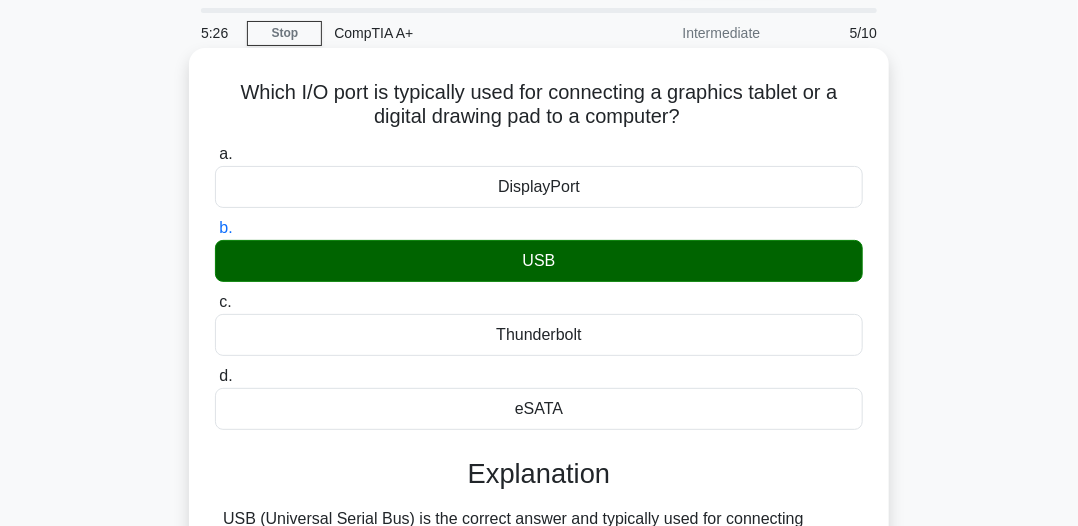 drag, startPoint x: 518, startPoint y: 254, endPoint x: 551, endPoint y: 250, distance: 33.24154 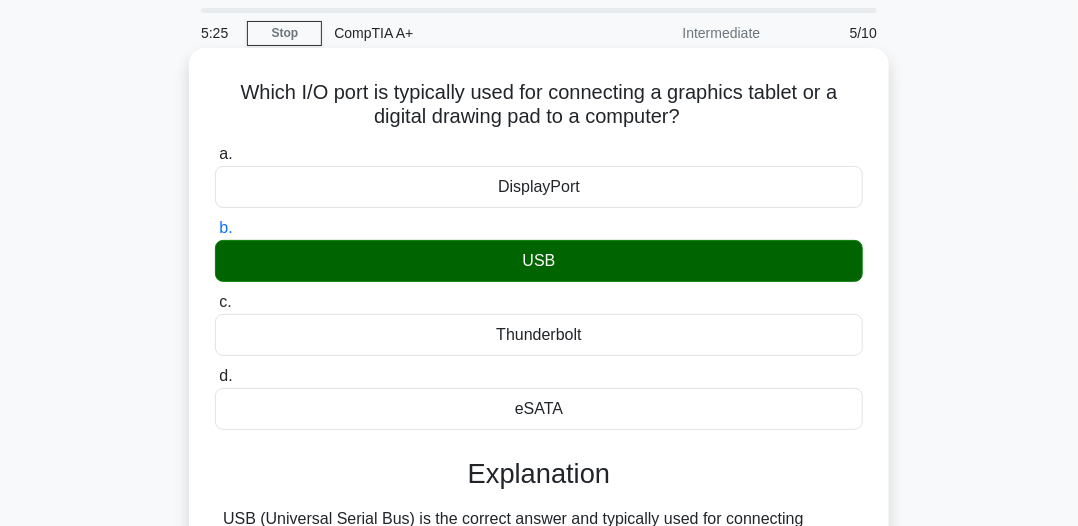 copy on "USB" 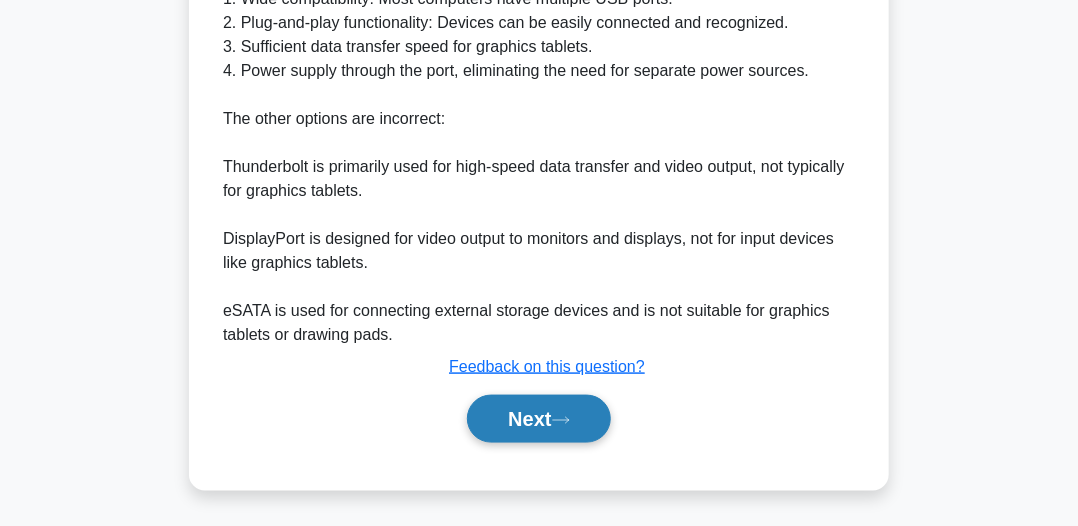 click on "Next" at bounding box center (538, 419) 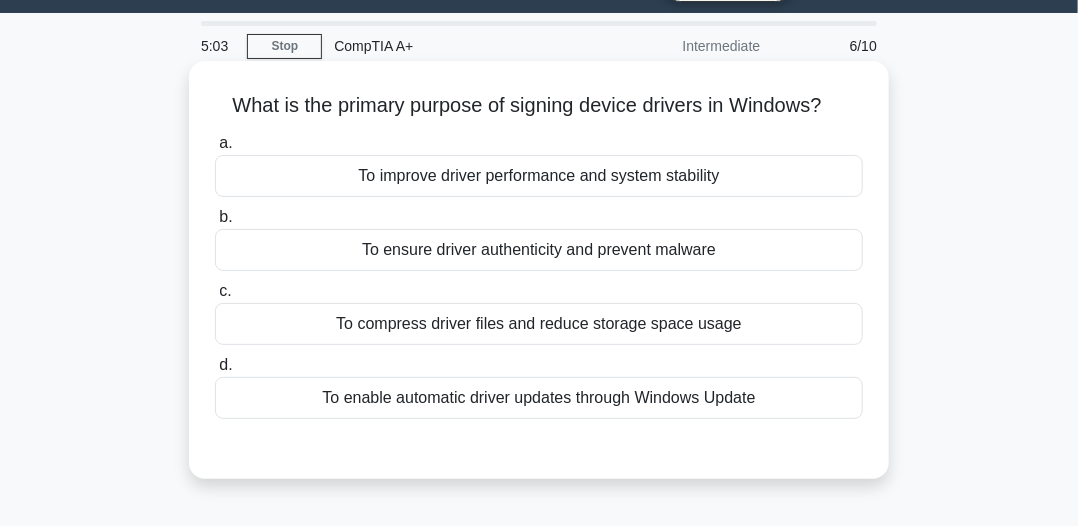 scroll, scrollTop: 100, scrollLeft: 0, axis: vertical 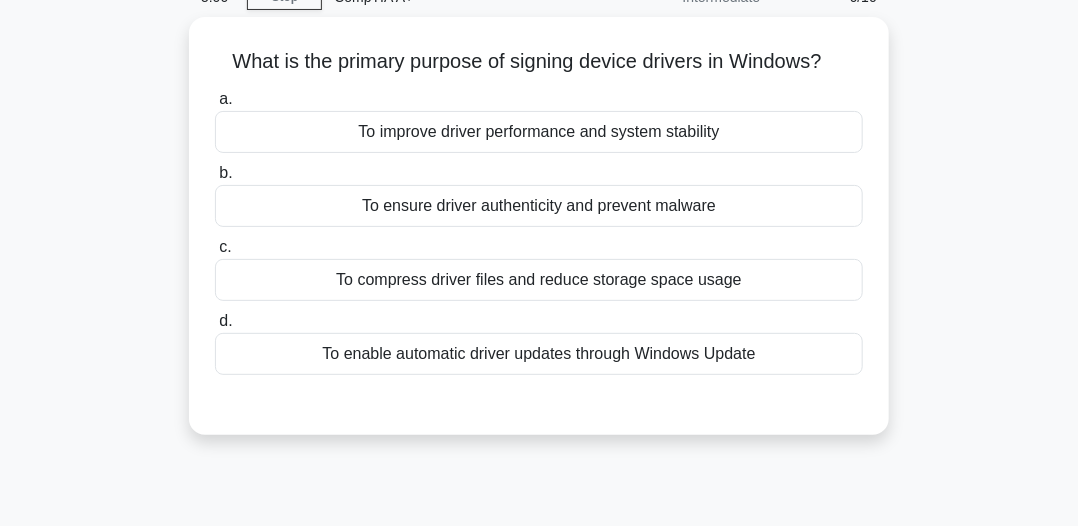 drag, startPoint x: 221, startPoint y: 54, endPoint x: 907, endPoint y: 67, distance: 686.12317 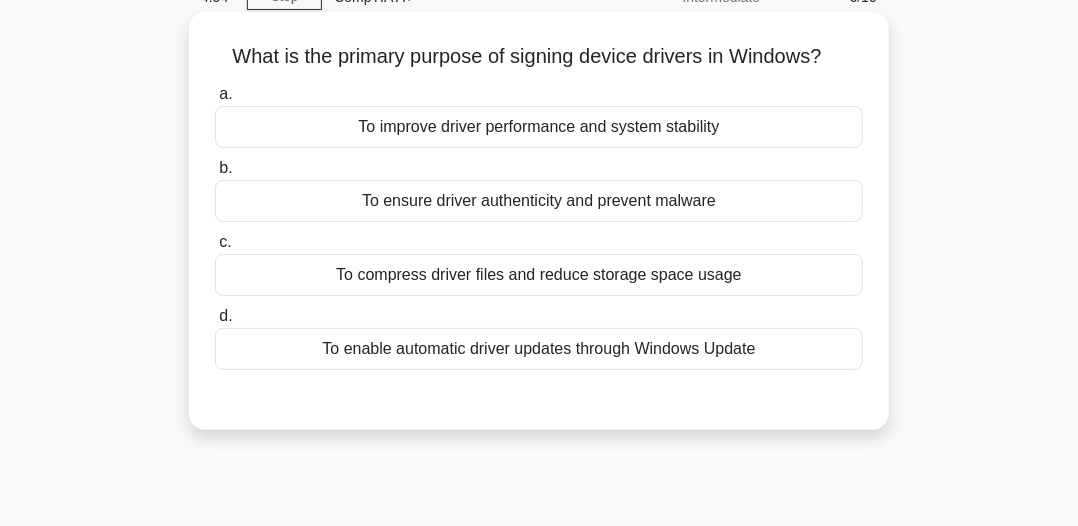 click on "a.
To improve driver performance and system stability
b.
To ensure driver authenticity and prevent malware
c. d." at bounding box center [539, 226] 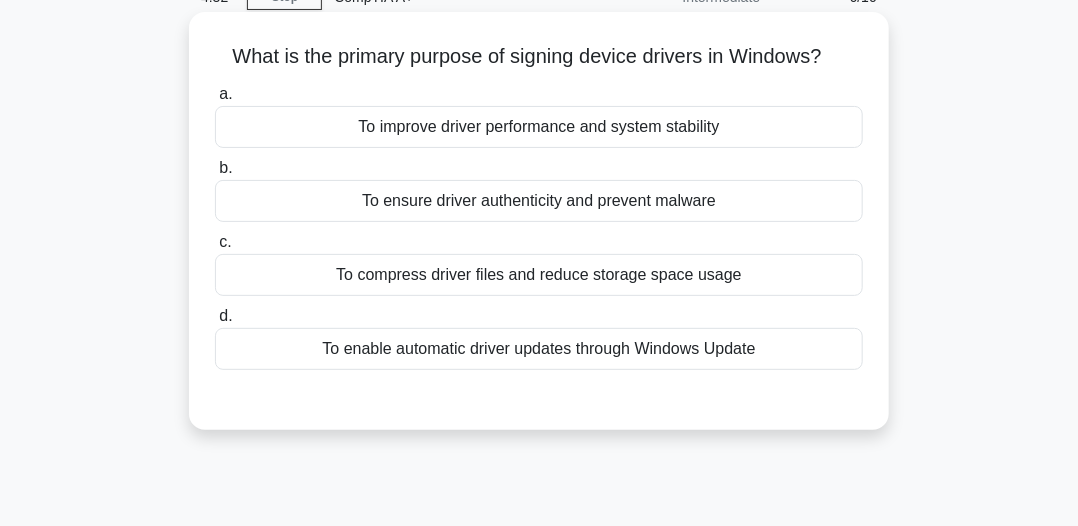 click on "To enable automatic driver updates through Windows Update" at bounding box center (539, 349) 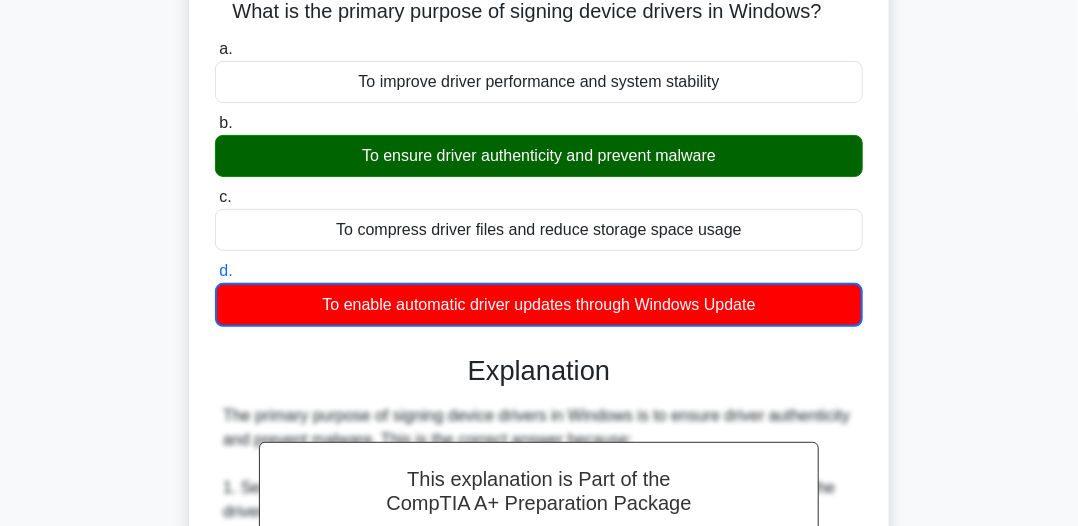 scroll, scrollTop: 100, scrollLeft: 0, axis: vertical 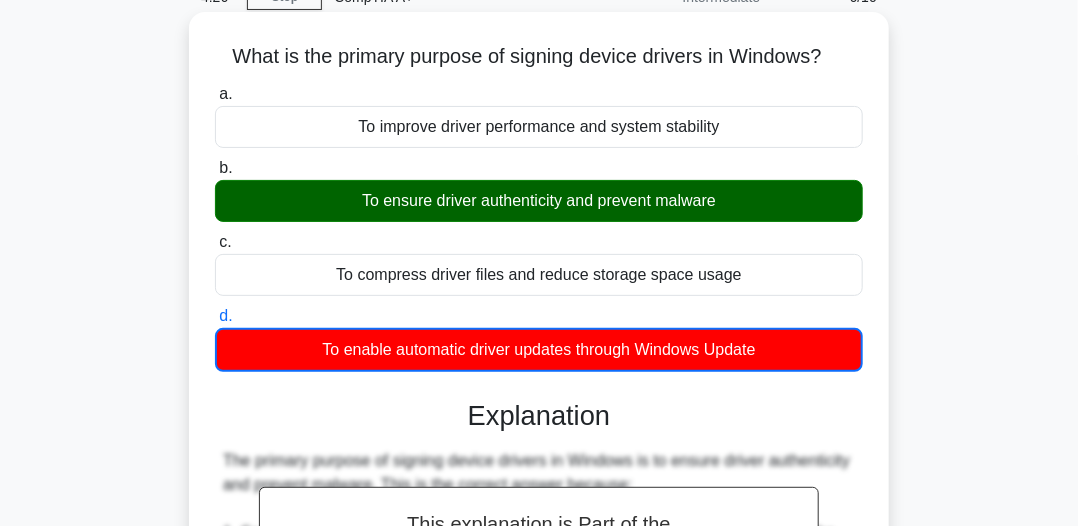 drag, startPoint x: 221, startPoint y: 59, endPoint x: 855, endPoint y: 56, distance: 634.0071 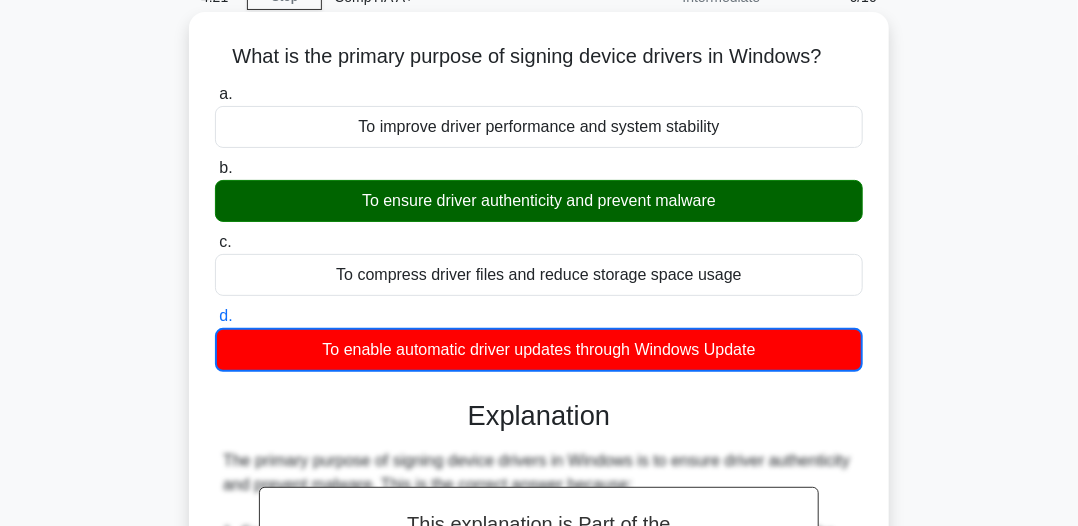 copy on "What is the primary purpose of signing device drivers in Windows?" 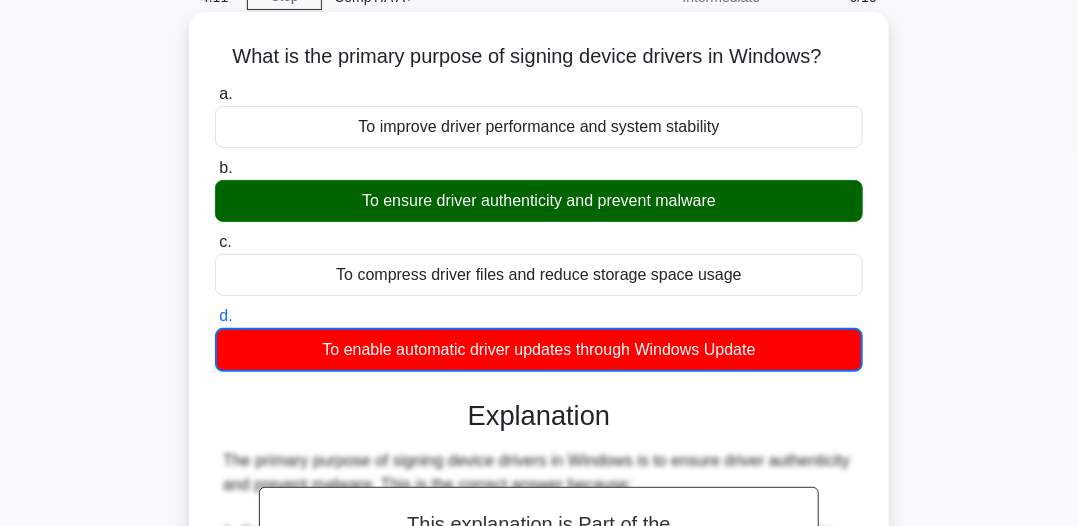 drag, startPoint x: 361, startPoint y: 209, endPoint x: 605, endPoint y: 202, distance: 244.10039 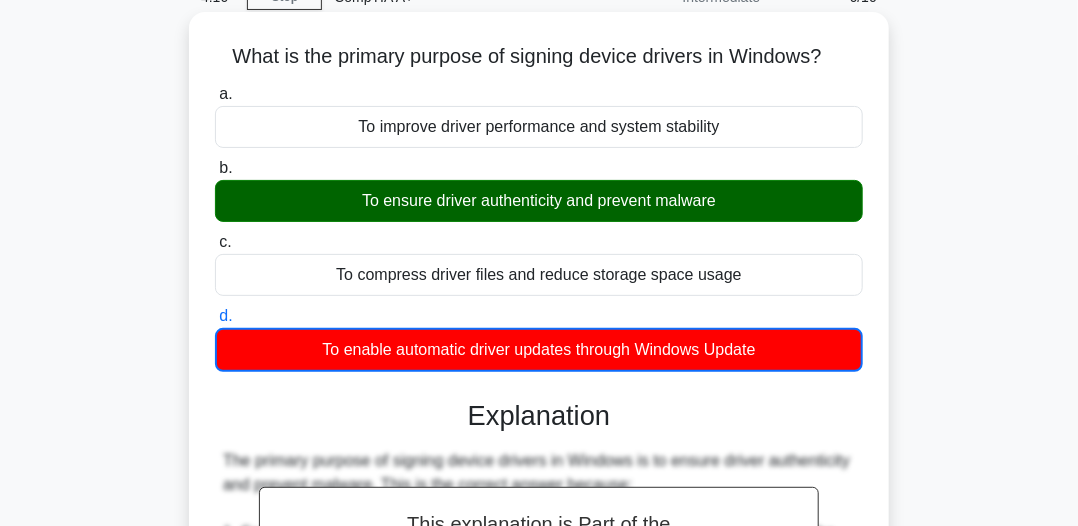 drag, startPoint x: 351, startPoint y: 204, endPoint x: 684, endPoint y: 209, distance: 333.03754 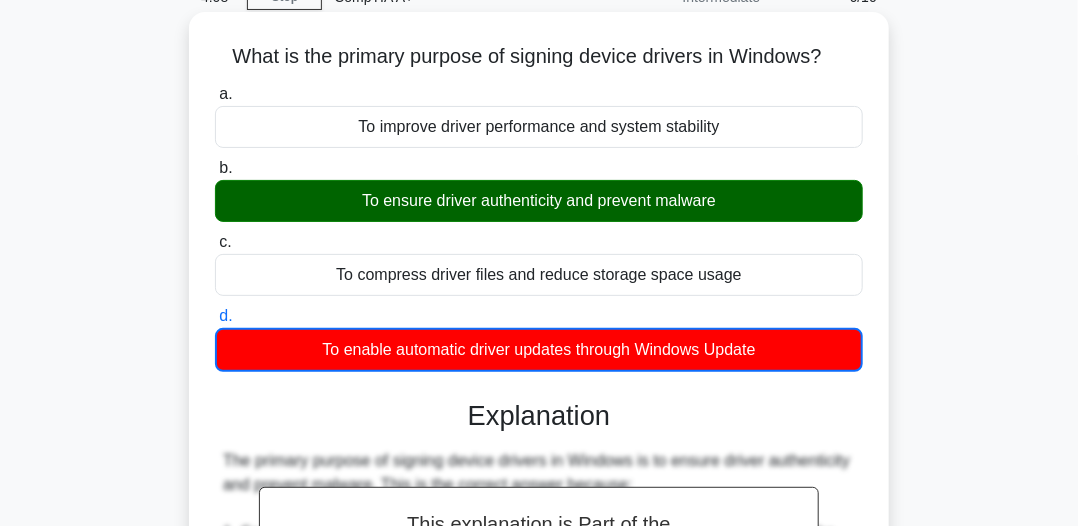 copy on "To ensure driver authenticity and prevent malware" 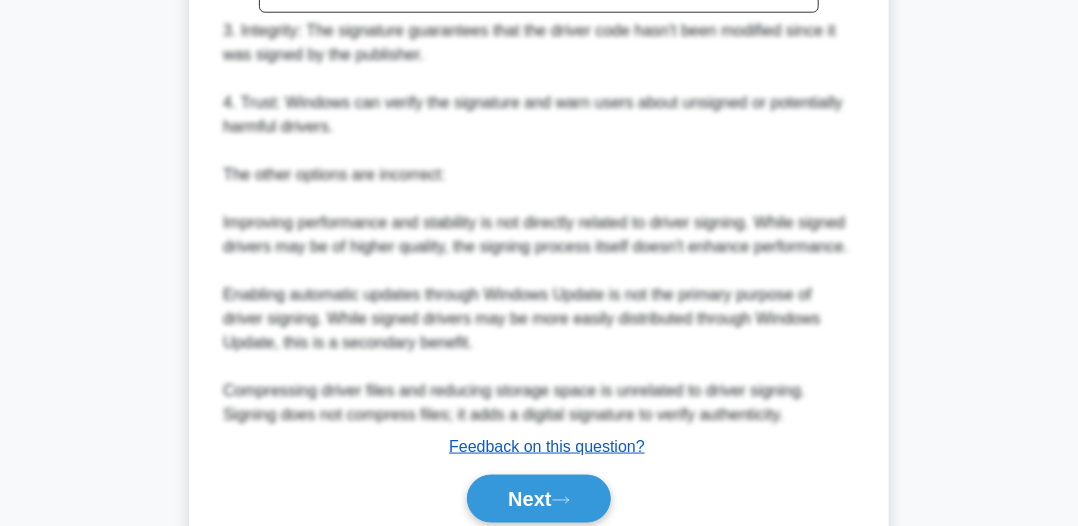 scroll, scrollTop: 826, scrollLeft: 0, axis: vertical 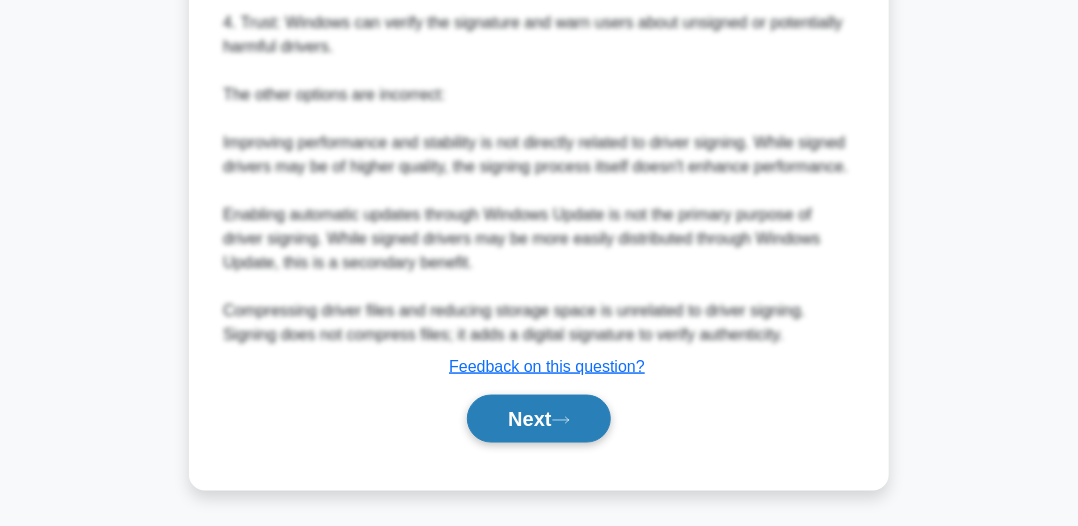click on "Next" at bounding box center [538, 419] 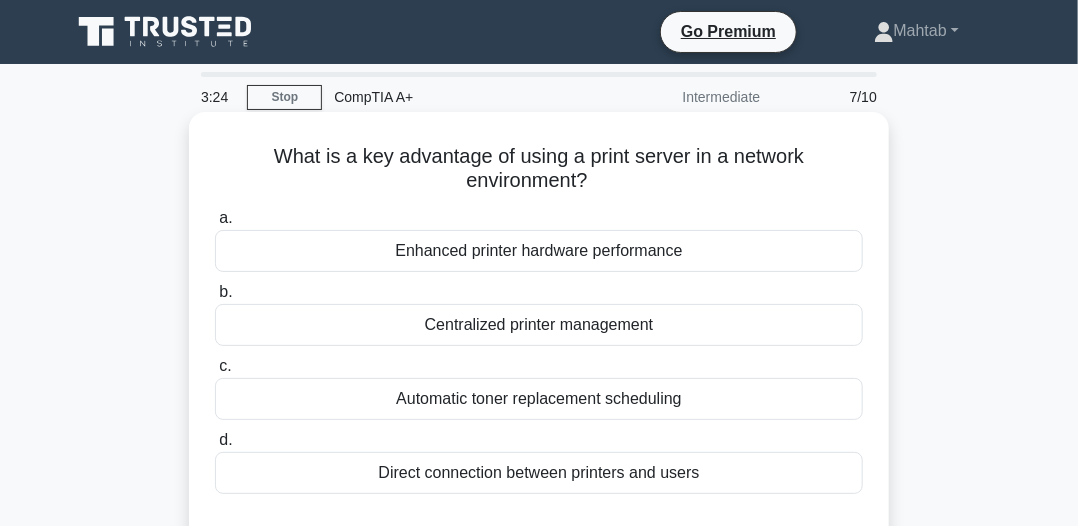 scroll, scrollTop: 100, scrollLeft: 0, axis: vertical 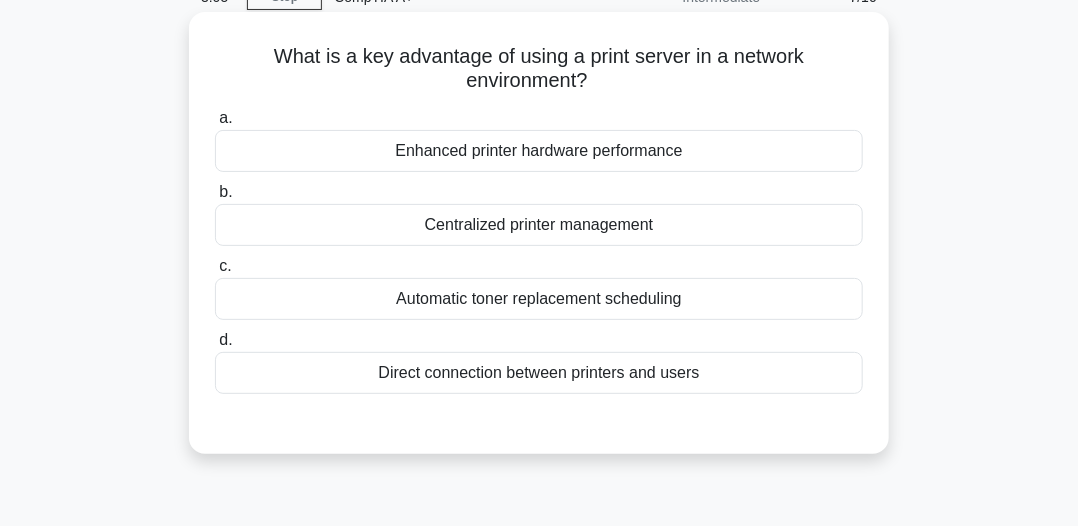 click on "Centralized printer management" at bounding box center (539, 225) 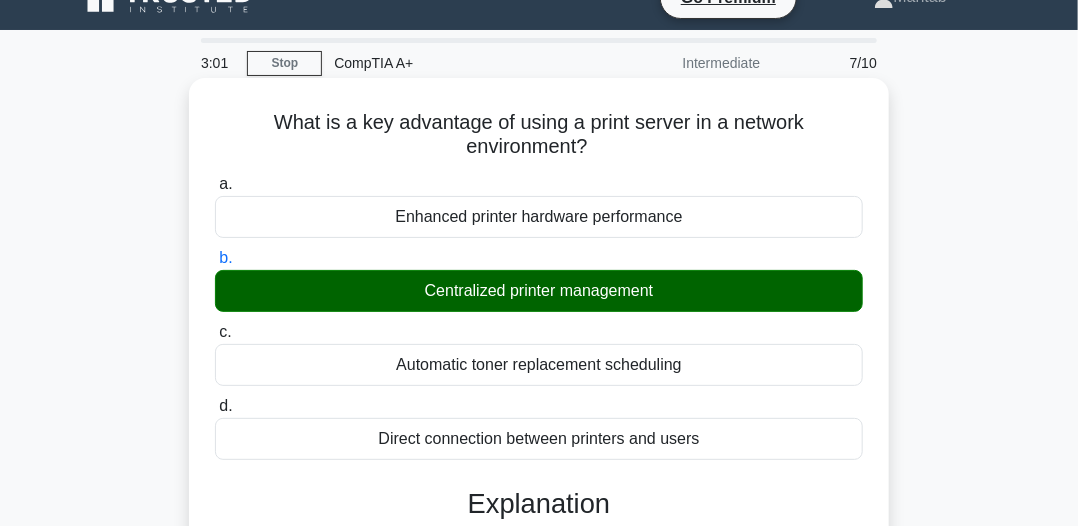 scroll, scrollTop: 0, scrollLeft: 0, axis: both 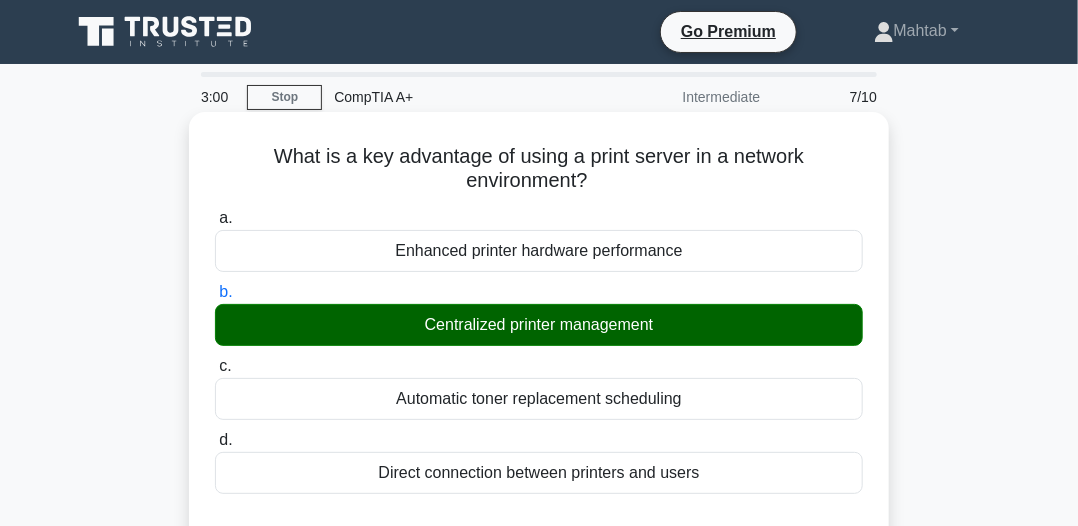 drag, startPoint x: 268, startPoint y: 156, endPoint x: 535, endPoint y: 186, distance: 268.6801 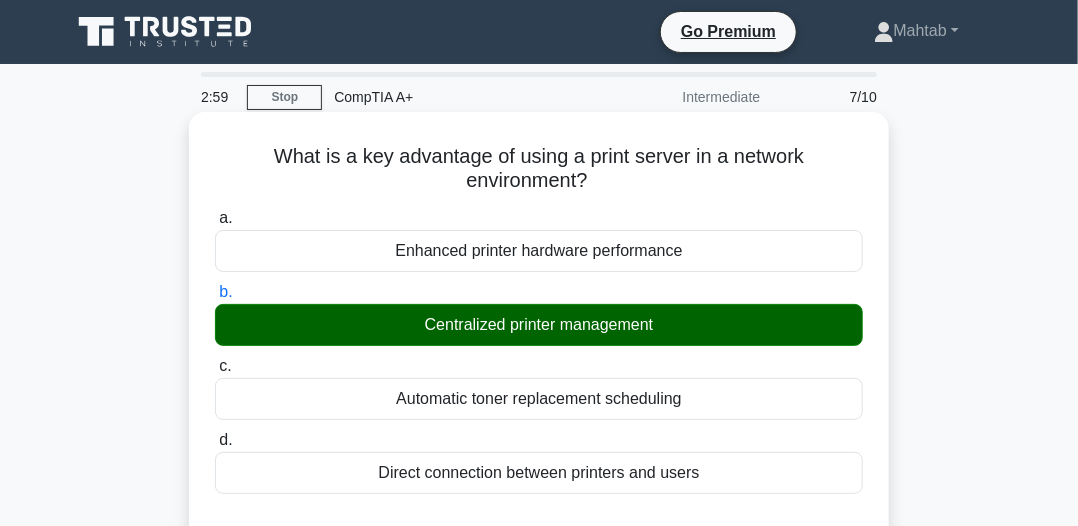 copy on "What is a key advantage of using a print server in a network environment?" 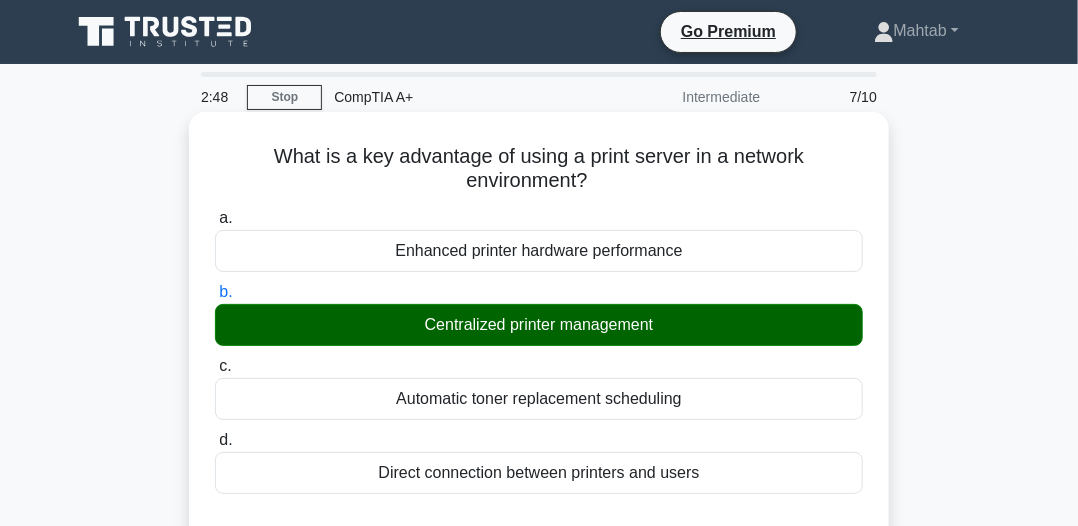 drag, startPoint x: 425, startPoint y: 324, endPoint x: 643, endPoint y: 326, distance: 218.00917 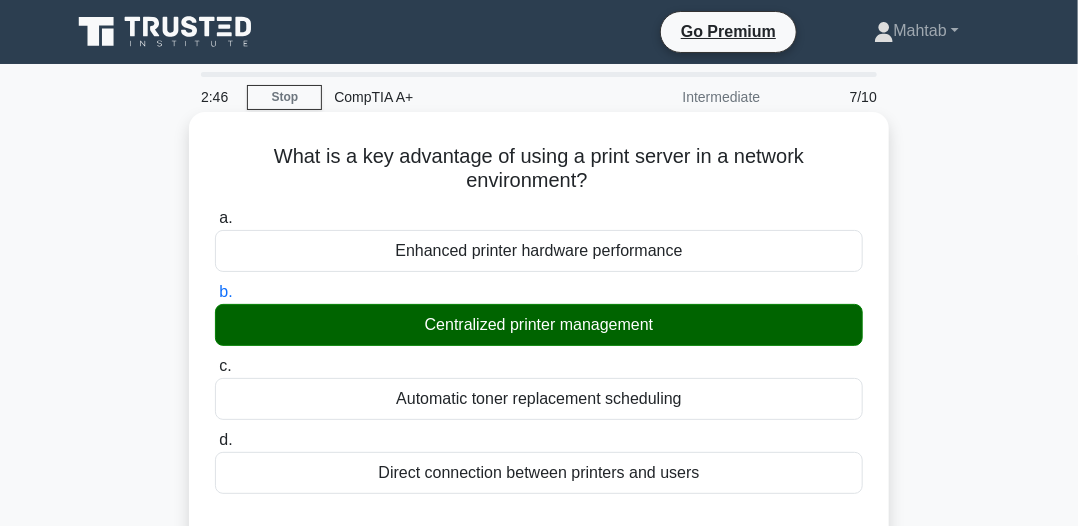 copy on "Centralized printer management" 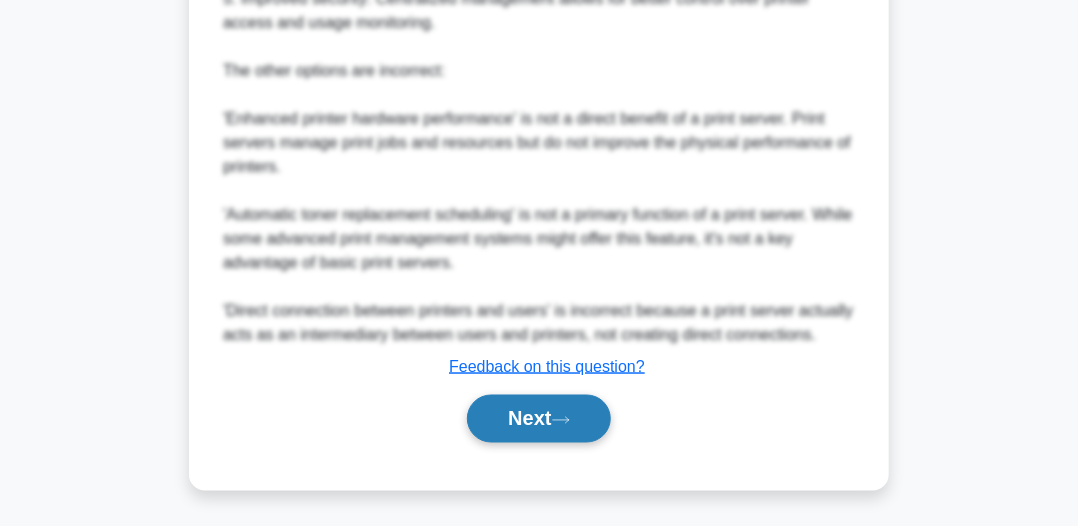 click on "Next" at bounding box center [538, 419] 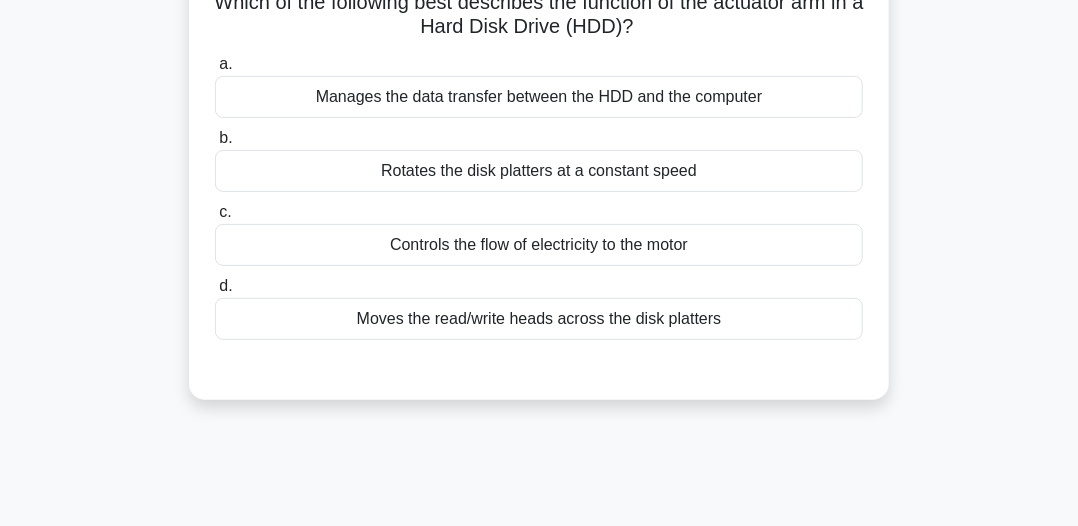 scroll, scrollTop: 54, scrollLeft: 0, axis: vertical 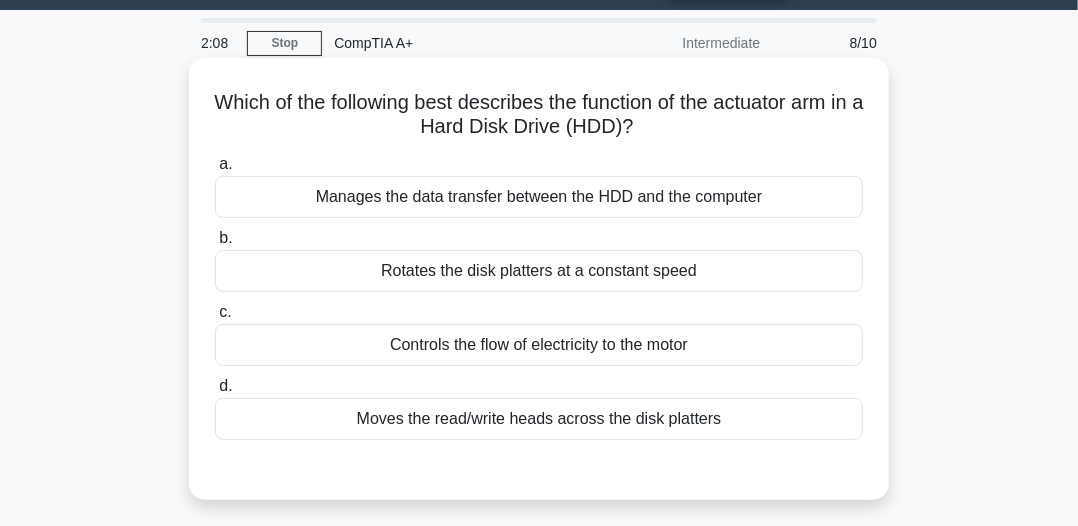 click on "Moves the read/write heads across the disk platters" at bounding box center (539, 419) 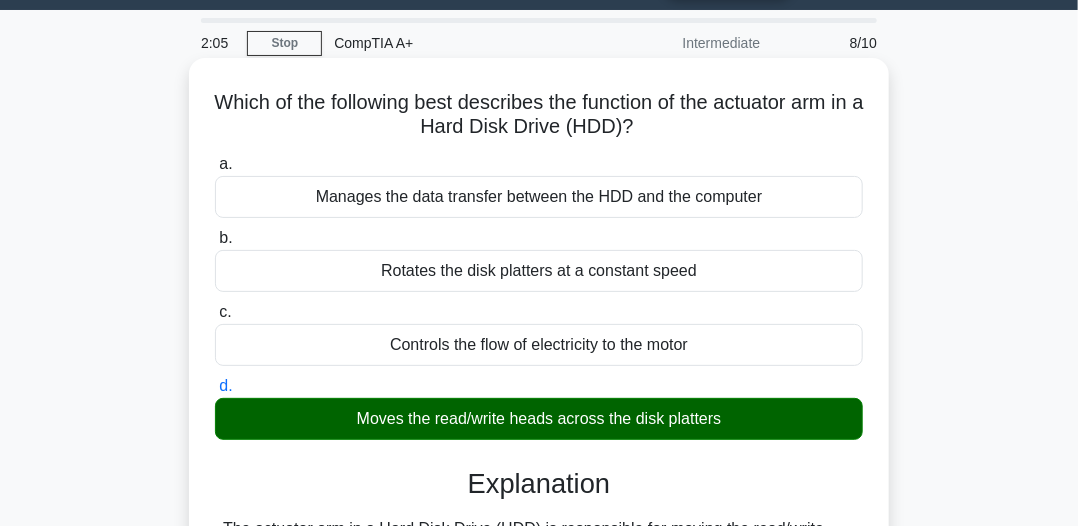 drag, startPoint x: 220, startPoint y: 110, endPoint x: 588, endPoint y: 125, distance: 368.30557 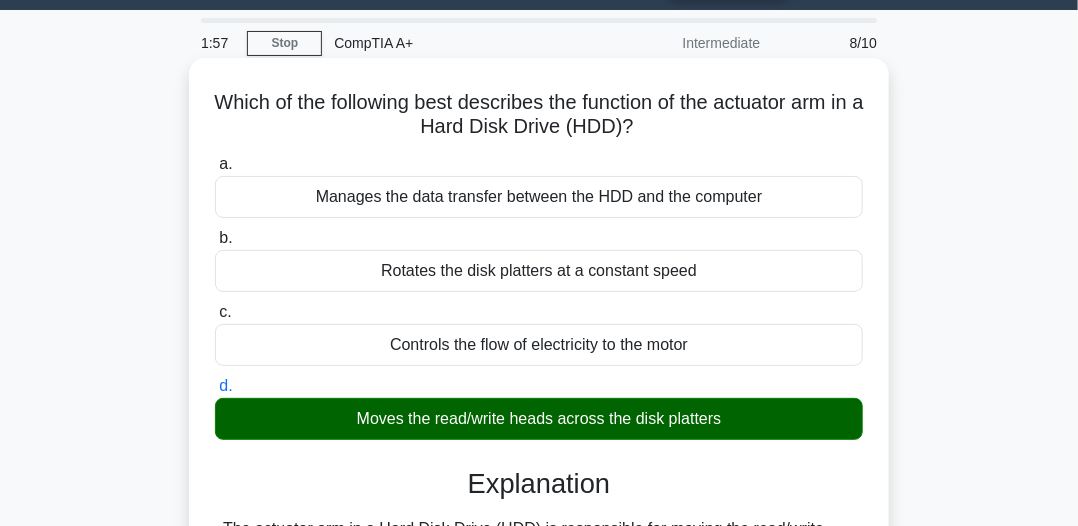 drag, startPoint x: 351, startPoint y: 412, endPoint x: 788, endPoint y: 413, distance: 437.00113 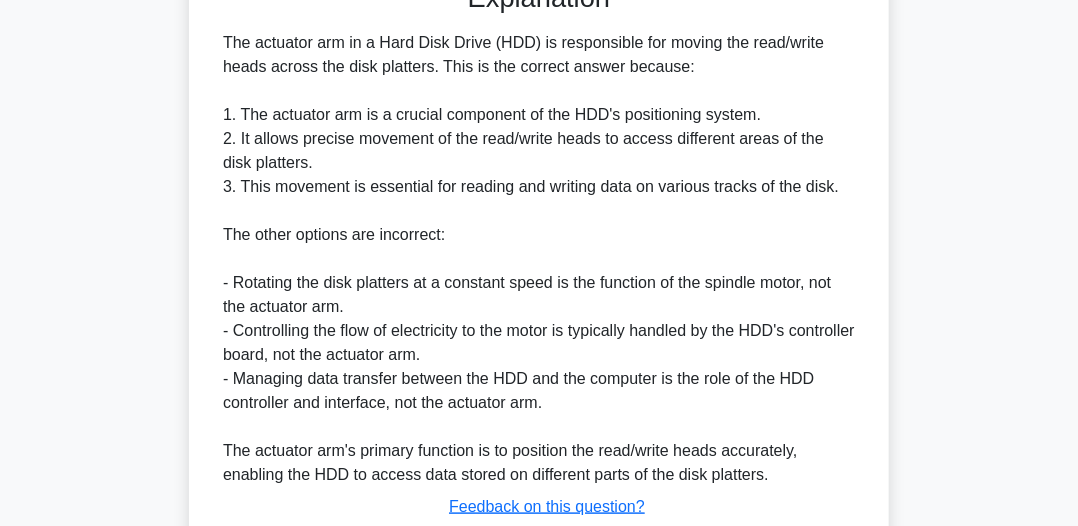 scroll, scrollTop: 680, scrollLeft: 0, axis: vertical 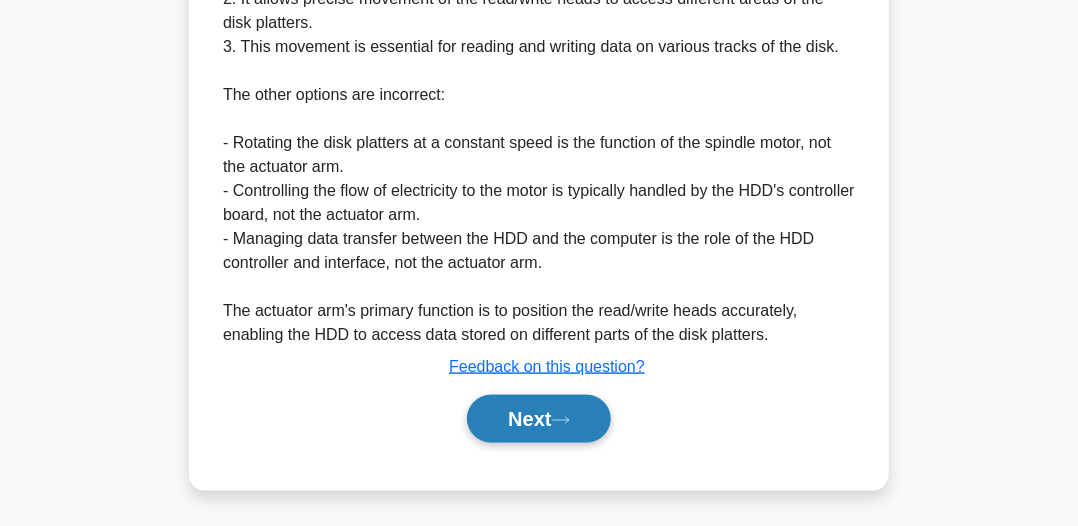 click on "Next" at bounding box center (538, 419) 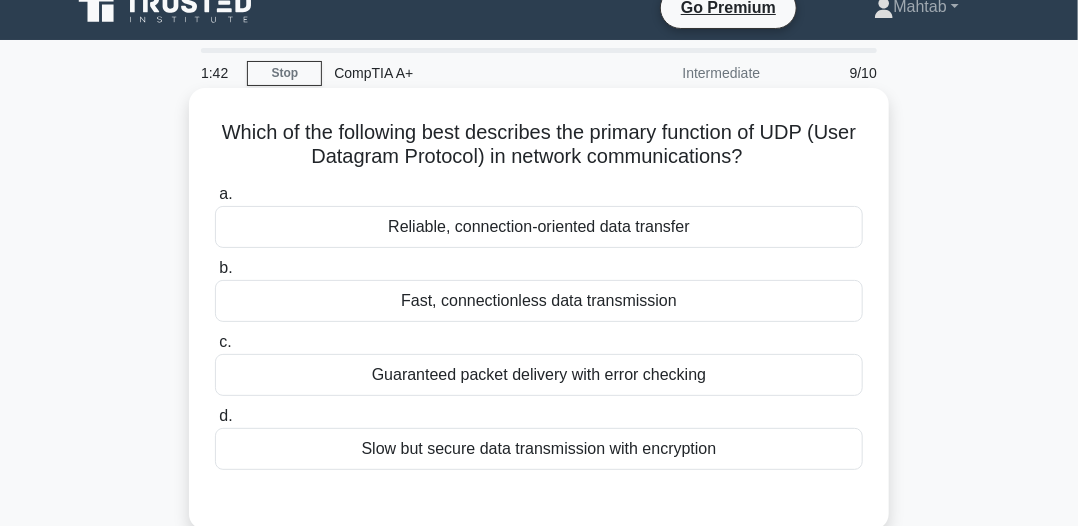 scroll, scrollTop: 100, scrollLeft: 0, axis: vertical 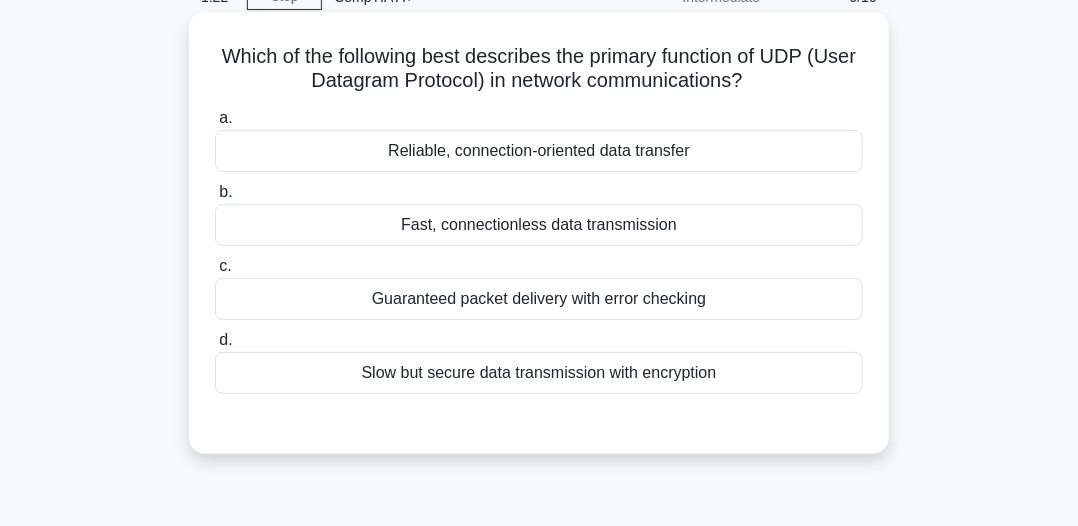 click on "Fast, connectionless data transmission" at bounding box center [539, 225] 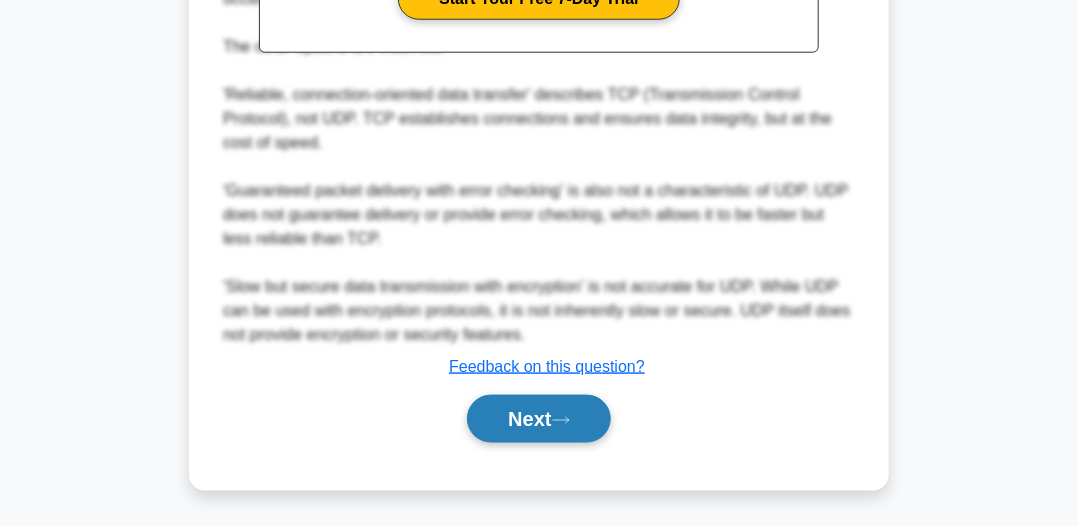 click on "Next" at bounding box center (538, 419) 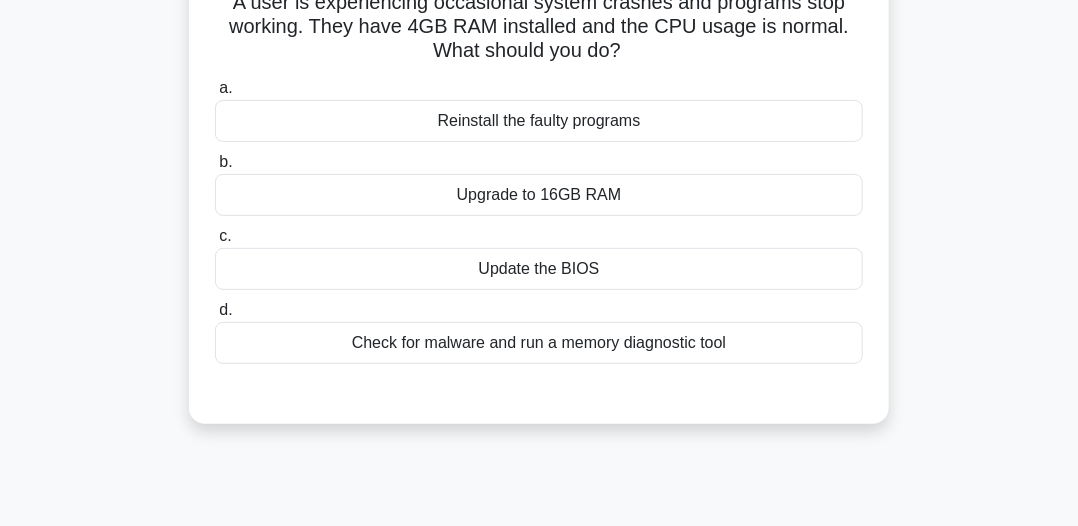 scroll, scrollTop: 54, scrollLeft: 0, axis: vertical 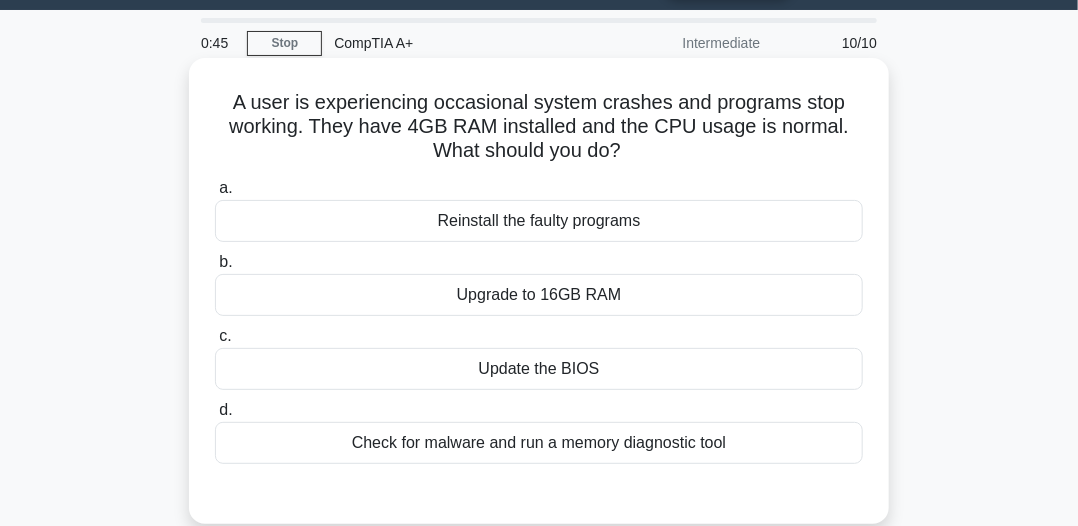 click on "Check for malware and run a memory diagnostic tool" at bounding box center (539, 443) 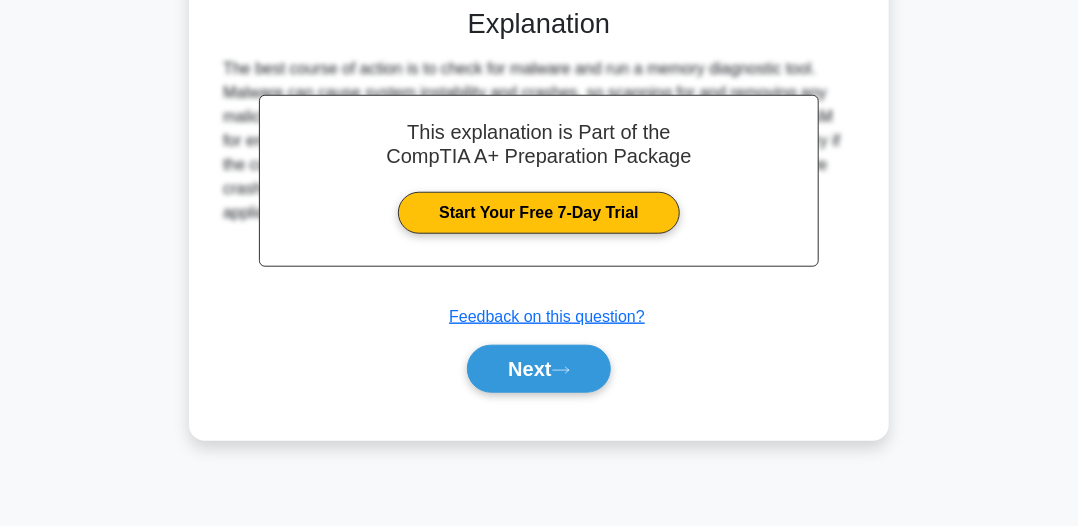 scroll, scrollTop: 554, scrollLeft: 0, axis: vertical 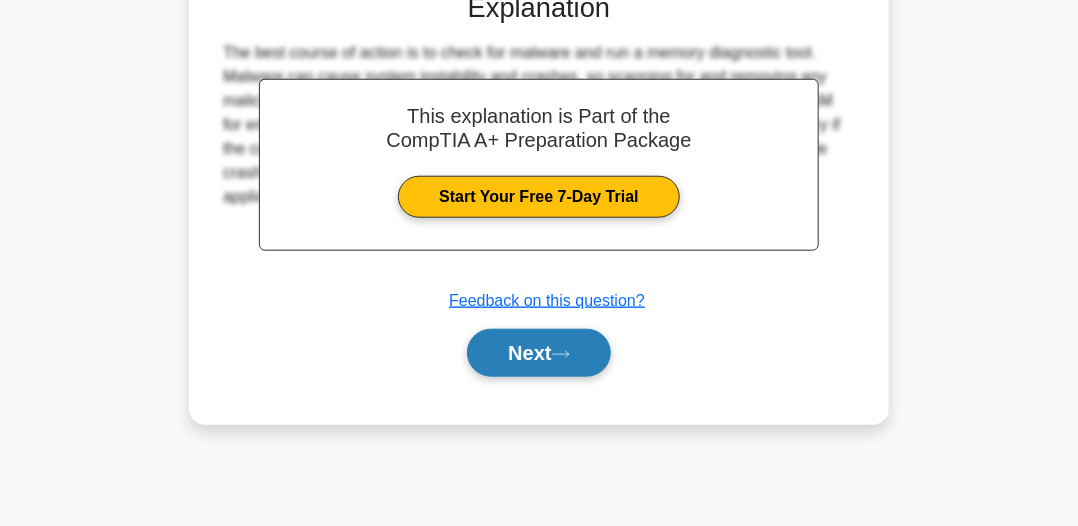 click on "Next" at bounding box center [538, 353] 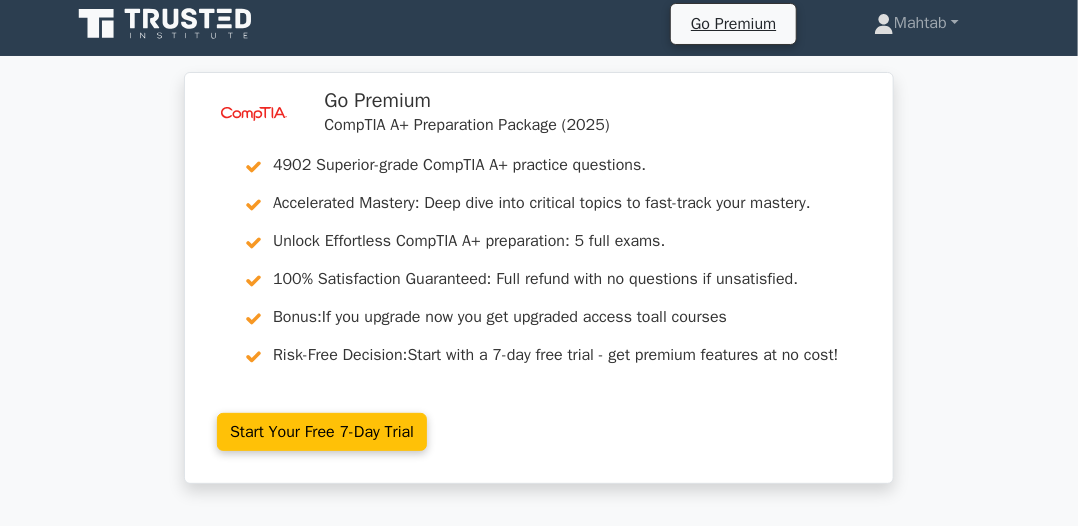 scroll, scrollTop: 400, scrollLeft: 0, axis: vertical 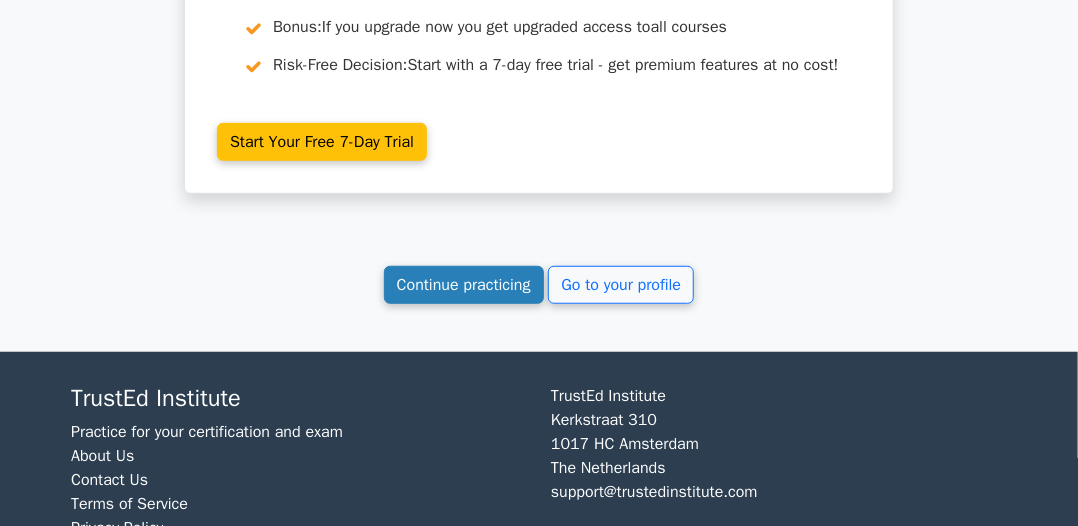 click on "Continue practicing" at bounding box center [464, 285] 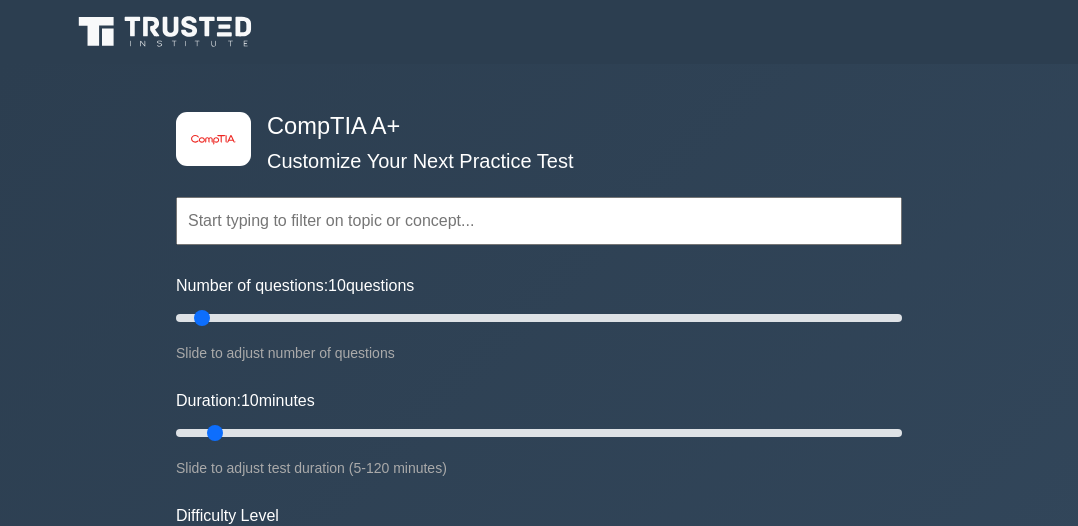 scroll, scrollTop: 0, scrollLeft: 0, axis: both 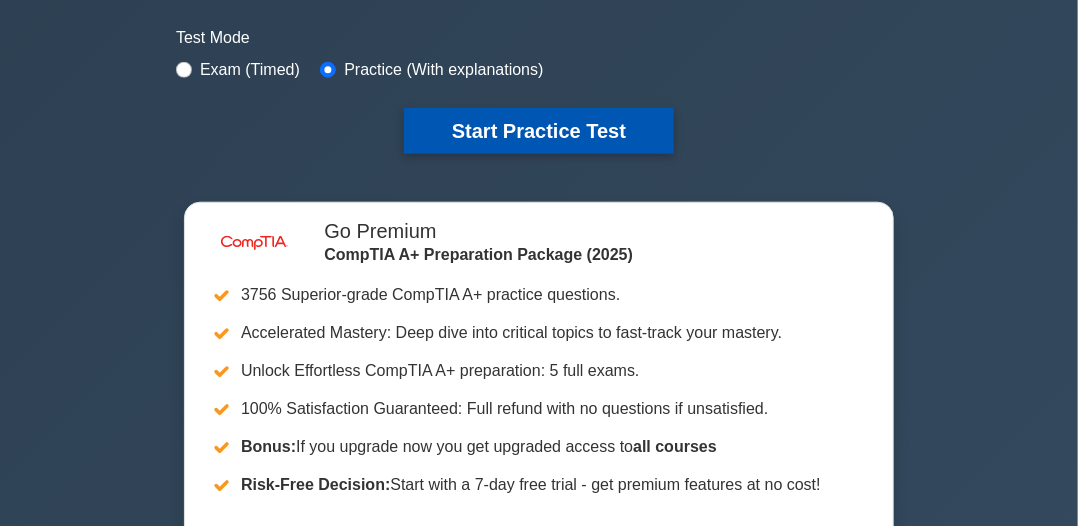 click on "Start Practice Test" at bounding box center (539, 131) 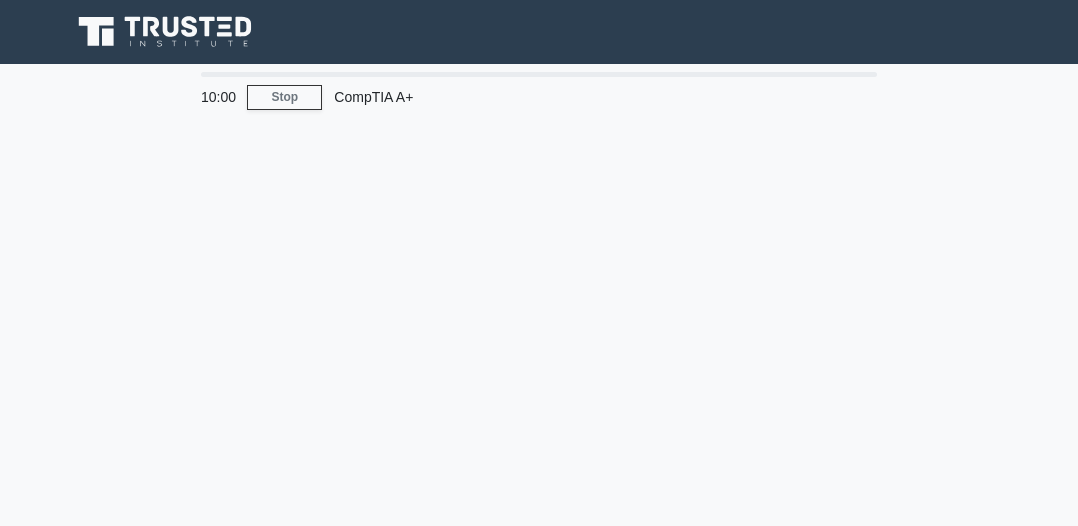scroll, scrollTop: 0, scrollLeft: 0, axis: both 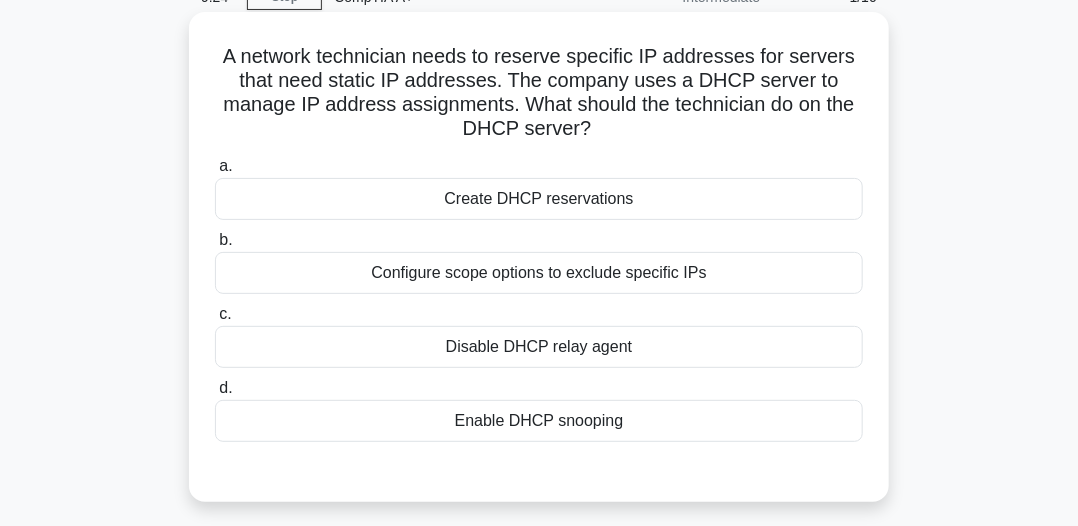 drag, startPoint x: 446, startPoint y: 422, endPoint x: 556, endPoint y: 425, distance: 110.0409 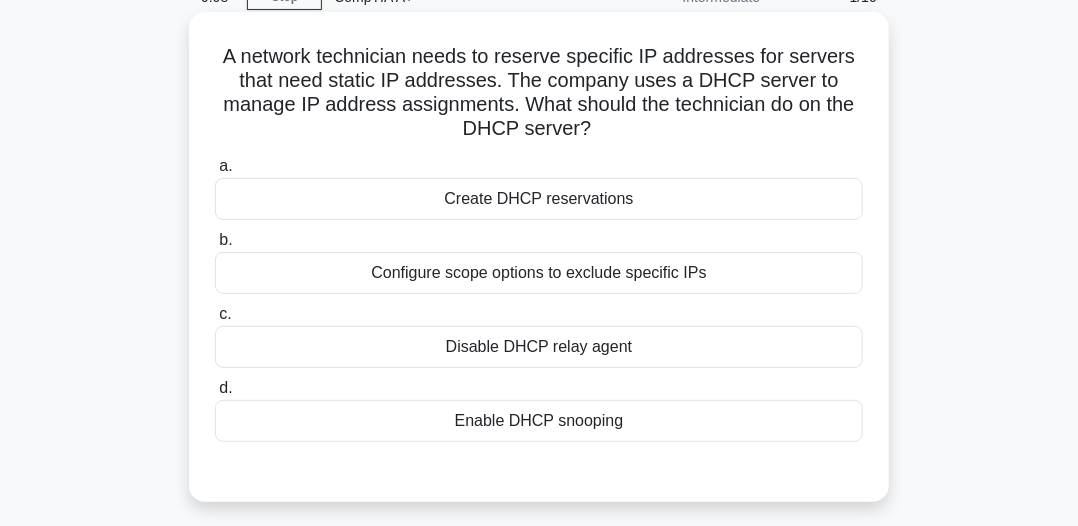 drag, startPoint x: 369, startPoint y: 271, endPoint x: 689, endPoint y: 274, distance: 320.01407 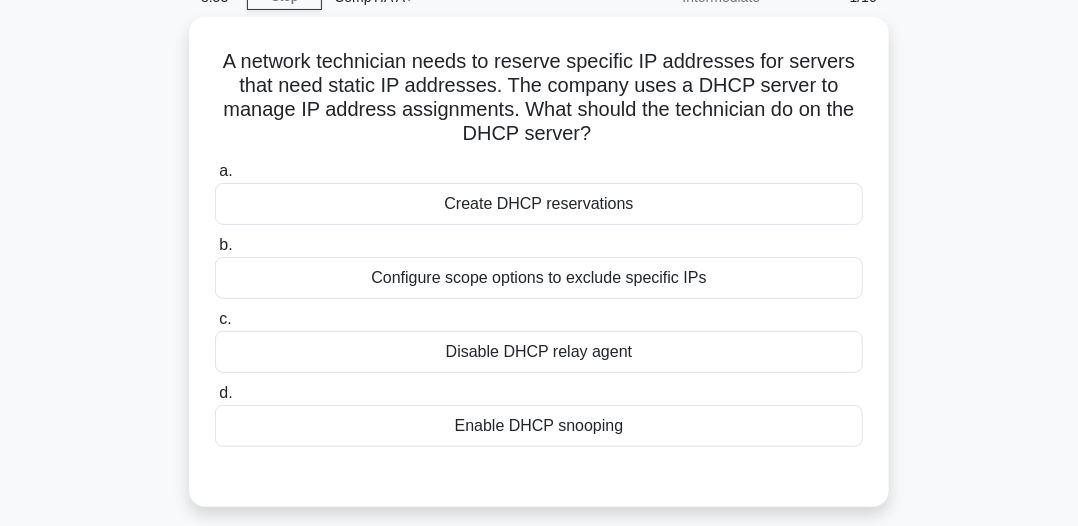 click on "8:53
Stop
CompTIA A+
Intermediate
1/10
A network technician needs to reserve specific IP addresses for servers that need static IP addresses. The company uses a DHCP server to manage IP address assignments. What should the technician do on the DHCP server?
.spinner_0XTQ{transform-origin:center;animation:spinner_y6GP .75s linear infinite}@keyframes spinner_y6GP{100%{transform:rotate(360deg)}}
a.
b. c. d." at bounding box center [539, 472] 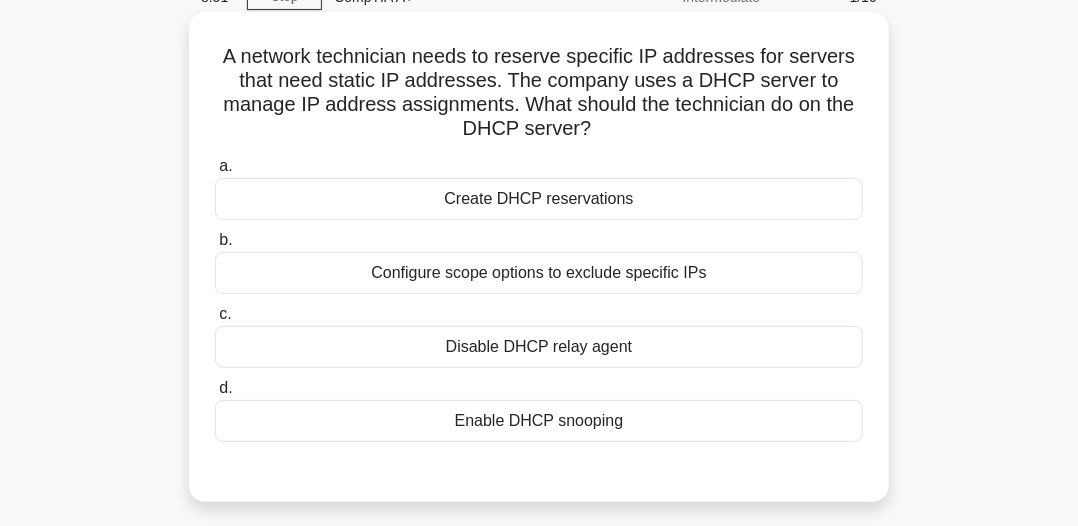 click on "Configure scope options to exclude specific IPs" at bounding box center (539, 273) 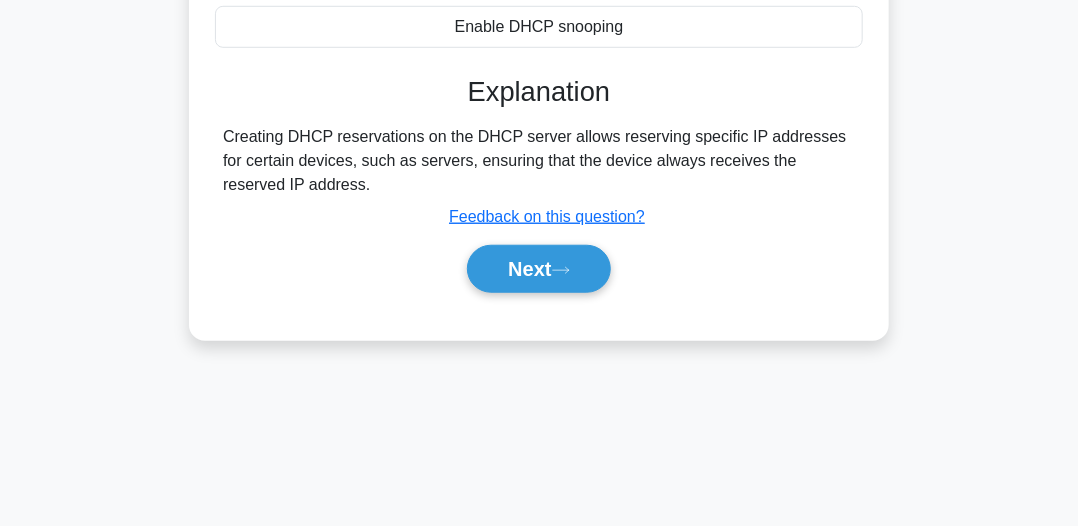 scroll, scrollTop: 454, scrollLeft: 0, axis: vertical 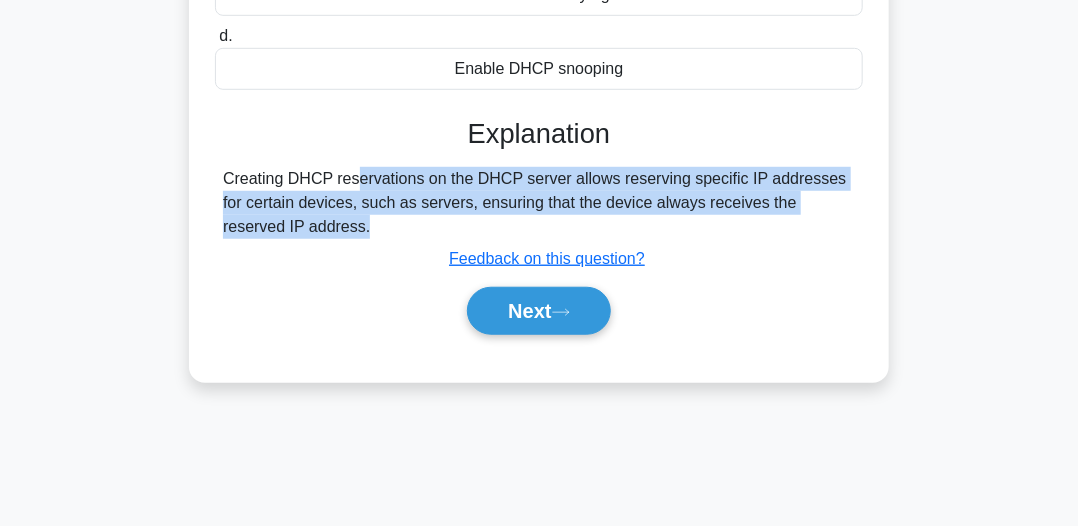 drag, startPoint x: 213, startPoint y: 181, endPoint x: 322, endPoint y: 238, distance: 123.00407 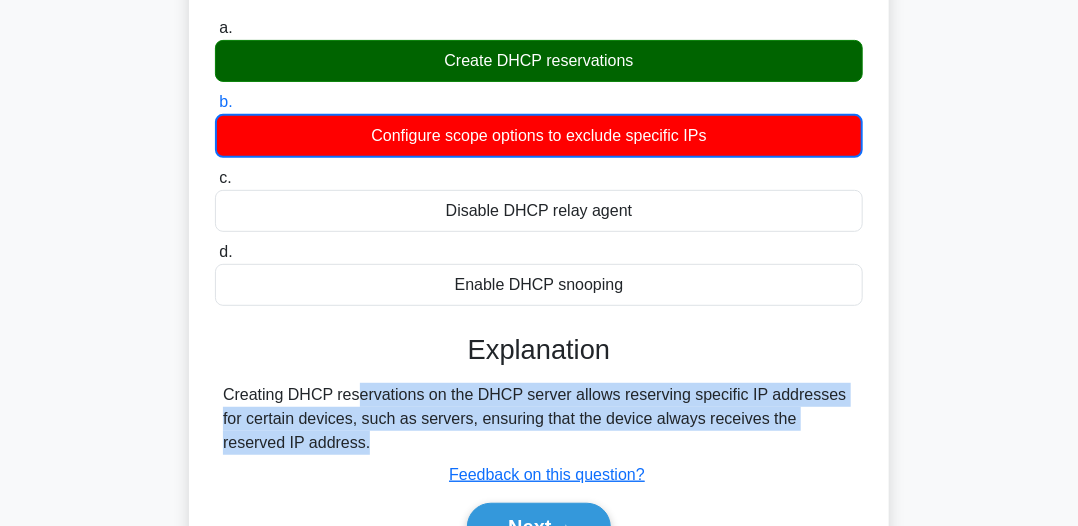 scroll, scrollTop: 354, scrollLeft: 0, axis: vertical 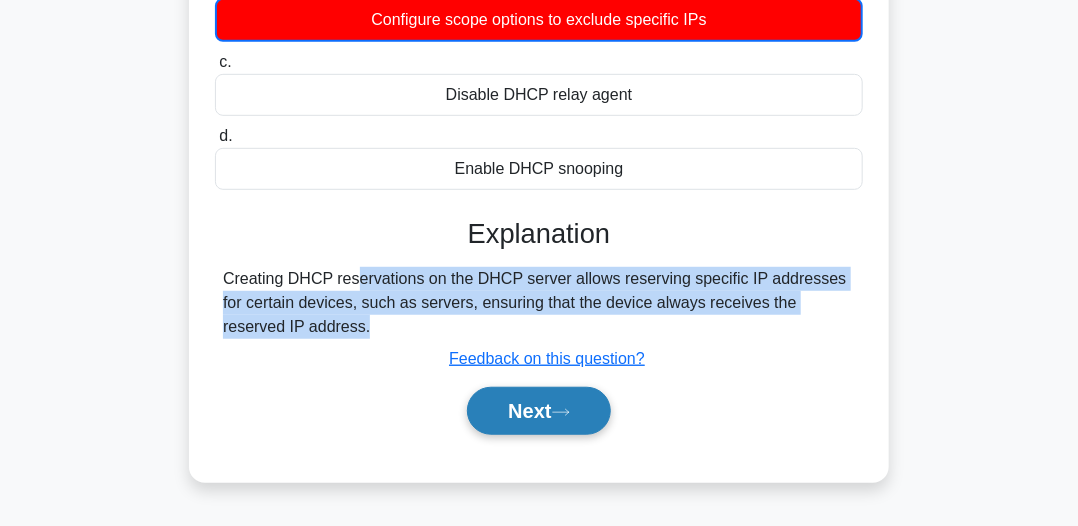 click on "Next" at bounding box center (538, 411) 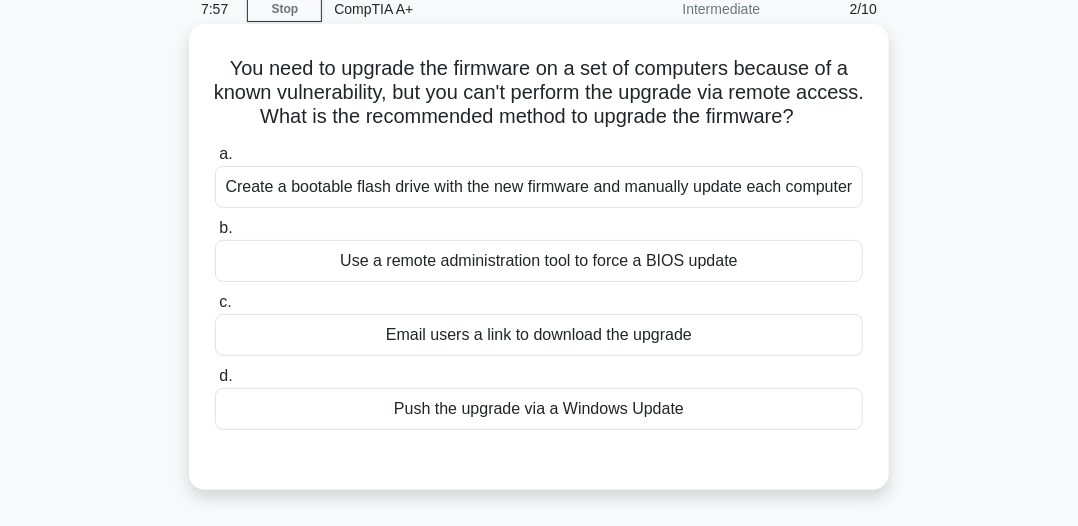 scroll, scrollTop: 54, scrollLeft: 0, axis: vertical 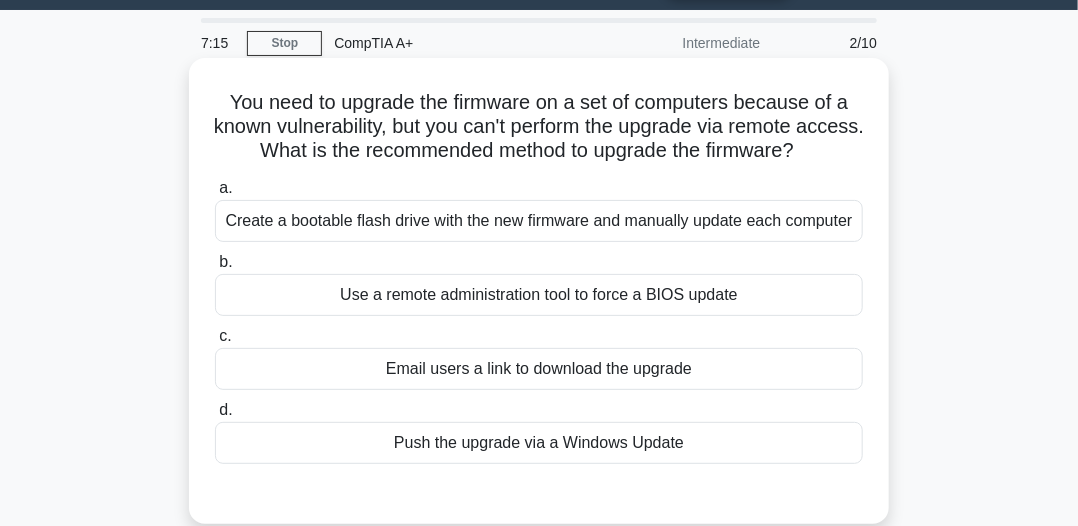 click on "Create a bootable flash drive with the new firmware and manually update each computer" at bounding box center [539, 221] 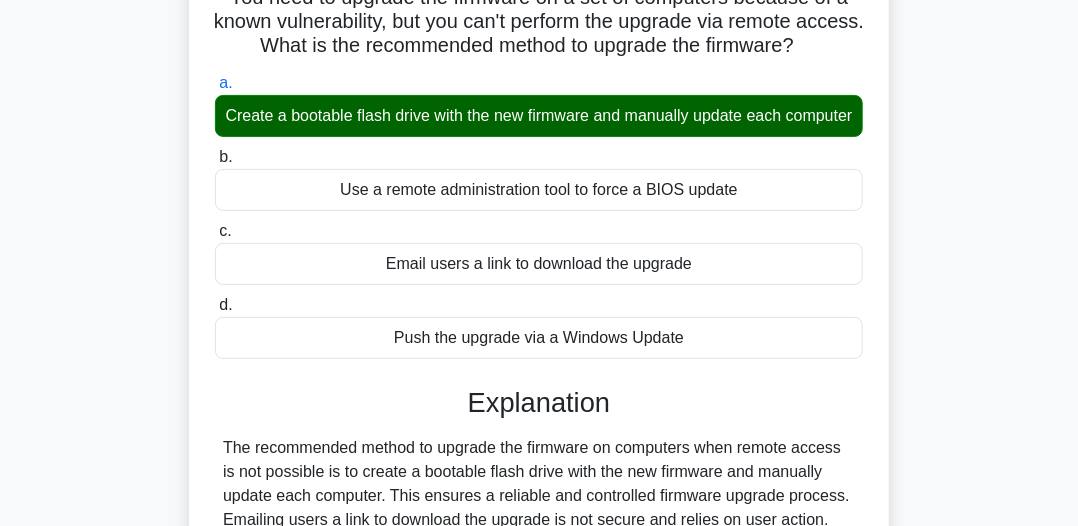 scroll, scrollTop: 354, scrollLeft: 0, axis: vertical 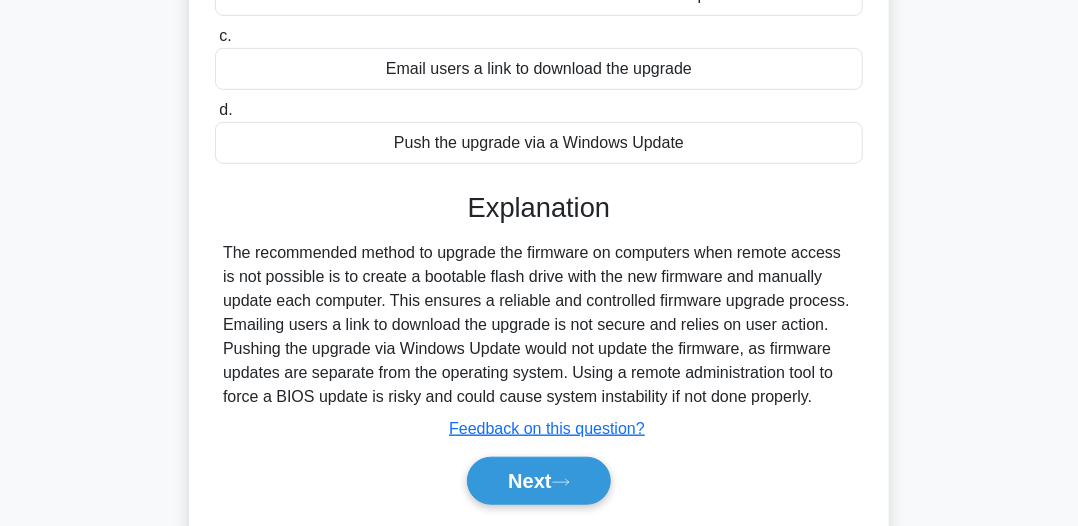 click on "The recommended method to upgrade the firmware on computers when remote access is not possible is to create a bootable flash drive with the new firmware and manually update each computer. This ensures a reliable and controlled firmware upgrade process. Emailing users a link to download the upgrade is not secure and relies on user action. Pushing the upgrade via Windows Update would not update the firmware, as firmware updates are separate from the operating system. Using a remote administration tool to force a BIOS update is risky and could cause system instability if not done properly." at bounding box center (539, 325) 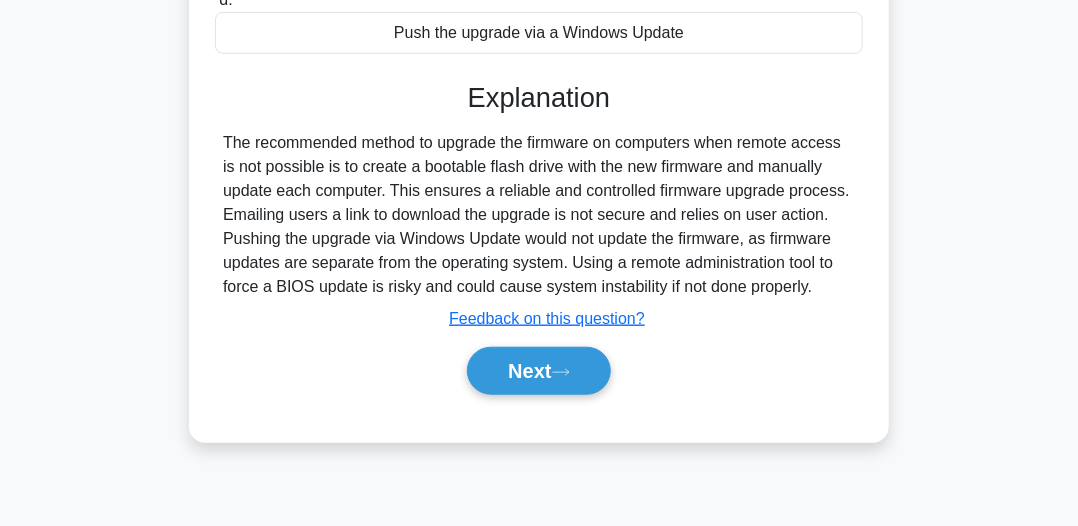scroll, scrollTop: 554, scrollLeft: 0, axis: vertical 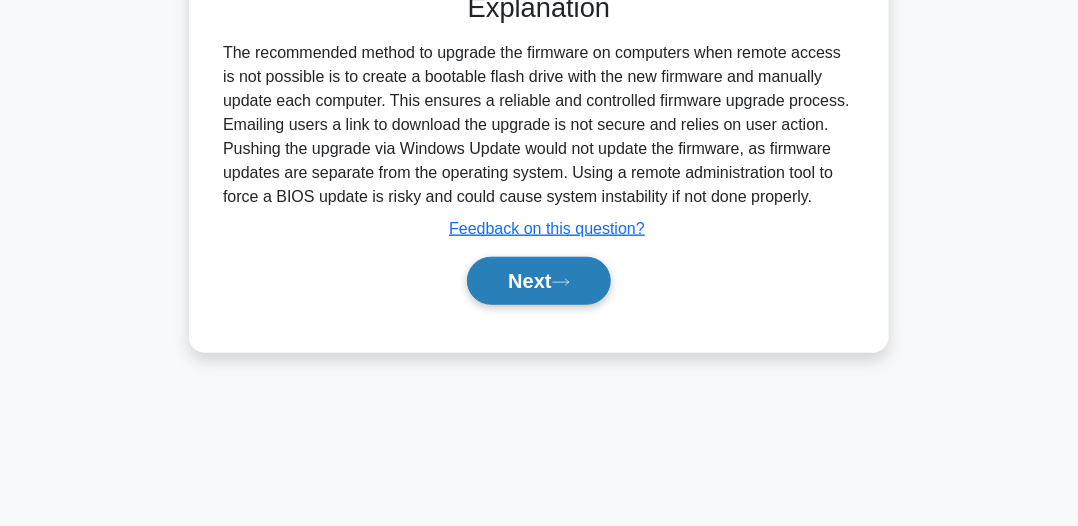 click on "Next" at bounding box center [538, 281] 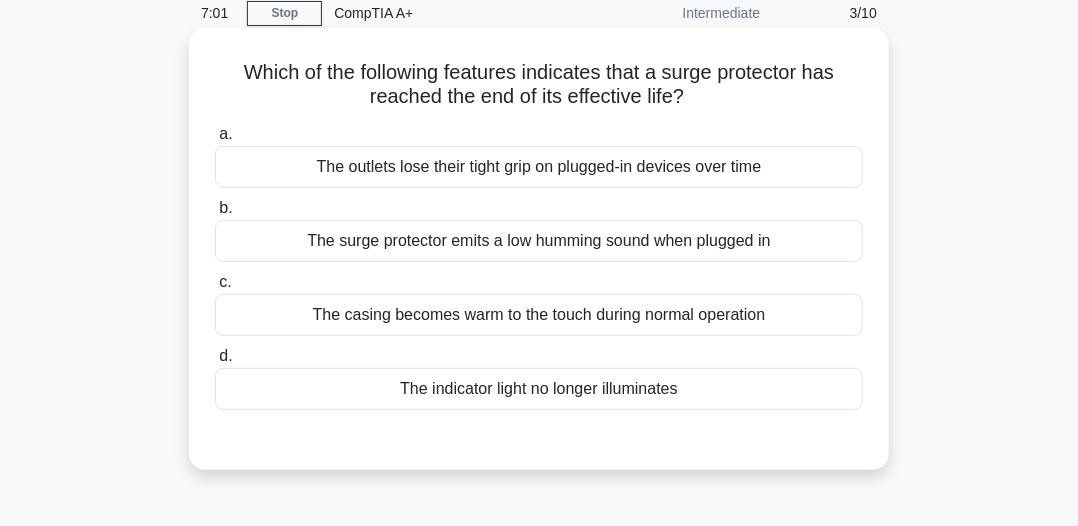 scroll, scrollTop: 54, scrollLeft: 0, axis: vertical 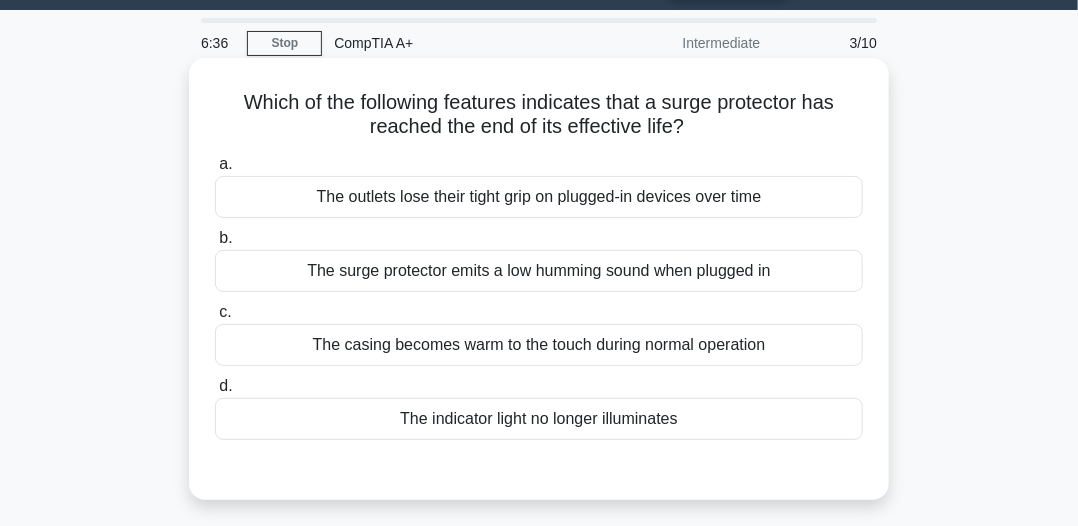 drag, startPoint x: 288, startPoint y: 190, endPoint x: 768, endPoint y: 200, distance: 480.10416 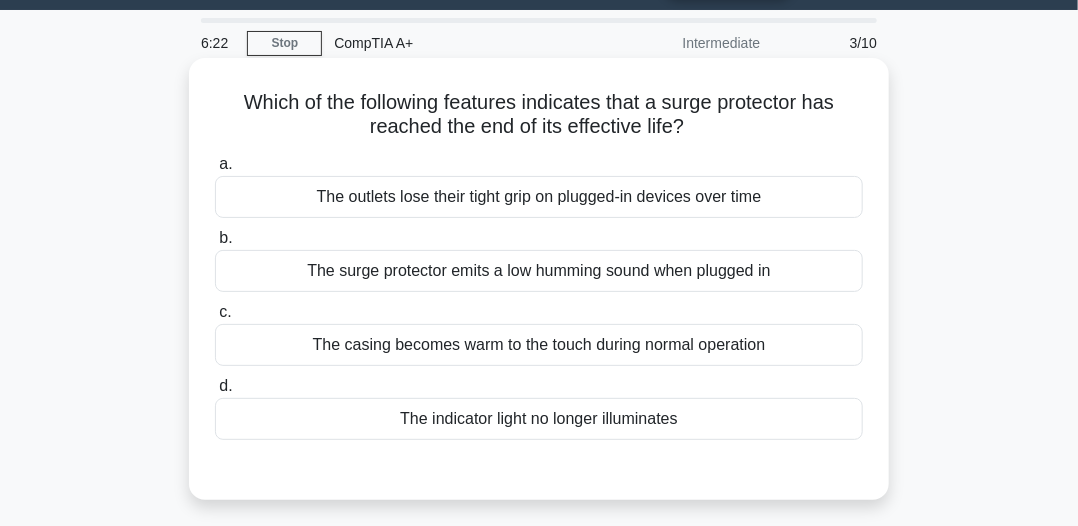 drag, startPoint x: 285, startPoint y: 269, endPoint x: 800, endPoint y: 256, distance: 515.16406 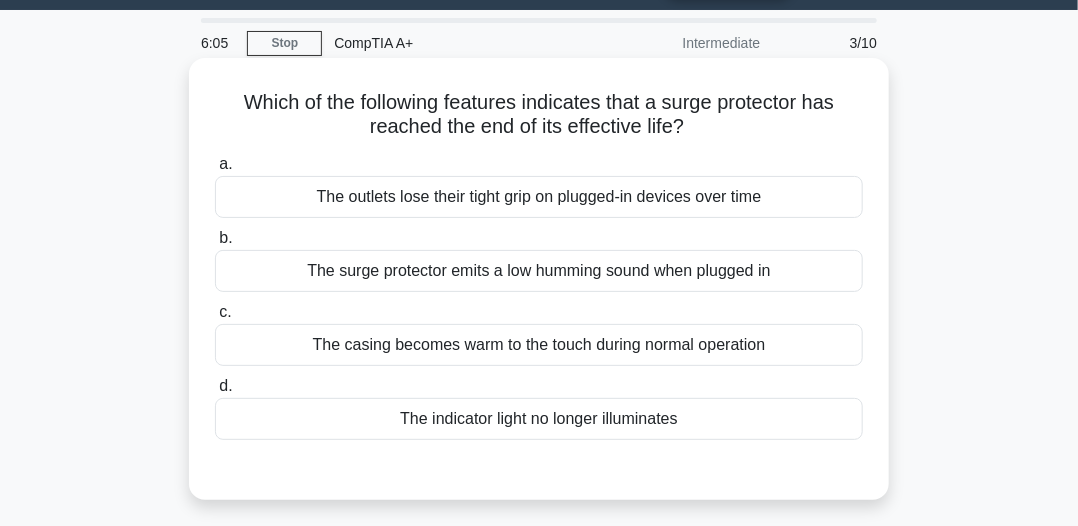 drag, startPoint x: 393, startPoint y: 413, endPoint x: 728, endPoint y: 419, distance: 335.05374 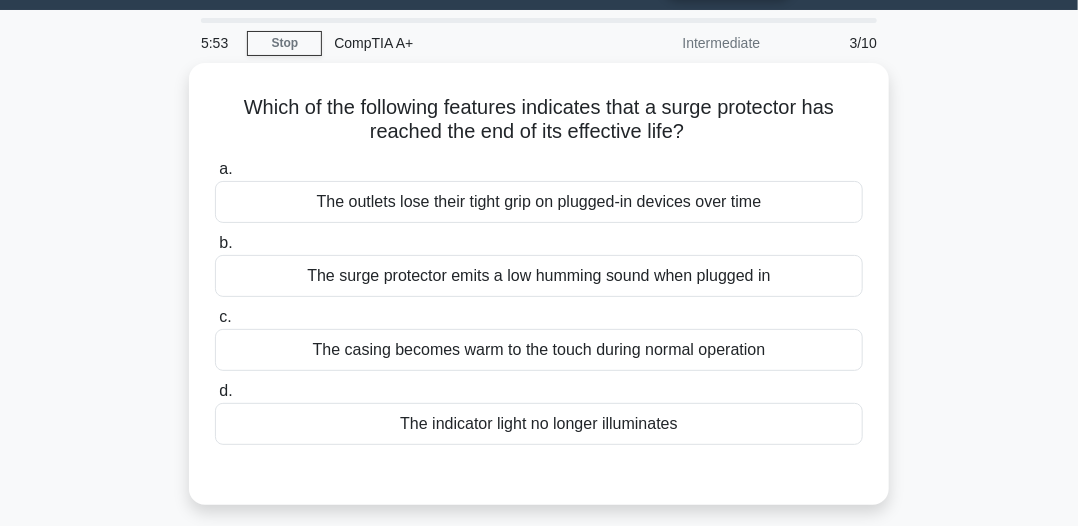 click on "Which of the following features indicates that a surge protector has reached the end of its effective life?
.spinner_0XTQ{transform-origin:center;animation:spinner_y6GP .75s linear infinite}@keyframes spinner_y6GP{100%{transform:rotate(360deg)}}
a.
The outlets lose their tight grip on plugged-in devices over time" at bounding box center [539, 296] 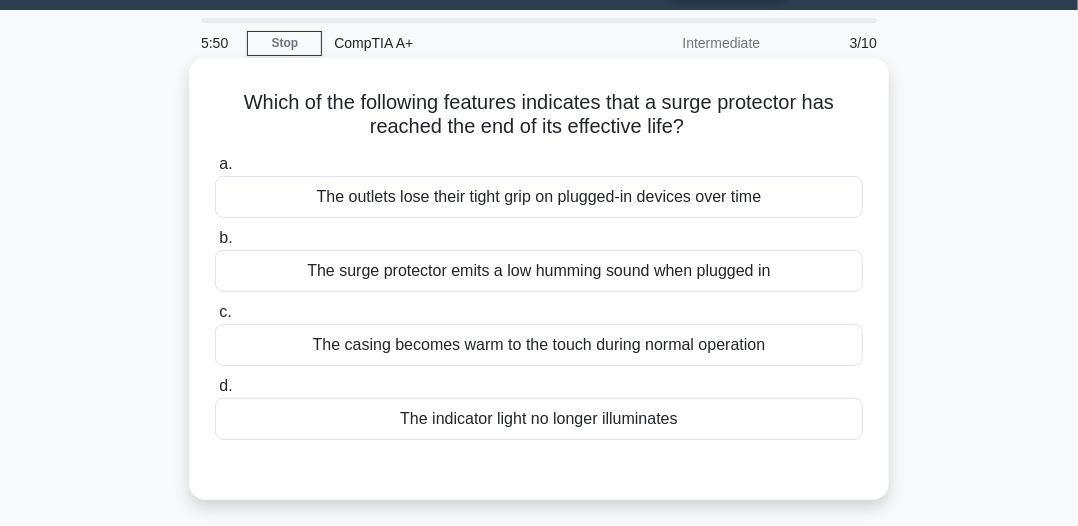 click on "The outlets lose their tight grip on plugged-in devices over time" at bounding box center [539, 197] 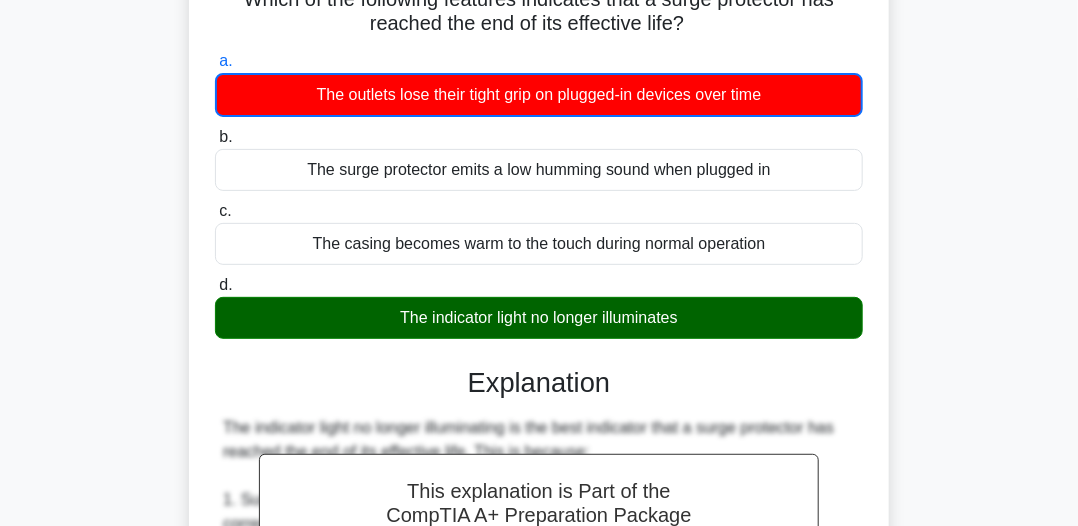 scroll, scrollTop: 54, scrollLeft: 0, axis: vertical 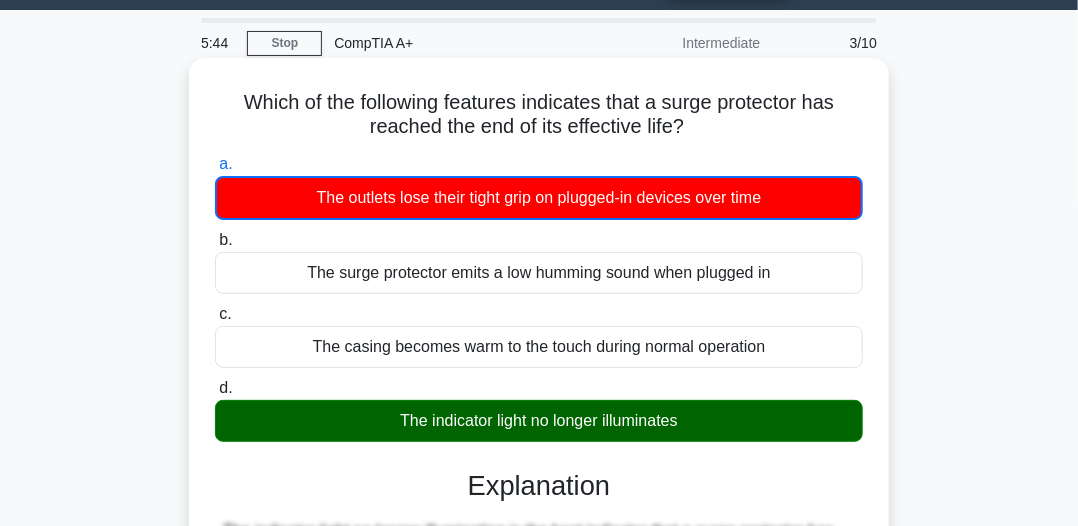 drag, startPoint x: 224, startPoint y: 108, endPoint x: 717, endPoint y: 133, distance: 493.63345 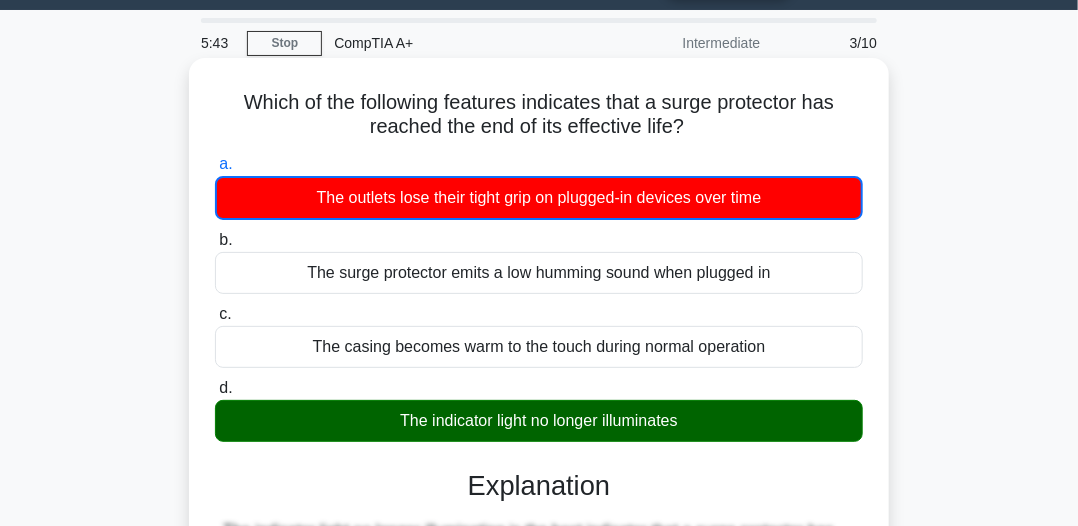 copy on "Which of the following features indicates that a surge protector has reached the end of its effective life?" 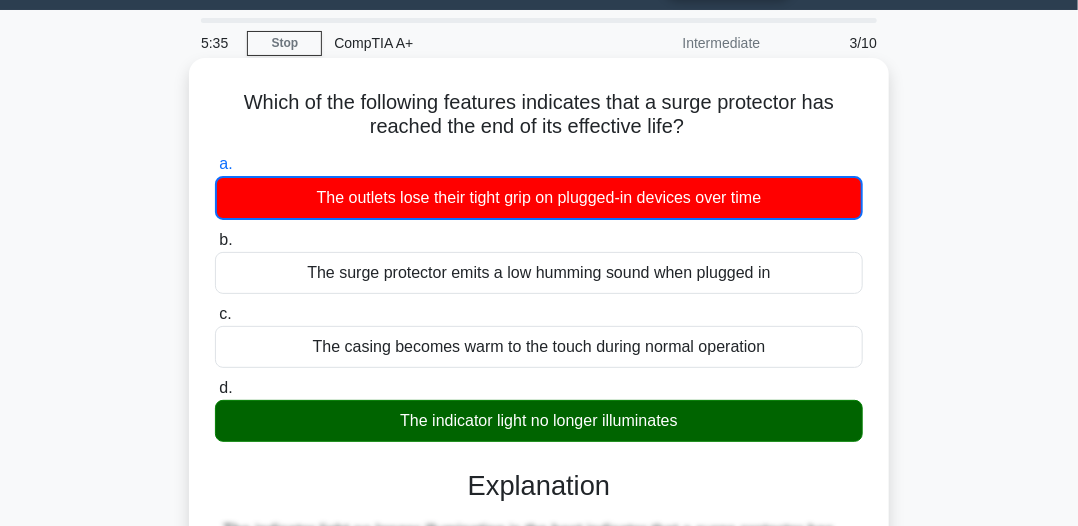drag, startPoint x: 379, startPoint y: 417, endPoint x: 648, endPoint y: 423, distance: 269.0669 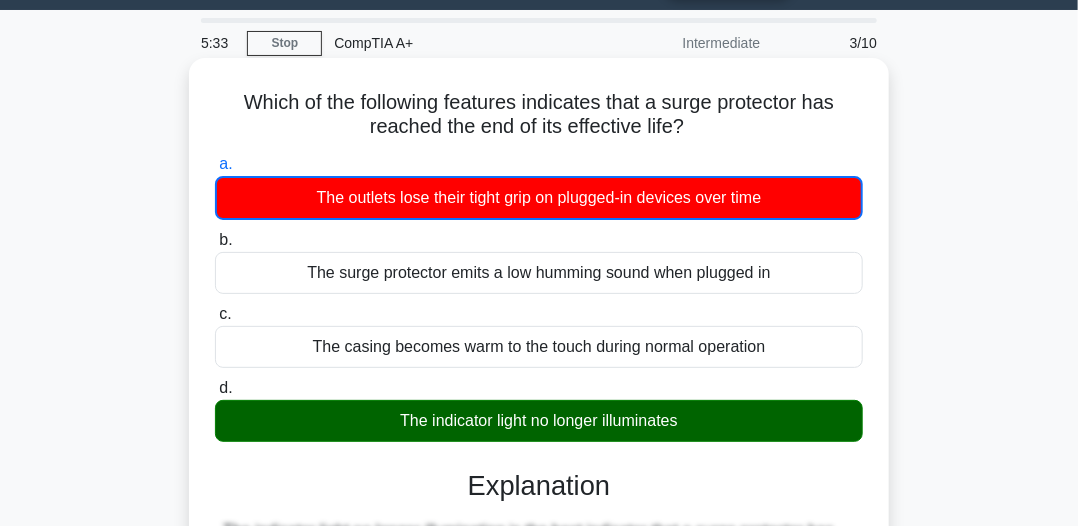 copy on "The indicator light no longer illuminates" 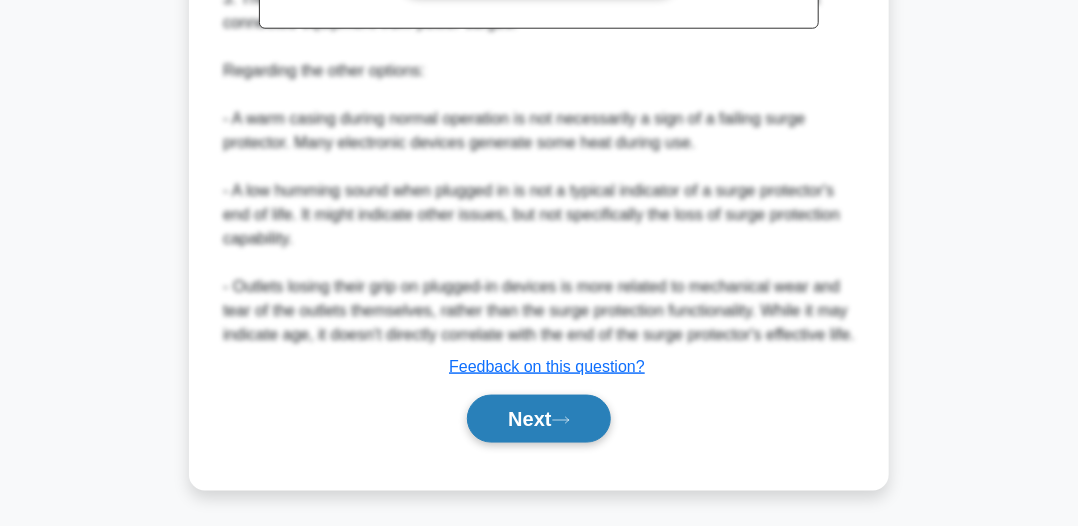 click on "Next" at bounding box center (538, 419) 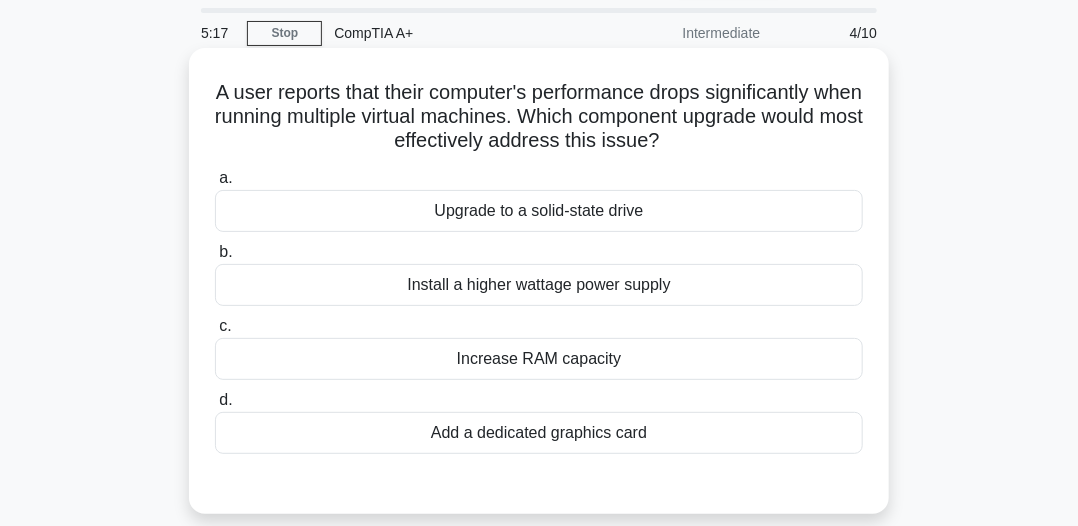 scroll, scrollTop: 100, scrollLeft: 0, axis: vertical 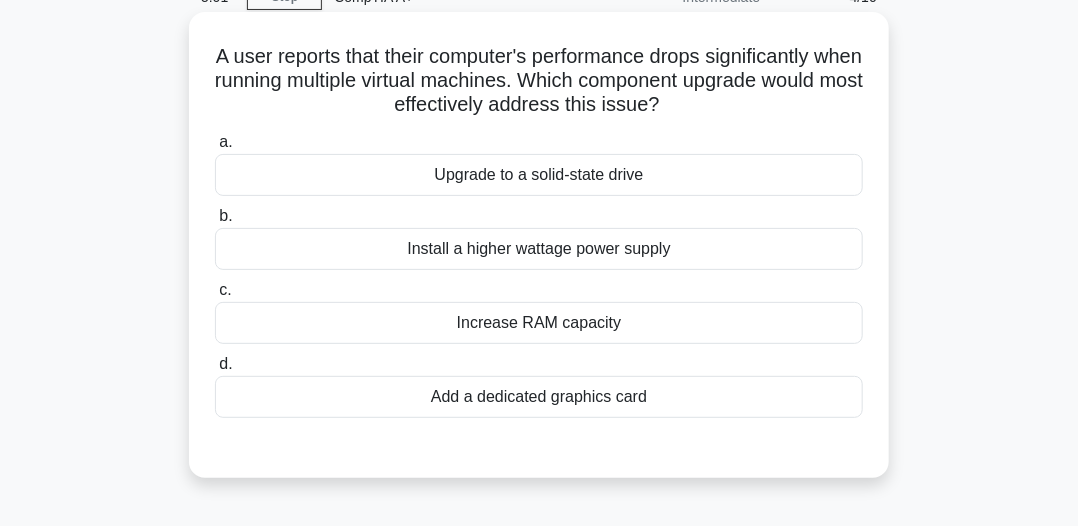 drag, startPoint x: 232, startPoint y: 60, endPoint x: 624, endPoint y: 117, distance: 396.12247 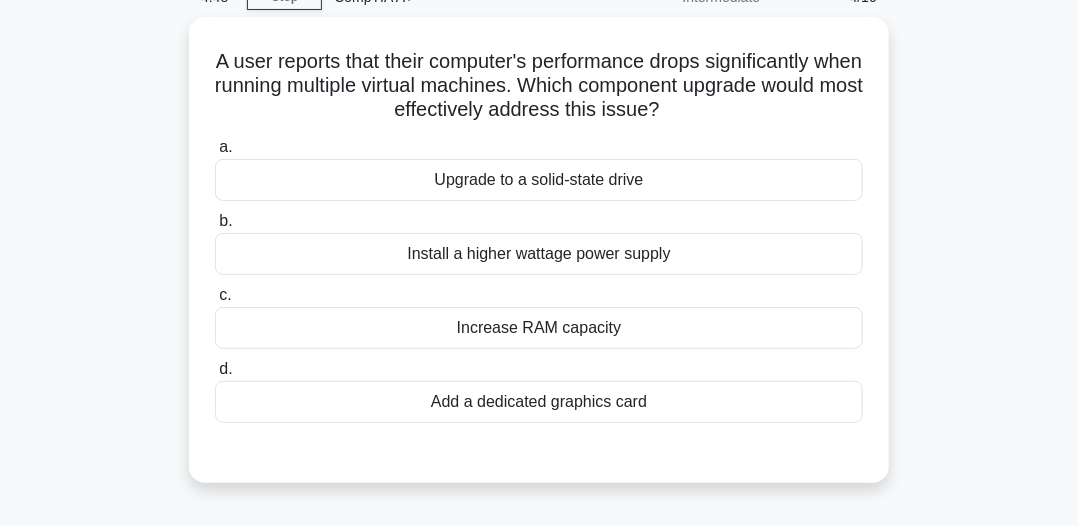 click on "A user reports that their computer's performance drops significantly when running multiple virtual machines. Which component upgrade would most effectively address this issue?
.spinner_0XTQ{transform-origin:center;animation:spinner_y6GP .75s linear infinite}@keyframes spinner_y6GP{100%{transform:rotate(360deg)}}
a.
Upgrade to a solid-state drive
b. c. d." at bounding box center (539, 262) 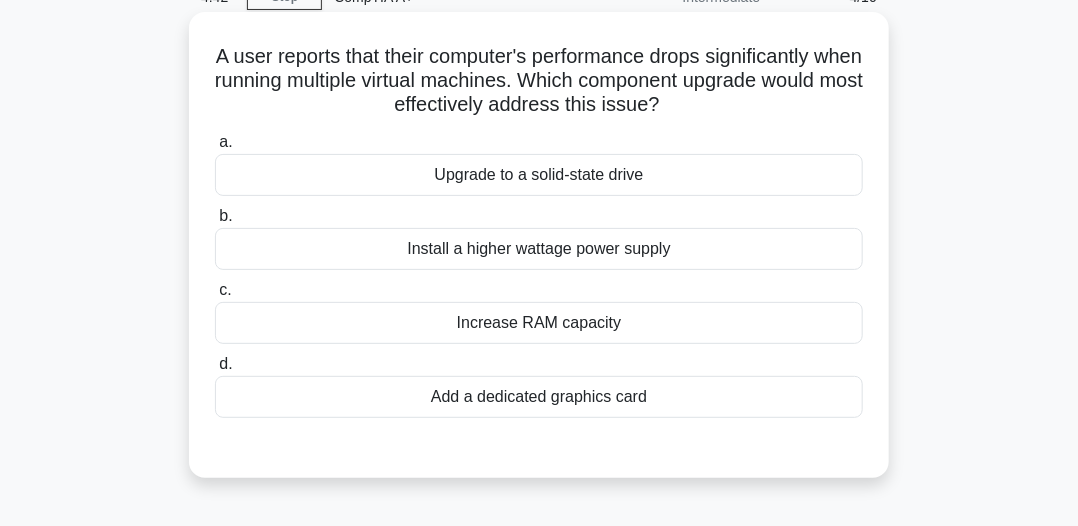 click on "Increase RAM capacity" at bounding box center (539, 323) 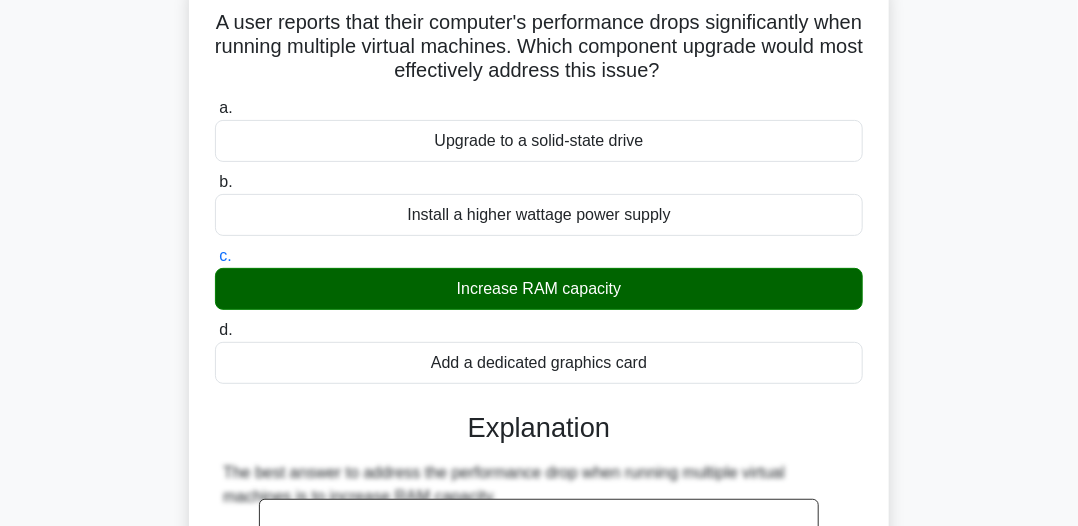 scroll, scrollTop: 100, scrollLeft: 0, axis: vertical 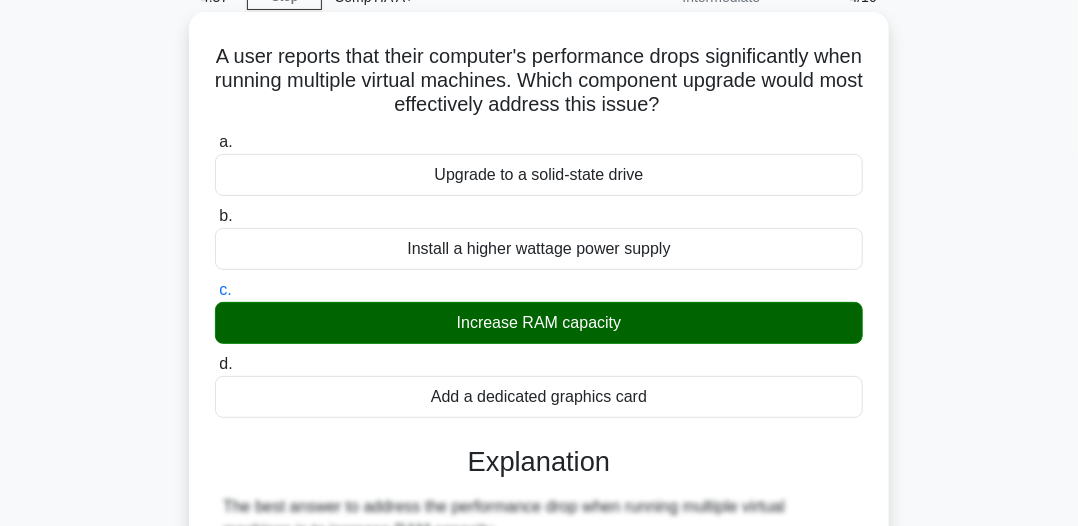 drag, startPoint x: 225, startPoint y: 57, endPoint x: 671, endPoint y: 109, distance: 449.02115 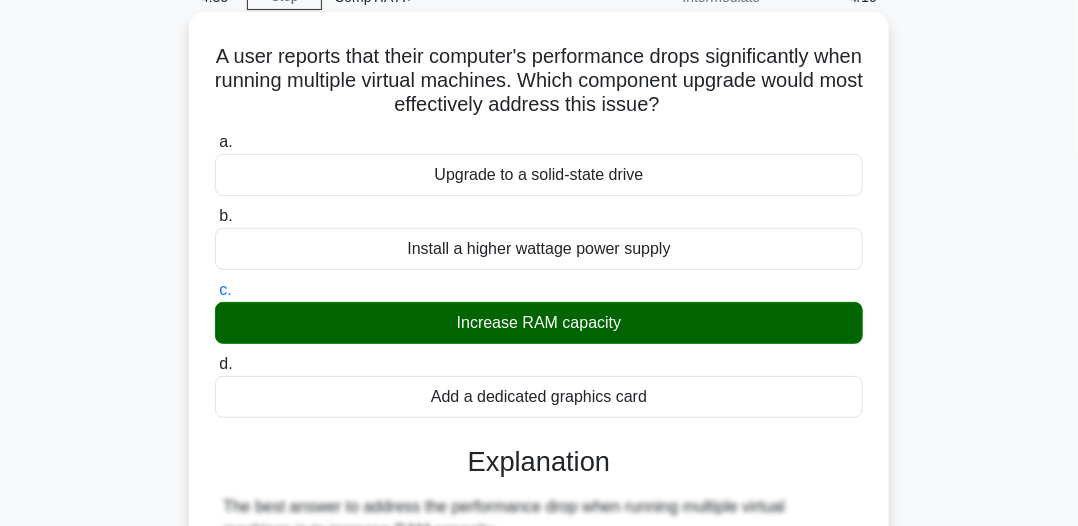 copy on "A user reports that their computer's performance drops significantly when running multiple virtual machines. Which component upgrade would most effectively address this issue?" 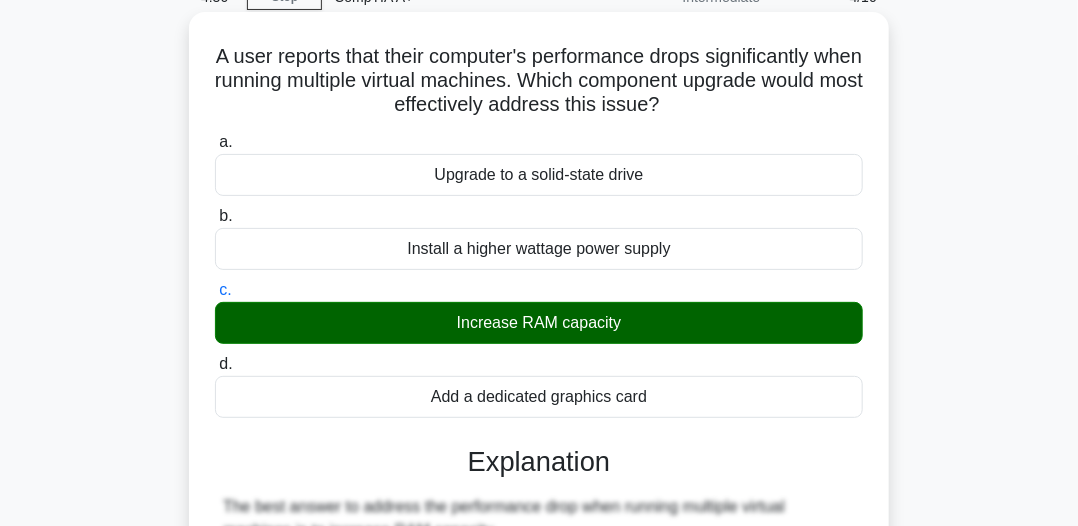 drag, startPoint x: 443, startPoint y: 325, endPoint x: 616, endPoint y: 327, distance: 173.01157 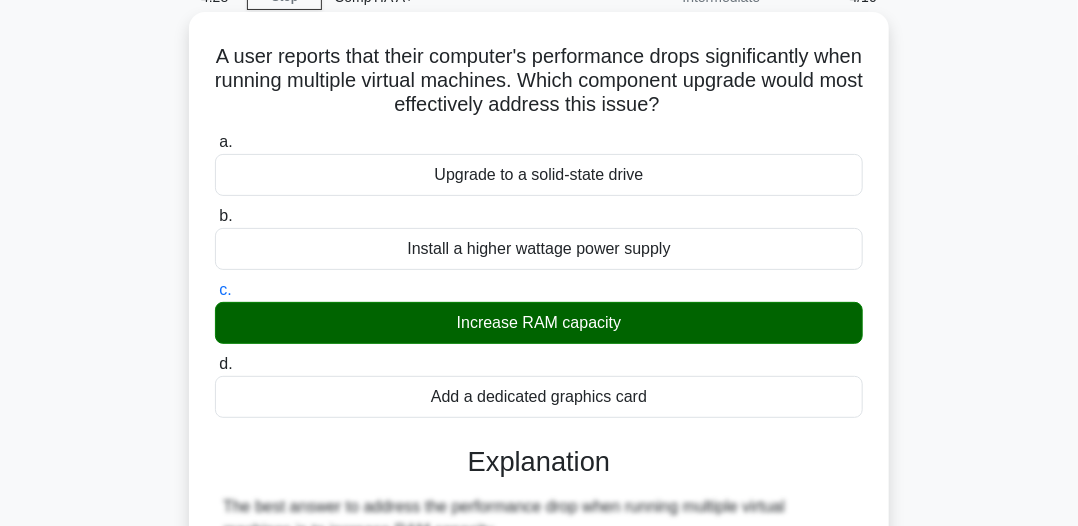 copy on "Increase RAM capacity" 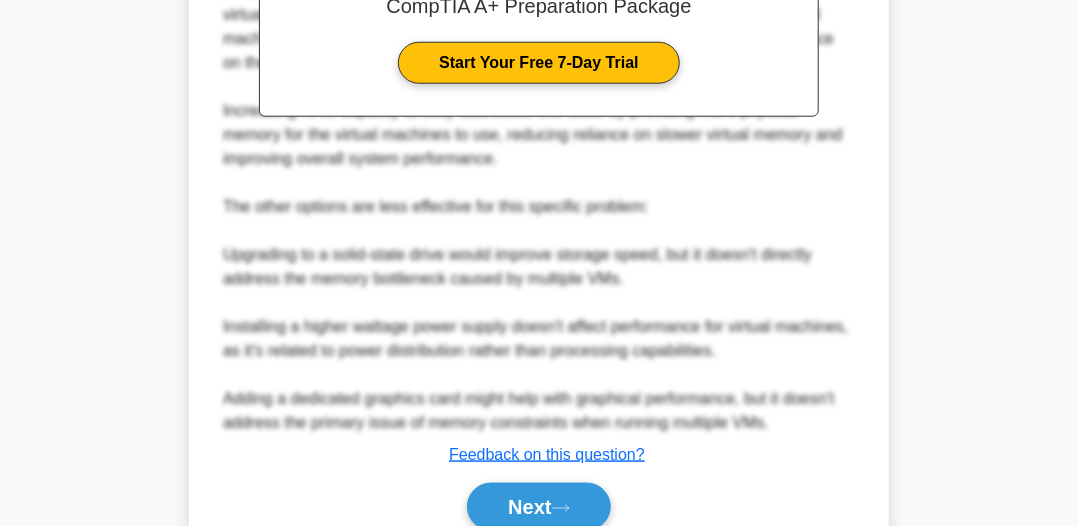 scroll, scrollTop: 776, scrollLeft: 0, axis: vertical 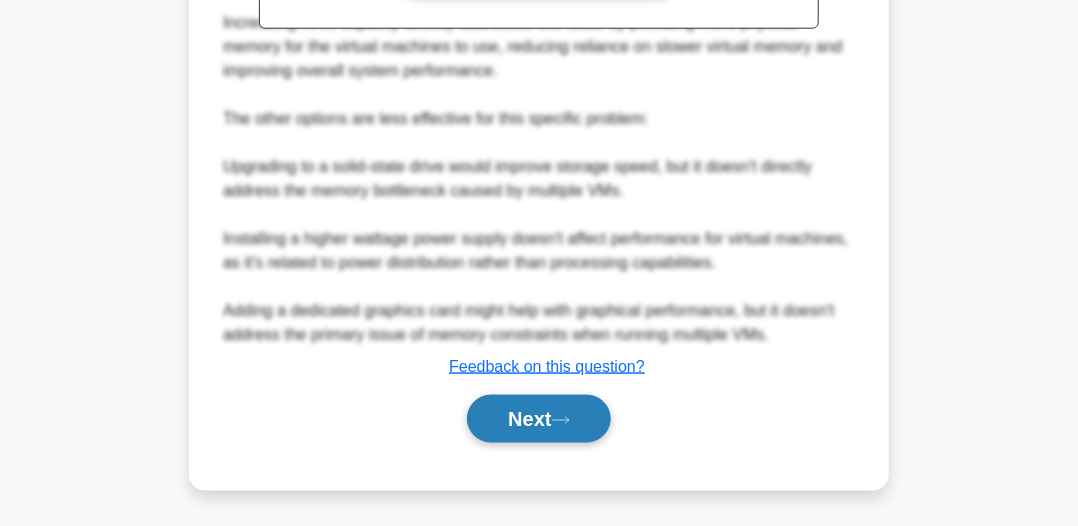 click on "Next" at bounding box center [538, 419] 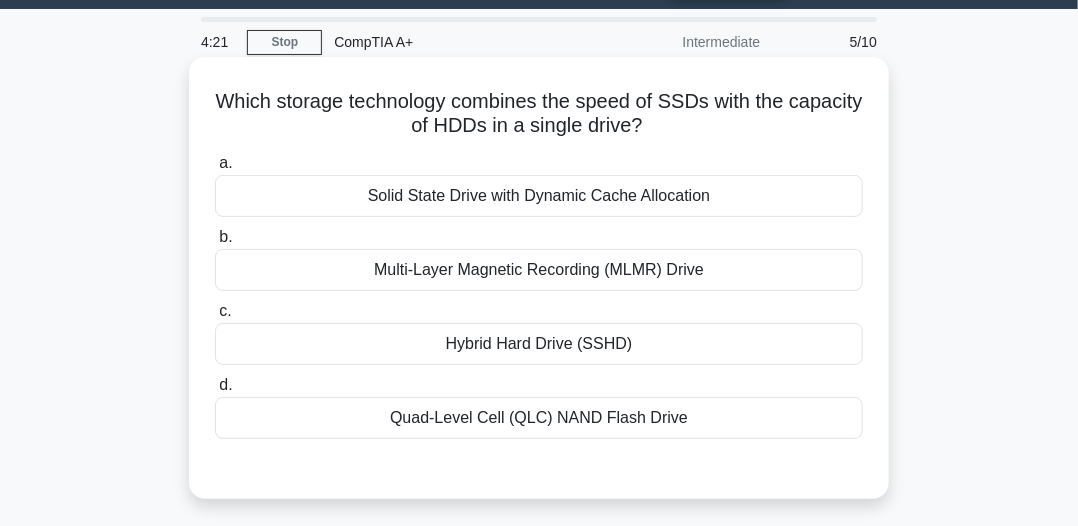 scroll, scrollTop: 54, scrollLeft: 0, axis: vertical 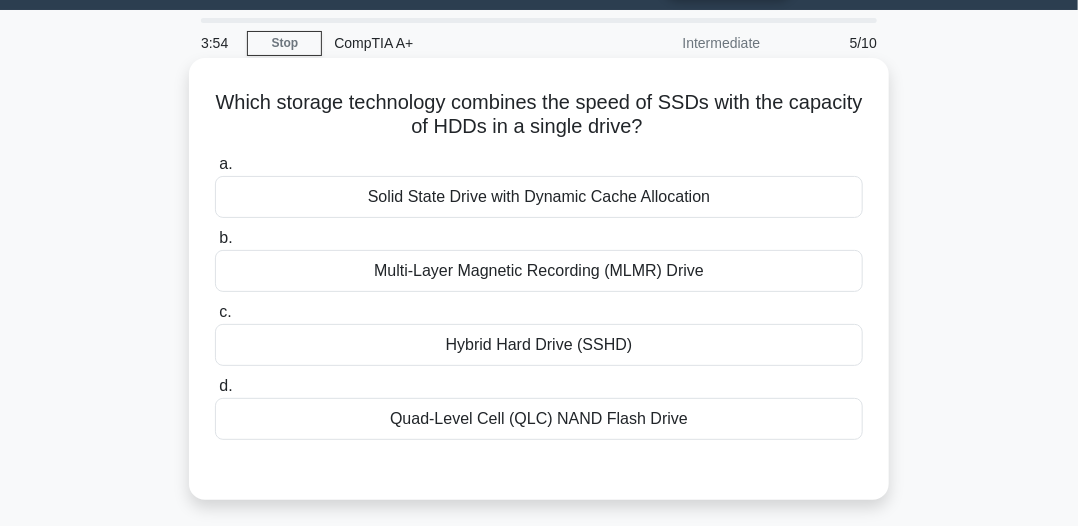 click on "Hybrid Hard Drive (SSHD)" at bounding box center (539, 345) 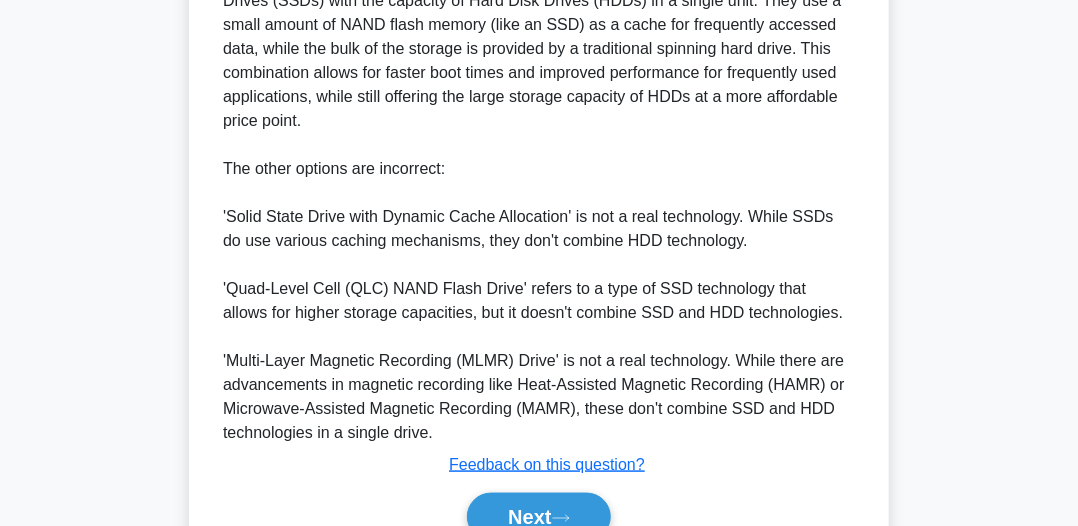 scroll, scrollTop: 554, scrollLeft: 0, axis: vertical 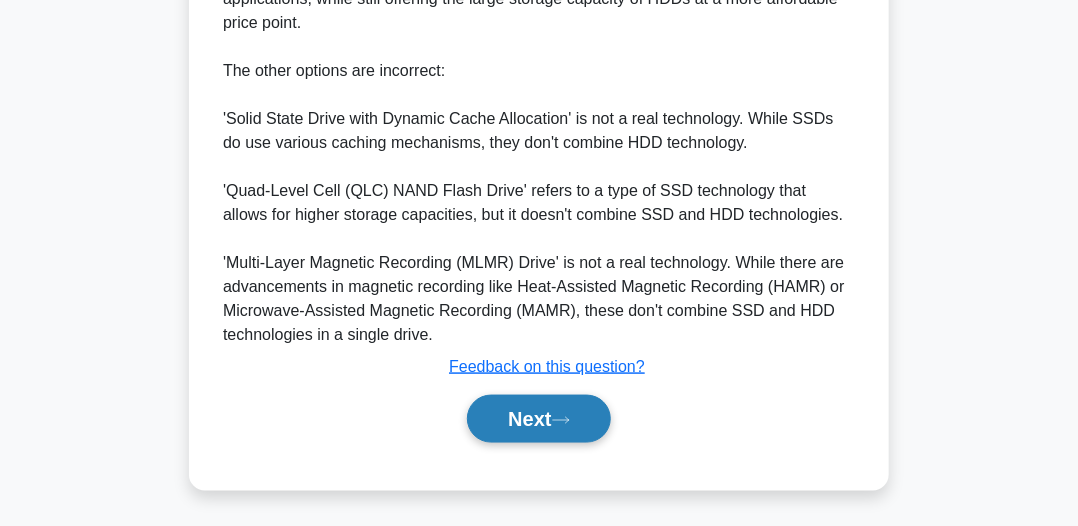 click on "Next" at bounding box center [538, 419] 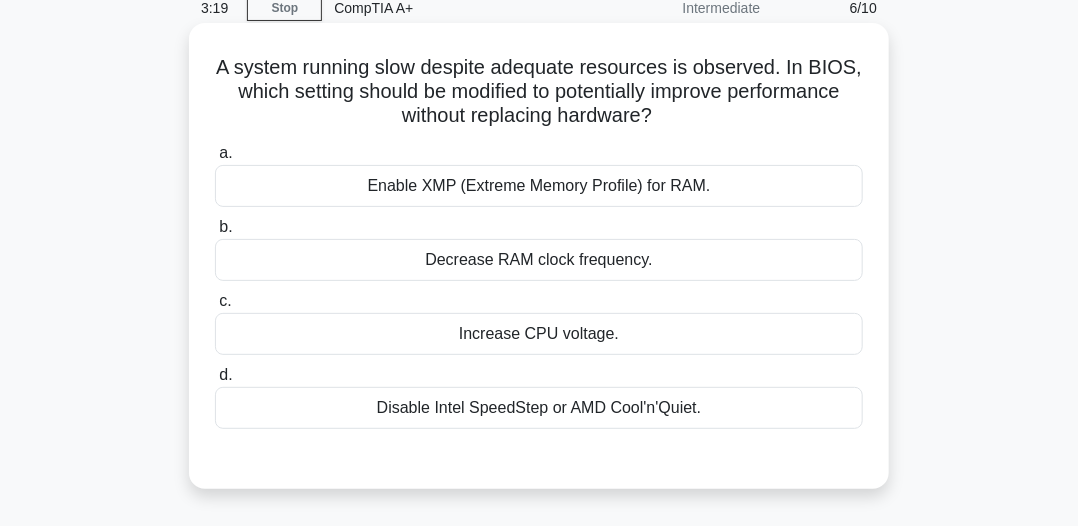 scroll, scrollTop: 54, scrollLeft: 0, axis: vertical 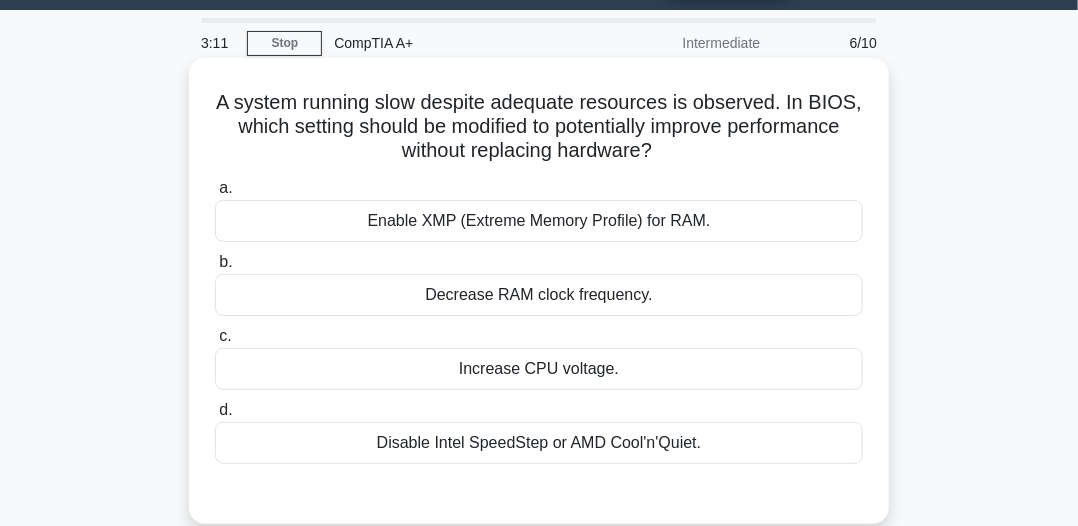drag, startPoint x: 208, startPoint y: 105, endPoint x: 688, endPoint y: 139, distance: 481.20267 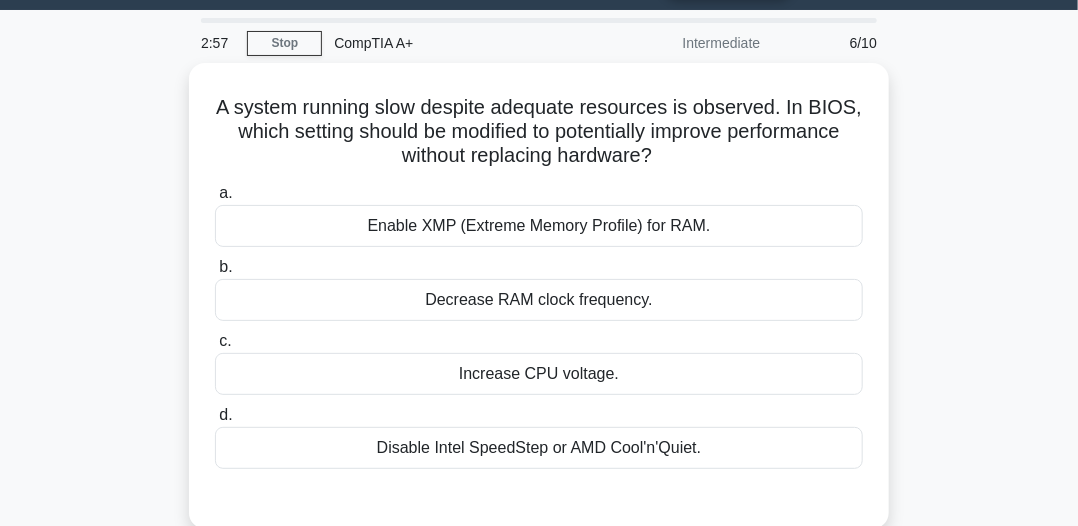 click on "A system running slow despite adequate resources is observed. In BIOS, which setting should be modified to potentially improve performance without replacing hardware?
.spinner_0XTQ{transform-origin:center;animation:spinner_y6GP .75s linear infinite}@keyframes spinner_y6GP{100%{transform:rotate(360deg)}}
a.
Enable XMP (Extreme Memory Profile) for RAM.
b. c. d." at bounding box center (539, 308) 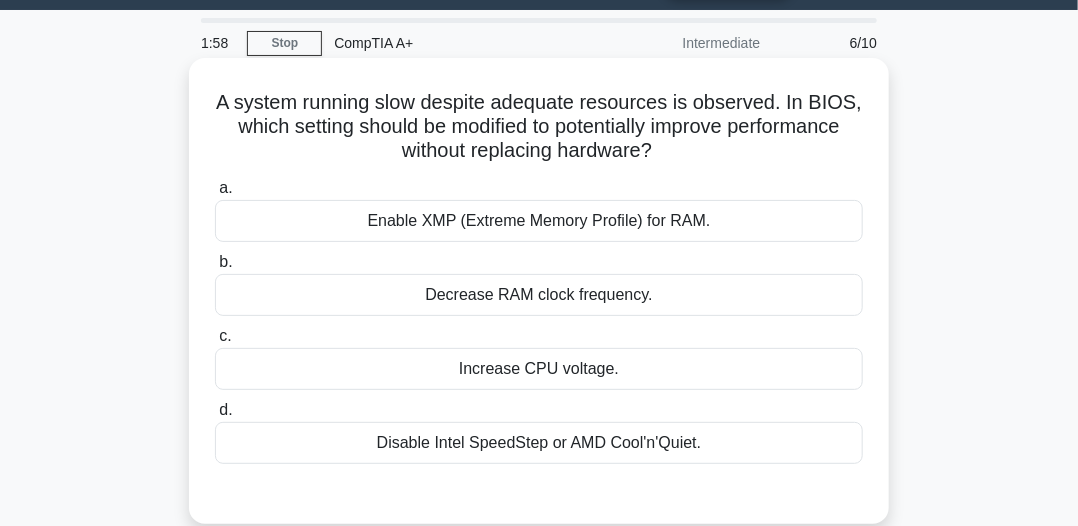 click on "Enable XMP (Extreme Memory Profile) for RAM." at bounding box center [539, 221] 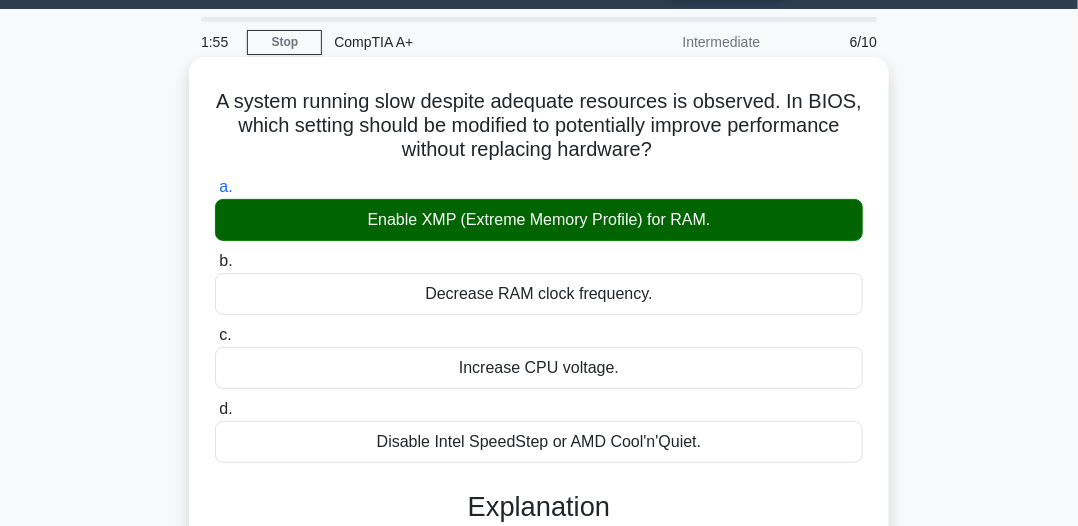 scroll, scrollTop: 54, scrollLeft: 0, axis: vertical 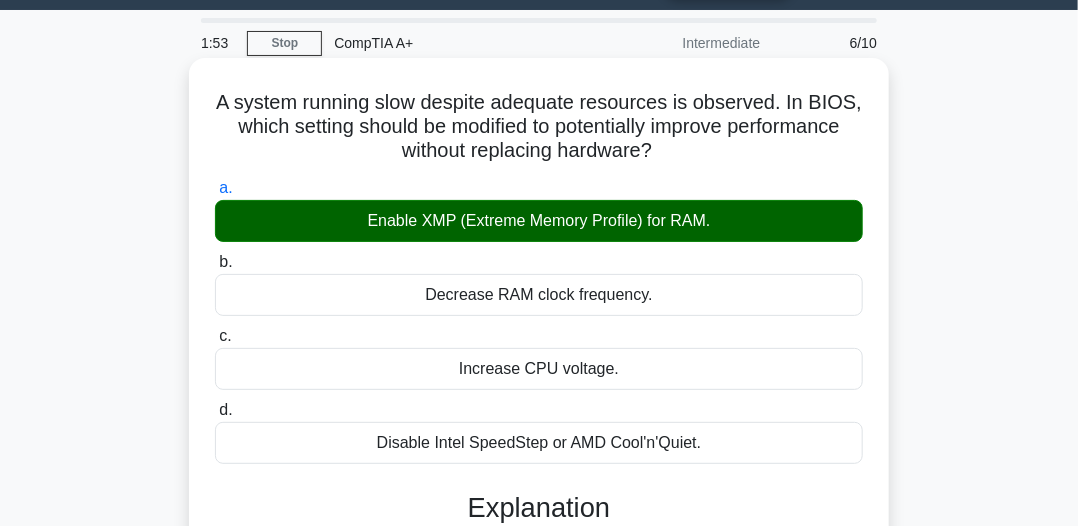 drag, startPoint x: 292, startPoint y: 121, endPoint x: 560, endPoint y: 133, distance: 268.26852 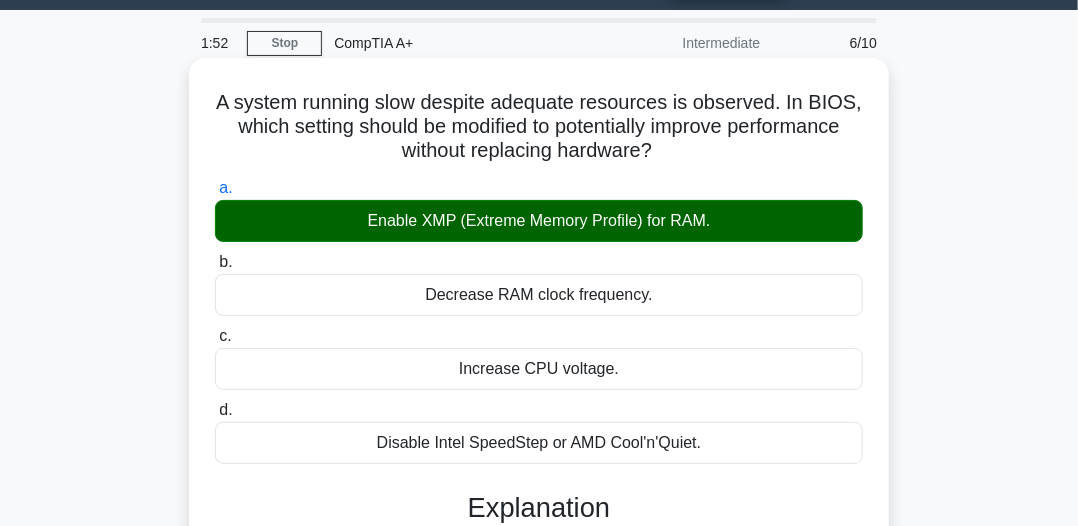 copy on "A system running slow despite adequate resources is observed. In BIOS, which setting should be modified to potentially improve performance without replacing hardware?" 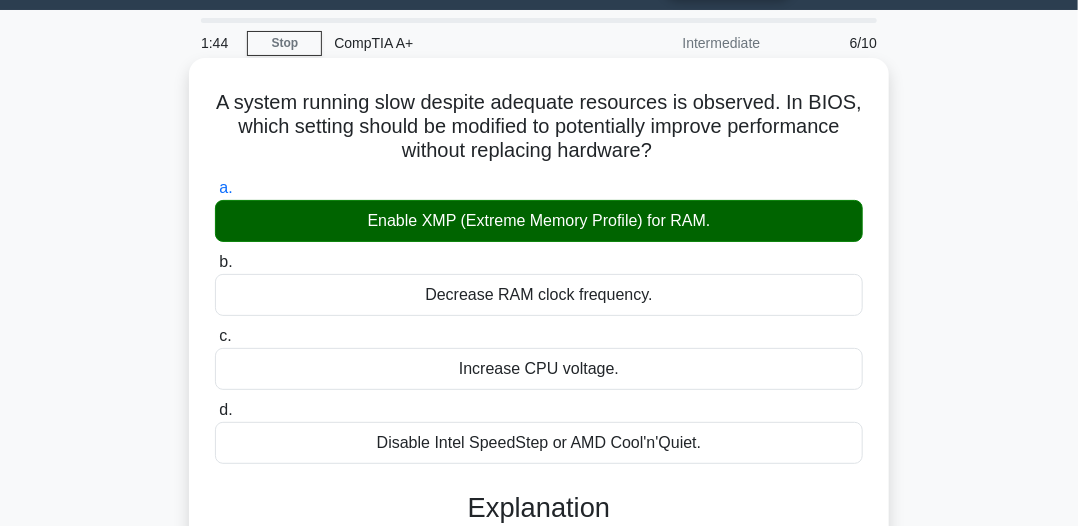 drag, startPoint x: 330, startPoint y: 219, endPoint x: 662, endPoint y: 241, distance: 332.72812 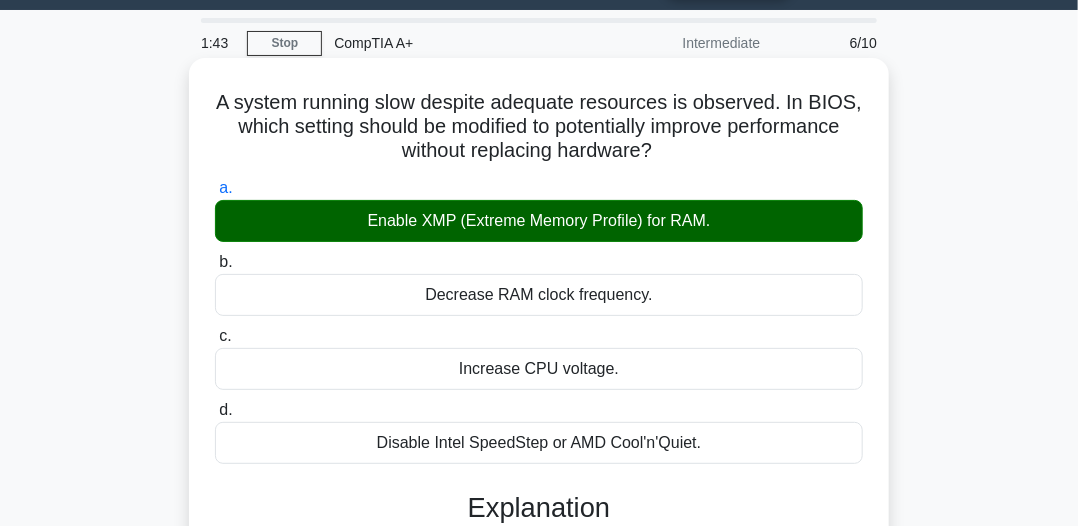 copy on "Enable XMP (Extreme Memory Profile) for RAM." 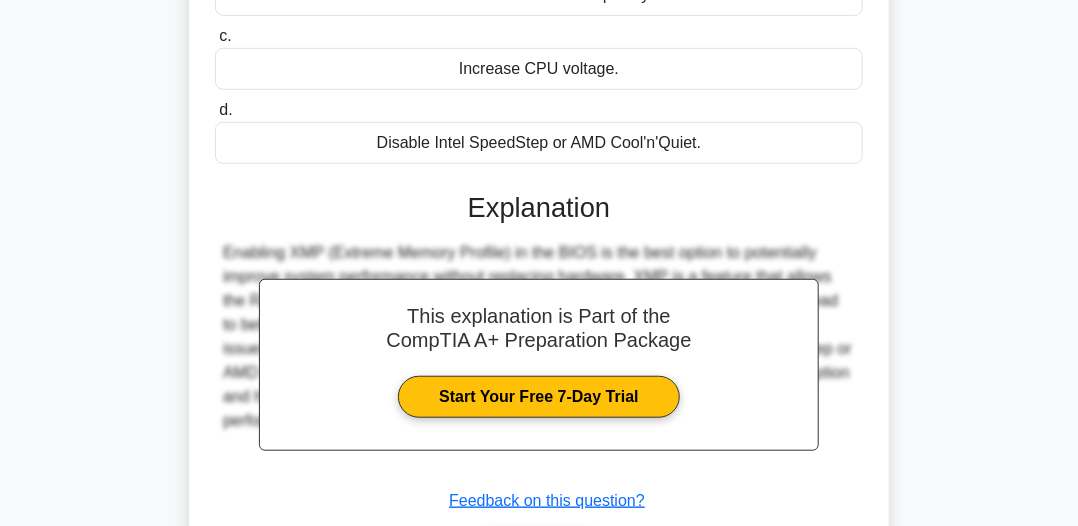 scroll, scrollTop: 554, scrollLeft: 0, axis: vertical 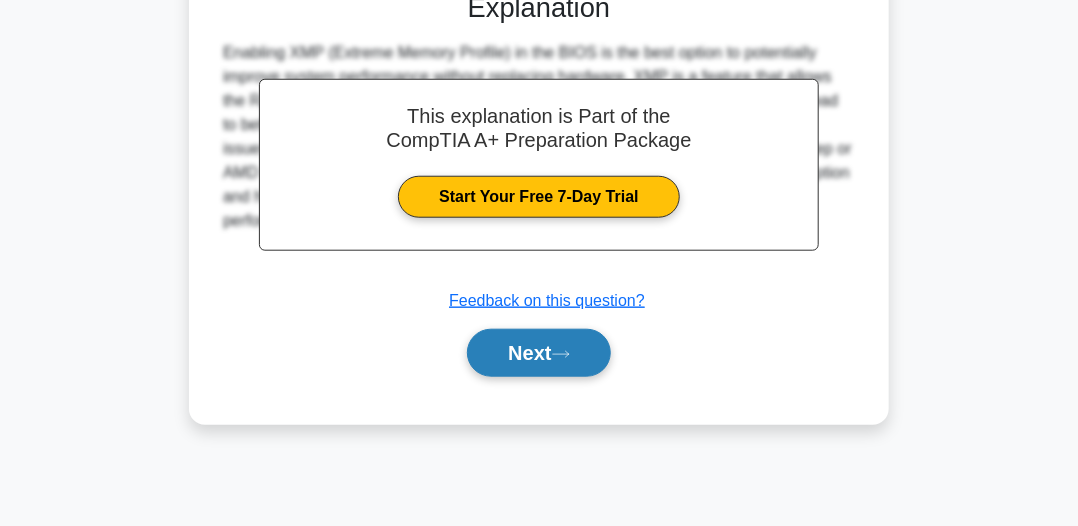 click on "Next" at bounding box center [538, 353] 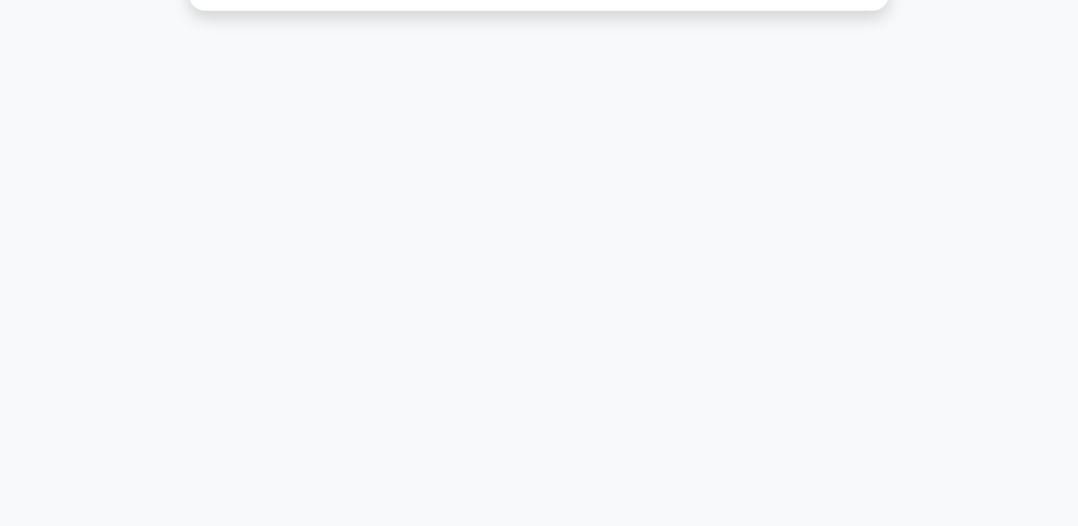 scroll, scrollTop: 54, scrollLeft: 0, axis: vertical 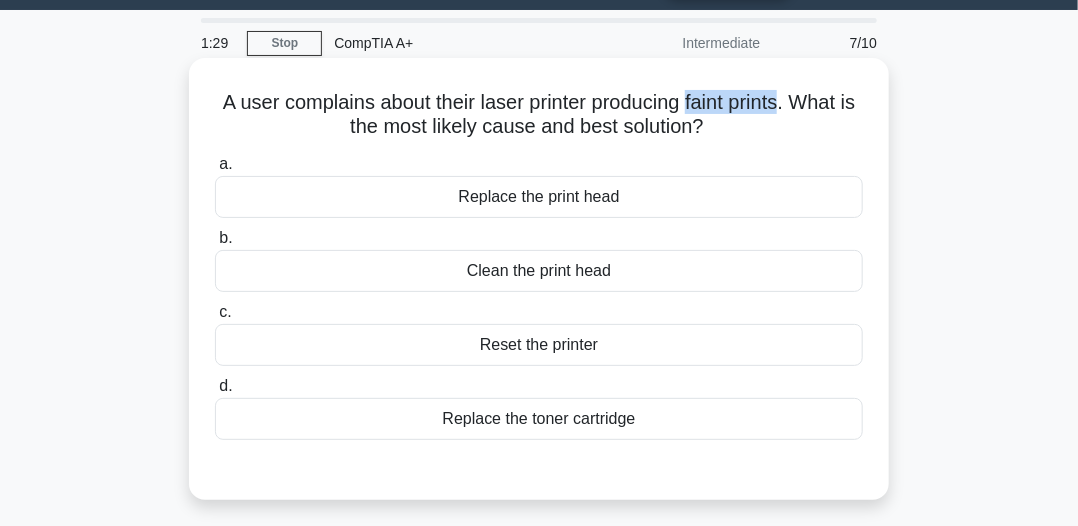 drag, startPoint x: 700, startPoint y: 99, endPoint x: 790, endPoint y: 100, distance: 90.005554 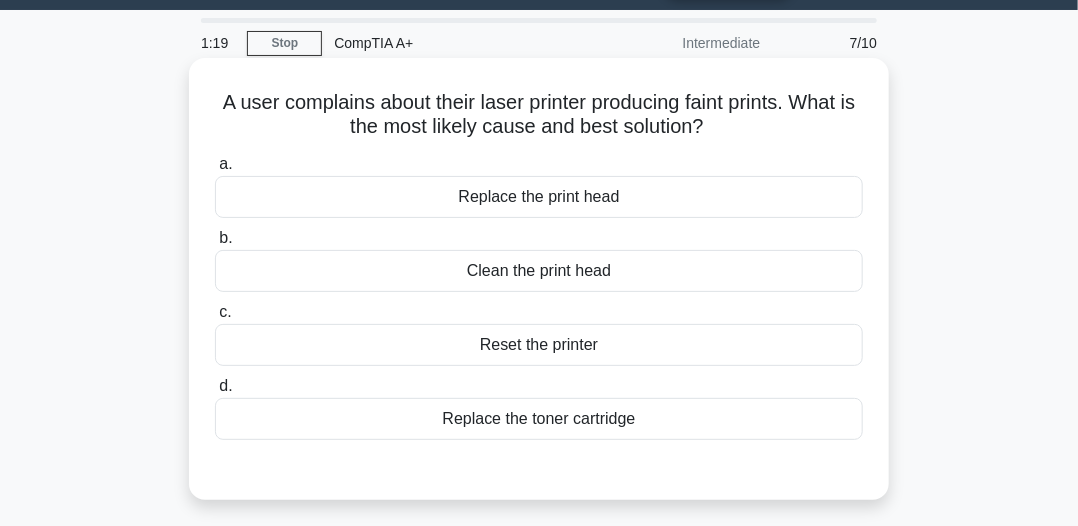 click on "Replace the toner cartridge" at bounding box center [539, 419] 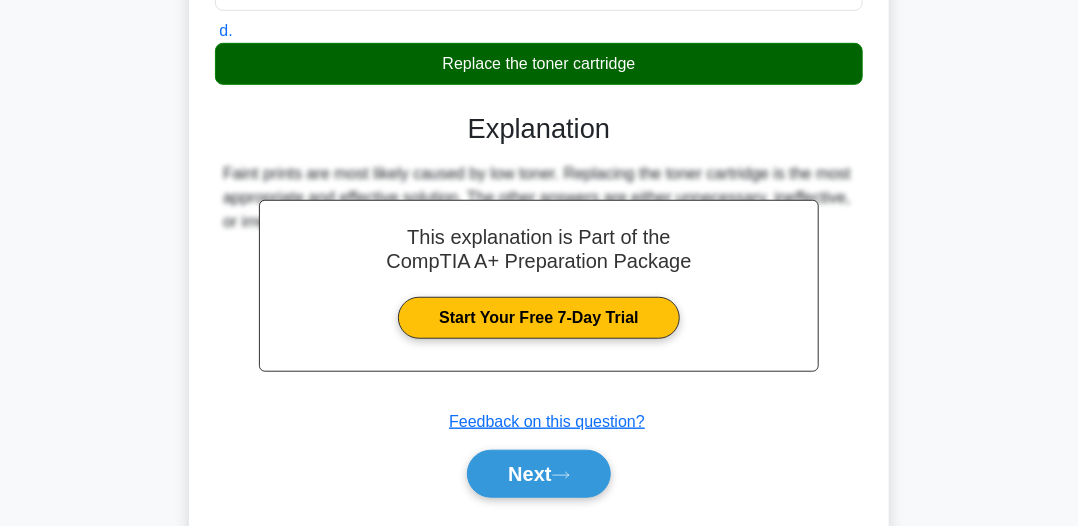 scroll, scrollTop: 454, scrollLeft: 0, axis: vertical 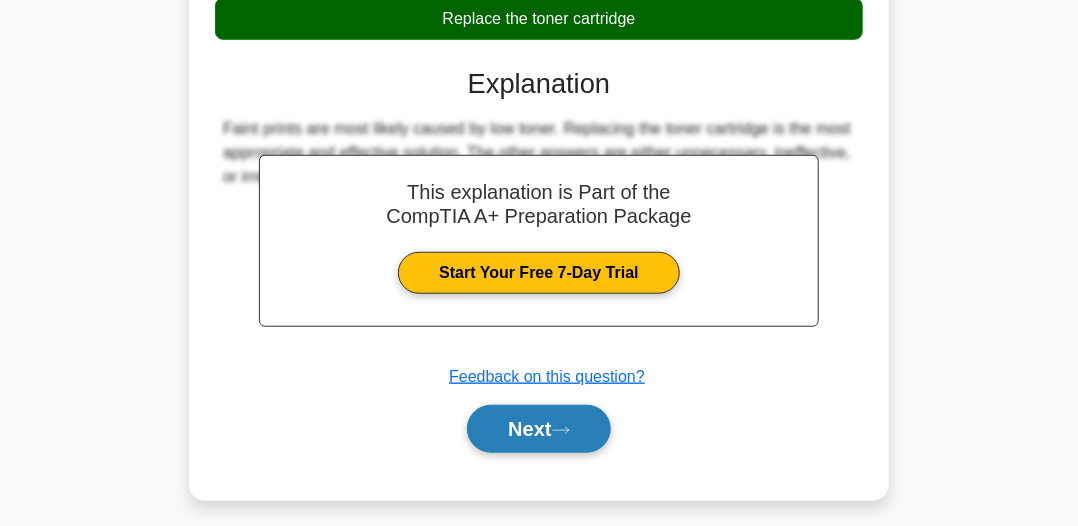 click on "Next" at bounding box center [538, 429] 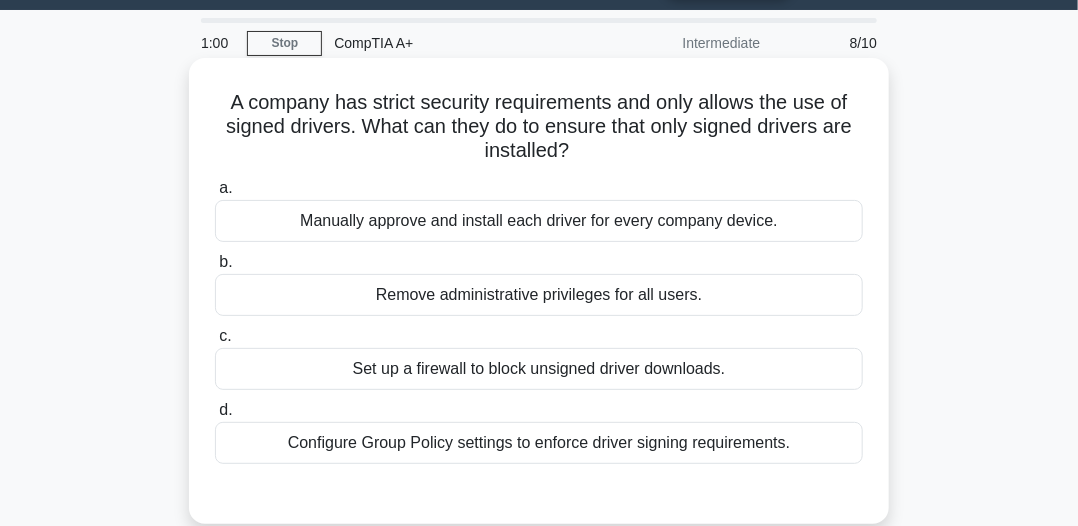 scroll, scrollTop: 154, scrollLeft: 0, axis: vertical 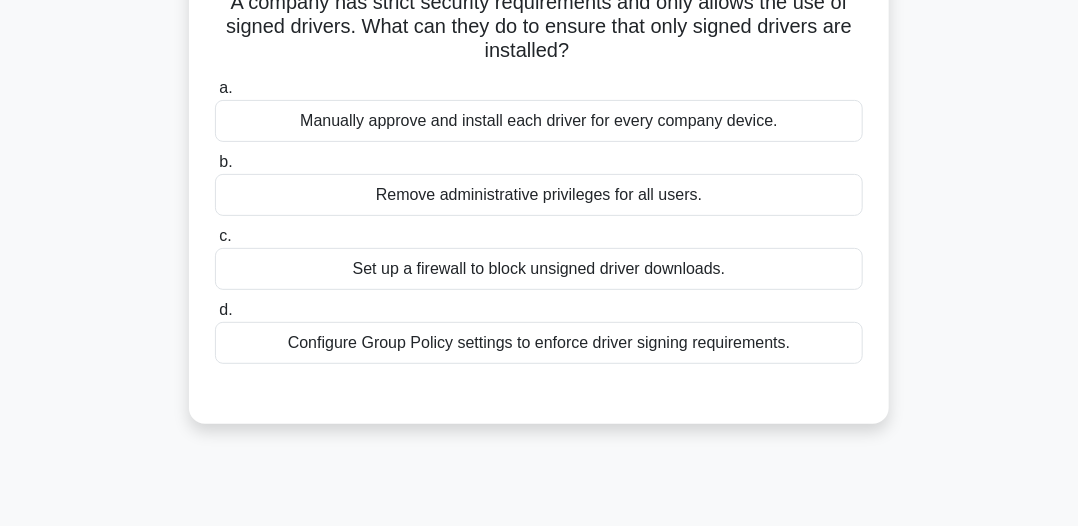 click on "Configure Group Policy settings to enforce driver signing requirements." at bounding box center (539, 343) 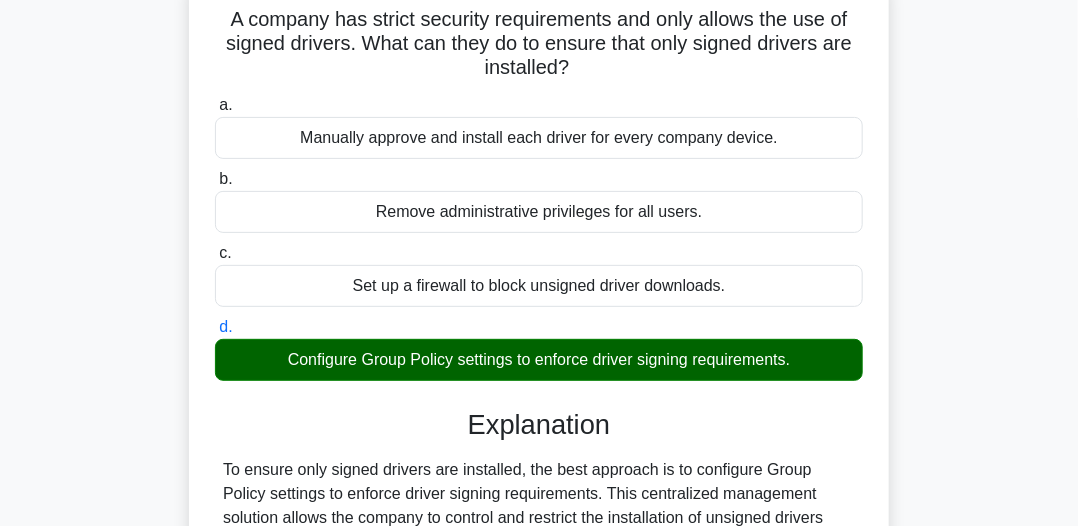 scroll, scrollTop: 454, scrollLeft: 0, axis: vertical 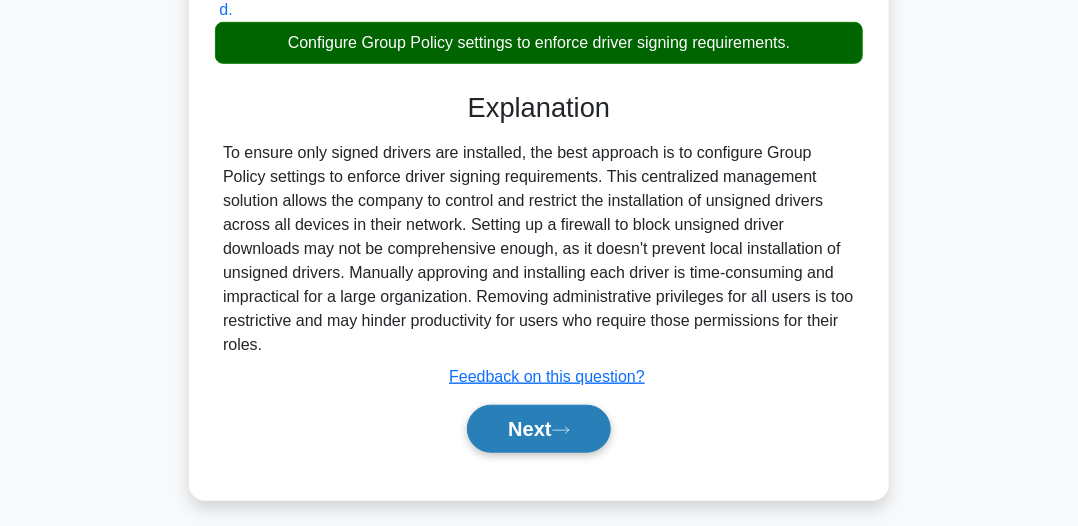 click on "Next" at bounding box center [538, 429] 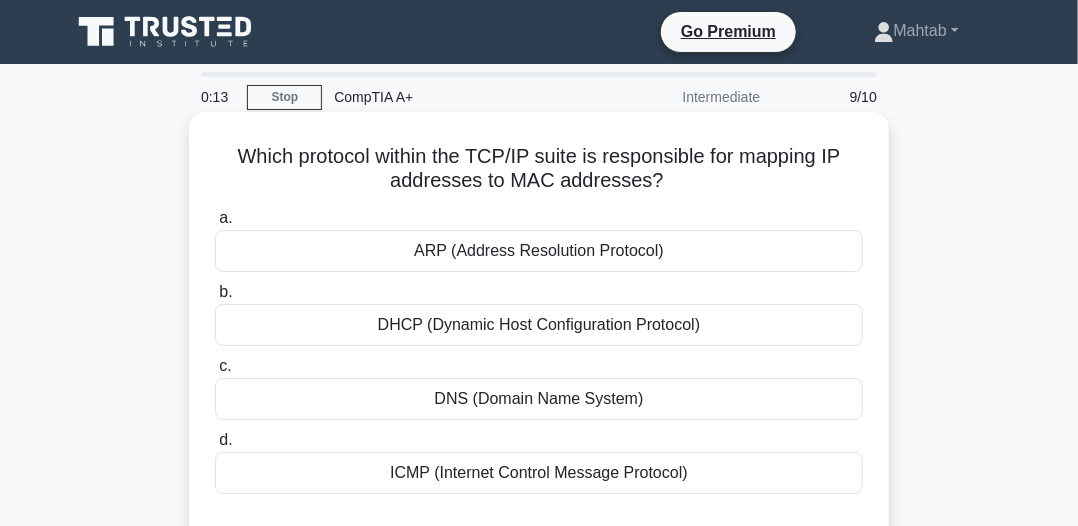 scroll, scrollTop: 100, scrollLeft: 0, axis: vertical 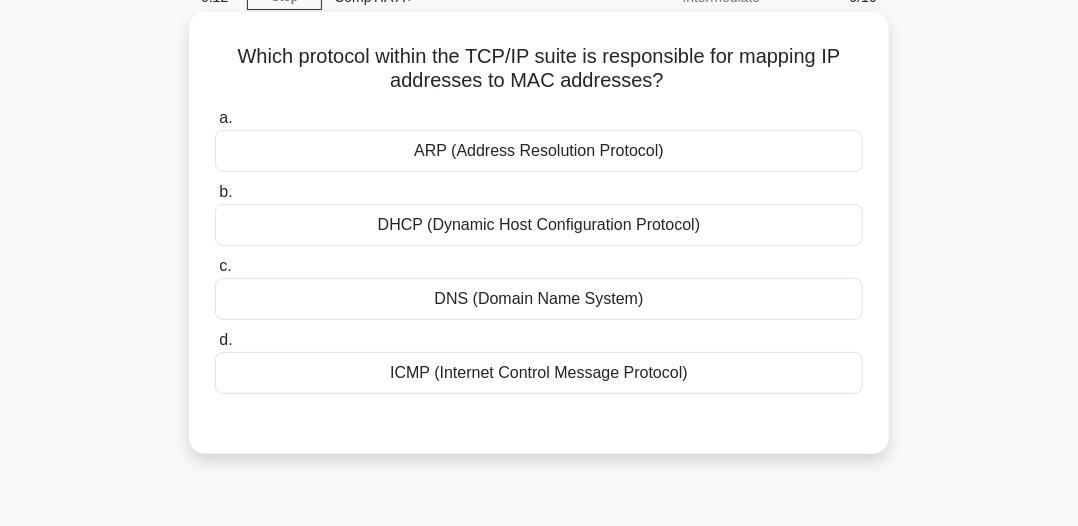click on "DHCP (Dynamic Host Configuration Protocol)" at bounding box center [539, 225] 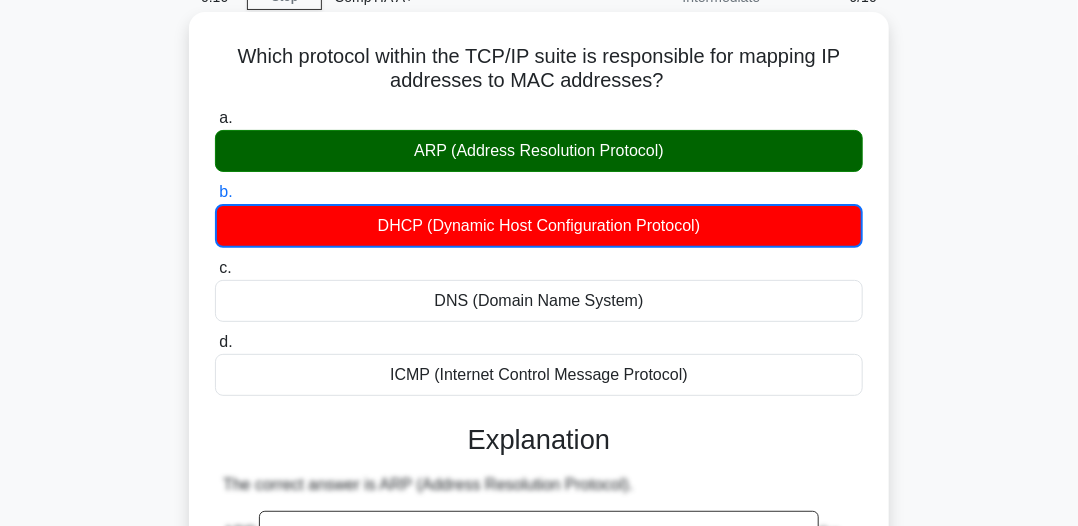 scroll, scrollTop: 0, scrollLeft: 0, axis: both 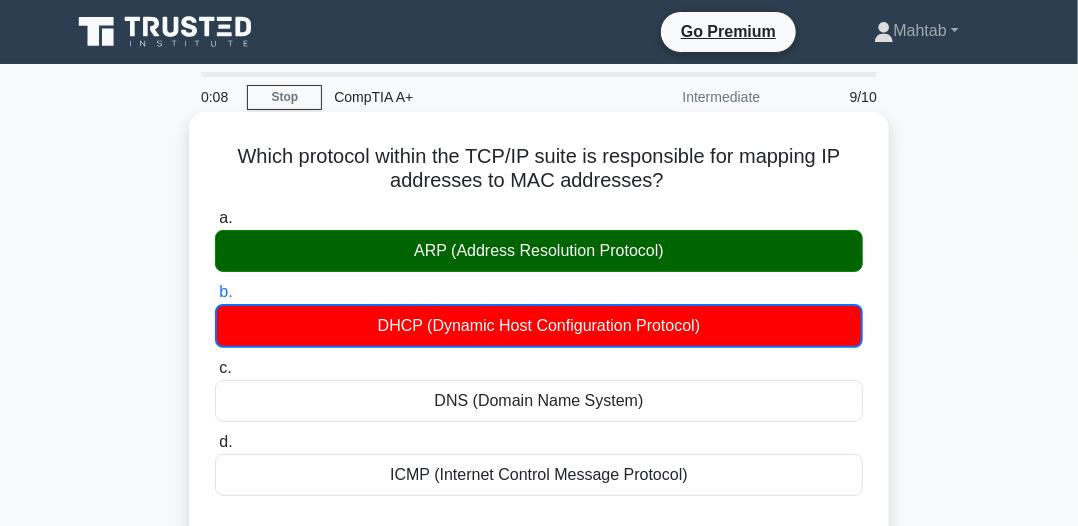 drag, startPoint x: 232, startPoint y: 155, endPoint x: 681, endPoint y: 176, distance: 449.4908 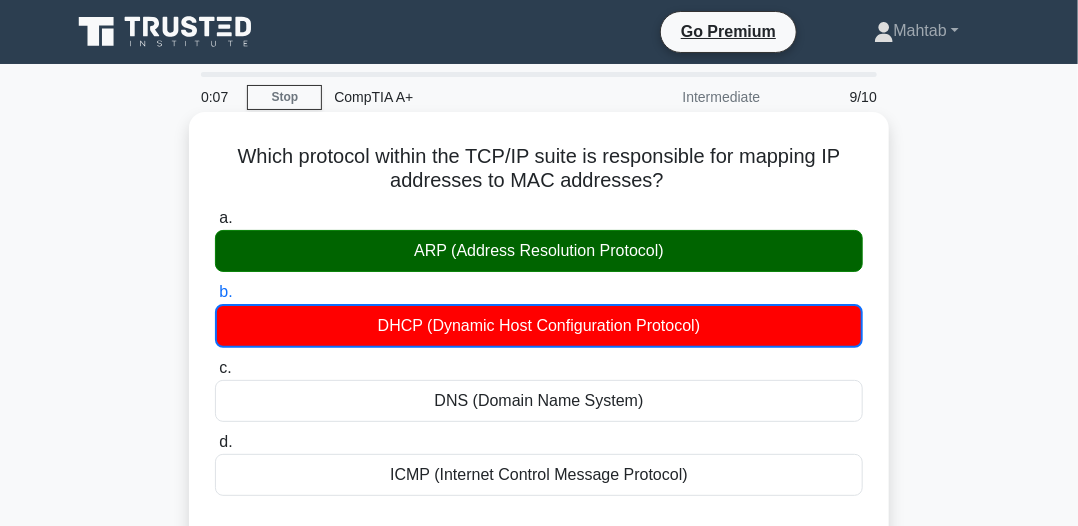 copy on "Which protocol within the TCP/IP suite is responsible for mapping IP addresses to MAC addresses?" 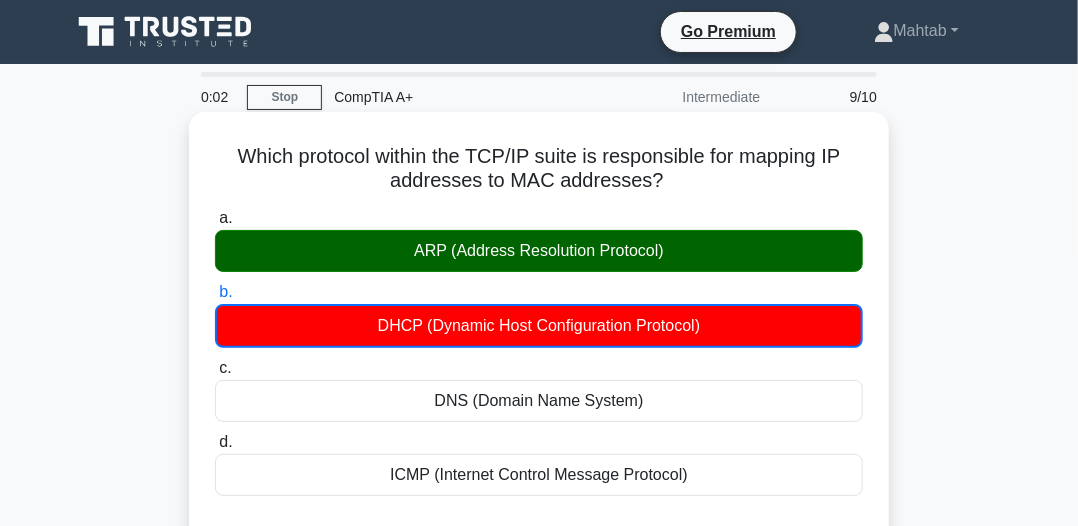 drag, startPoint x: 404, startPoint y: 255, endPoint x: 724, endPoint y: 238, distance: 320.45123 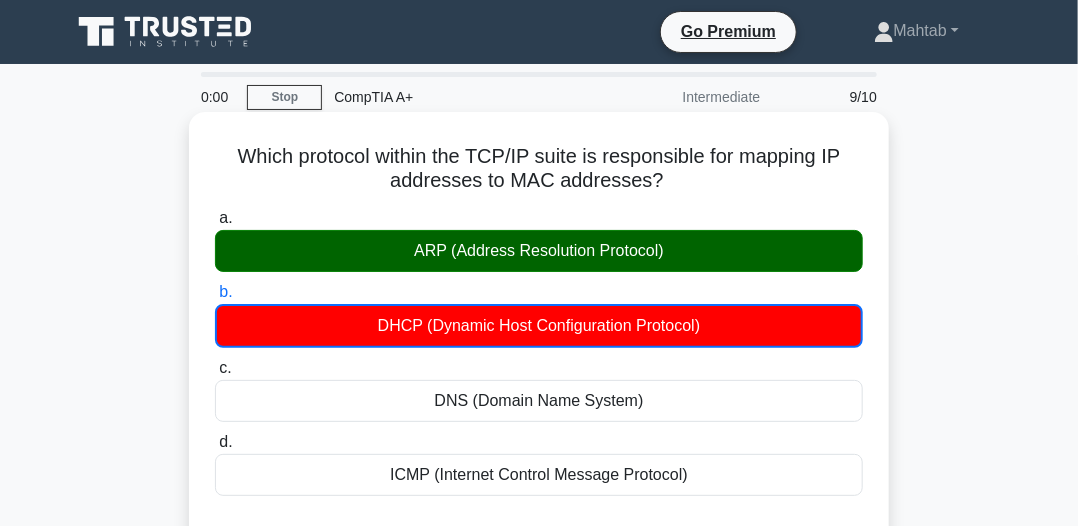 copy on "ARP (Address Resolution Protocol)" 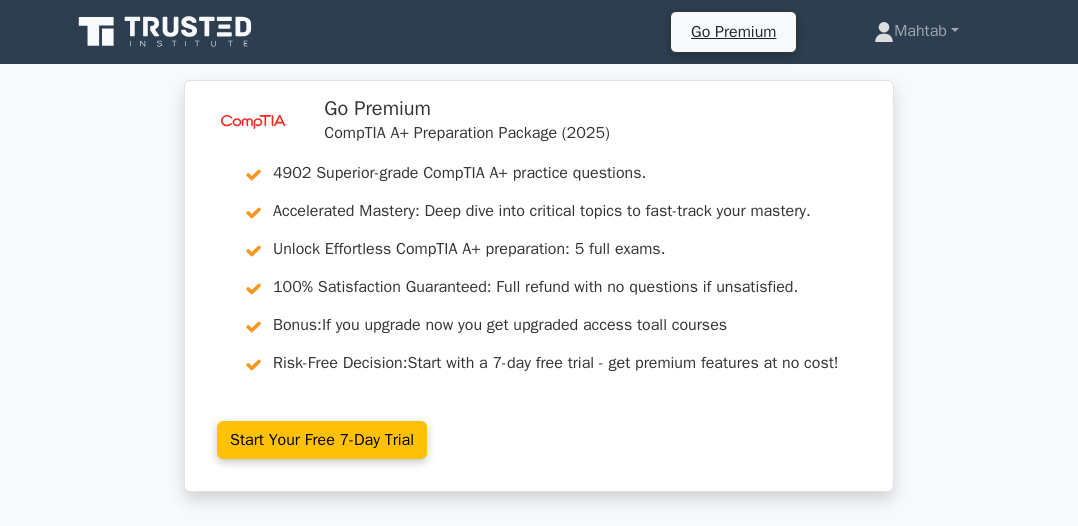 scroll, scrollTop: 0, scrollLeft: 0, axis: both 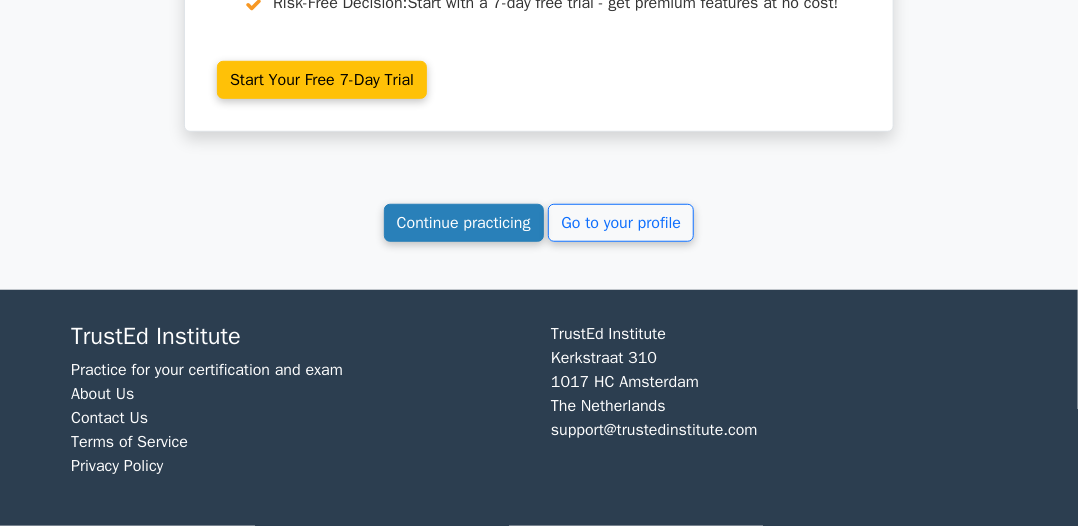 click on "Continue practicing" at bounding box center (464, 223) 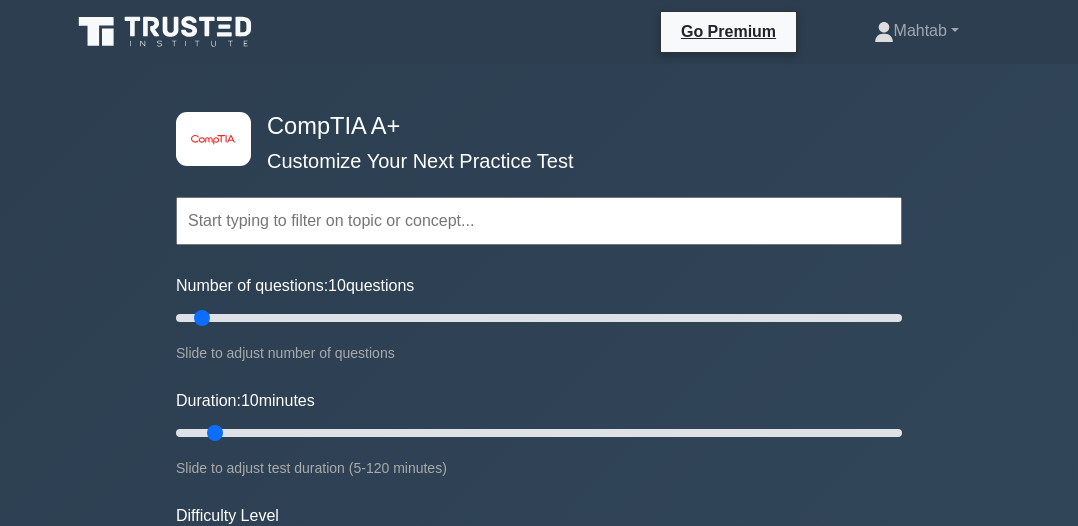 scroll, scrollTop: 0, scrollLeft: 0, axis: both 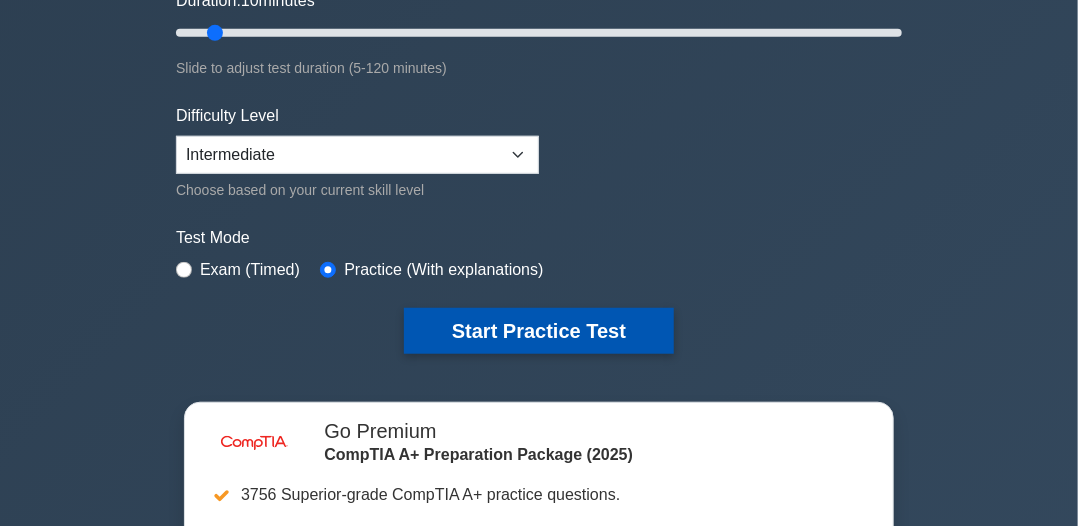 click on "Start Practice Test" at bounding box center (539, 331) 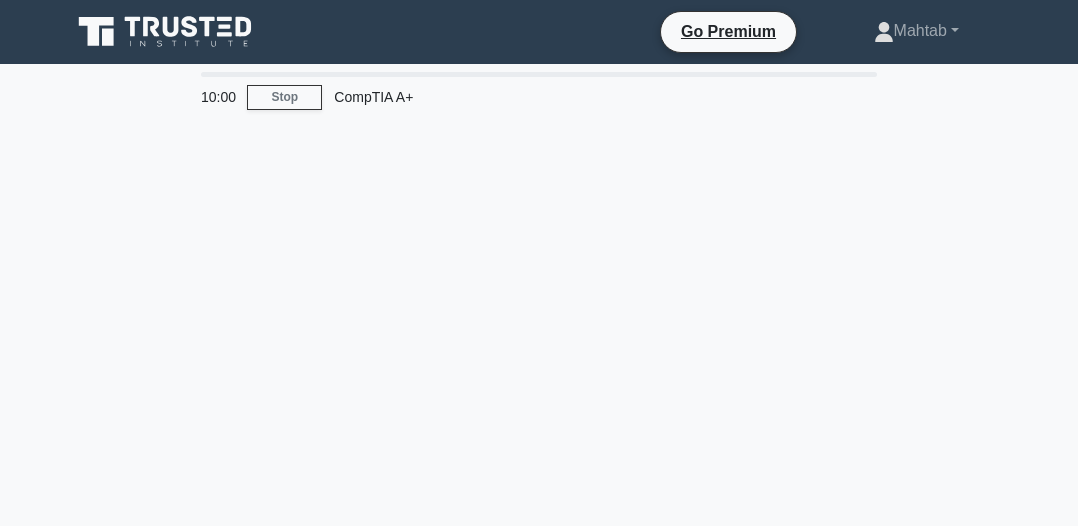 scroll, scrollTop: 0, scrollLeft: 0, axis: both 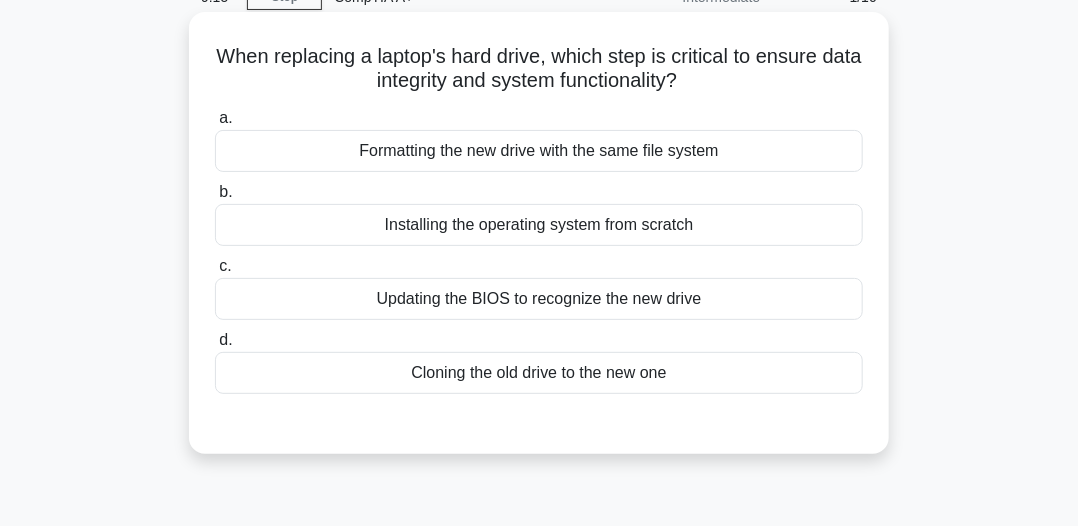 drag, startPoint x: 403, startPoint y: 371, endPoint x: 684, endPoint y: 382, distance: 281.2152 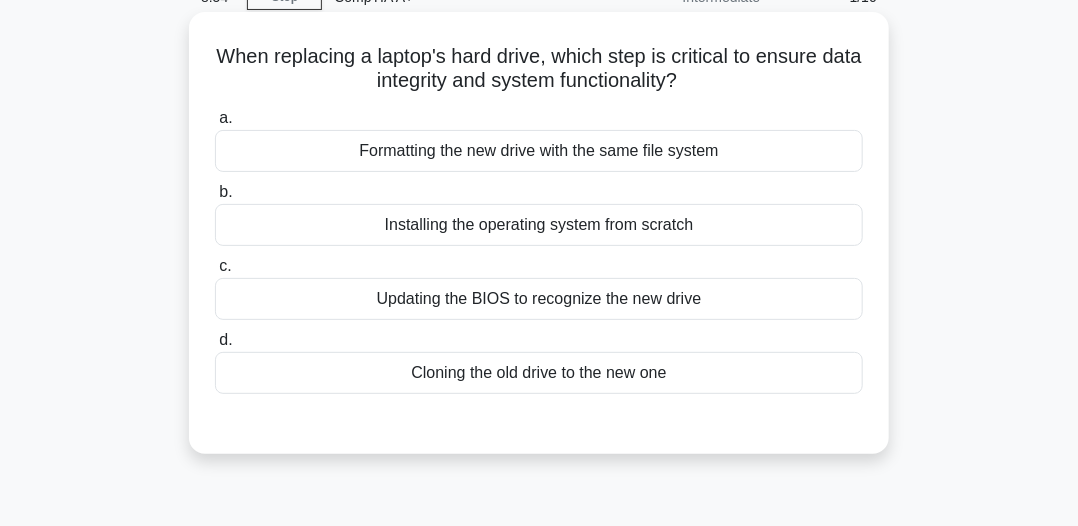 click at bounding box center [539, 414] 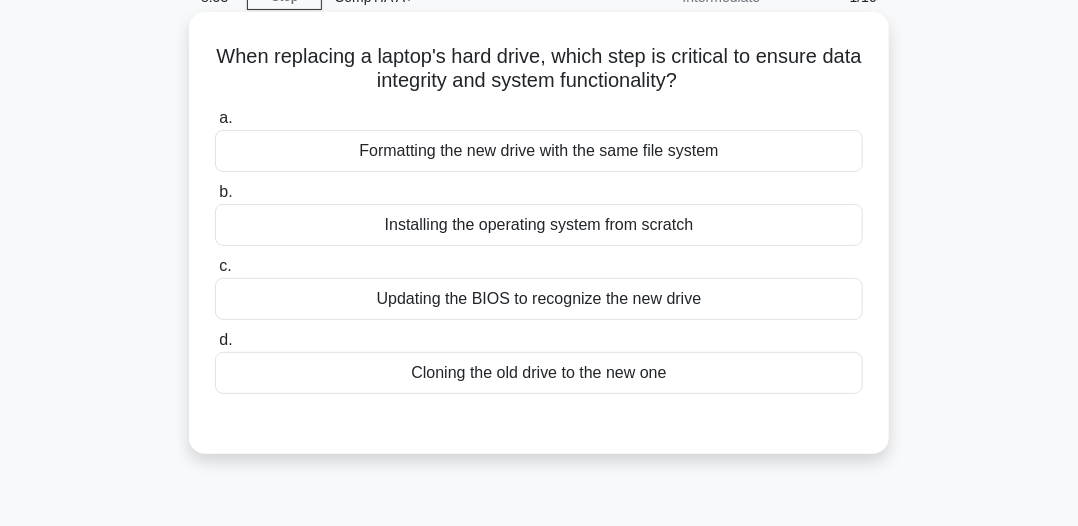 click on "Cloning the old drive to the new one" at bounding box center (539, 373) 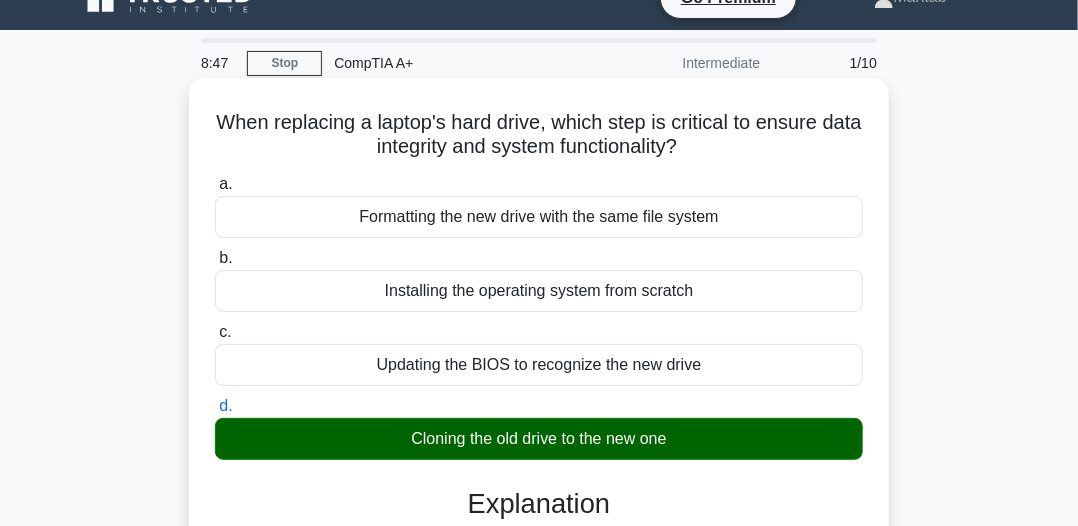 scroll, scrollTop: 0, scrollLeft: 0, axis: both 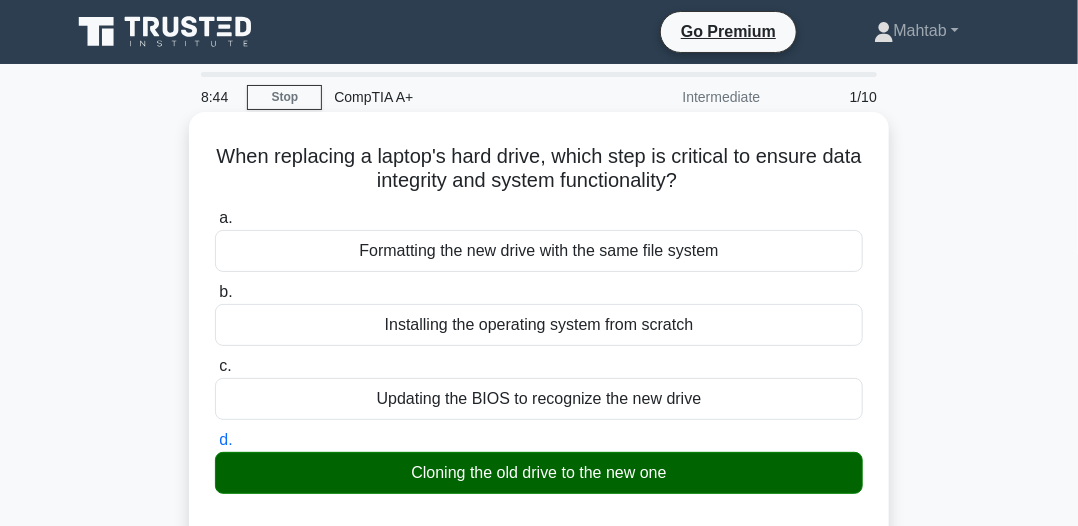 drag, startPoint x: 221, startPoint y: 156, endPoint x: 747, endPoint y: 181, distance: 526.59375 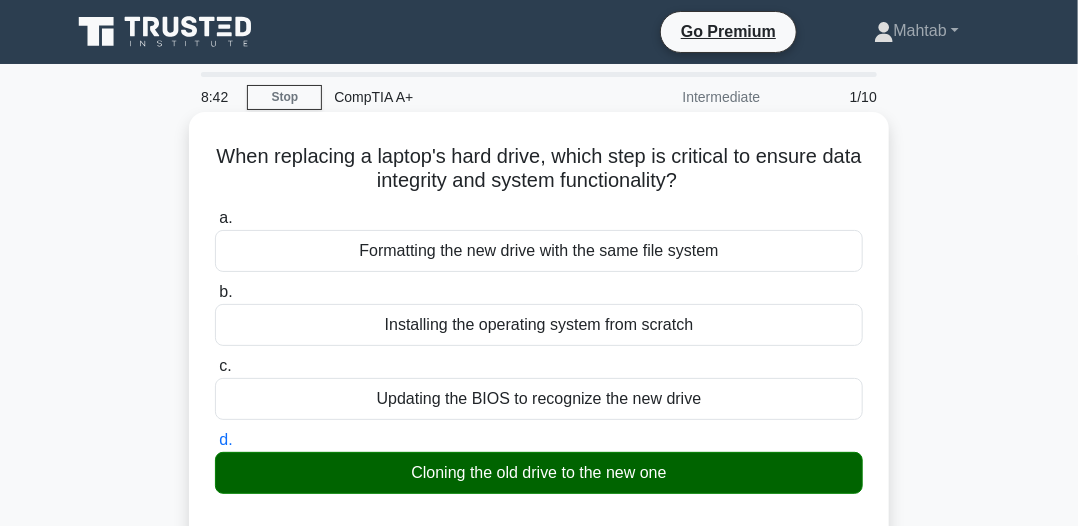 copy on "When replacing a laptop's hard drive, which step is critical to ensure data integrity and system functionality?" 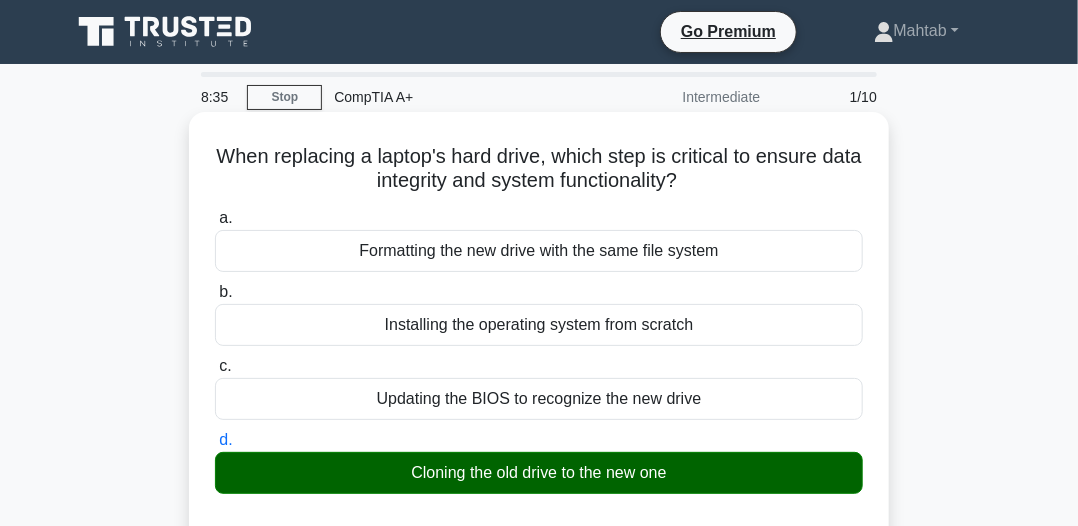 drag, startPoint x: 401, startPoint y: 470, endPoint x: 686, endPoint y: 473, distance: 285.01578 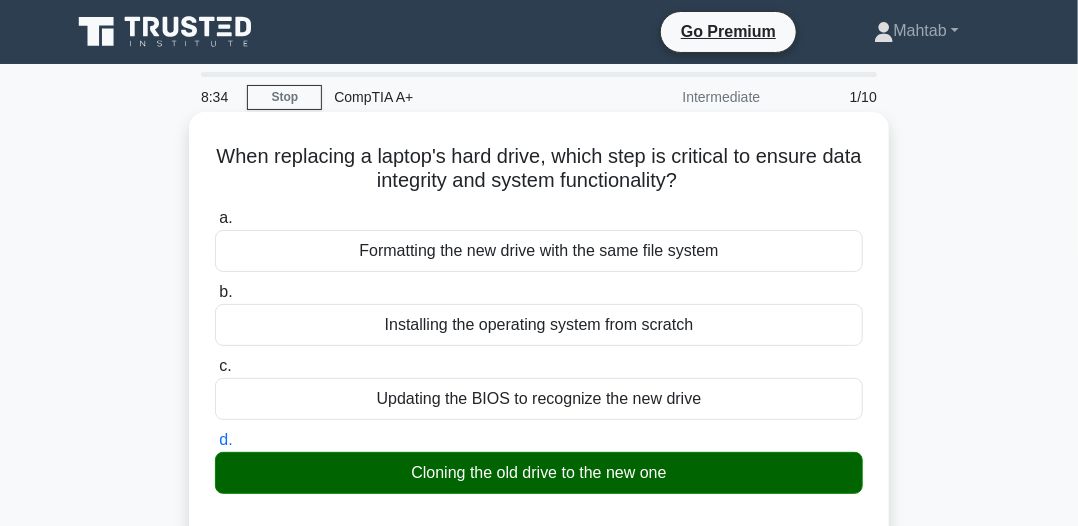 copy on "Cloning the old drive to the new one" 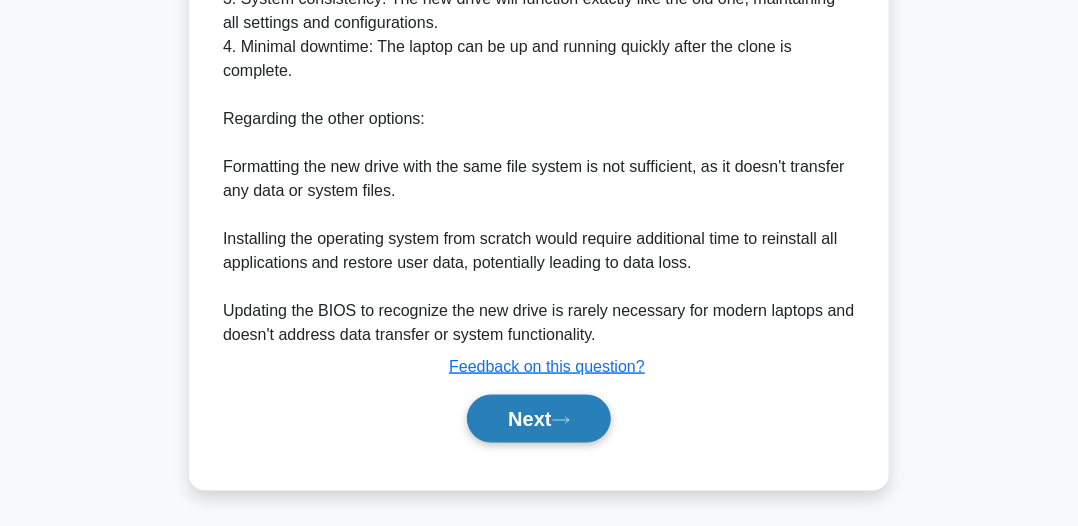 click on "Next" at bounding box center [538, 419] 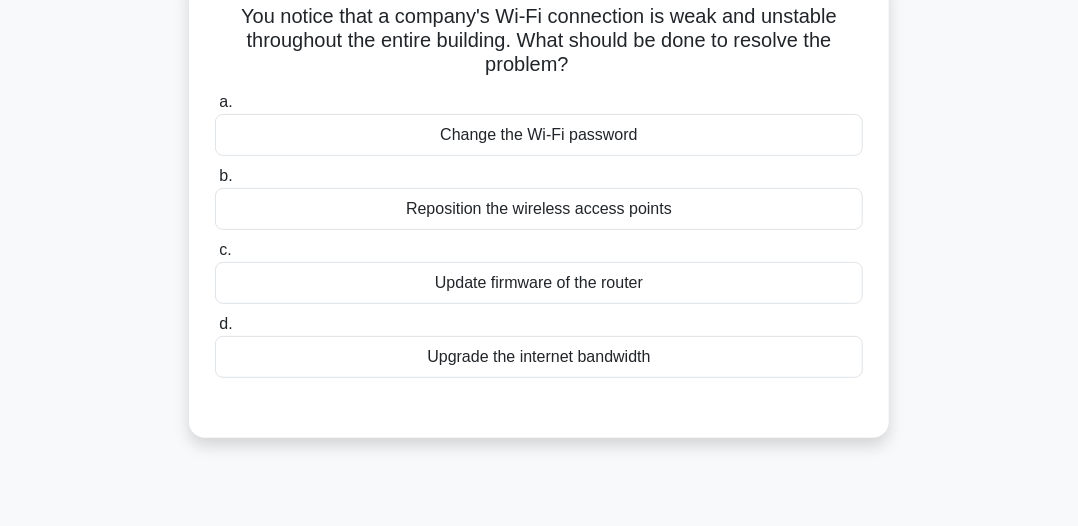 scroll, scrollTop: 54, scrollLeft: 0, axis: vertical 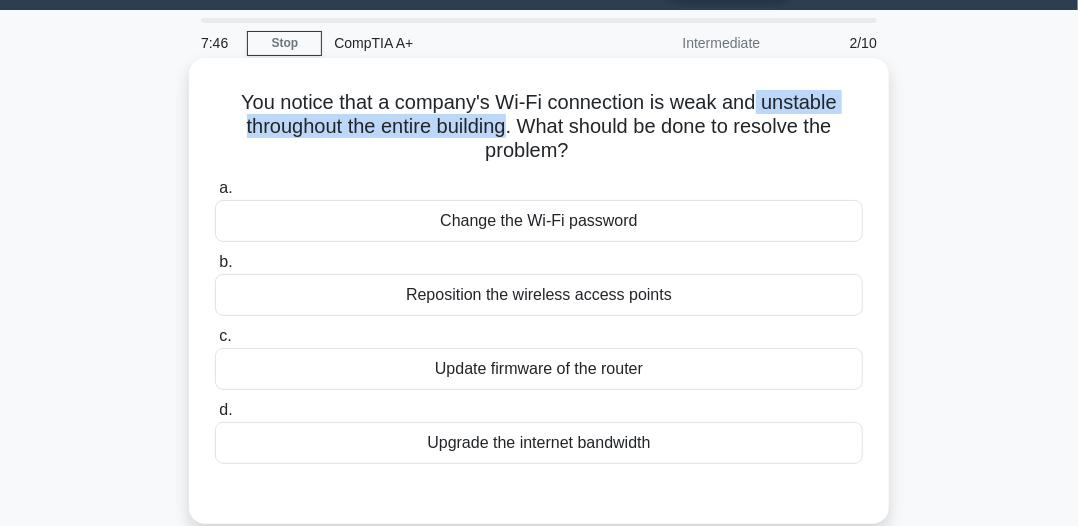 drag, startPoint x: 763, startPoint y: 106, endPoint x: 511, endPoint y: 125, distance: 252.71526 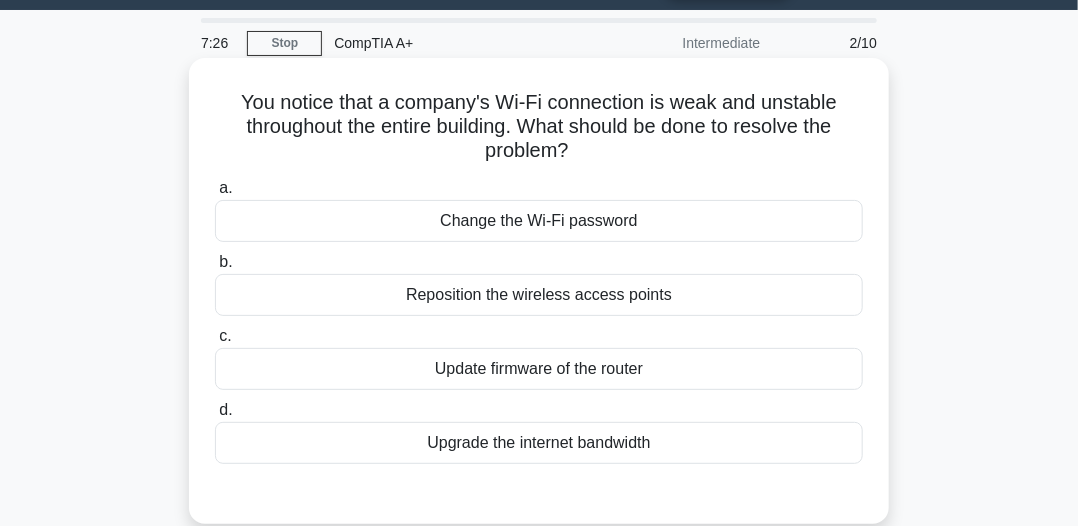 click on "Upgrade the internet bandwidth" at bounding box center [539, 443] 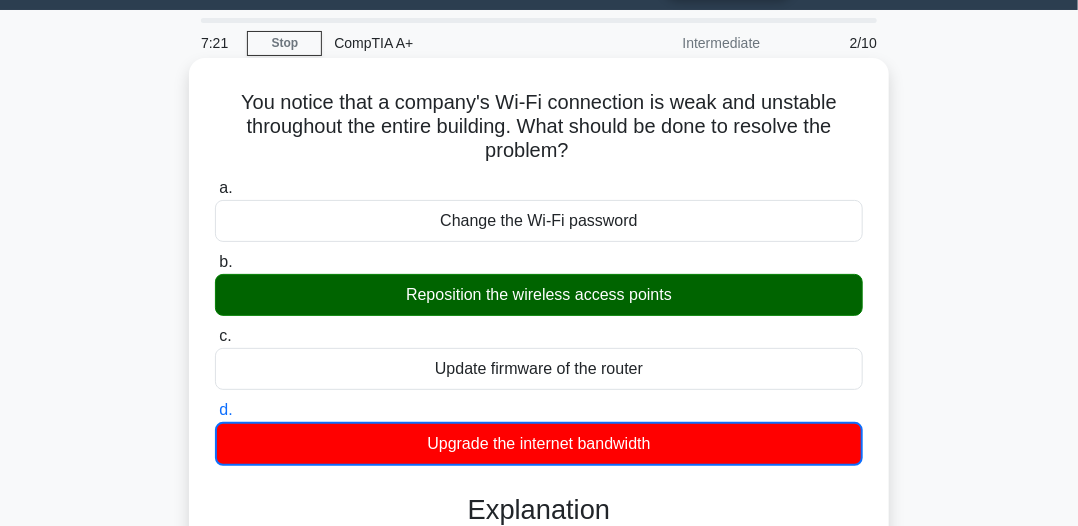 drag, startPoint x: 229, startPoint y: 100, endPoint x: 575, endPoint y: 154, distance: 350.1885 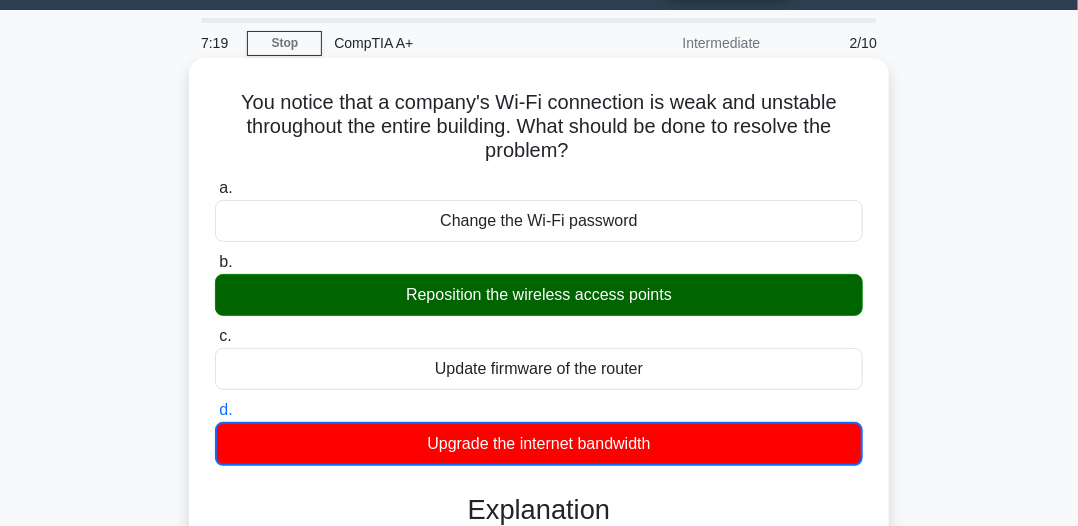copy on "You notice that a company's Wi-Fi connection is weak and unstable throughout the entire building. What should be done to resolve the problem?" 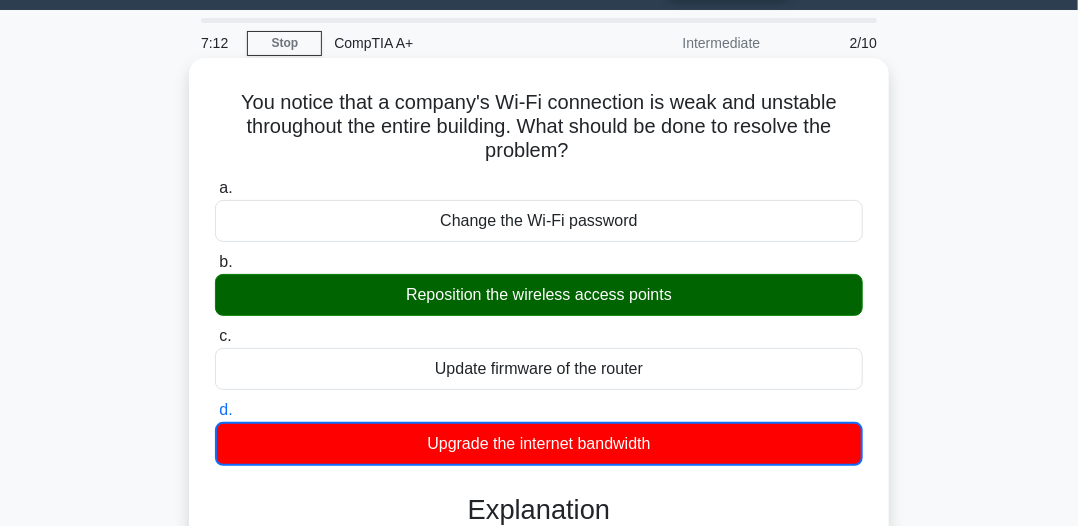 drag, startPoint x: 405, startPoint y: 296, endPoint x: 629, endPoint y: 301, distance: 224.0558 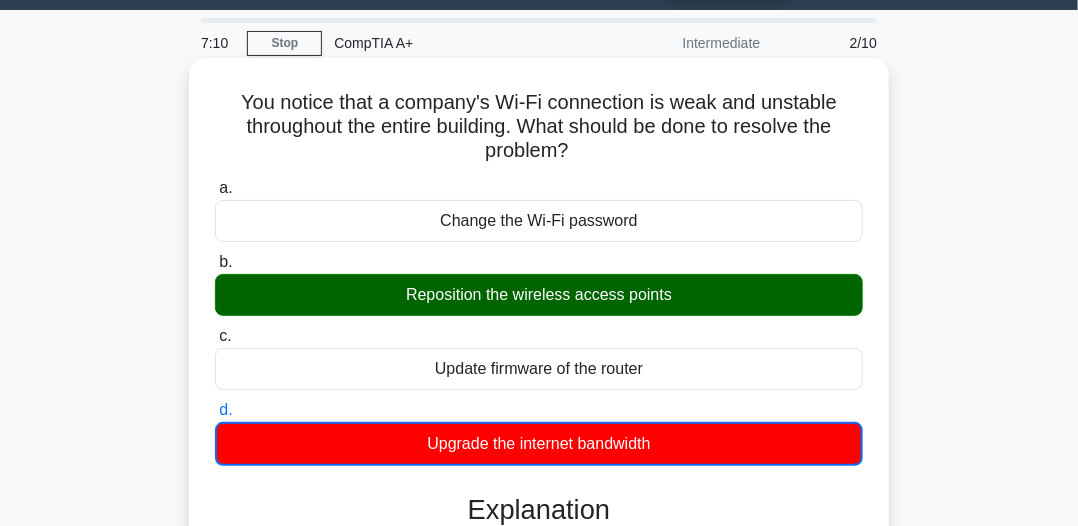 copy on "Reposition the wireless access points" 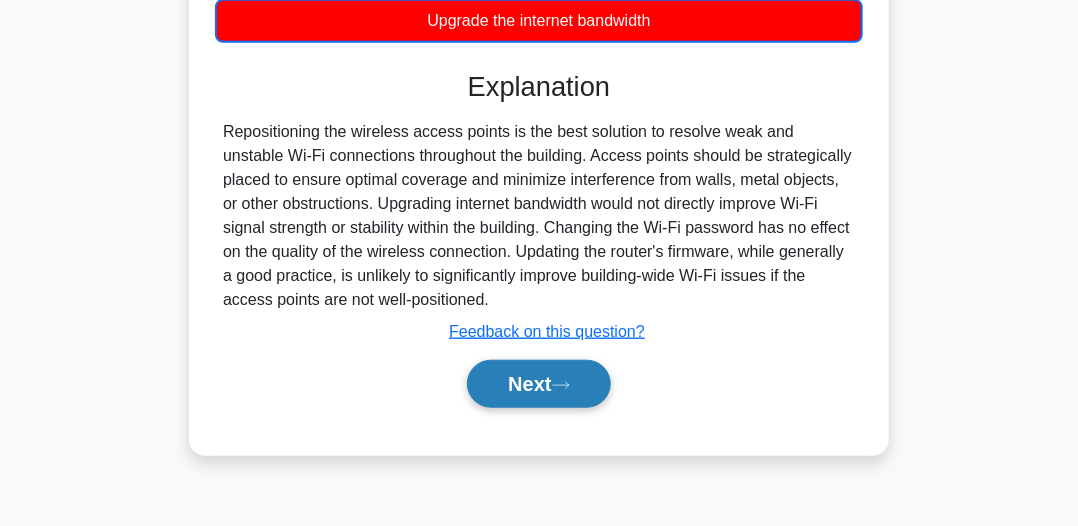 scroll, scrollTop: 354, scrollLeft: 0, axis: vertical 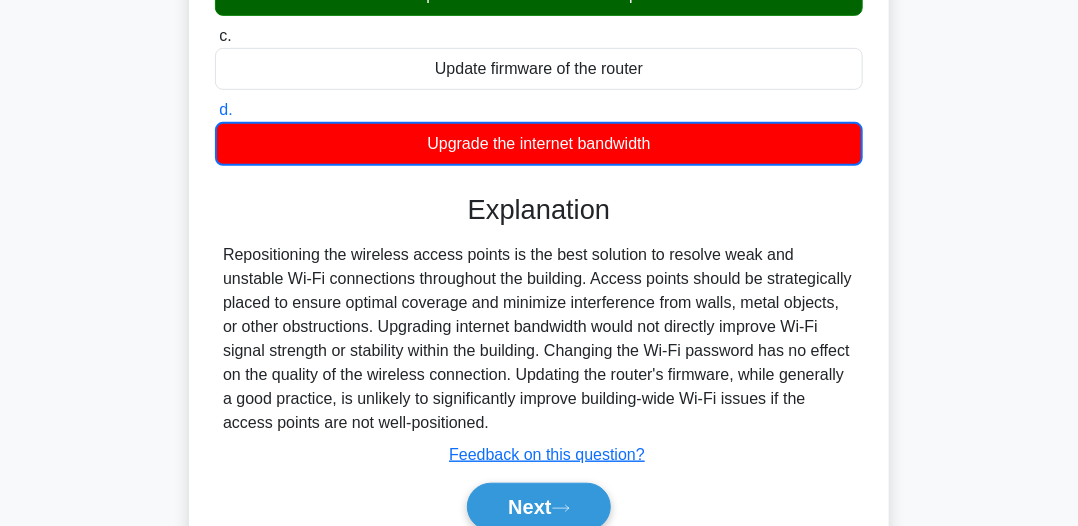 drag, startPoint x: 241, startPoint y: 268, endPoint x: 612, endPoint y: 418, distance: 400.1762 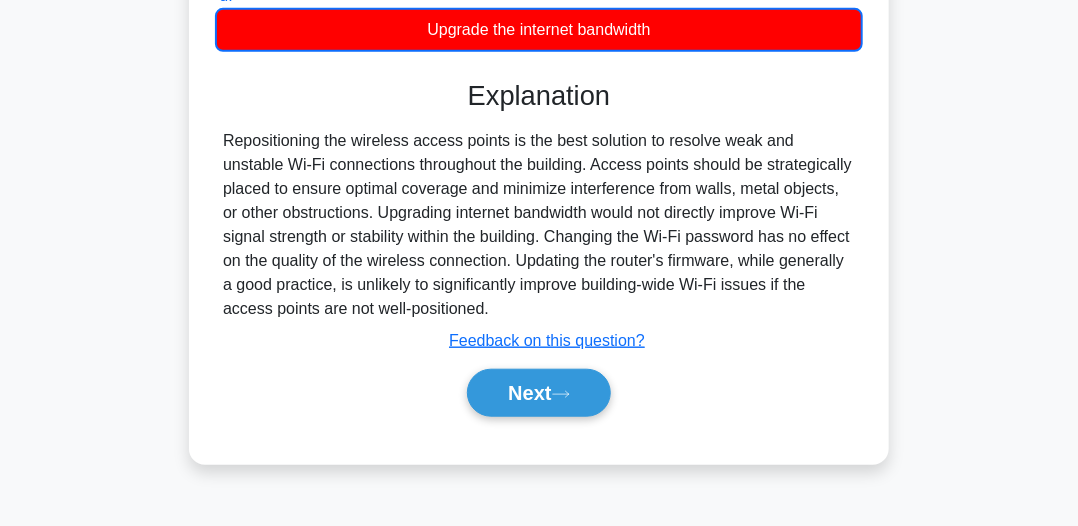 scroll, scrollTop: 554, scrollLeft: 0, axis: vertical 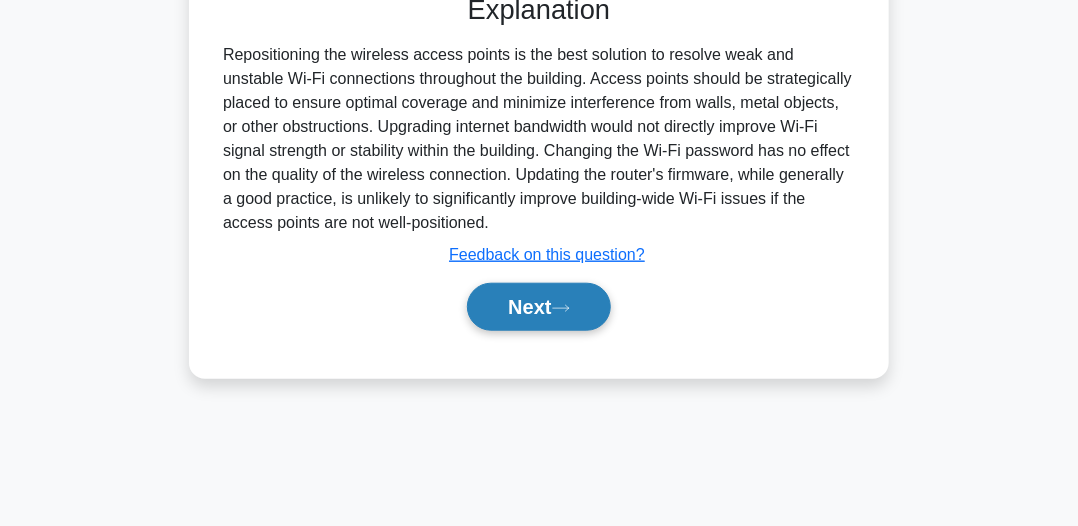click on "Next" at bounding box center (538, 307) 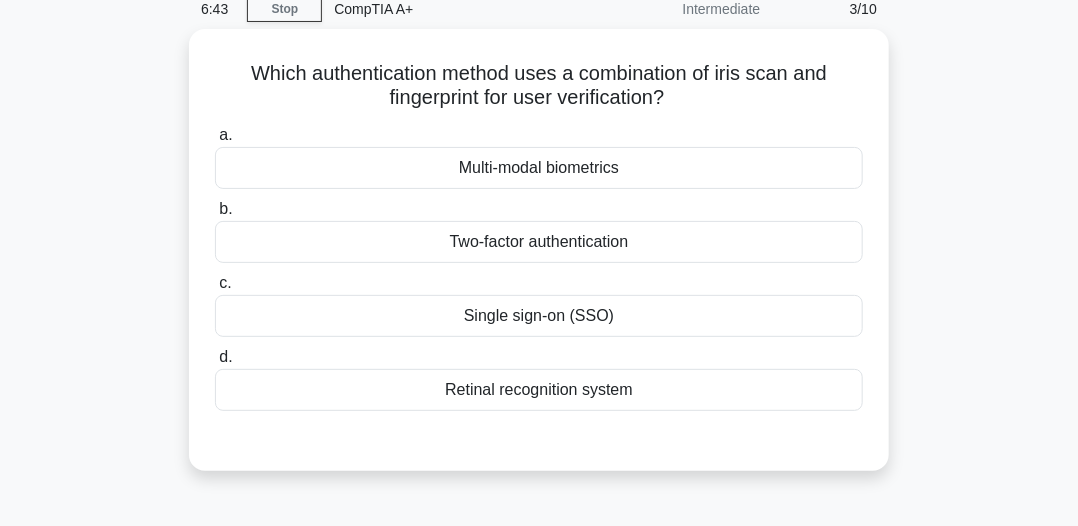 scroll, scrollTop: 54, scrollLeft: 0, axis: vertical 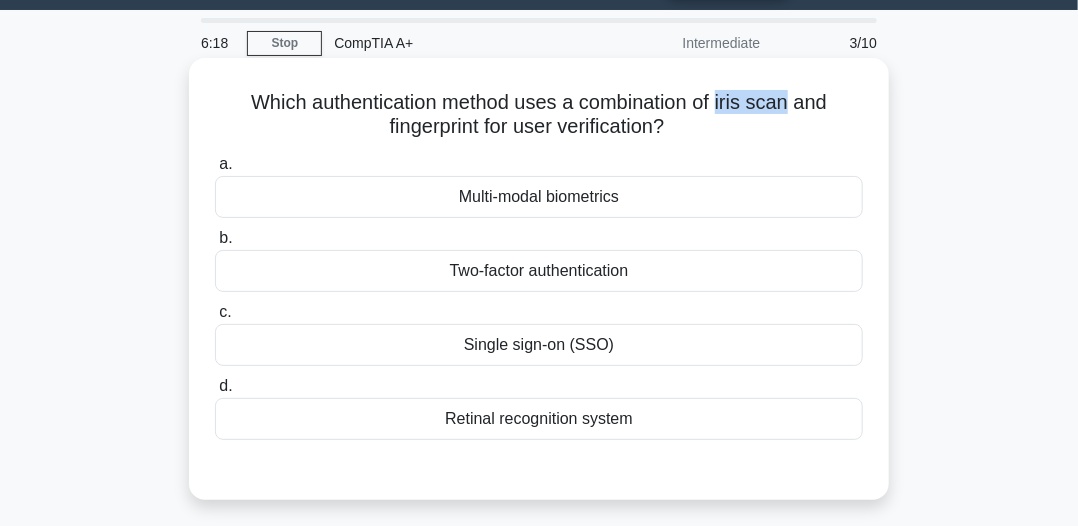 drag, startPoint x: 722, startPoint y: 100, endPoint x: 768, endPoint y: 105, distance: 46.270943 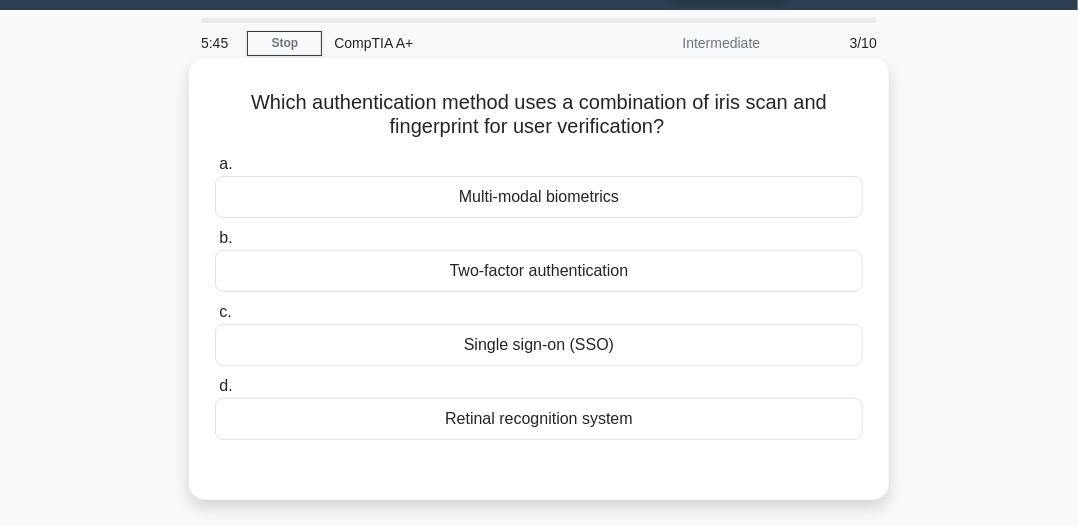 click on "Multi-modal biometrics" at bounding box center (539, 197) 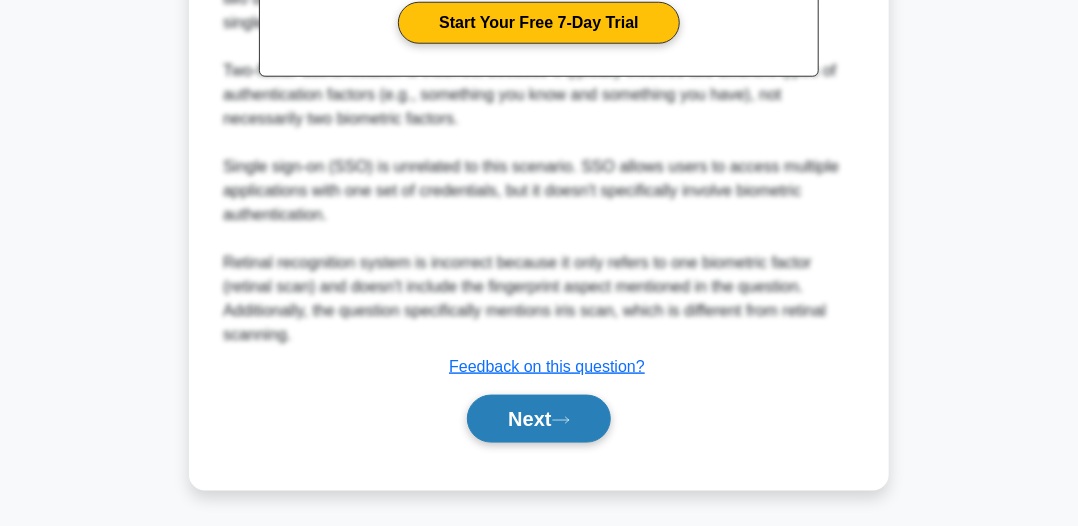click on "Next" at bounding box center (538, 419) 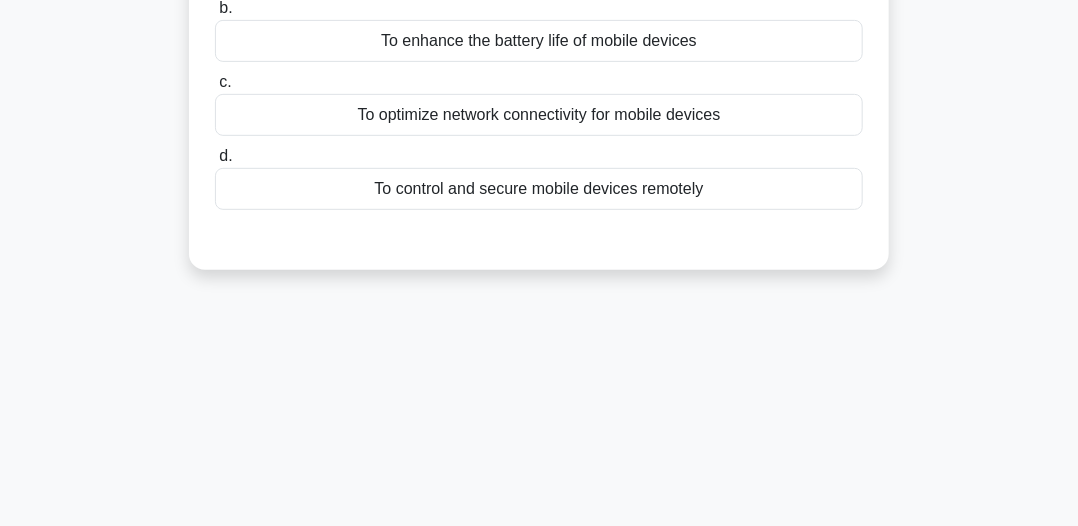 scroll, scrollTop: 54, scrollLeft: 0, axis: vertical 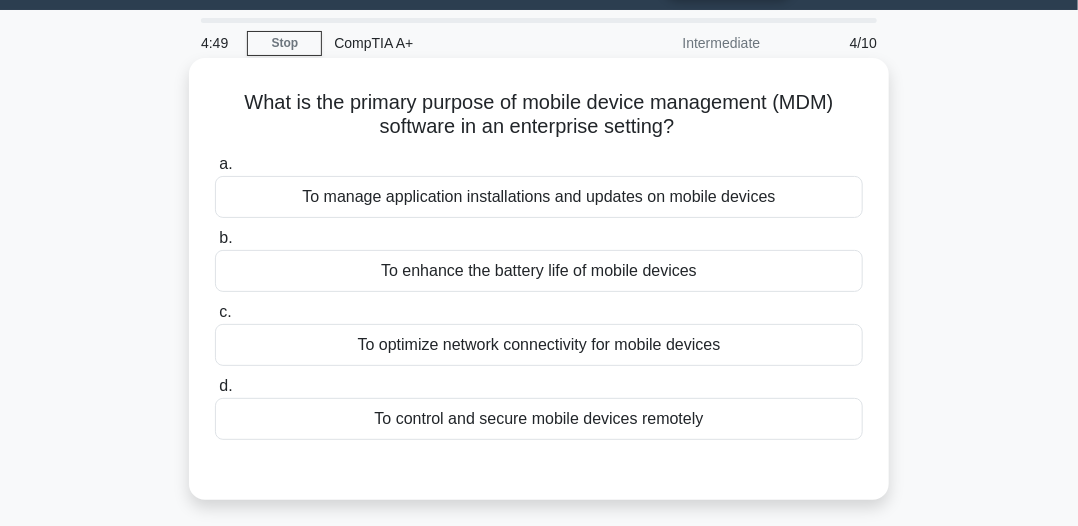 click on "To control and secure mobile devices remotely" at bounding box center (539, 419) 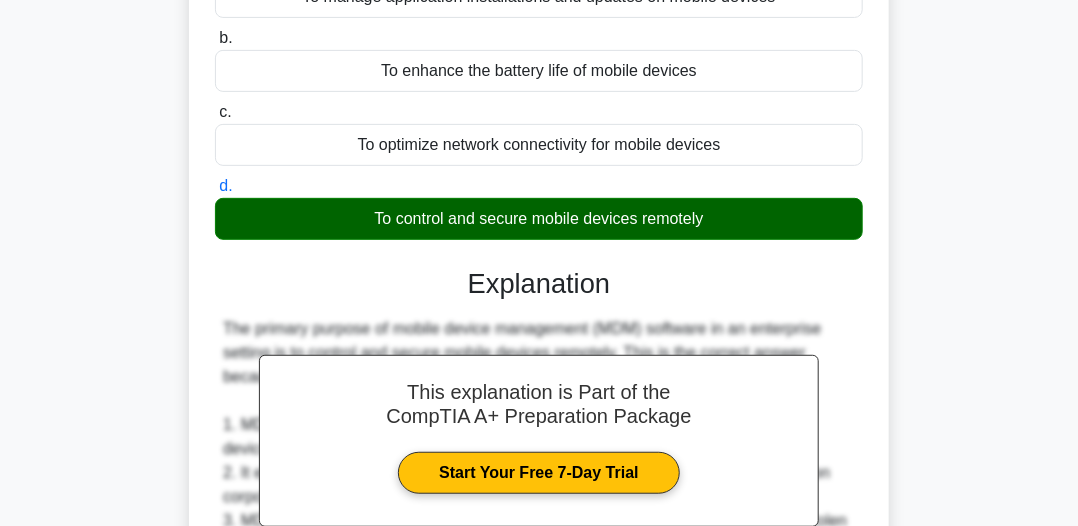 scroll, scrollTop: 54, scrollLeft: 0, axis: vertical 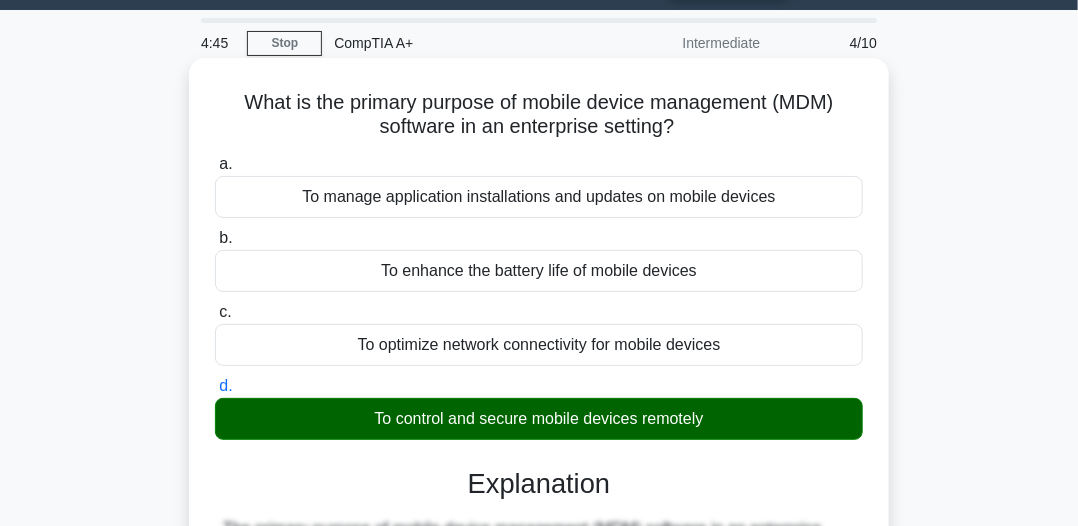drag, startPoint x: 232, startPoint y: 98, endPoint x: 574, endPoint y: 110, distance: 342.21045 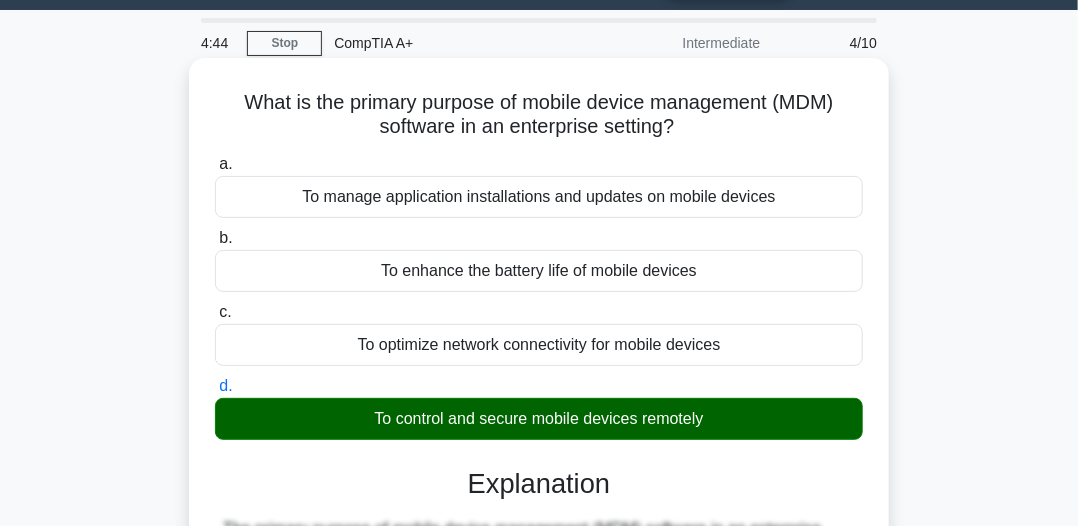 copy on "What is the primary purpose of mobile device management (MDM) software in an enterprise setting?" 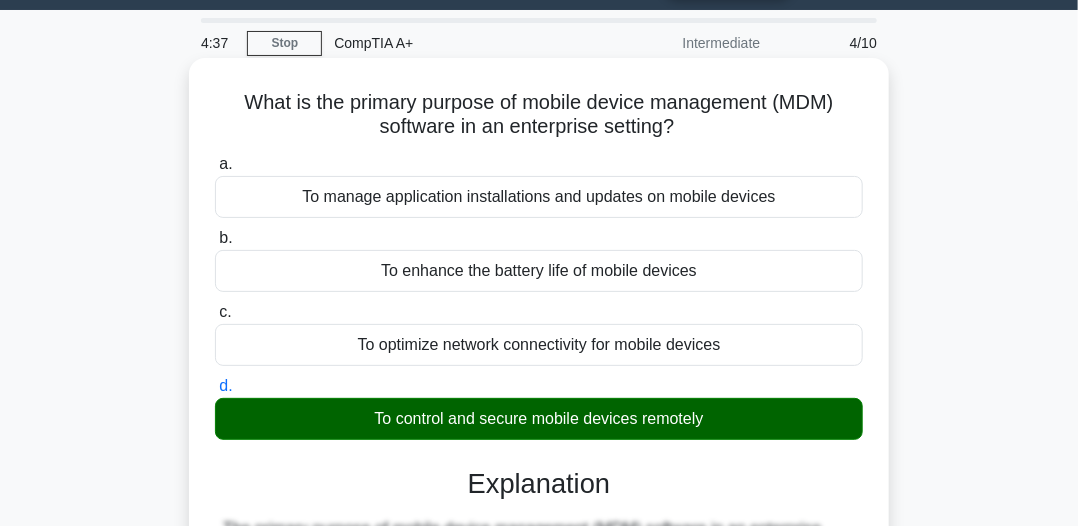 drag, startPoint x: 355, startPoint y: 411, endPoint x: 664, endPoint y: 420, distance: 309.13104 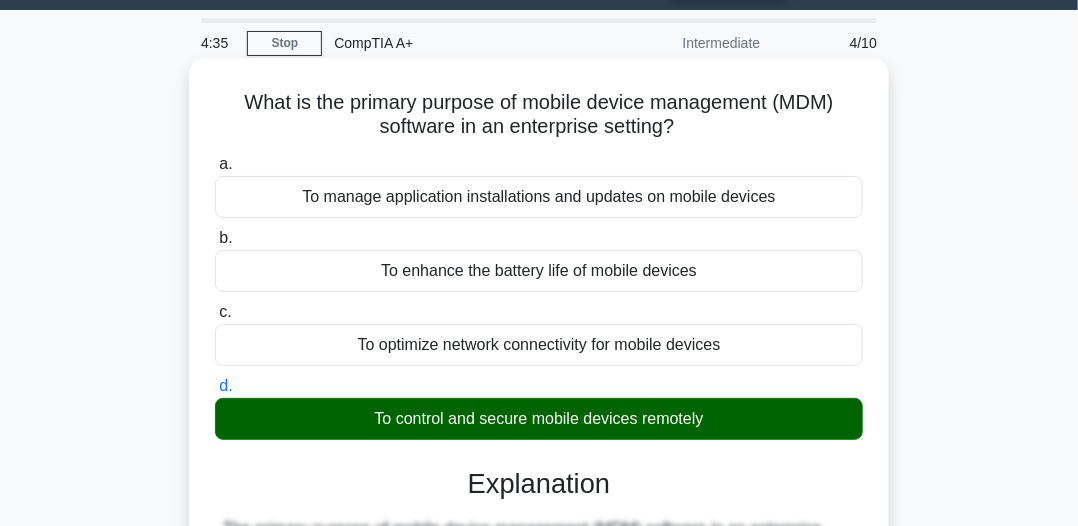 copy on "To control and secure mobile devices remotely" 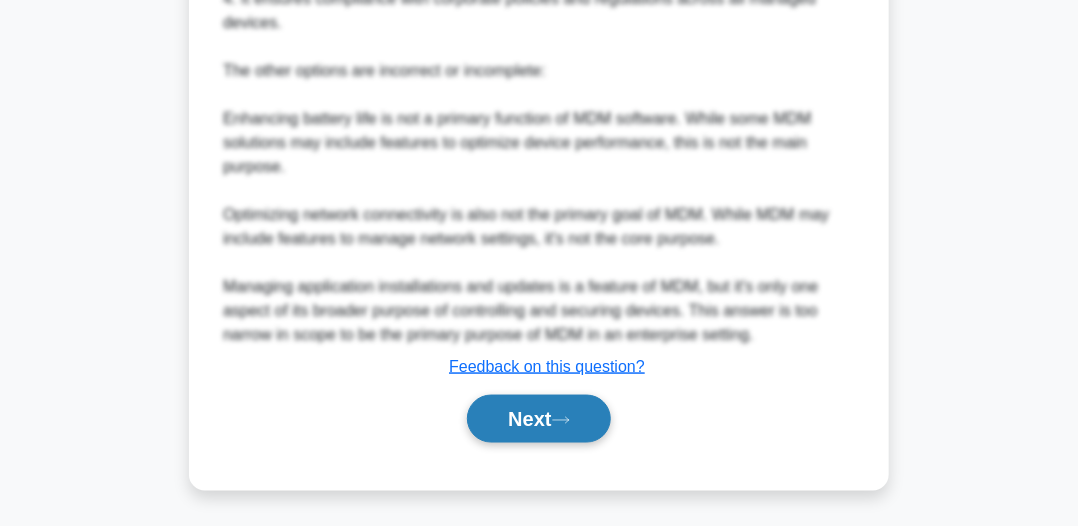 click on "Next" at bounding box center (538, 419) 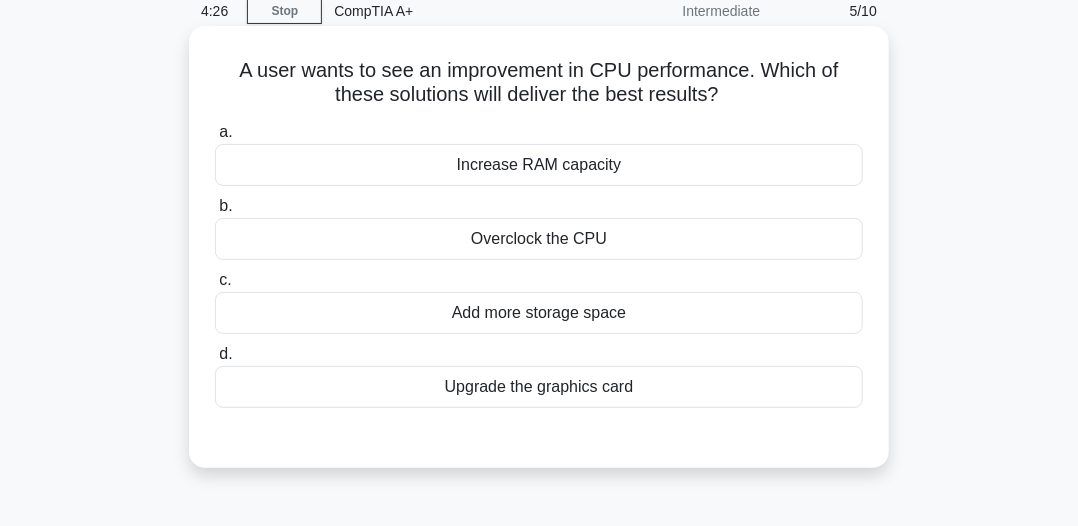 scroll, scrollTop: 54, scrollLeft: 0, axis: vertical 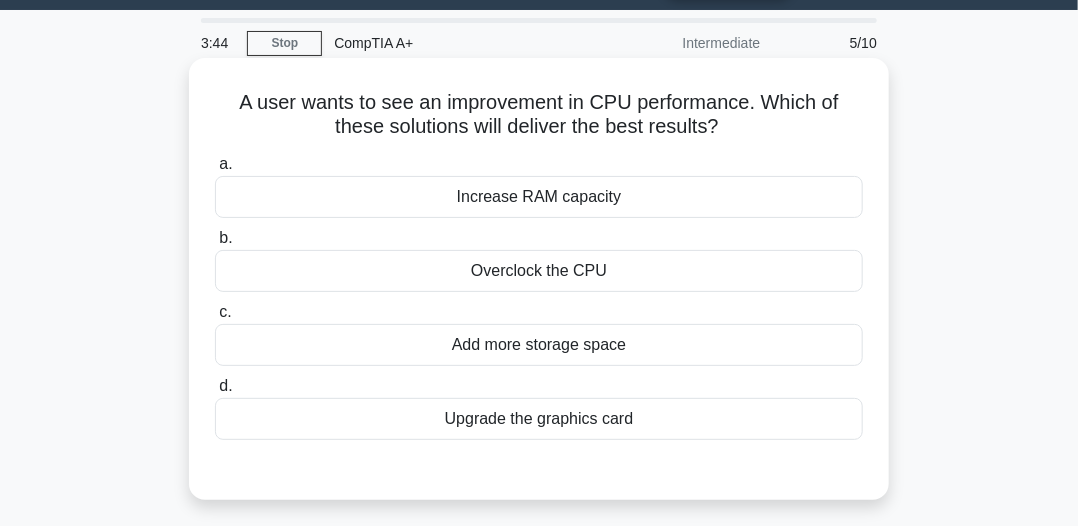 drag, startPoint x: 244, startPoint y: 103, endPoint x: 687, endPoint y: 135, distance: 444.15427 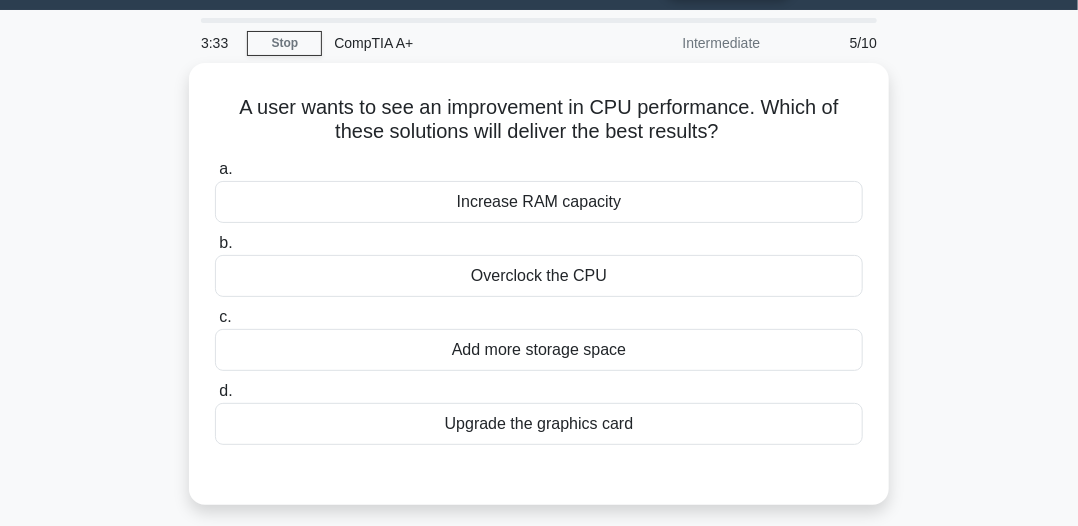 click on "3:33
Stop
CompTIA A+
Intermediate
5/10
A user wants to see an improvement in CPU performance. Which of these solutions will deliver the best results?
.spinner_0XTQ{transform-origin:center;animation:spinner_y6GP .75s linear infinite}@keyframes spinner_y6GP{100%{transform:rotate(360deg)}}
a.
b. c. d." at bounding box center (539, 518) 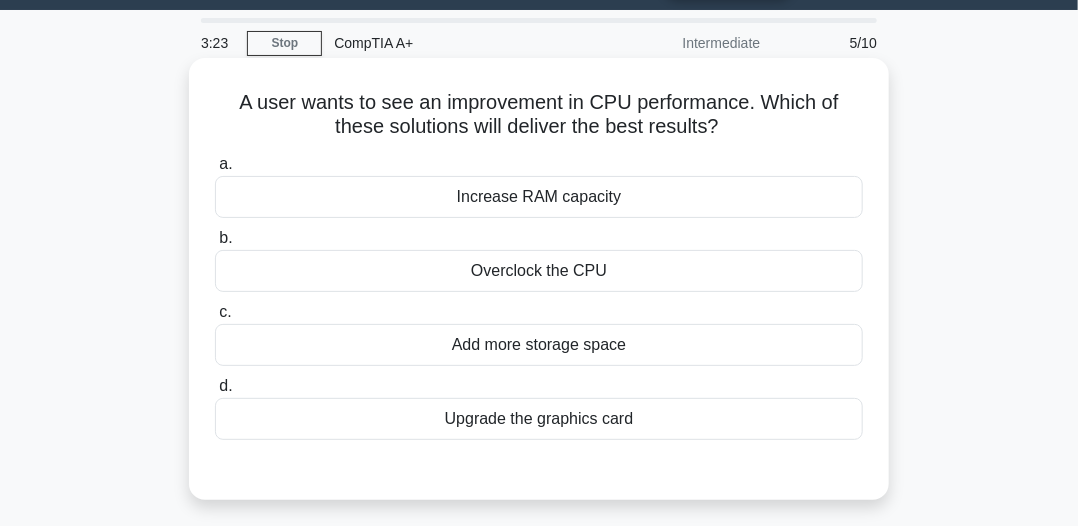 click on "Increase RAM capacity" at bounding box center (539, 197) 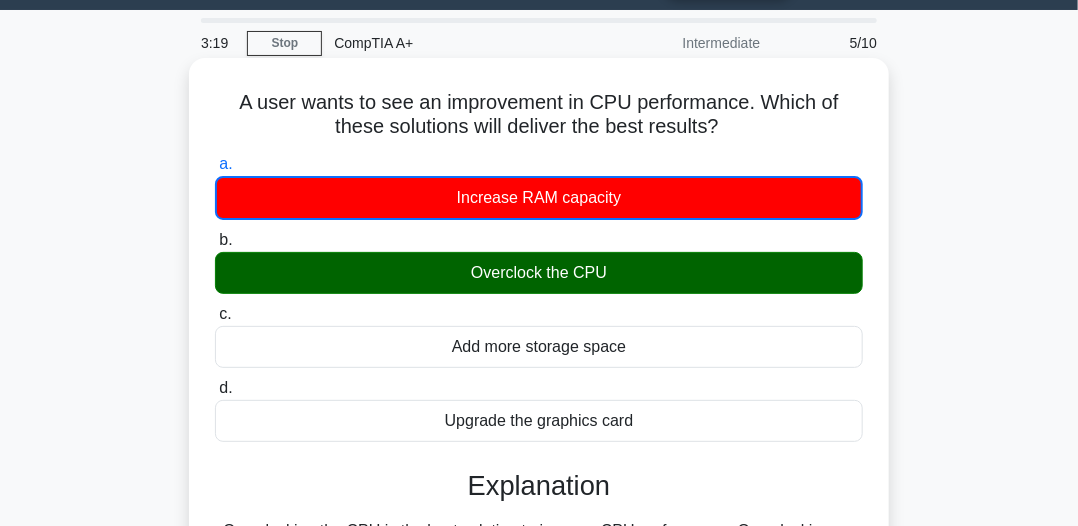 drag, startPoint x: 214, startPoint y: 94, endPoint x: 742, endPoint y: 127, distance: 529.0303 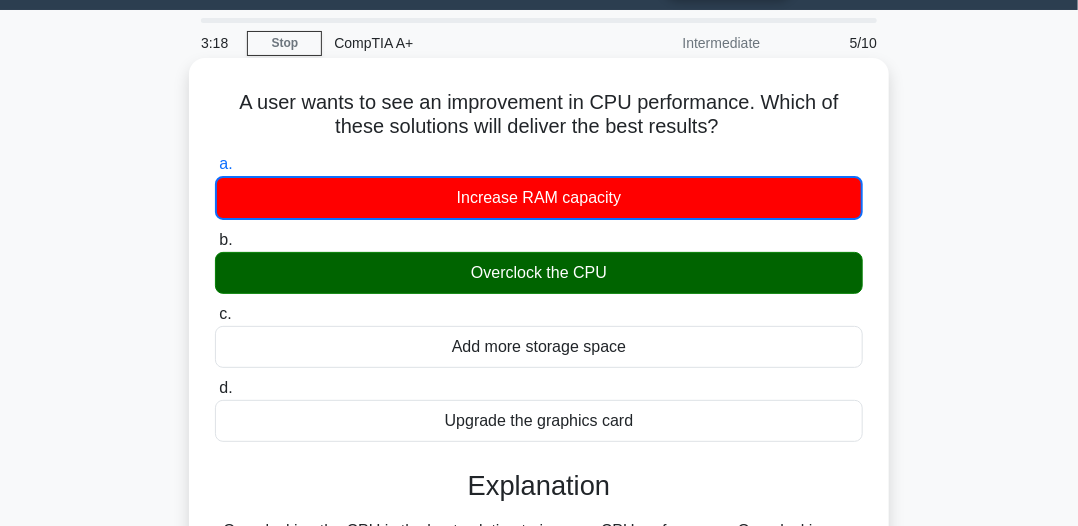 copy on "A user wants to see an improvement in CPU performance. Which of these solutions will deliver the best results?" 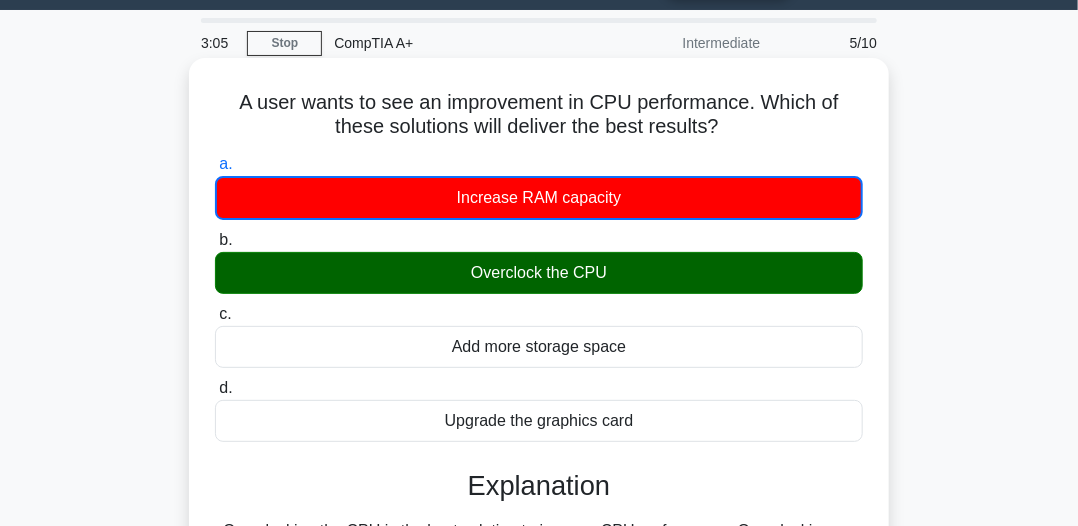 drag, startPoint x: 459, startPoint y: 270, endPoint x: 720, endPoint y: 282, distance: 261.27573 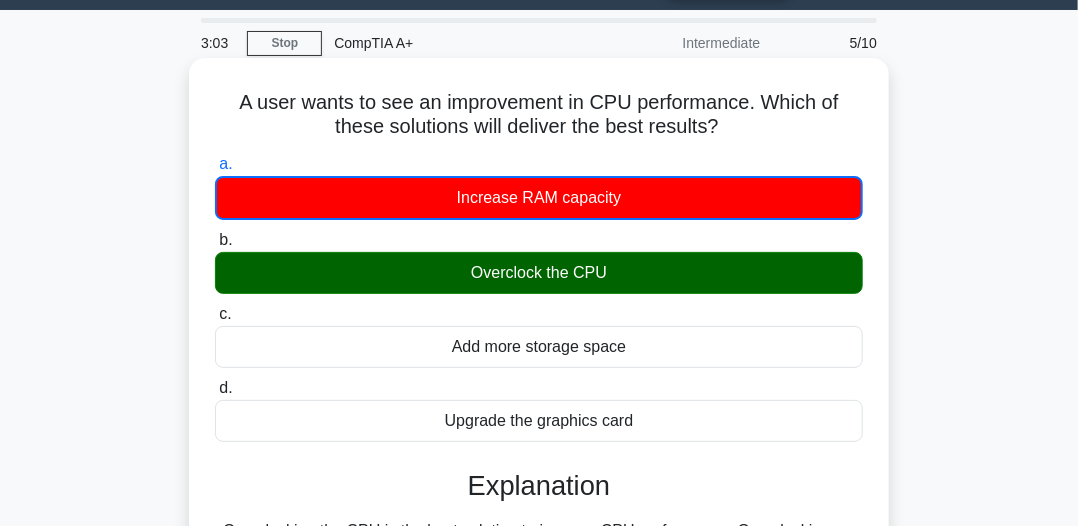 copy on "Overclock the CPU" 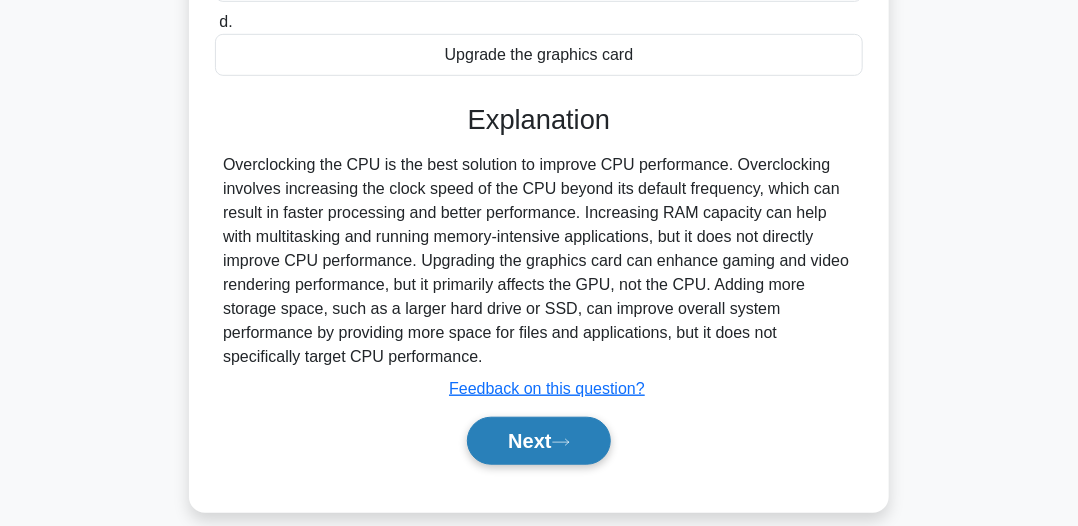 scroll, scrollTop: 454, scrollLeft: 0, axis: vertical 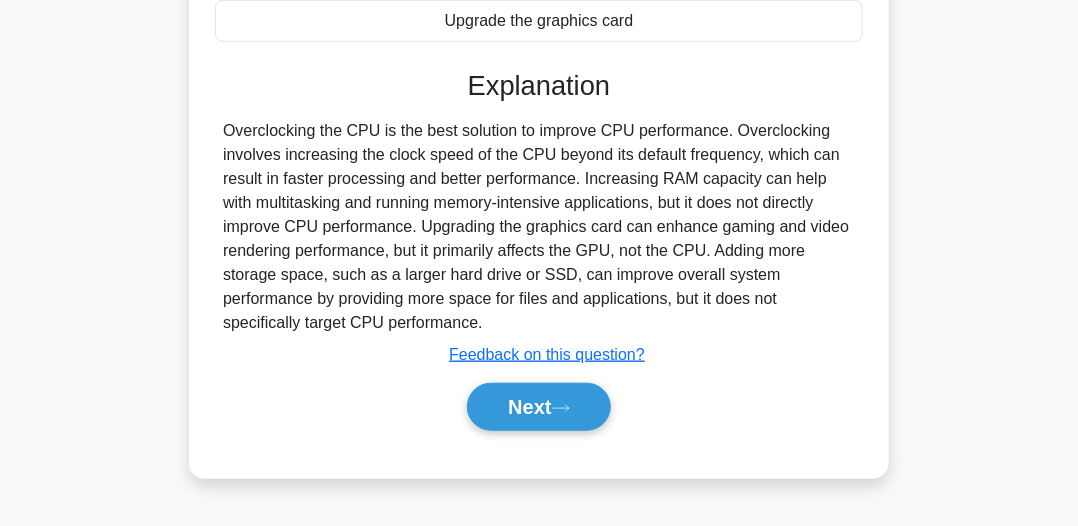 drag, startPoint x: 212, startPoint y: 138, endPoint x: 780, endPoint y: 286, distance: 586.9651 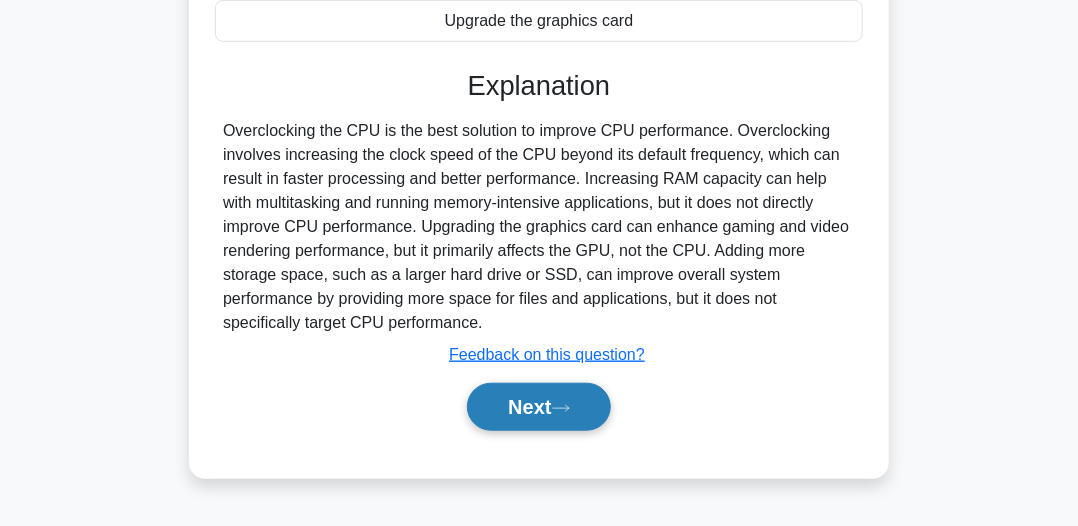 click on "Next" at bounding box center (538, 407) 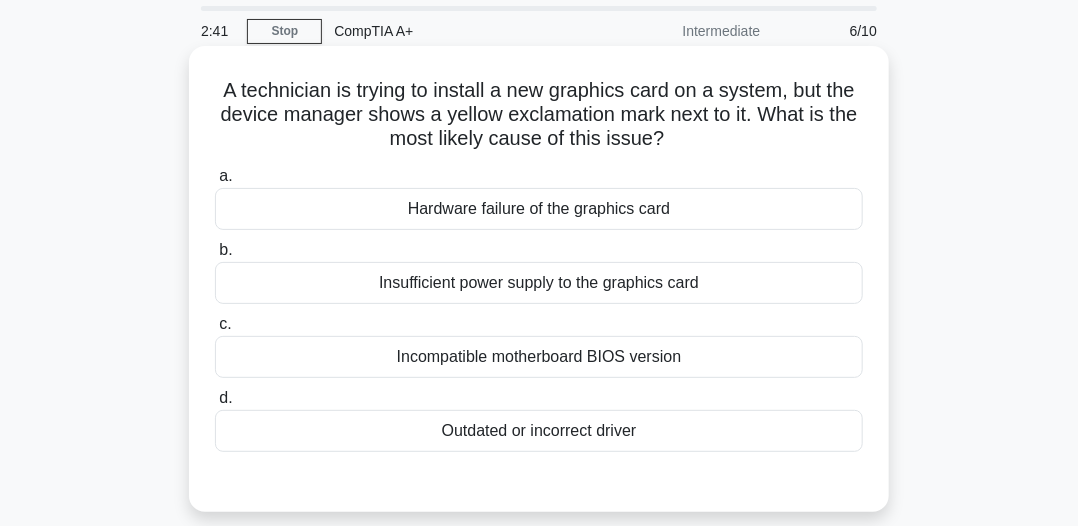 scroll, scrollTop: 100, scrollLeft: 0, axis: vertical 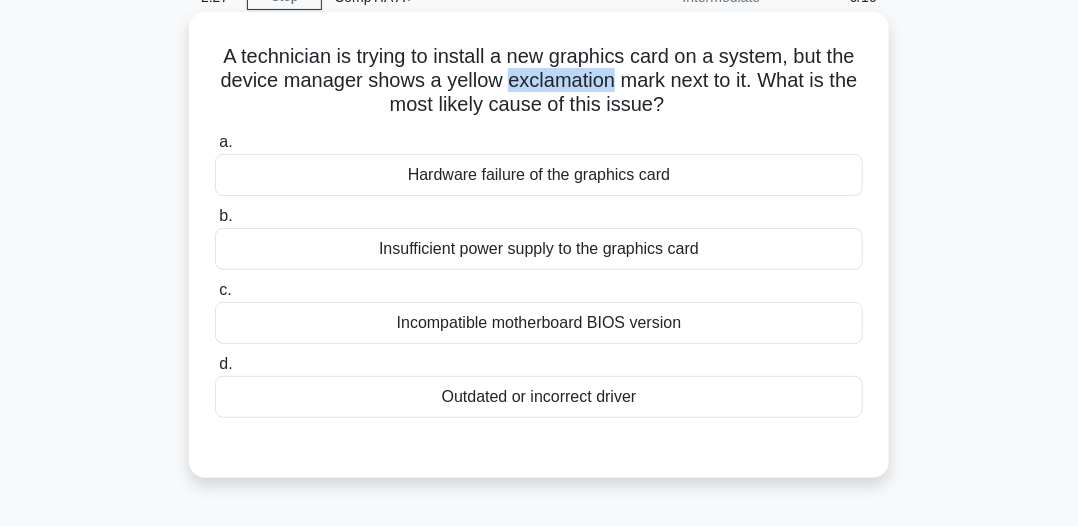 drag, startPoint x: 522, startPoint y: 85, endPoint x: 615, endPoint y: 89, distance: 93.08598 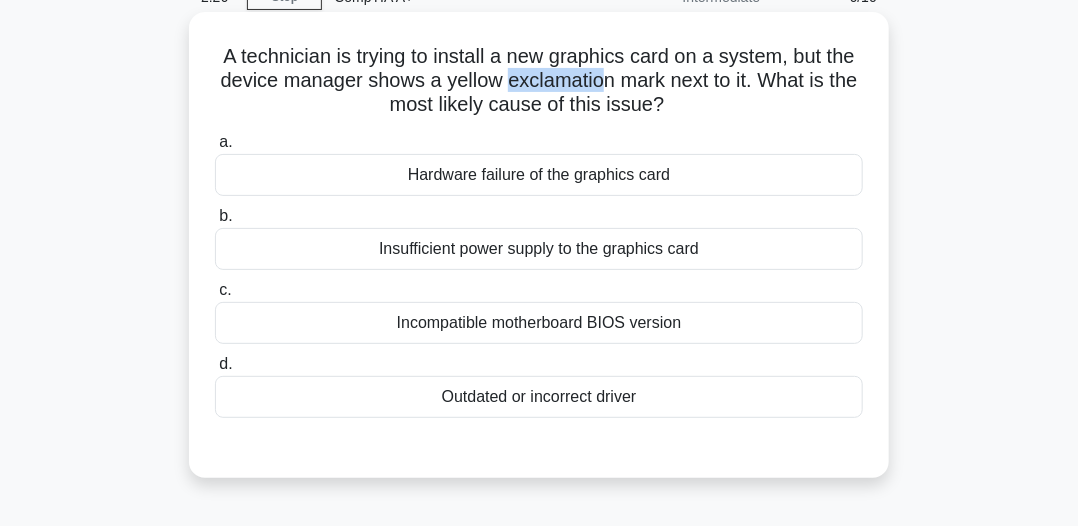 drag, startPoint x: 591, startPoint y: 77, endPoint x: 536, endPoint y: 83, distance: 55.326305 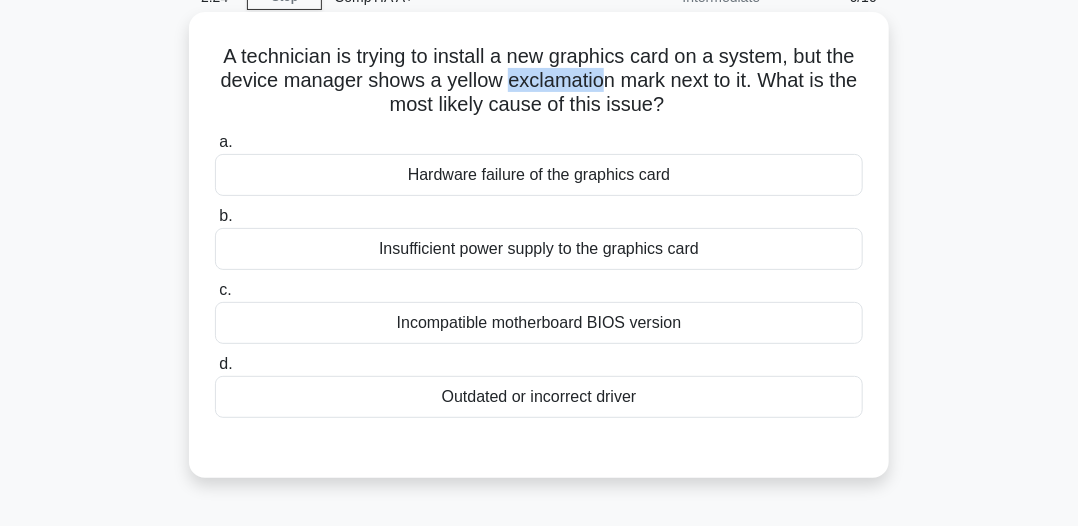click on "A technician is trying to install a new graphics card on a system, but the device manager shows a yellow exclamation mark next to it. What is the most likely cause of this issue?
.spinner_0XTQ{transform-origin:center;animation:spinner_y6GP .75s linear infinite}@keyframes spinner_y6GP{100%{transform:rotate(360deg)}}" at bounding box center (539, 81) 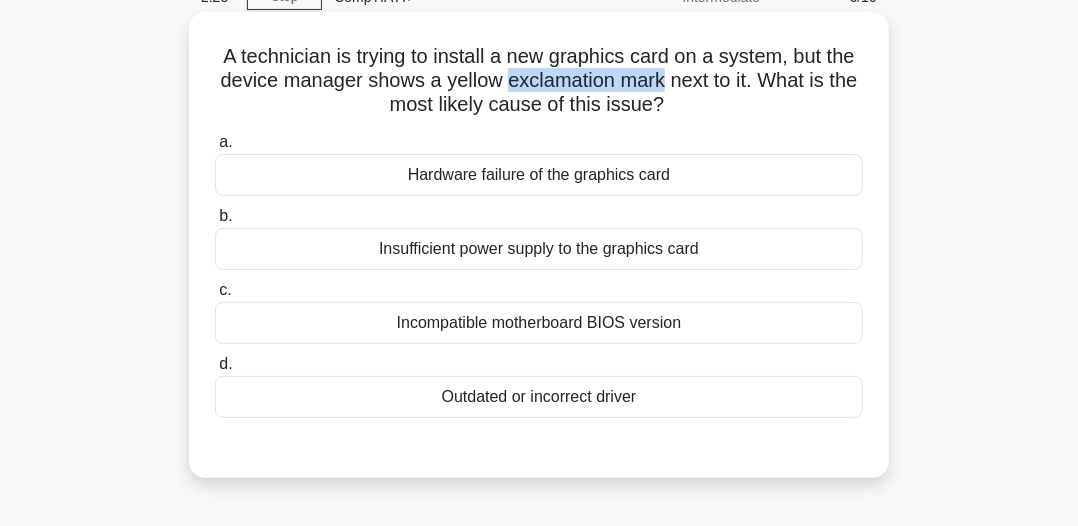 drag, startPoint x: 520, startPoint y: 84, endPoint x: 668, endPoint y: 82, distance: 148.01352 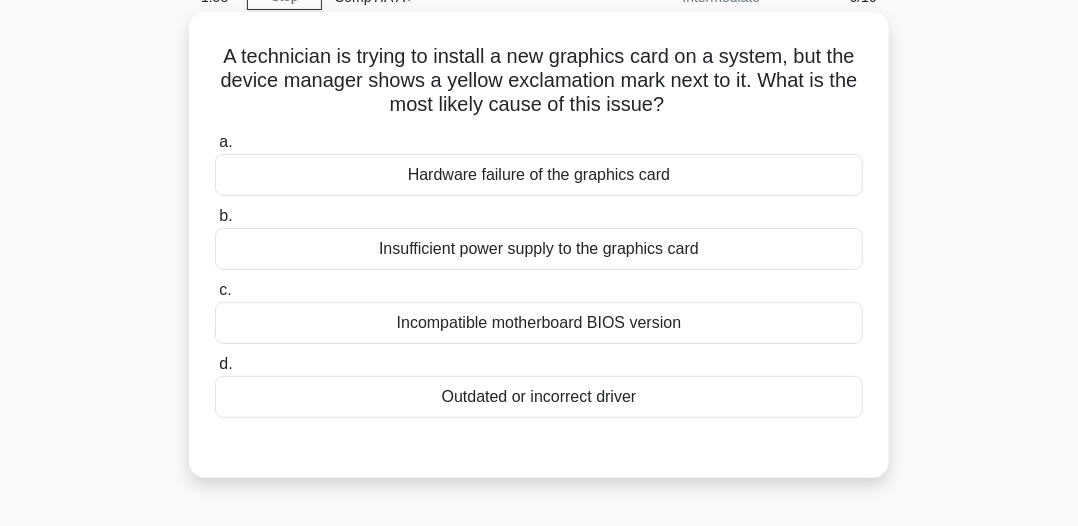 click on "Outdated or incorrect driver" at bounding box center [539, 397] 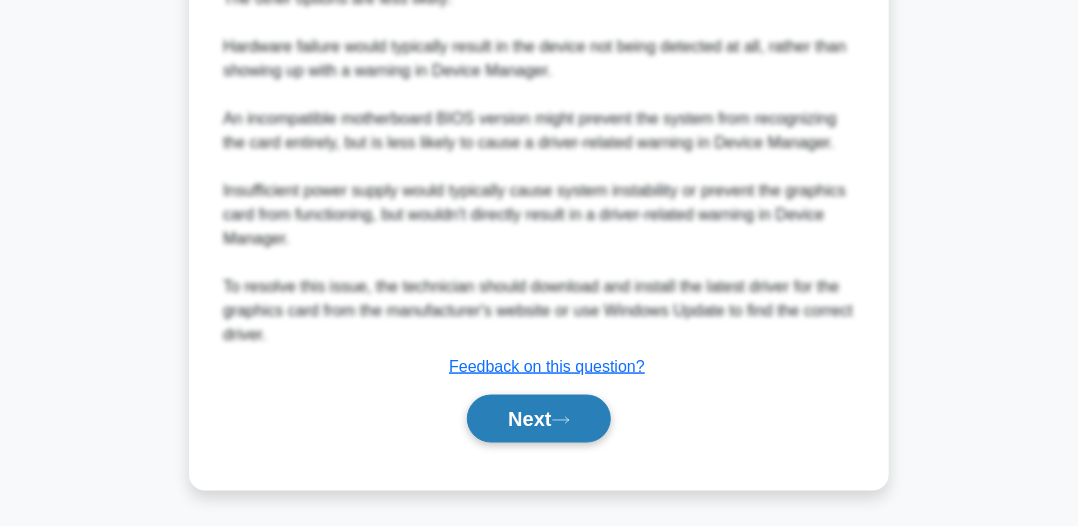 click on "Next" at bounding box center [538, 419] 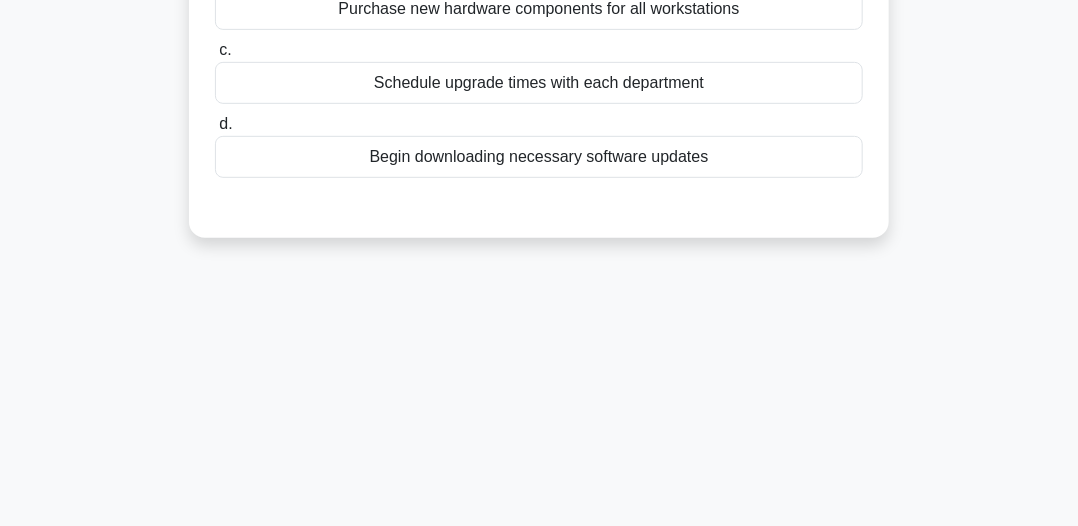 scroll, scrollTop: 54, scrollLeft: 0, axis: vertical 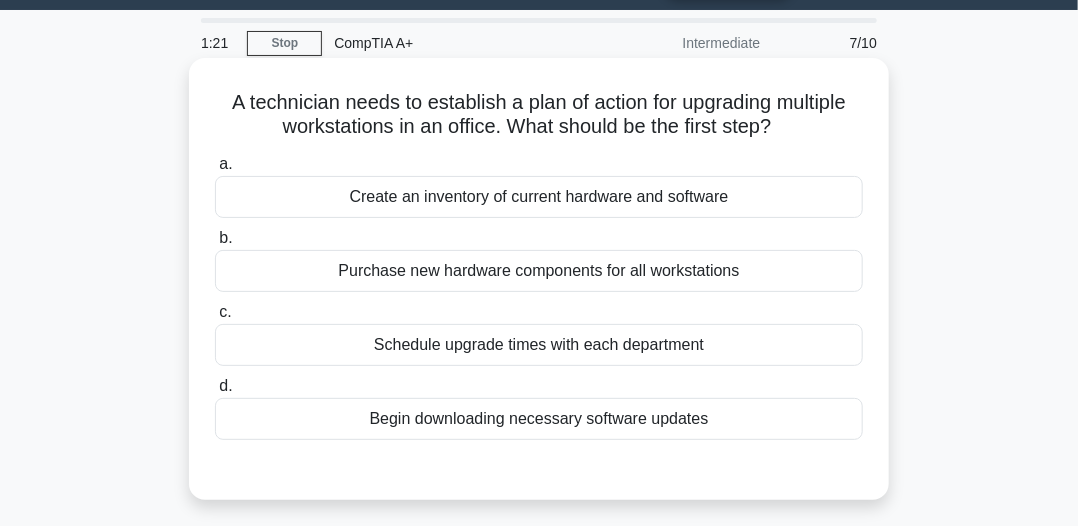 click on "Schedule upgrade times with each department" at bounding box center [539, 345] 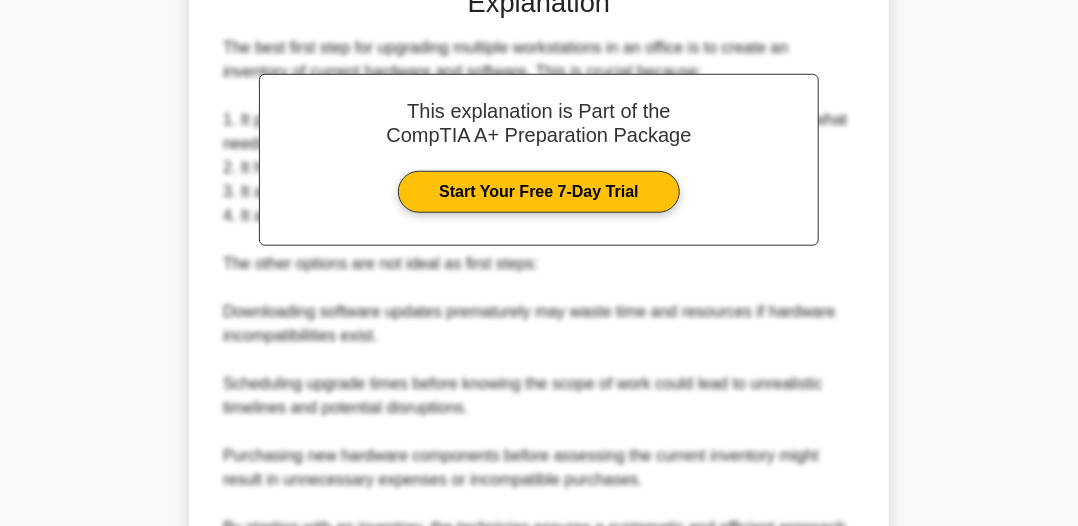 scroll, scrollTop: 654, scrollLeft: 0, axis: vertical 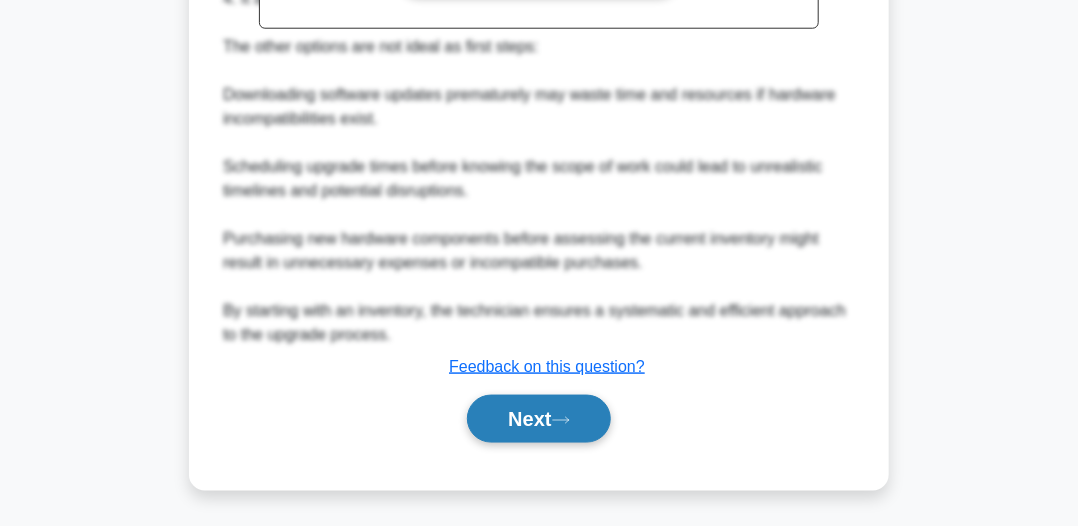 click on "Next" at bounding box center [538, 419] 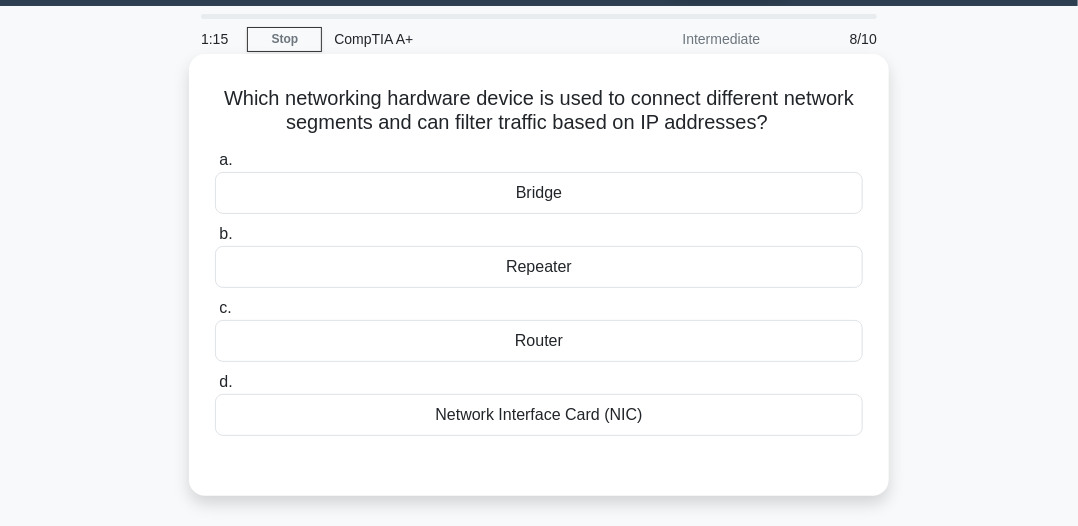 scroll, scrollTop: 54, scrollLeft: 0, axis: vertical 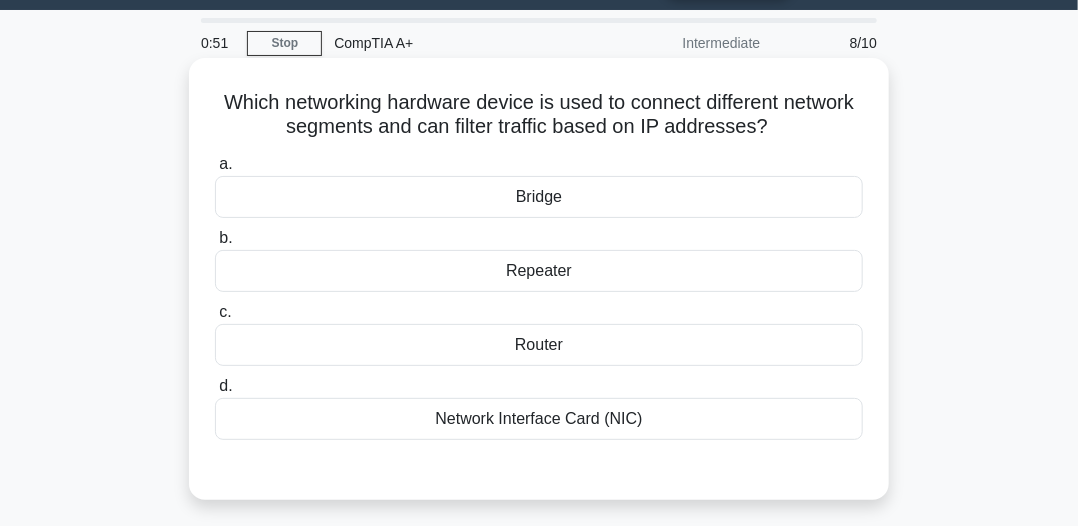 click on "Router" at bounding box center (539, 345) 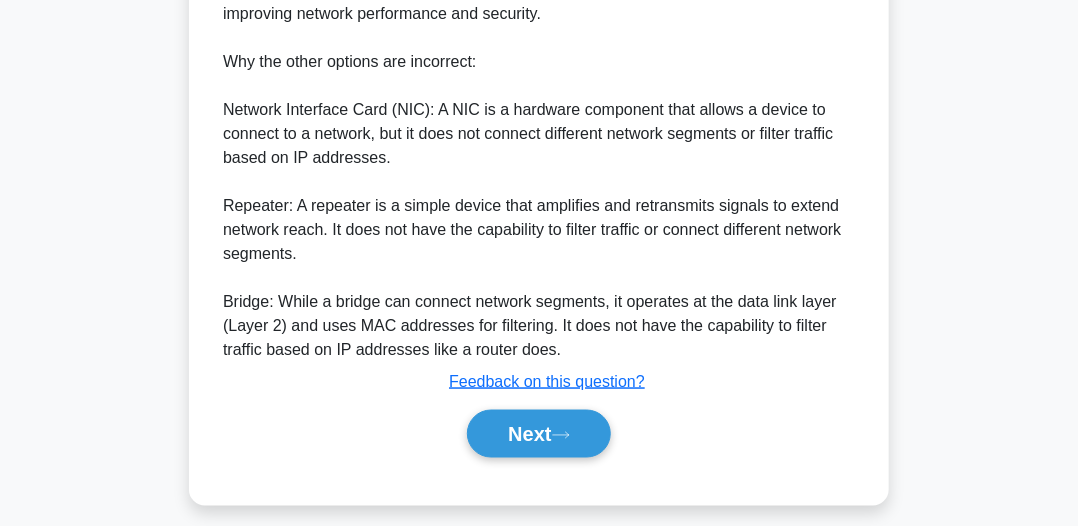 scroll, scrollTop: 896, scrollLeft: 0, axis: vertical 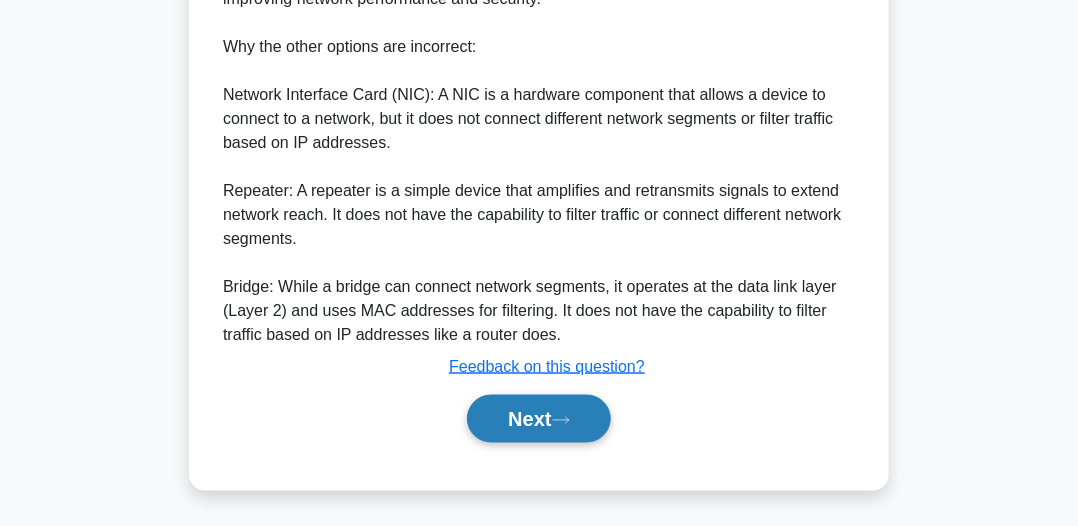 click on "Next" at bounding box center (538, 419) 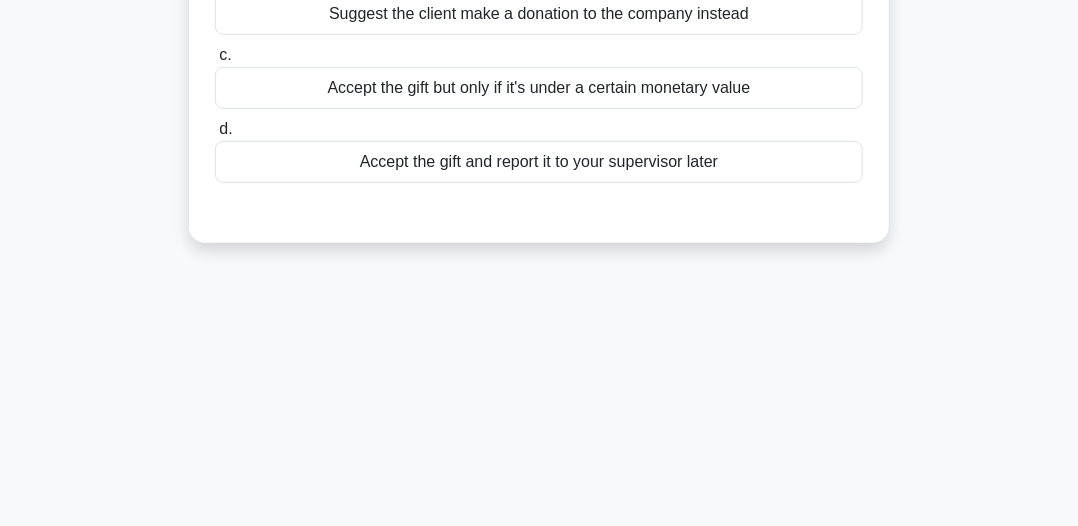scroll, scrollTop: 54, scrollLeft: 0, axis: vertical 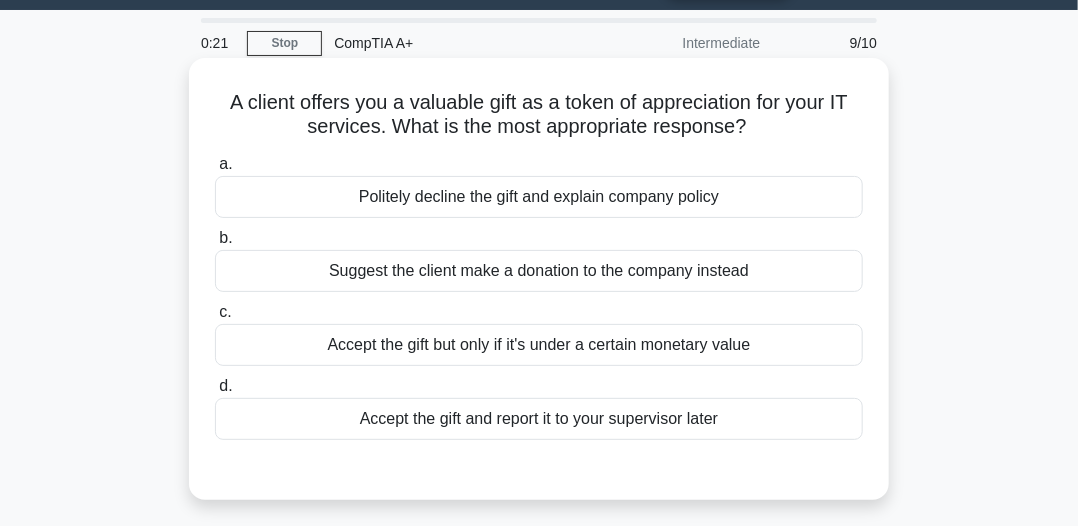 click on "Accept the gift and report it to your supervisor later" at bounding box center [539, 419] 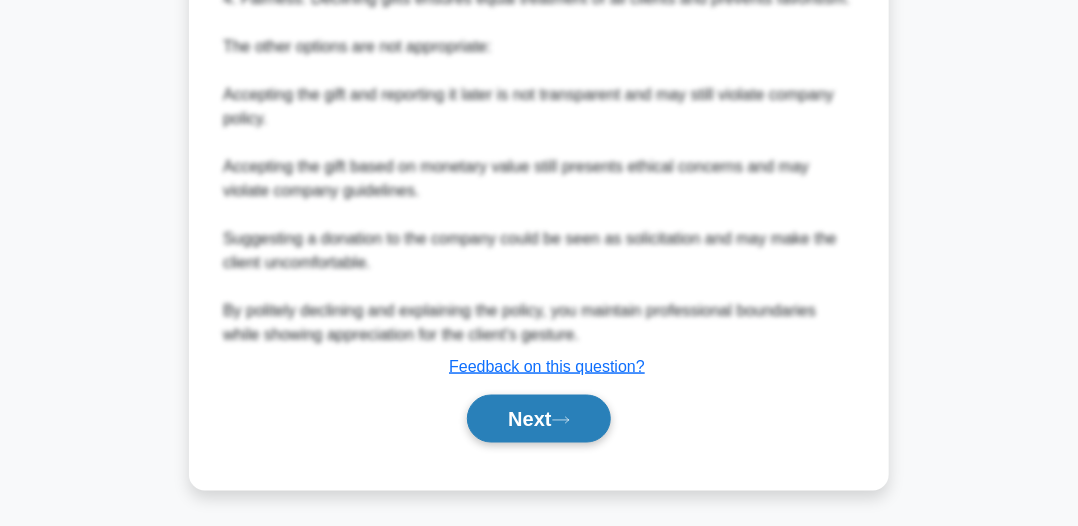 click on "Next" at bounding box center (538, 419) 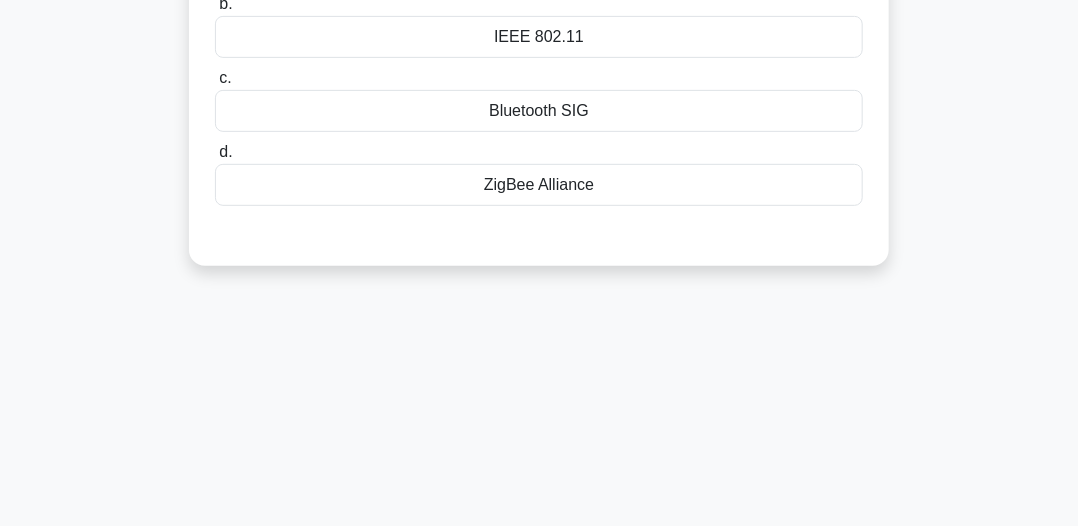scroll, scrollTop: 54, scrollLeft: 0, axis: vertical 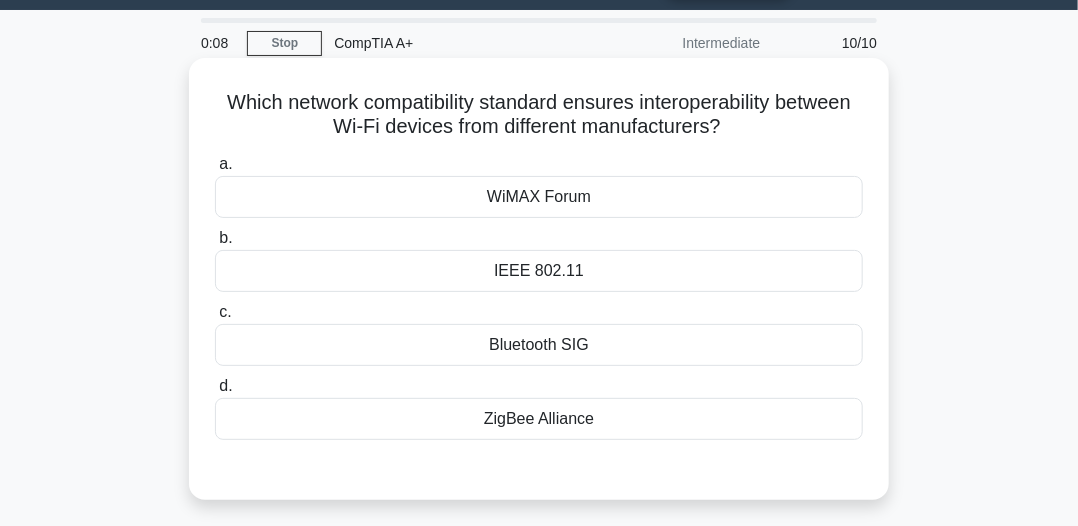 click on "IEEE 802.11" at bounding box center [539, 271] 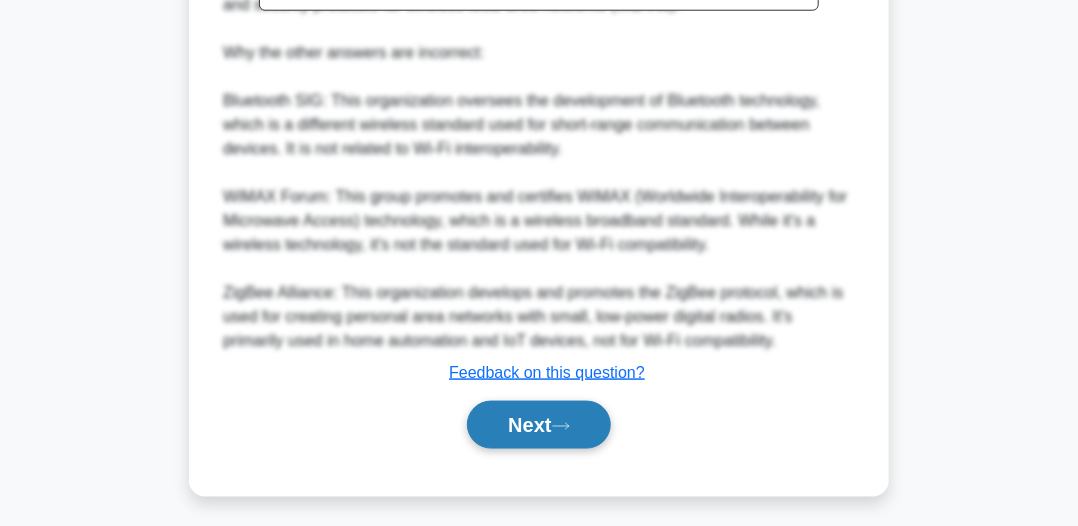 scroll, scrollTop: 776, scrollLeft: 0, axis: vertical 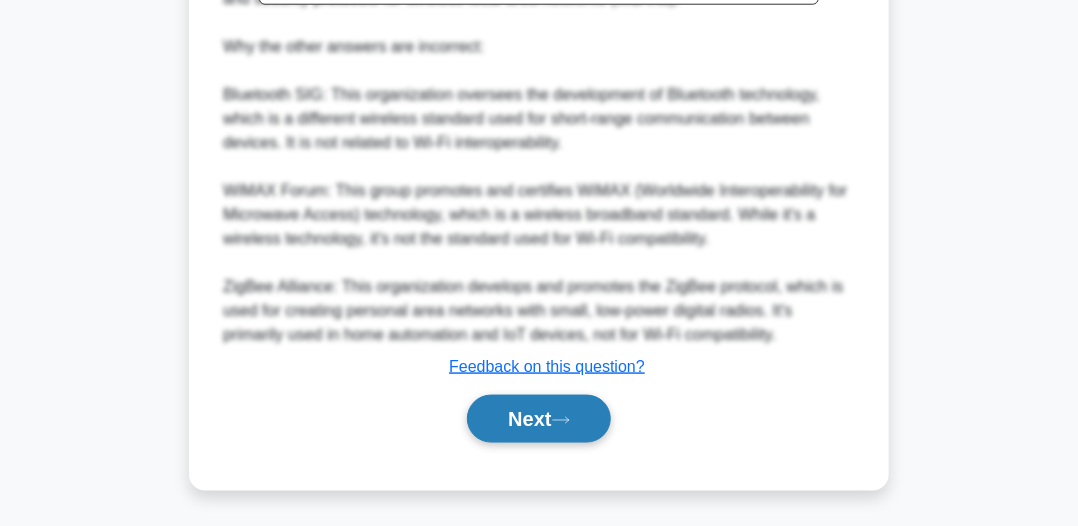 click on "Next" at bounding box center [538, 419] 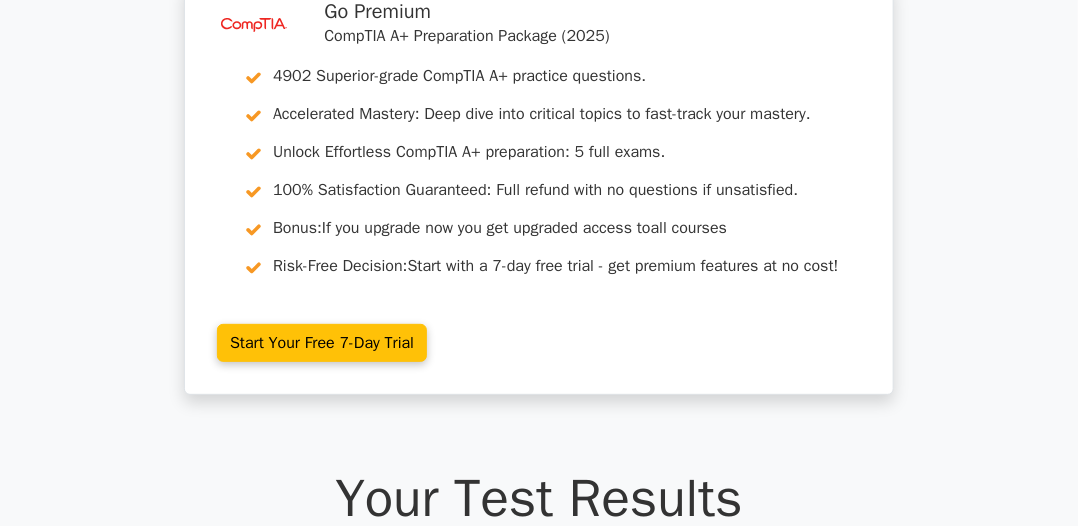 scroll, scrollTop: 200, scrollLeft: 0, axis: vertical 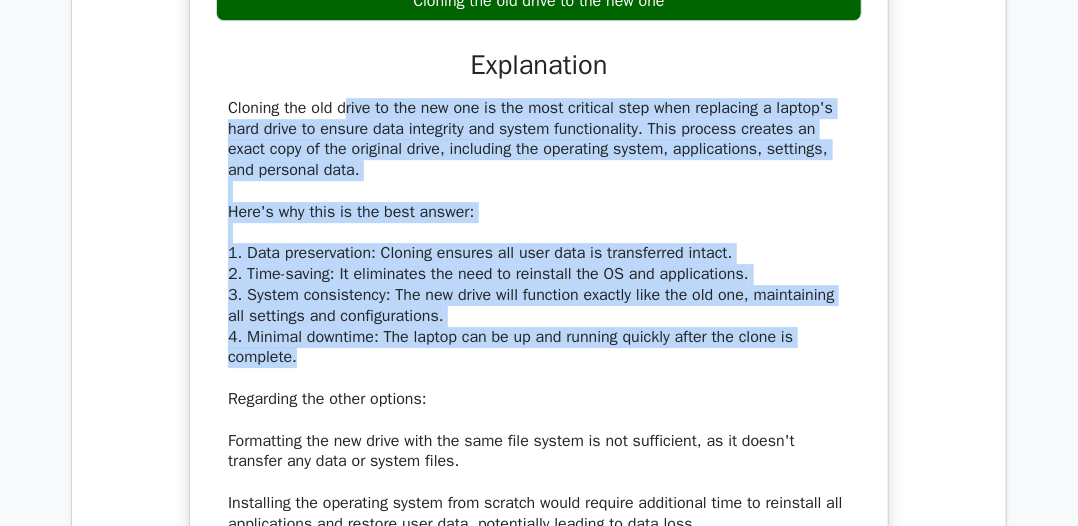 drag, startPoint x: 220, startPoint y: 104, endPoint x: 496, endPoint y: 354, distance: 372.39227 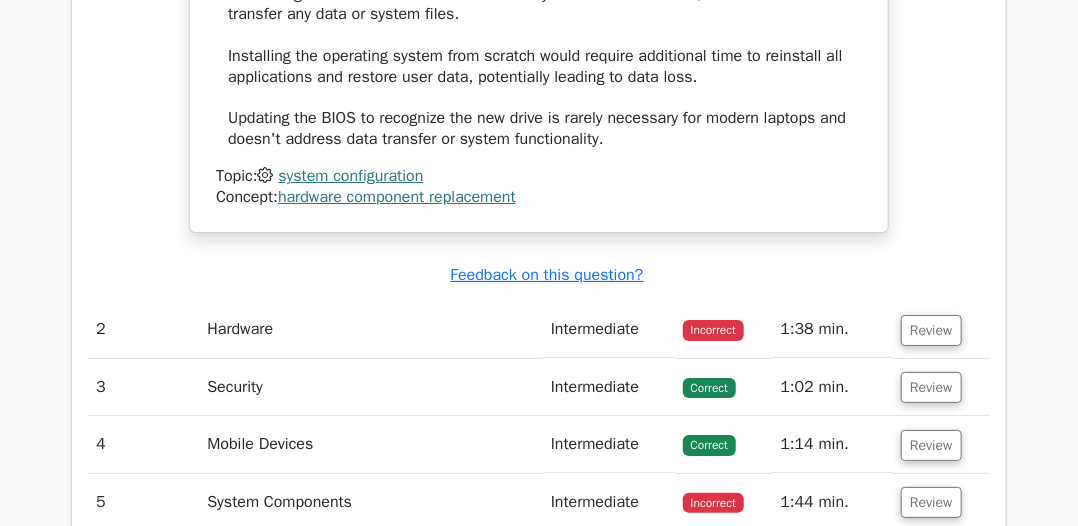 scroll, scrollTop: 2700, scrollLeft: 0, axis: vertical 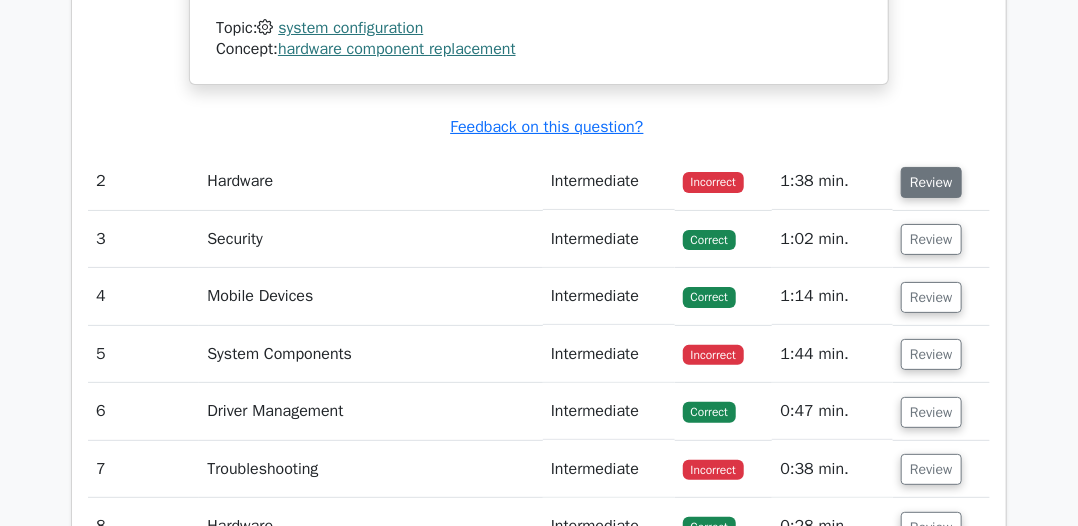 click on "Review" at bounding box center (931, 182) 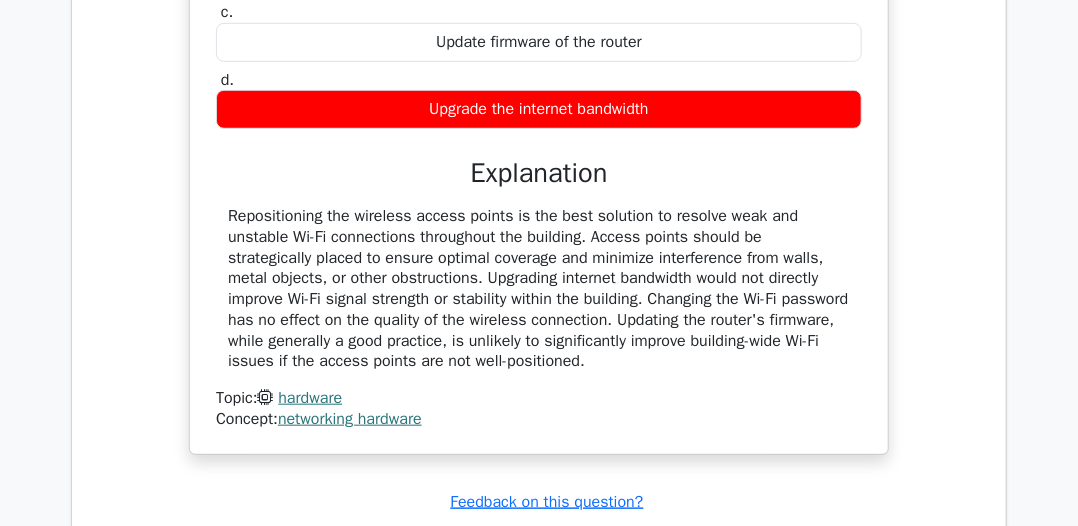 scroll, scrollTop: 3200, scrollLeft: 0, axis: vertical 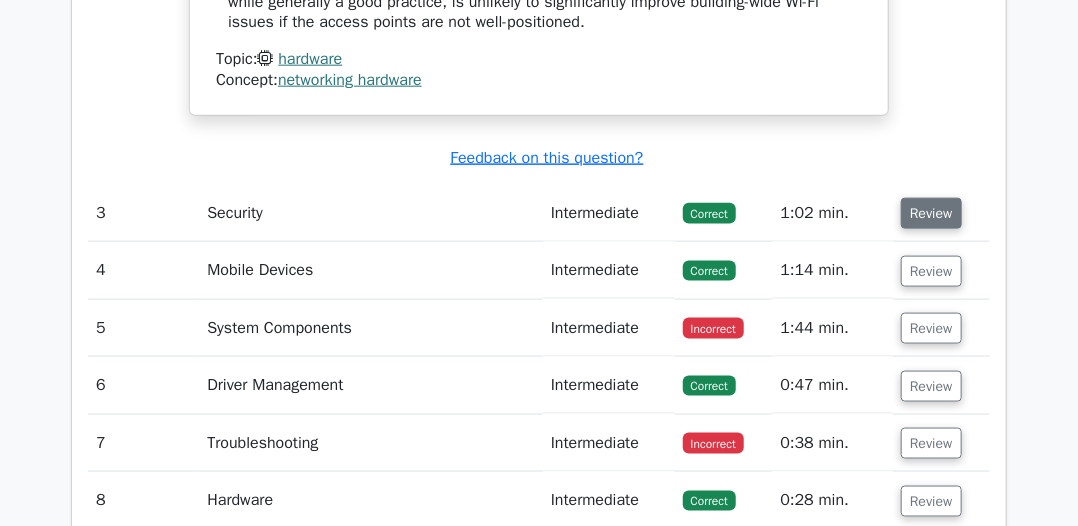 click on "Review" at bounding box center (931, 213) 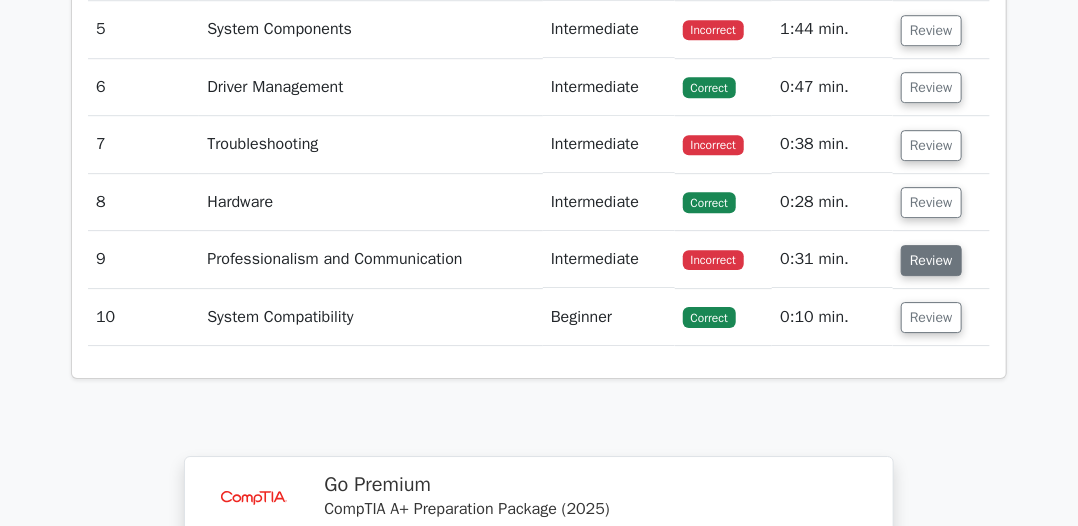 scroll, scrollTop: 4700, scrollLeft: 0, axis: vertical 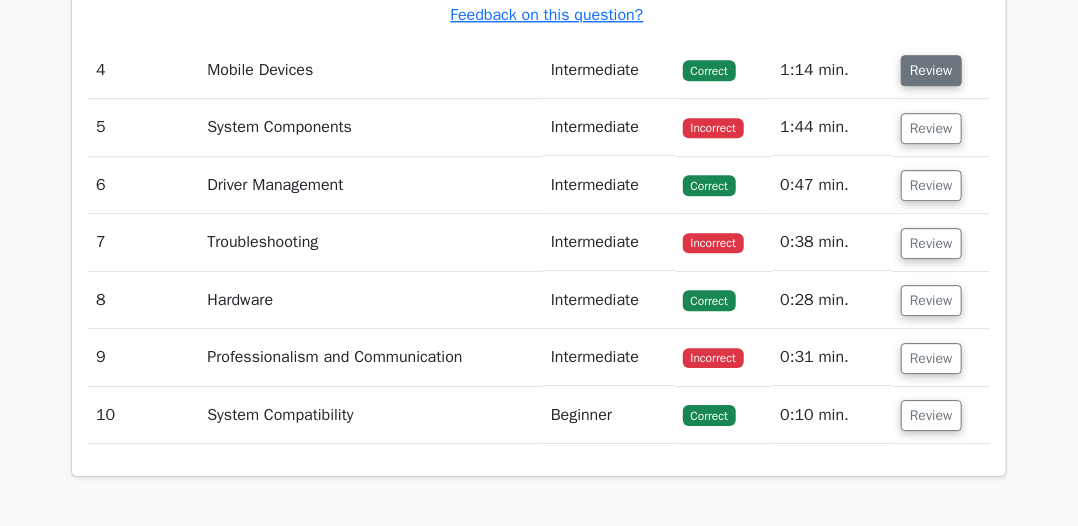 click on "Review" at bounding box center (931, 70) 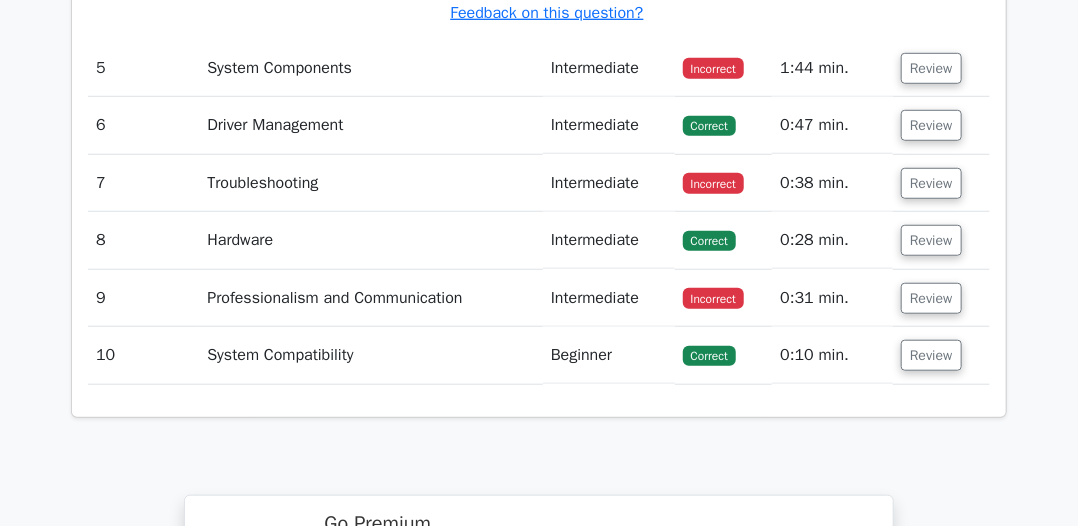 scroll, scrollTop: 5800, scrollLeft: 0, axis: vertical 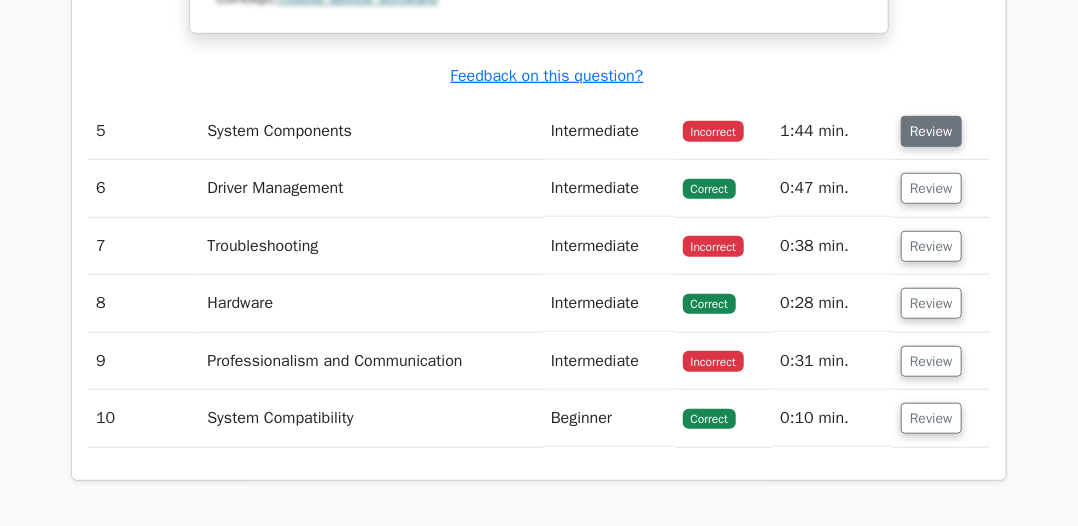 click on "Review" at bounding box center [931, 131] 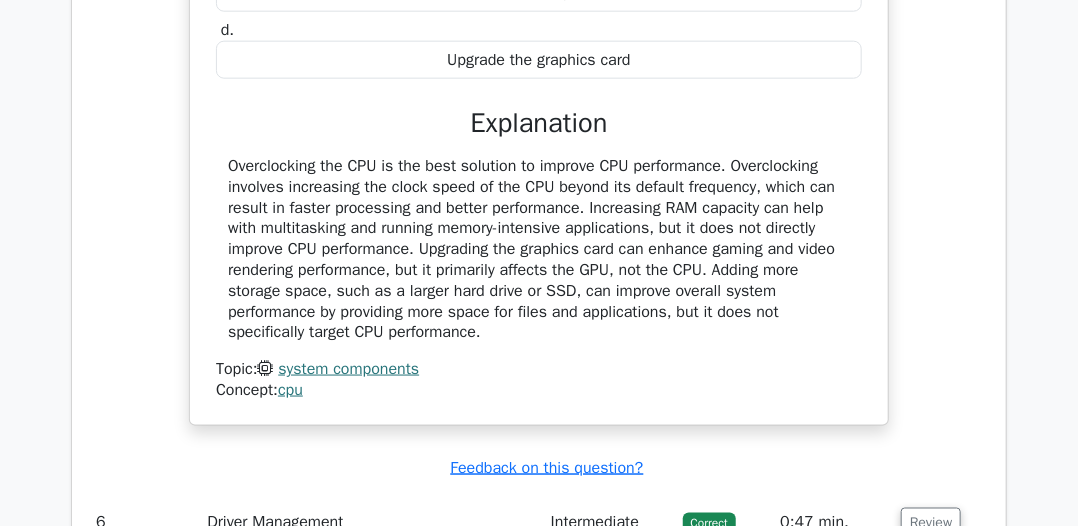 scroll, scrollTop: 6300, scrollLeft: 0, axis: vertical 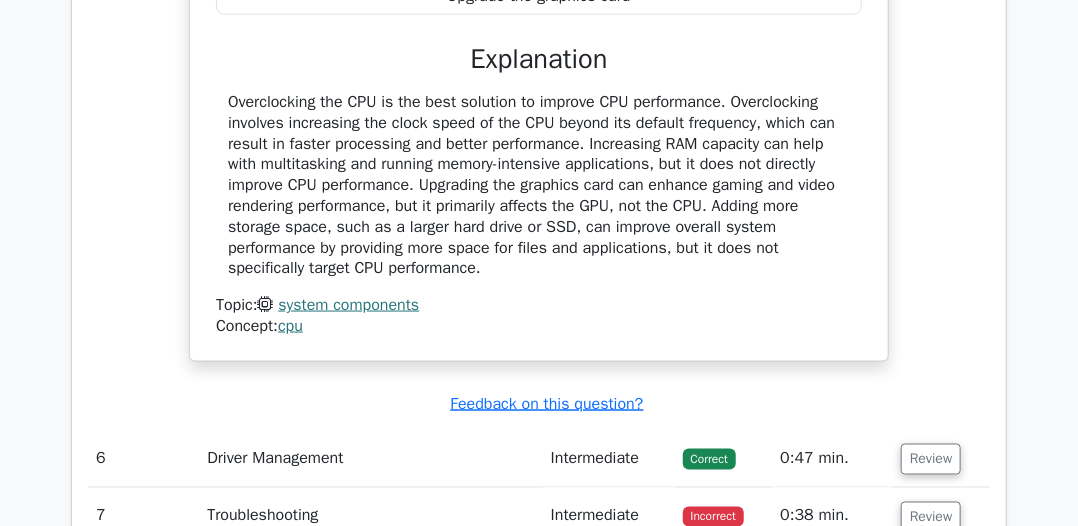 type 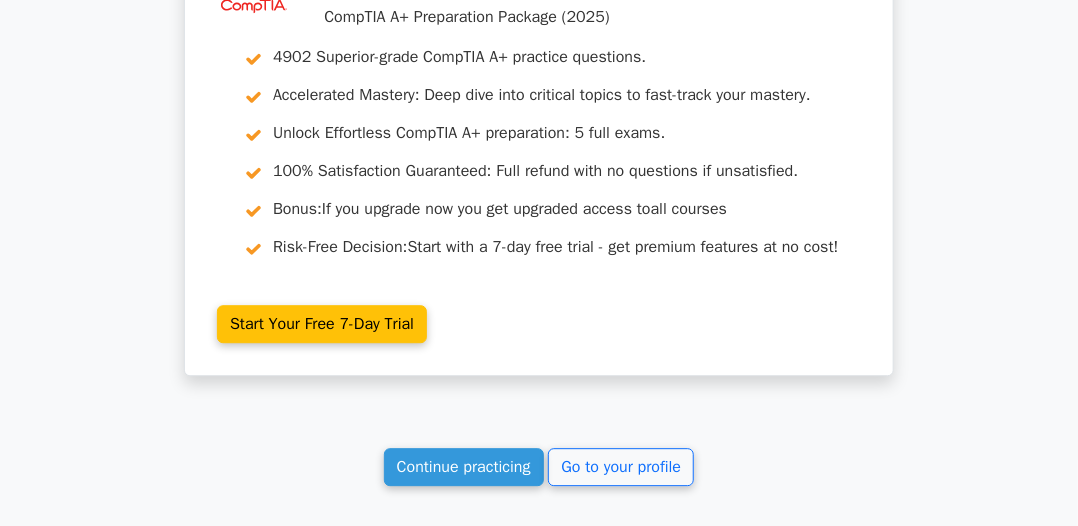 scroll, scrollTop: 7300, scrollLeft: 0, axis: vertical 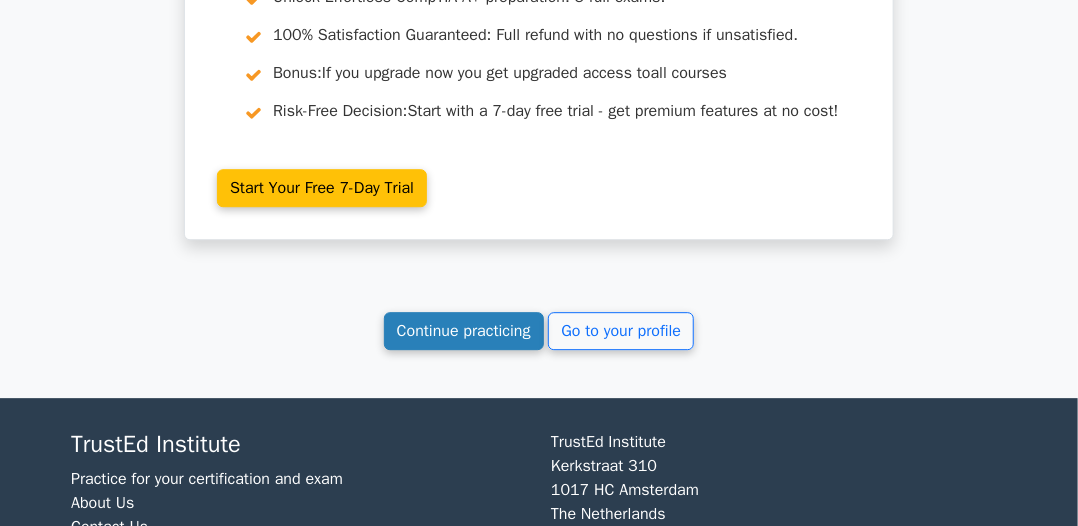 click on "Continue practicing" at bounding box center (464, 331) 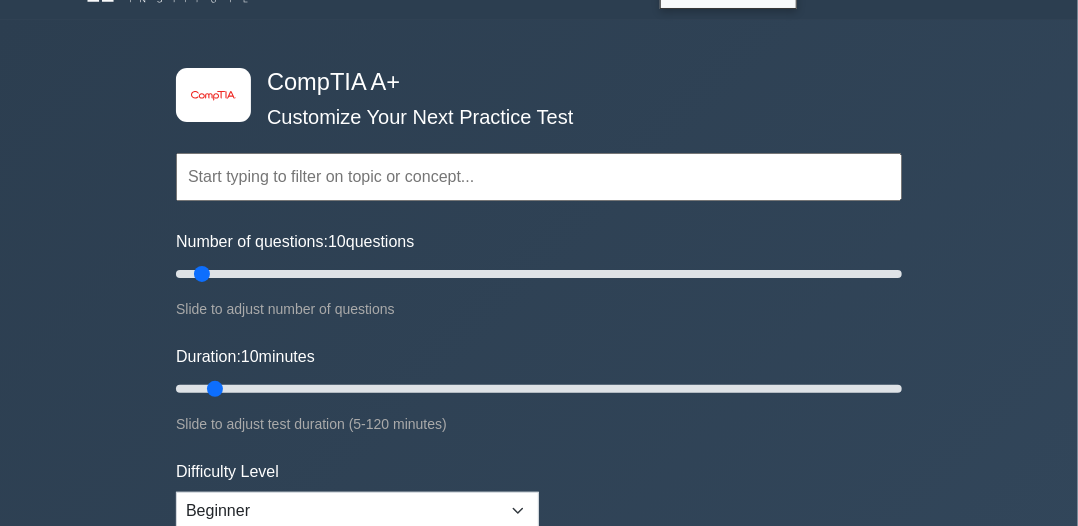 scroll, scrollTop: 300, scrollLeft: 0, axis: vertical 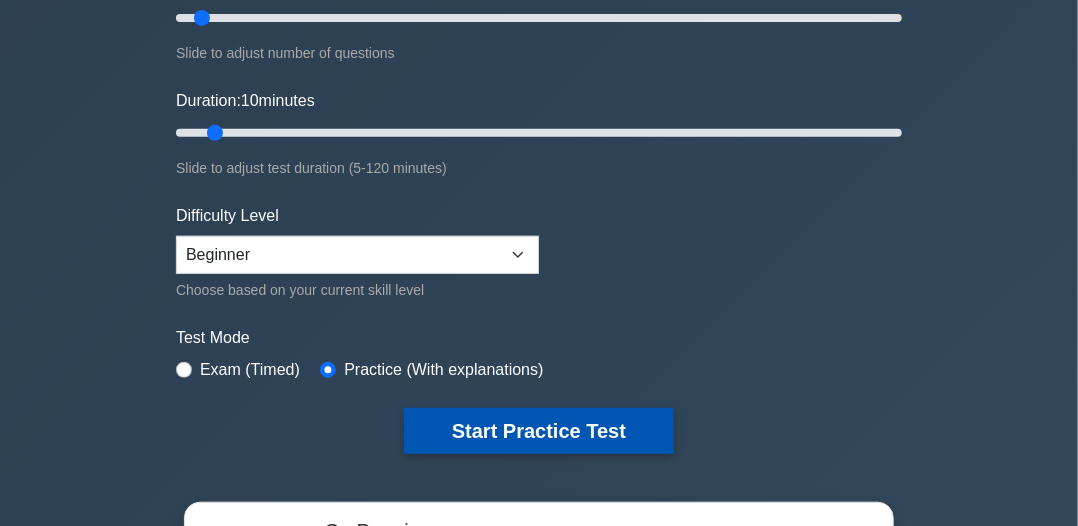 click on "Start Practice Test" at bounding box center [539, 431] 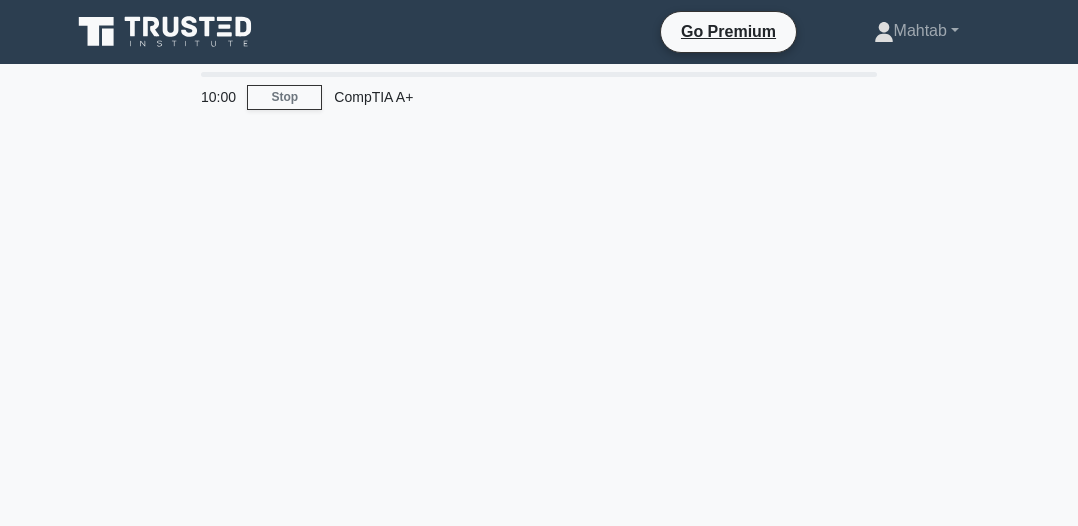 scroll, scrollTop: 0, scrollLeft: 0, axis: both 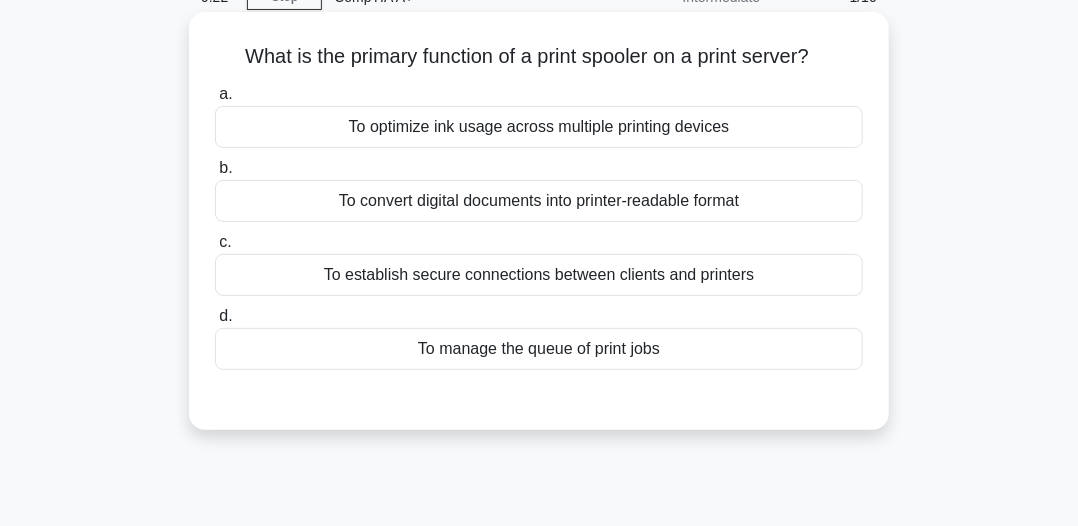 click on "To manage the queue of print jobs" at bounding box center [539, 349] 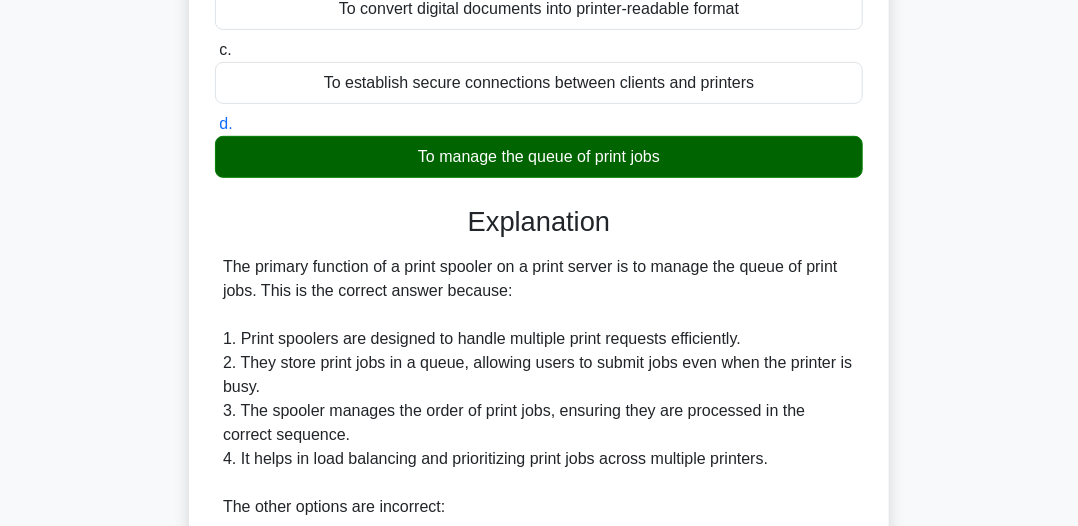 scroll, scrollTop: 100, scrollLeft: 0, axis: vertical 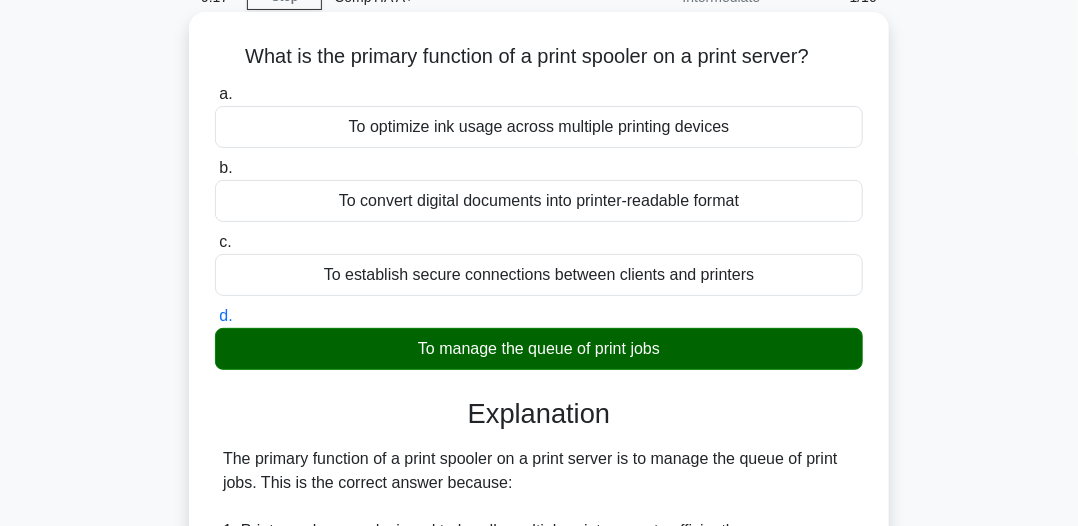 drag, startPoint x: 224, startPoint y: 55, endPoint x: 778, endPoint y: 45, distance: 554.0903 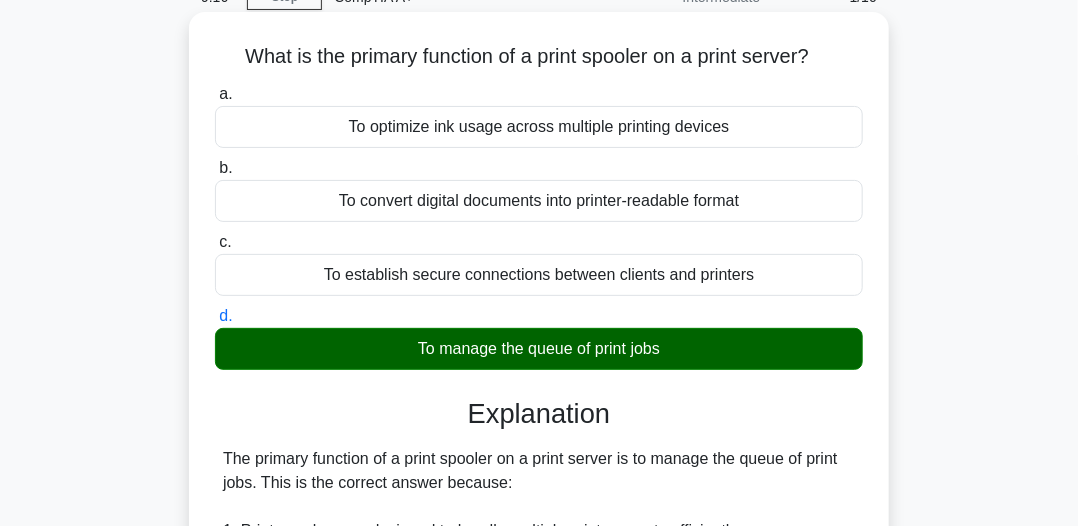copy on "What is the primary function of a print spooler on a print server?" 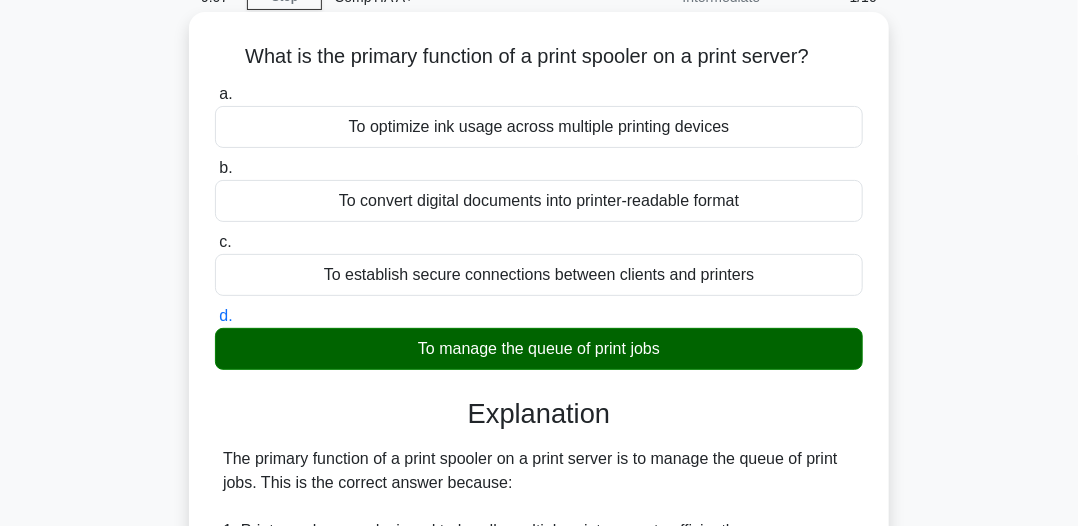 drag, startPoint x: 393, startPoint y: 350, endPoint x: 703, endPoint y: 346, distance: 310.02582 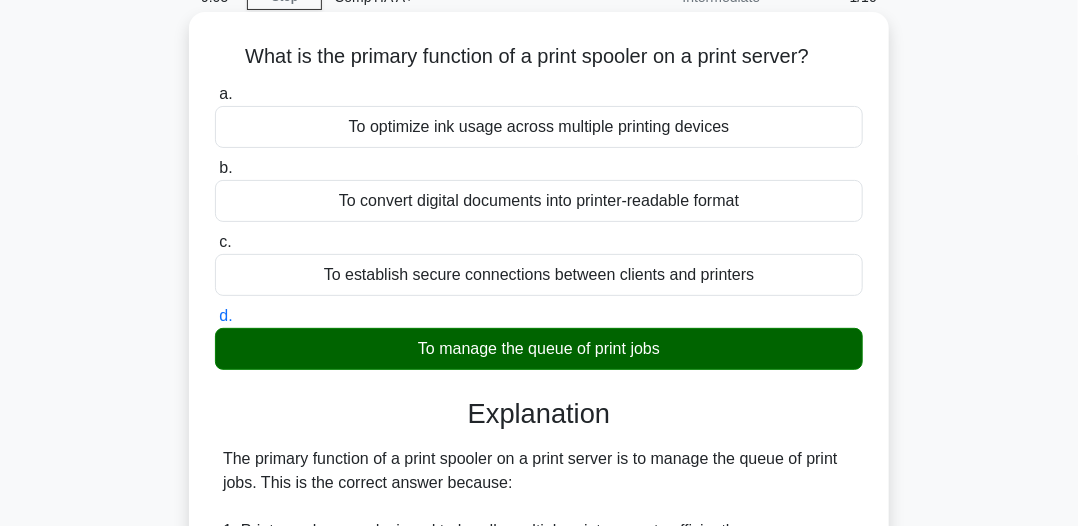 copy on "To manage the queue of print jobs" 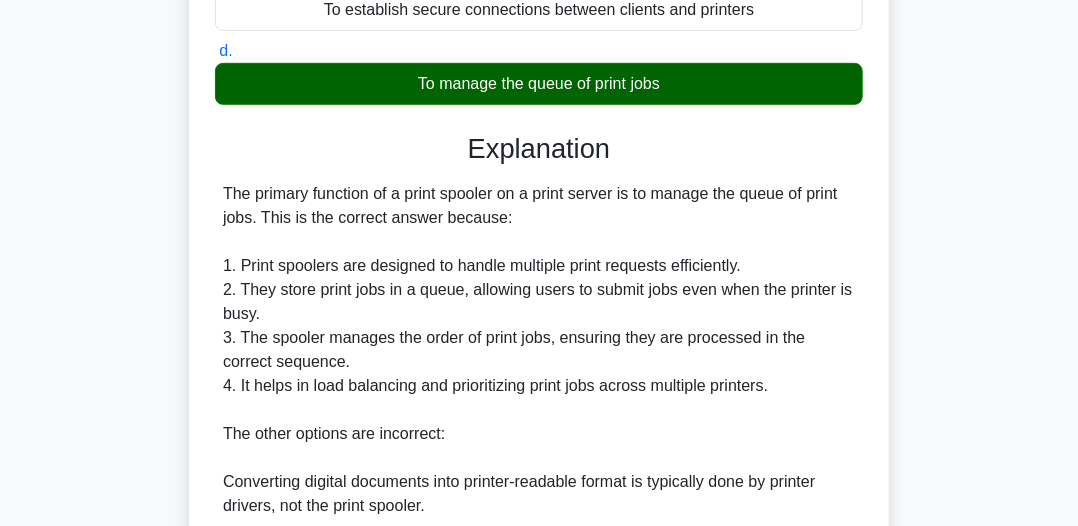 scroll, scrollTop: 400, scrollLeft: 0, axis: vertical 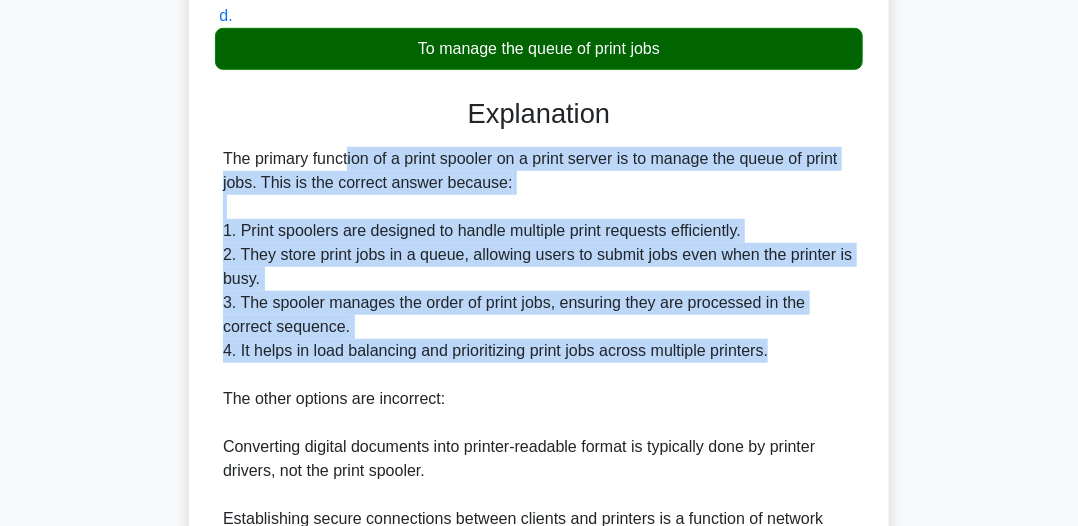 drag, startPoint x: 221, startPoint y: 156, endPoint x: 791, endPoint y: 352, distance: 602.757 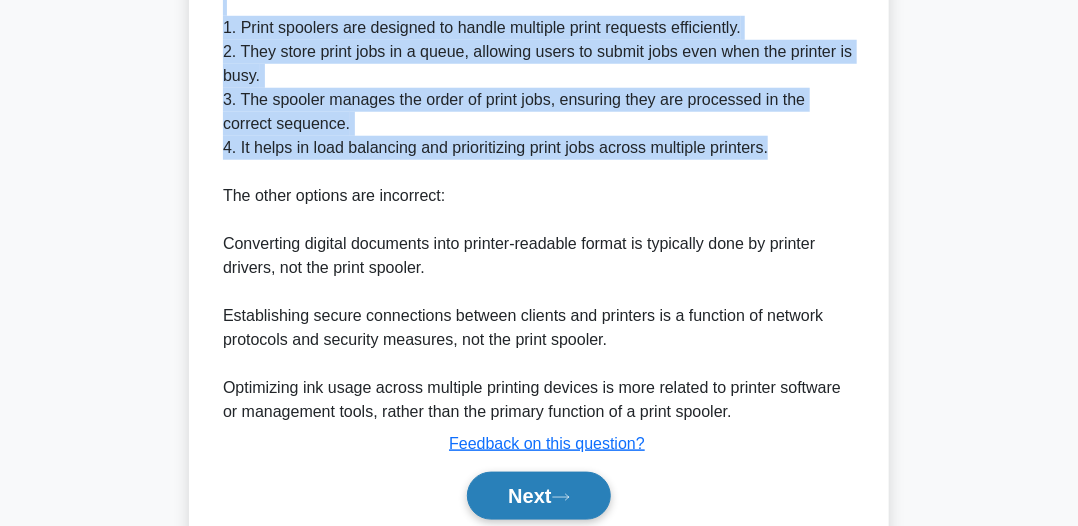 scroll, scrollTop: 680, scrollLeft: 0, axis: vertical 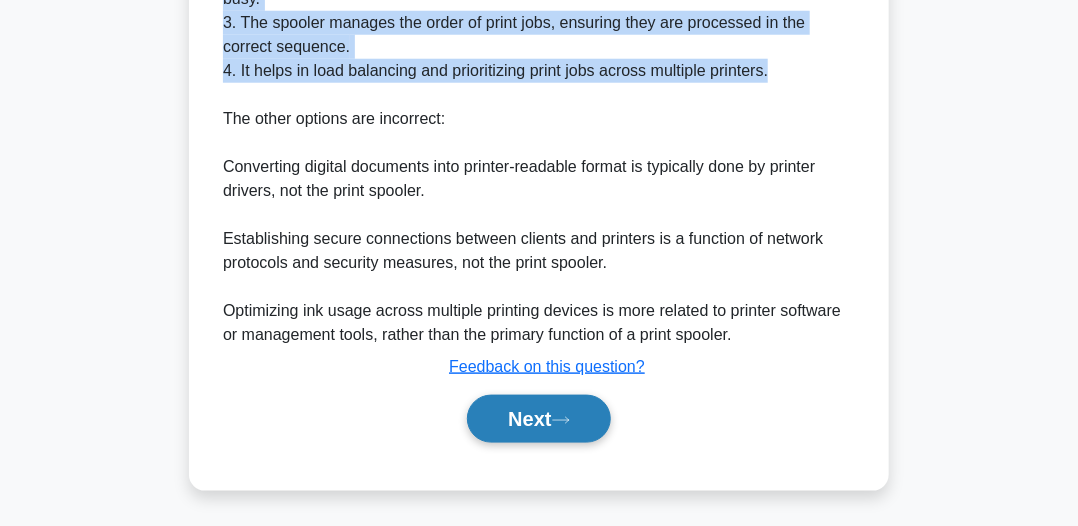 click on "Next" at bounding box center (538, 419) 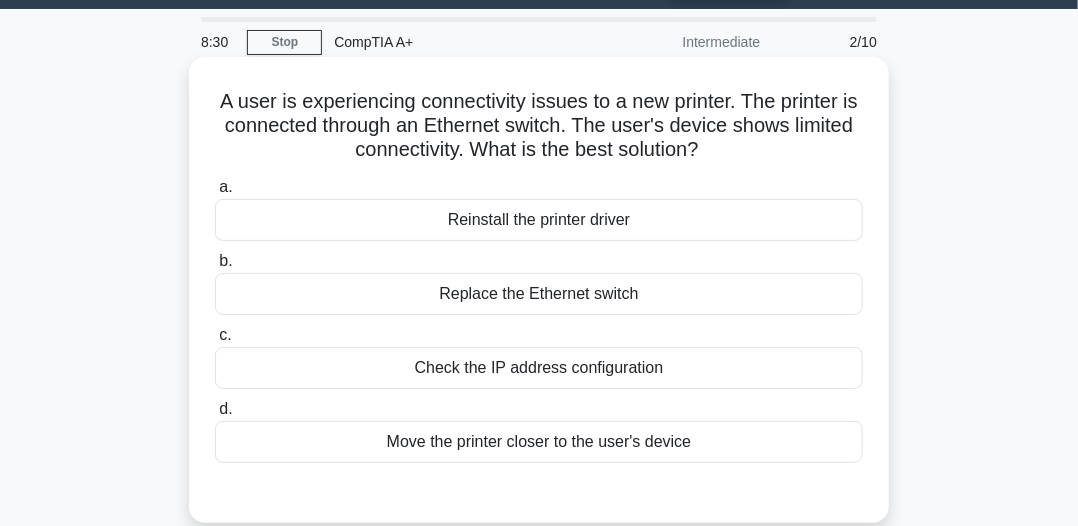 scroll, scrollTop: 54, scrollLeft: 0, axis: vertical 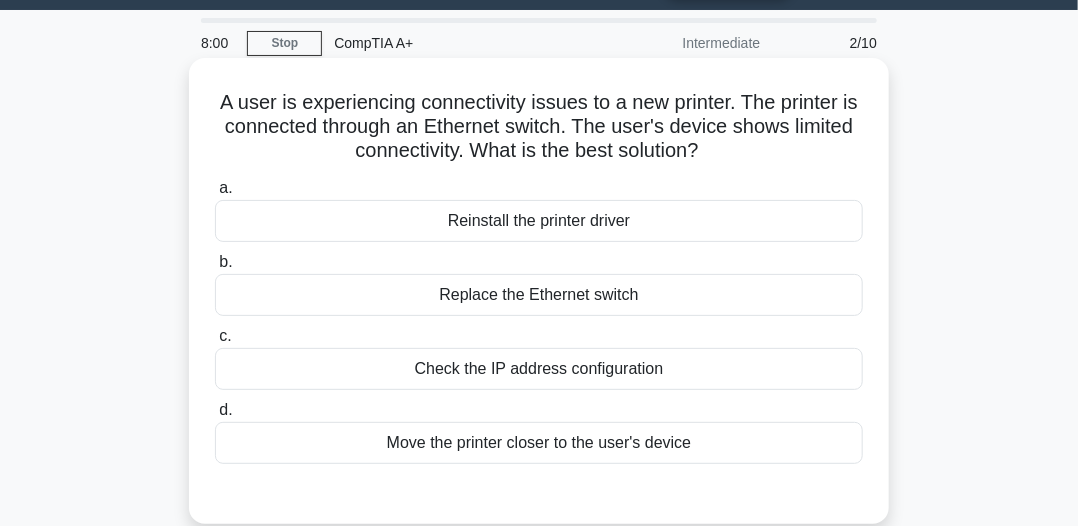 click on "Check the IP address configuration" at bounding box center (539, 369) 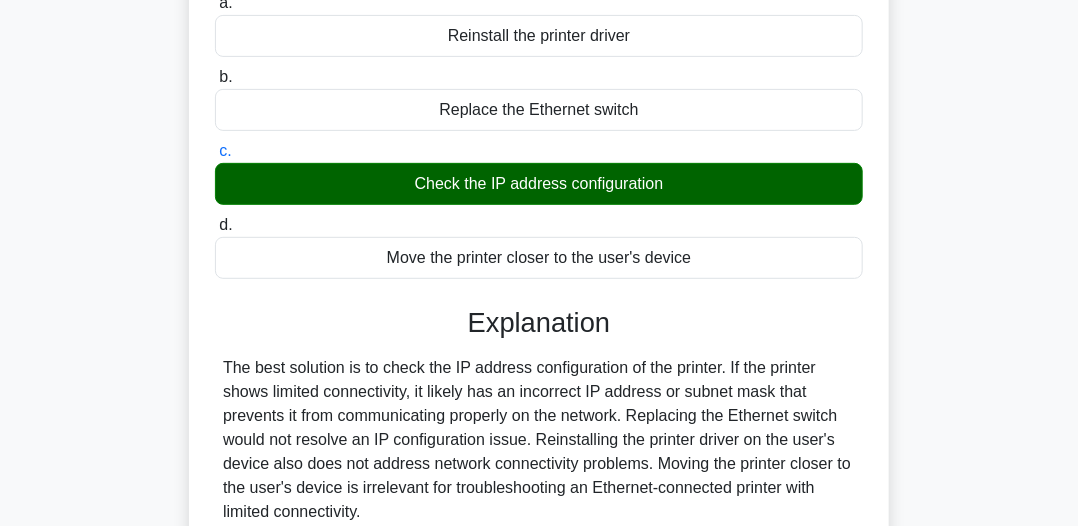 scroll, scrollTop: 354, scrollLeft: 0, axis: vertical 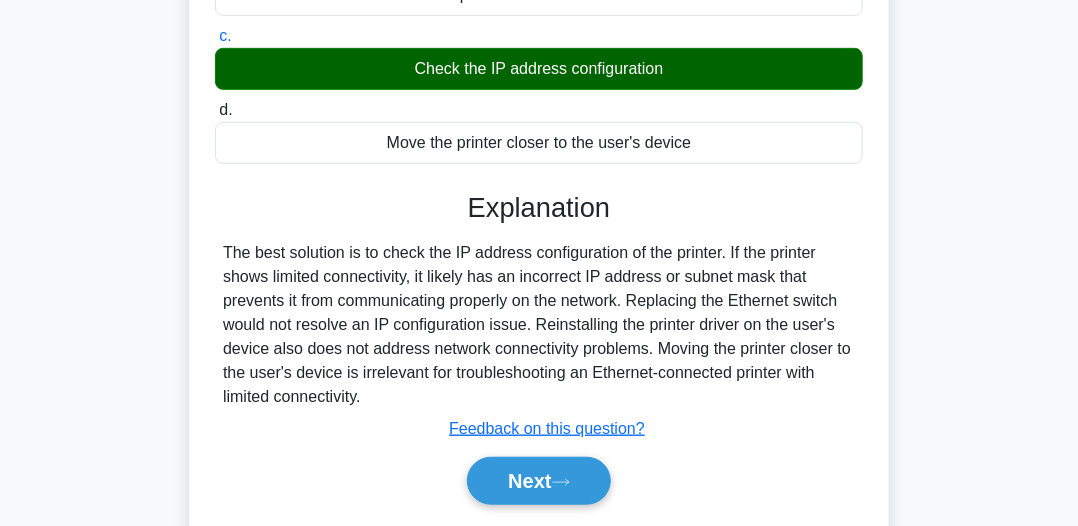 drag, startPoint x: 214, startPoint y: 253, endPoint x: 342, endPoint y: 353, distance: 162.43152 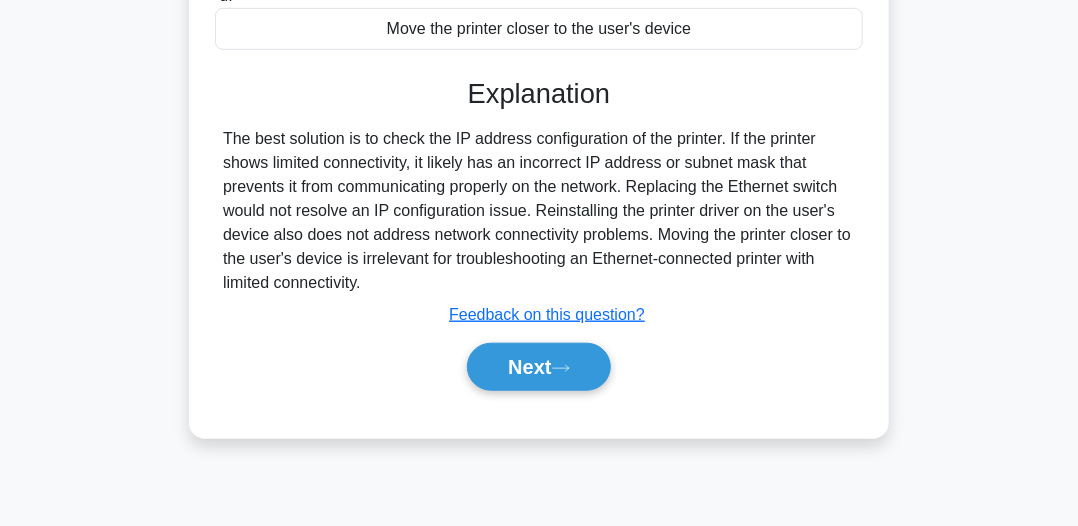 scroll, scrollTop: 554, scrollLeft: 0, axis: vertical 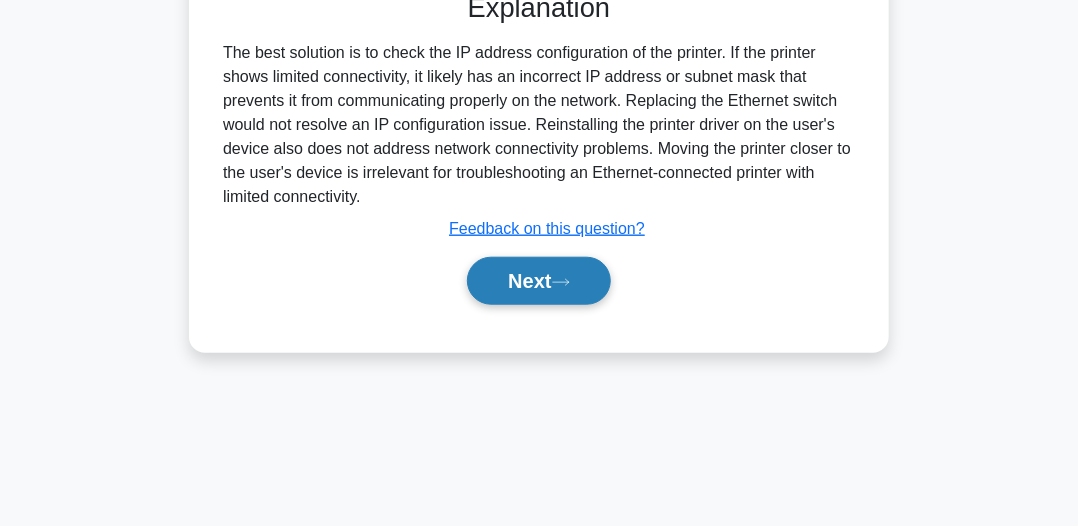 click on "Next" at bounding box center [538, 281] 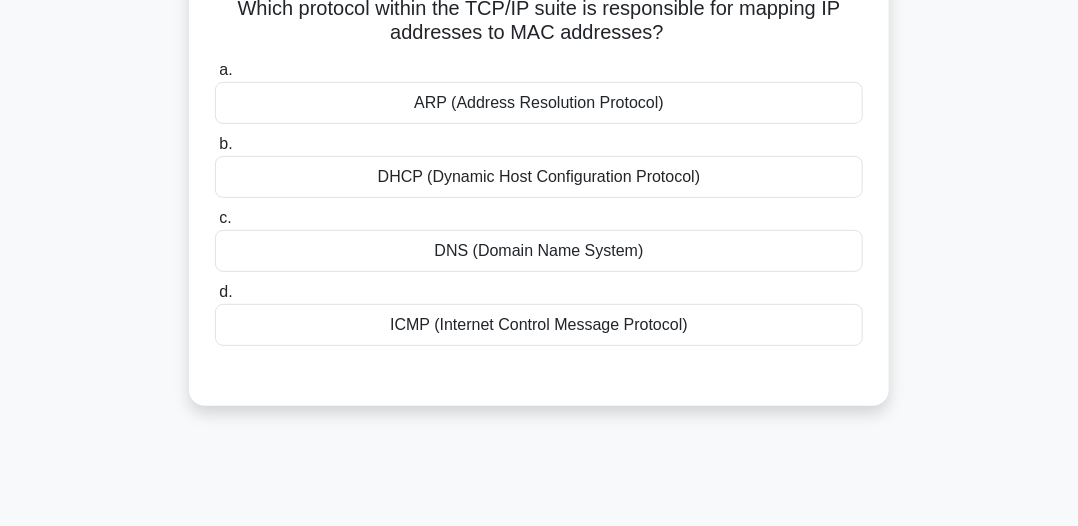 scroll, scrollTop: 54, scrollLeft: 0, axis: vertical 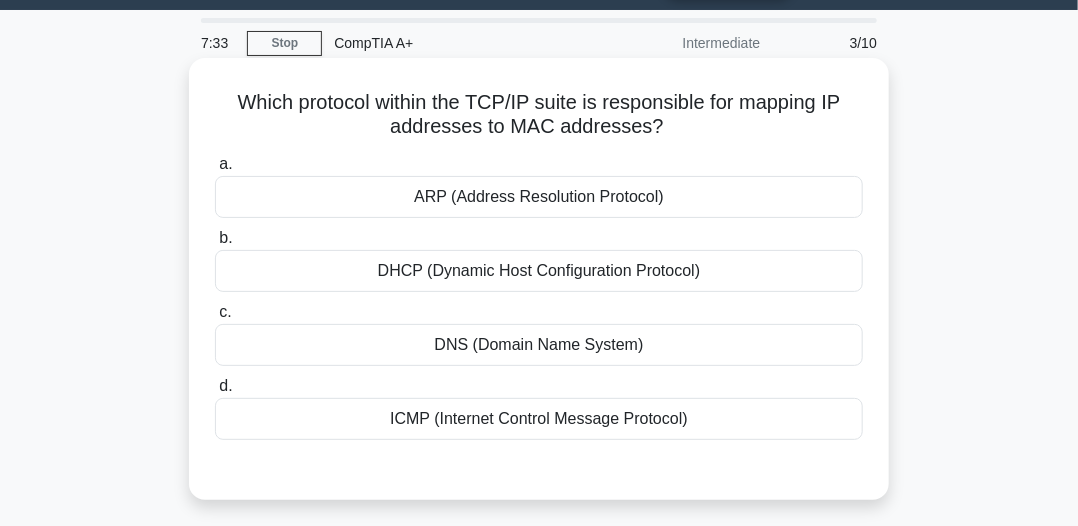 click on "ARP (Address Resolution Protocol)" at bounding box center [539, 197] 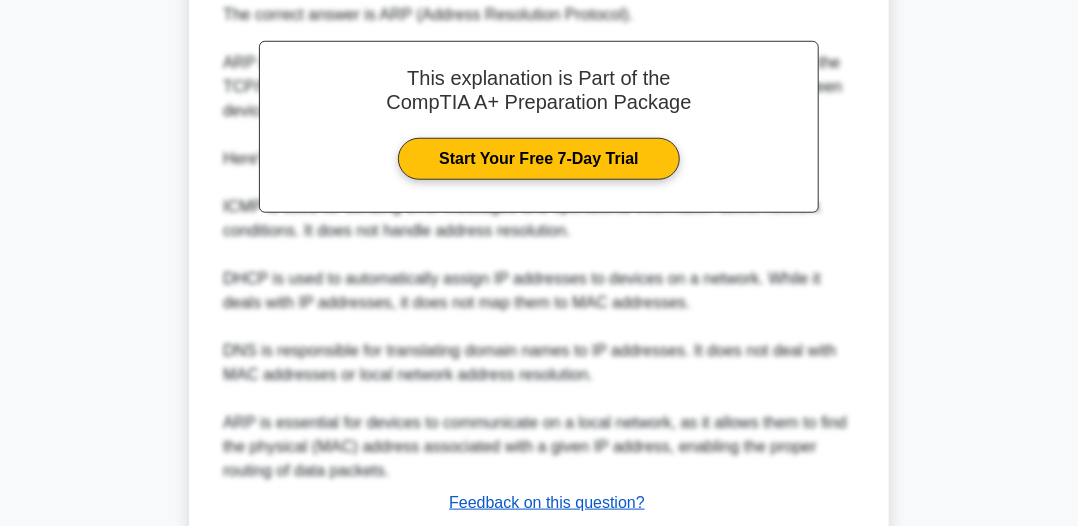 scroll, scrollTop: 654, scrollLeft: 0, axis: vertical 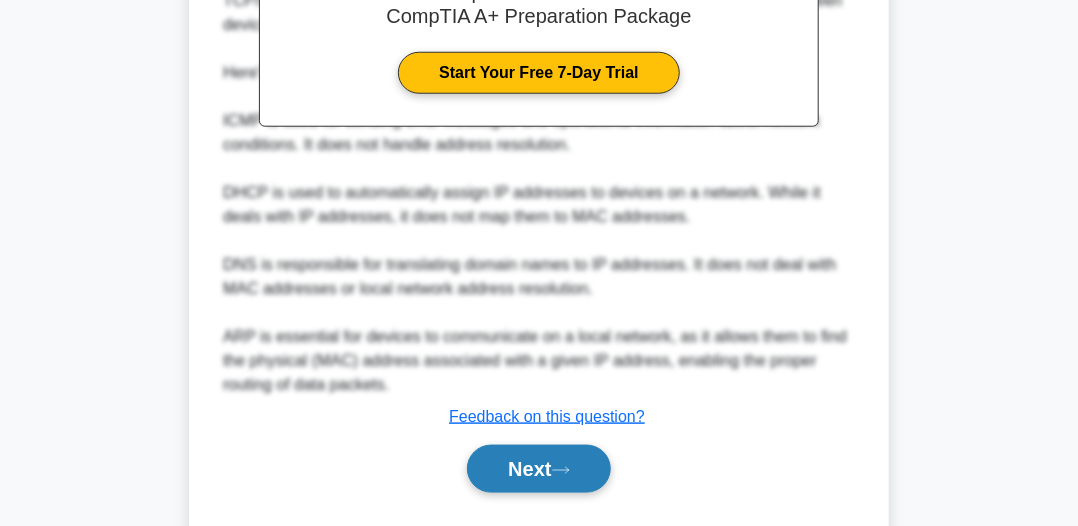 click 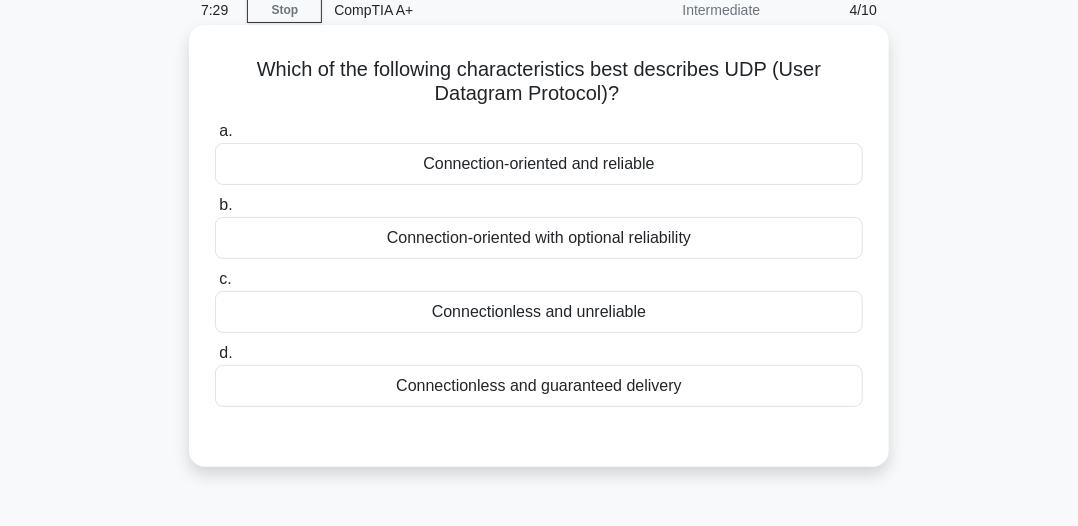 scroll, scrollTop: 54, scrollLeft: 0, axis: vertical 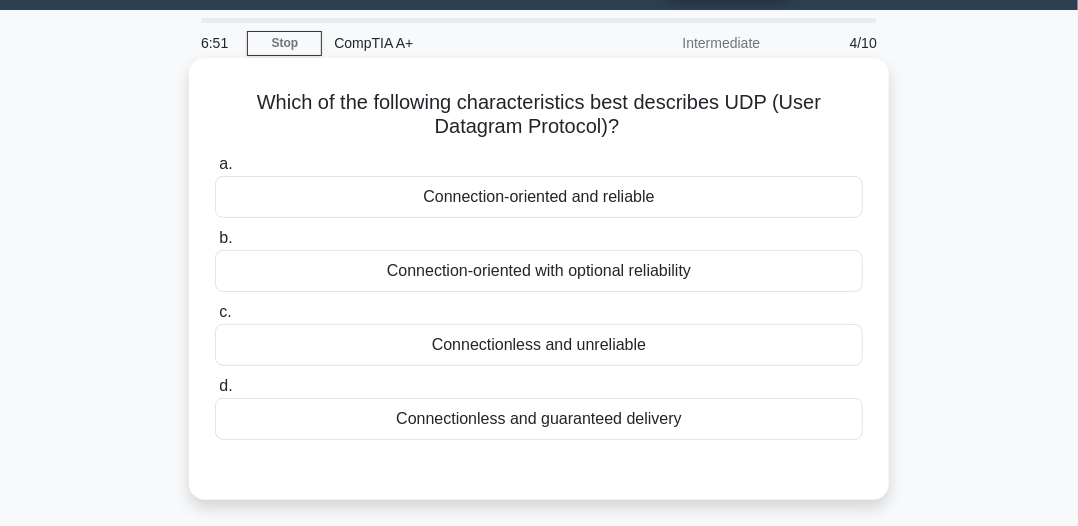 click on "Connectionless and unreliable" at bounding box center [539, 345] 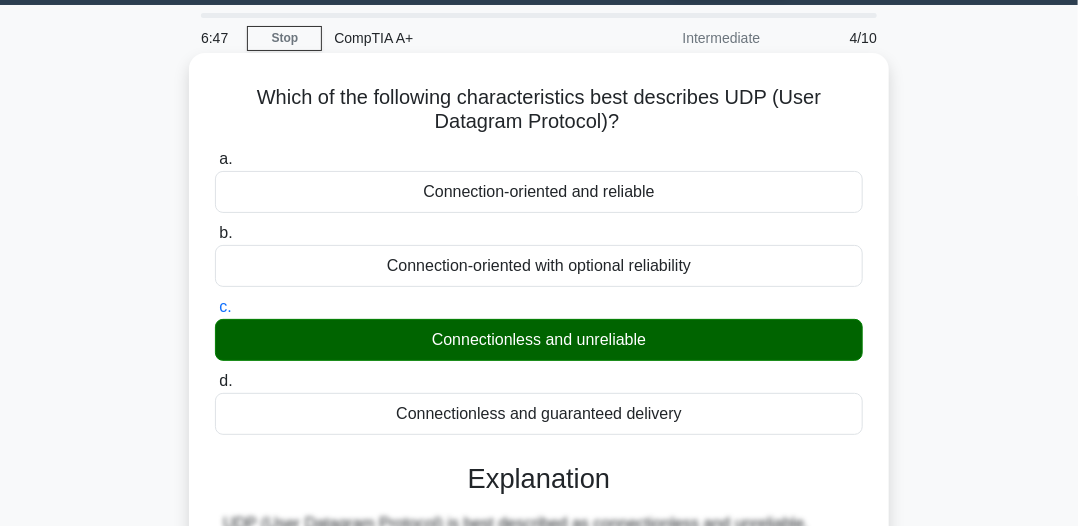 scroll, scrollTop: 54, scrollLeft: 0, axis: vertical 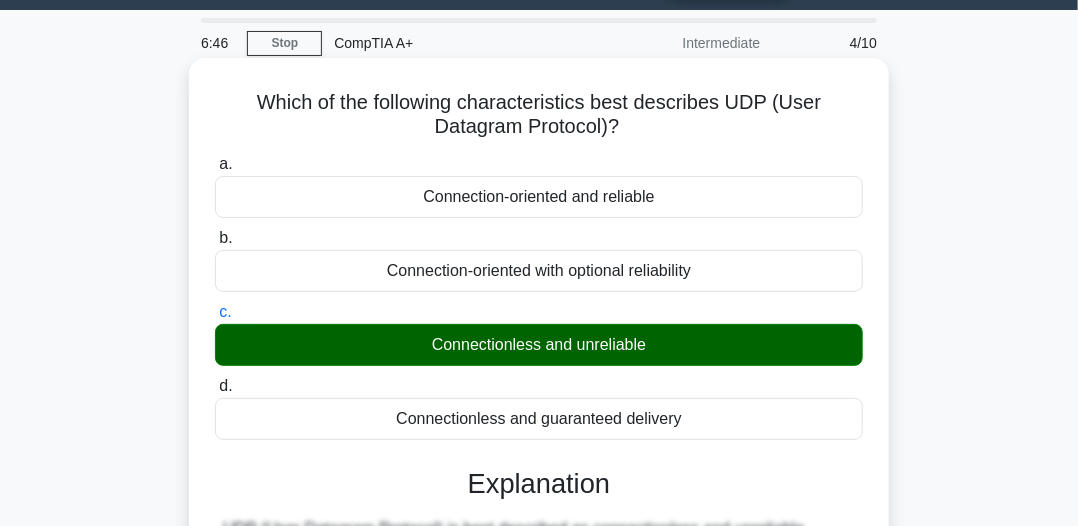 drag, startPoint x: 253, startPoint y: 95, endPoint x: 560, endPoint y: 120, distance: 308.01624 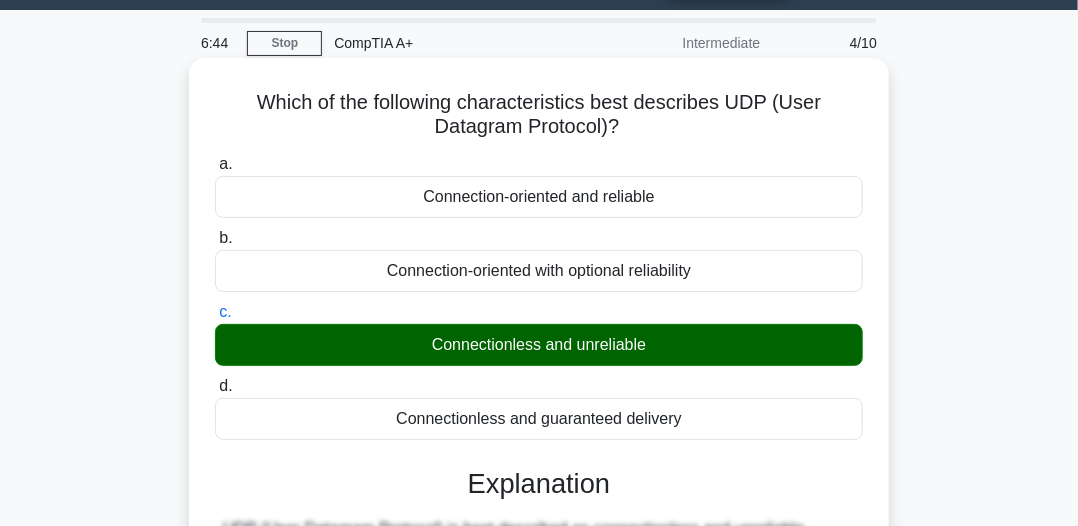 copy on "Which of the following characteristics best describes UDP (User Datagram Protocol)?" 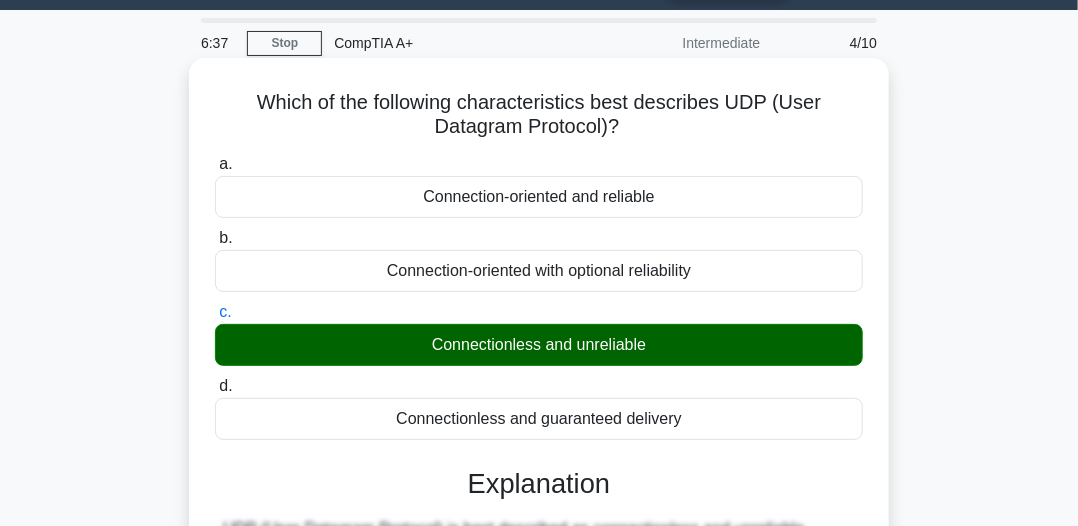 drag, startPoint x: 394, startPoint y: 337, endPoint x: 667, endPoint y: 329, distance: 273.1172 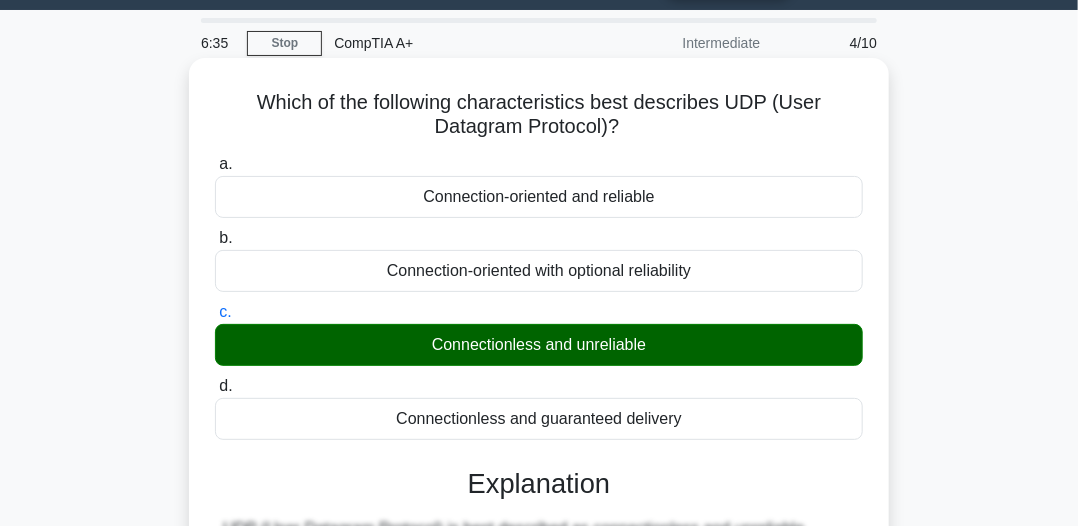 copy on "Connectionless and unreliable" 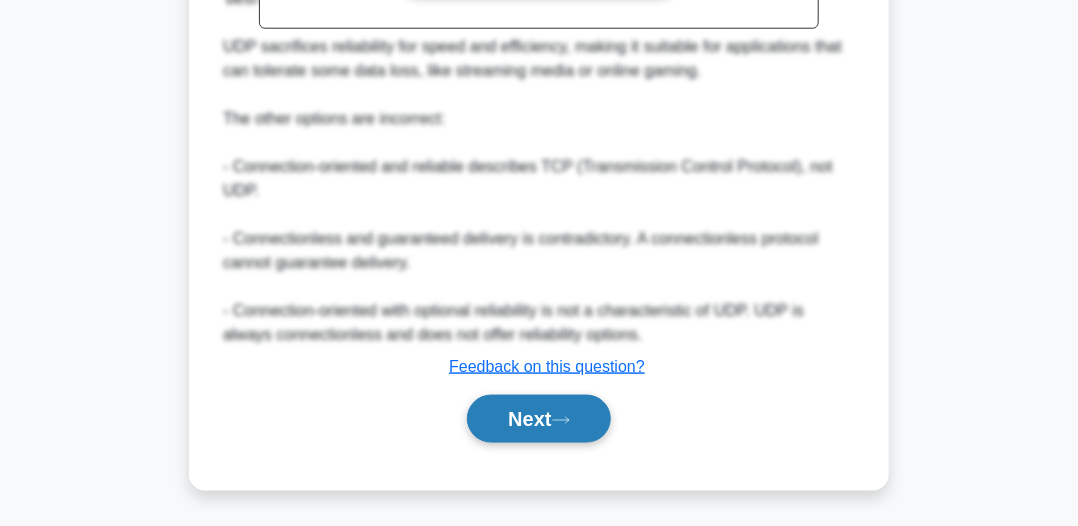 click on "Next" at bounding box center [538, 419] 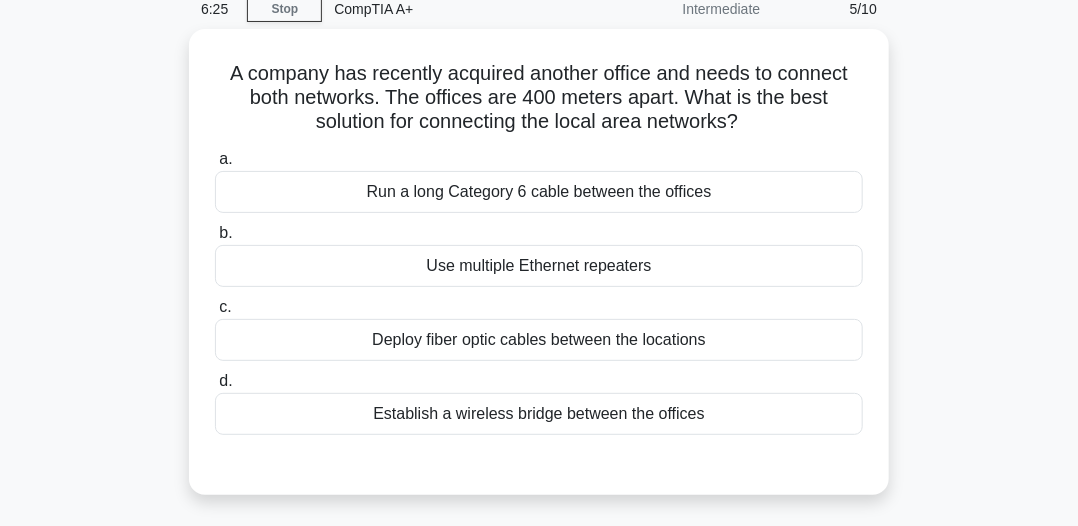 scroll, scrollTop: 54, scrollLeft: 0, axis: vertical 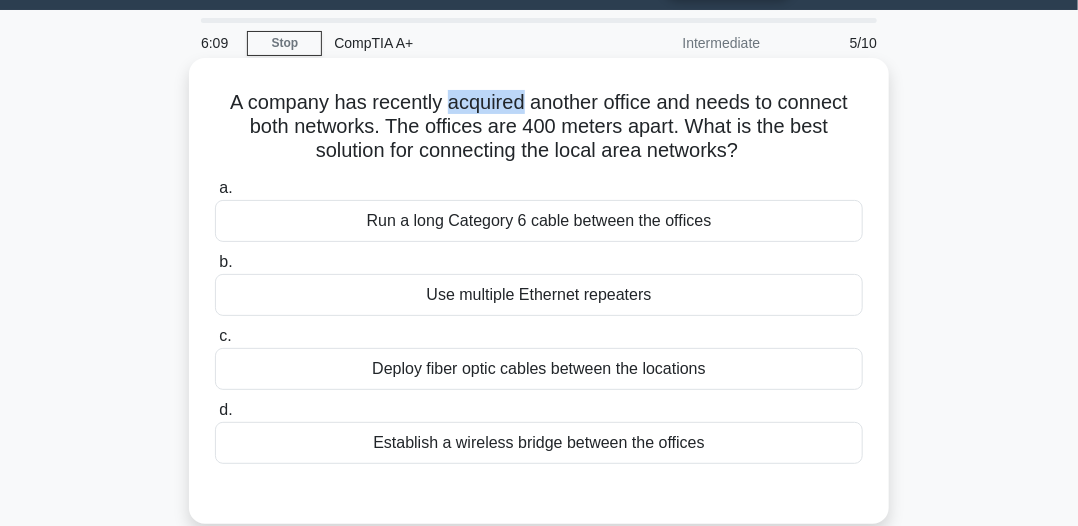 drag, startPoint x: 444, startPoint y: 105, endPoint x: 492, endPoint y: 108, distance: 48.09366 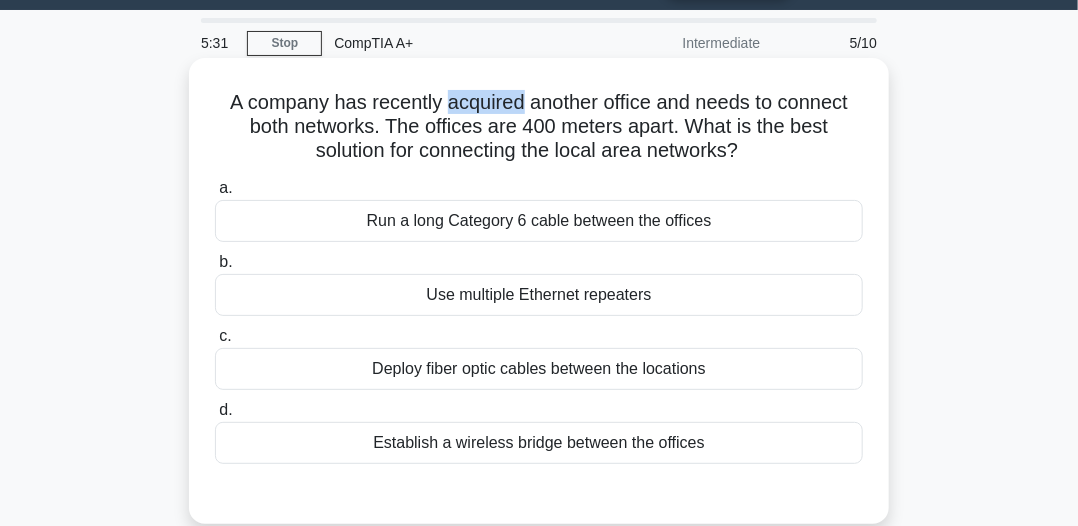 scroll, scrollTop: 154, scrollLeft: 0, axis: vertical 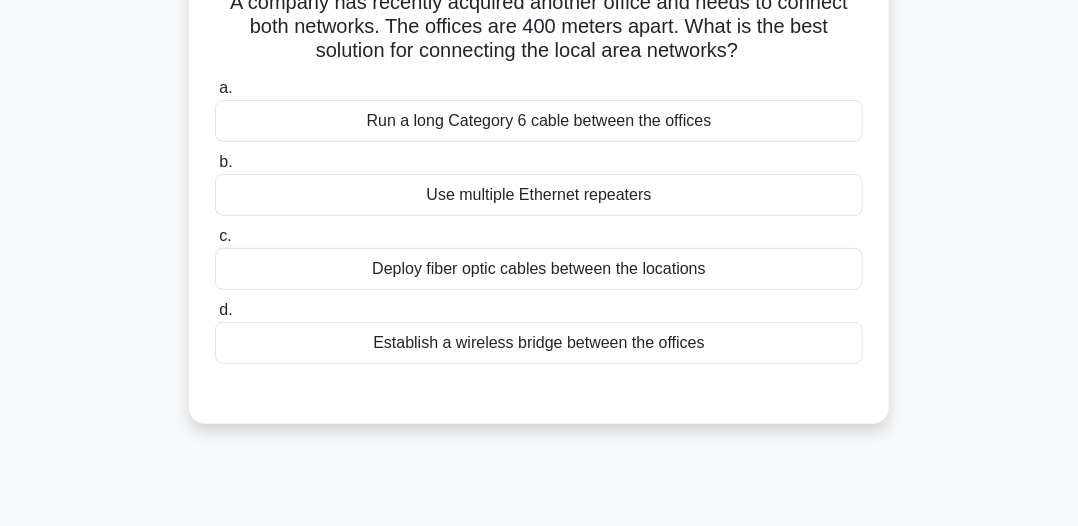 click on "Establish a wireless bridge between the offices" at bounding box center (539, 343) 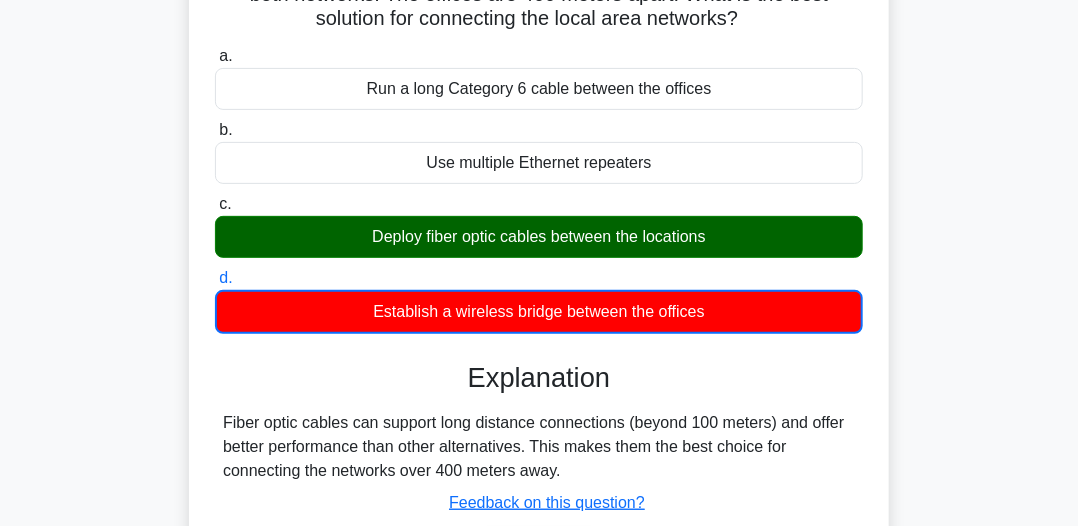 scroll, scrollTop: 454, scrollLeft: 0, axis: vertical 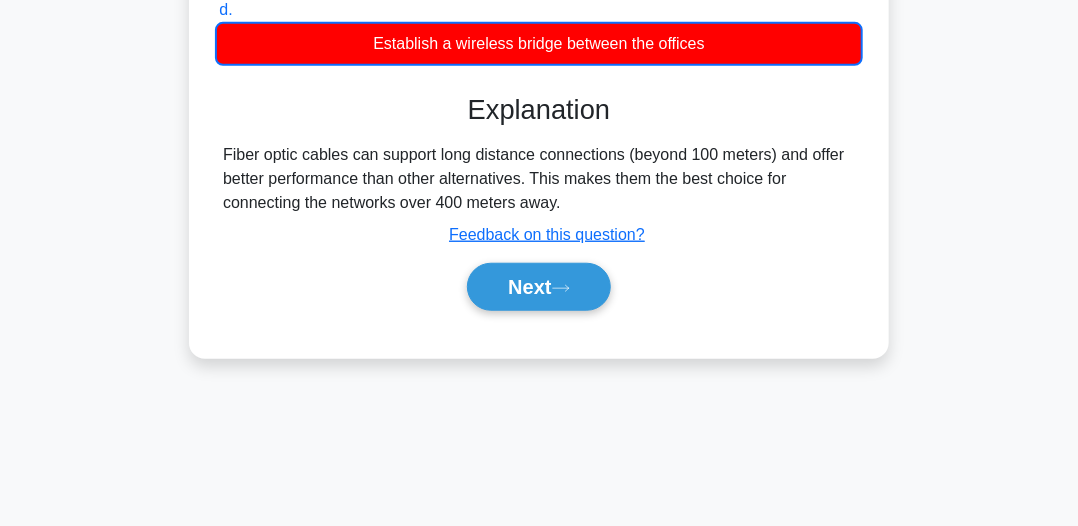 drag, startPoint x: 212, startPoint y: 154, endPoint x: 538, endPoint y: 204, distance: 329.81207 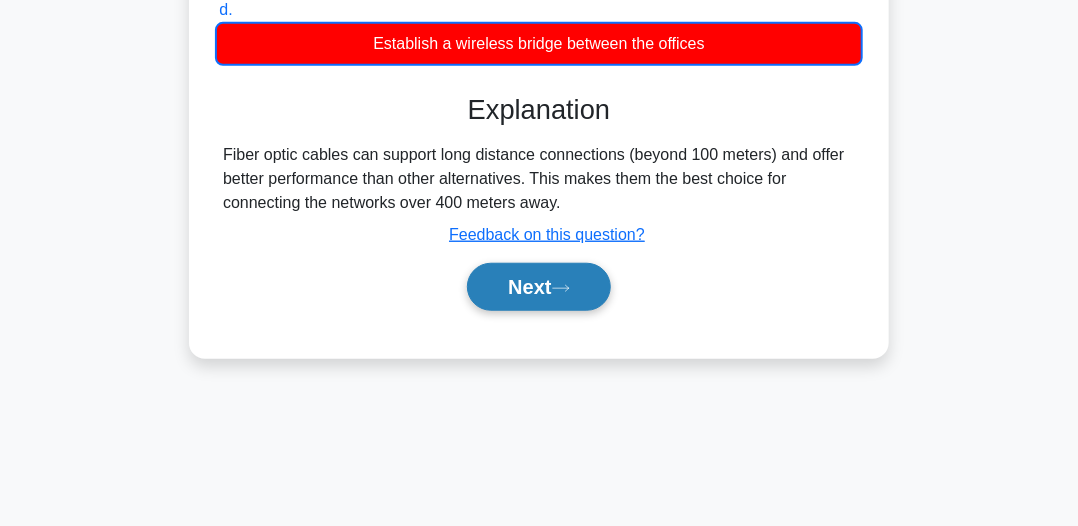 click 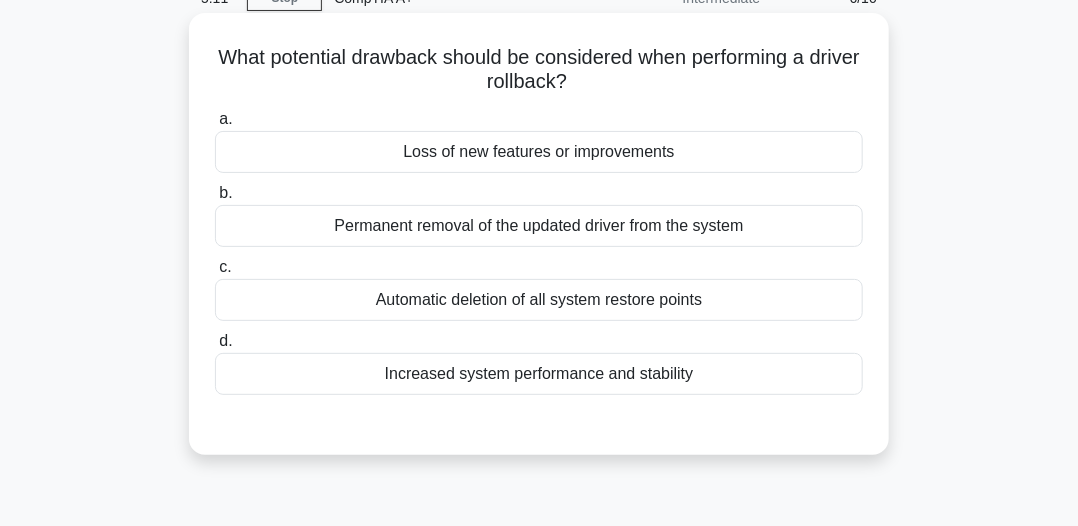 scroll, scrollTop: 100, scrollLeft: 0, axis: vertical 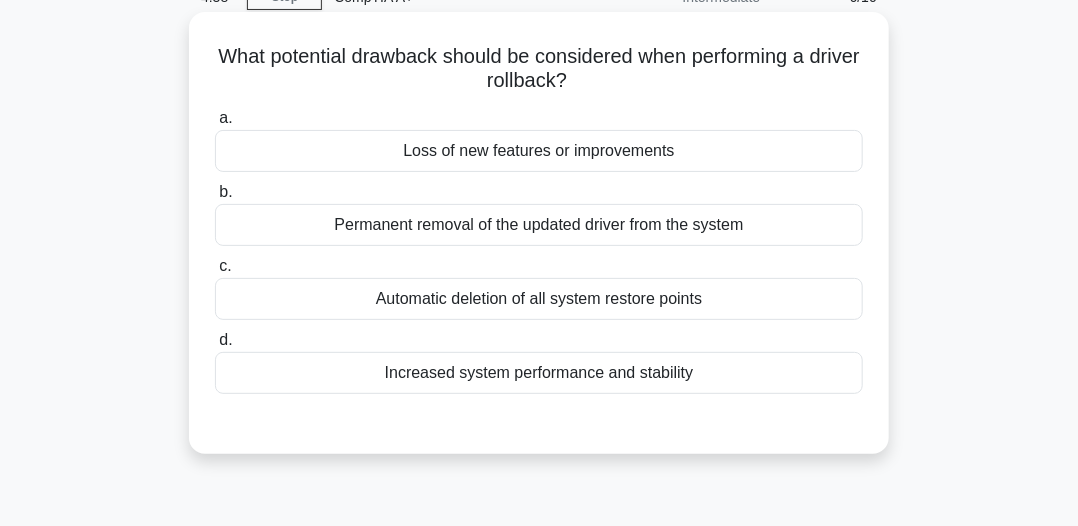 drag, startPoint x: 239, startPoint y: 58, endPoint x: 623, endPoint y: 74, distance: 384.3332 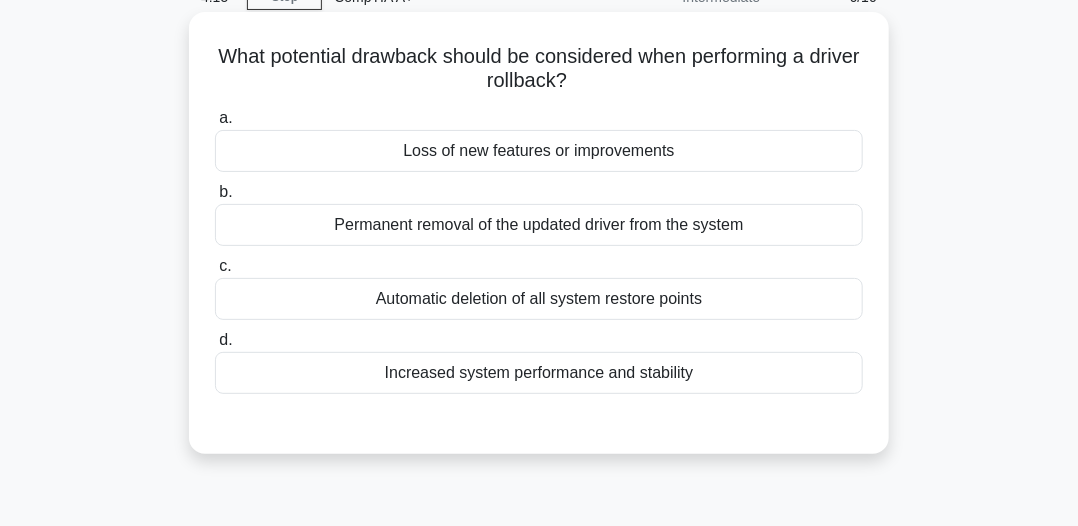 click on "a.
Loss of new features or improvements" at bounding box center (539, 139) 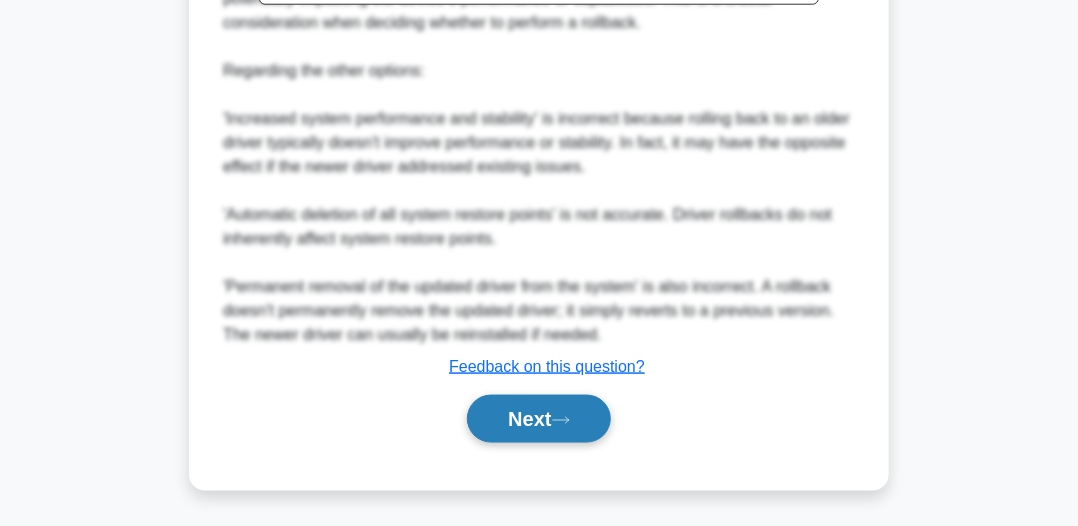click 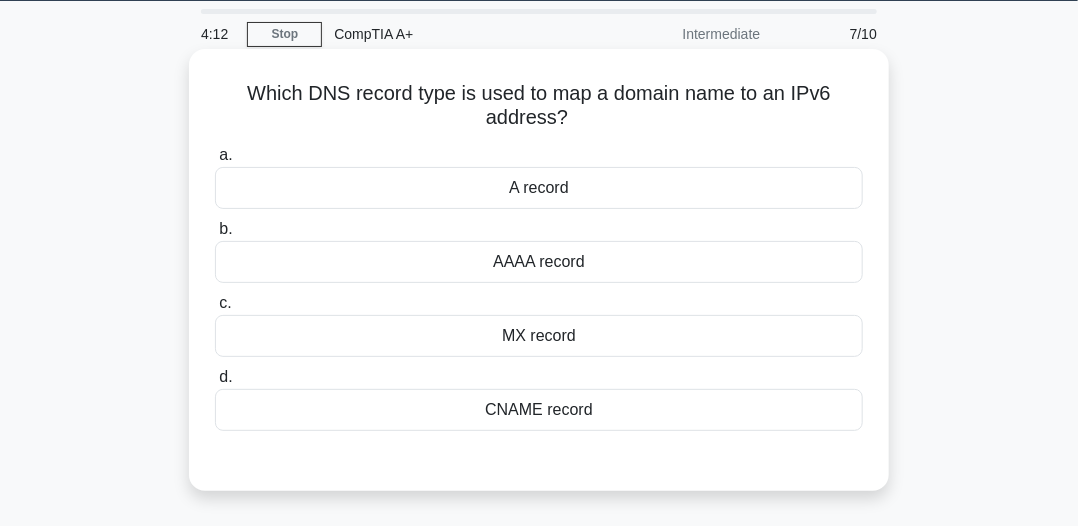 scroll, scrollTop: 54, scrollLeft: 0, axis: vertical 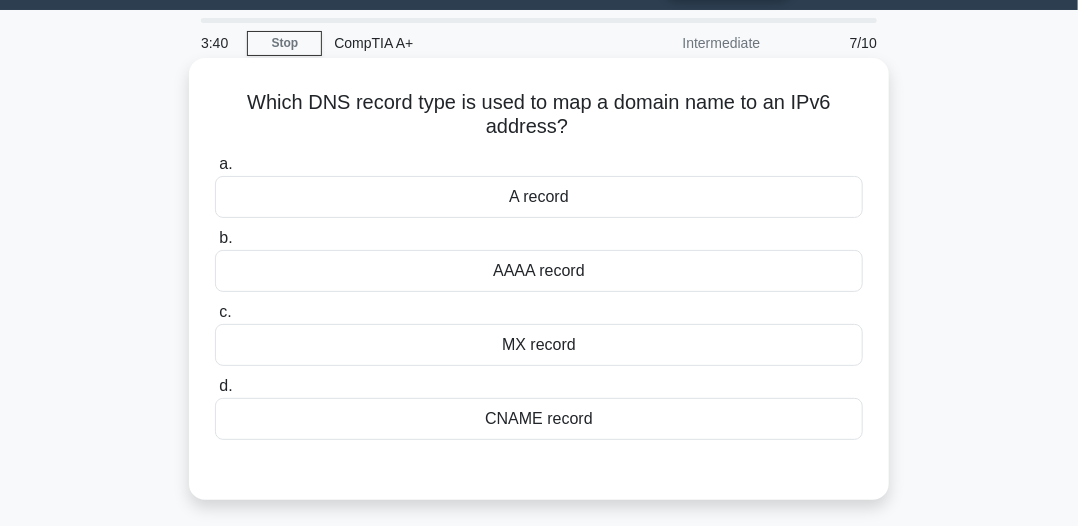 click on "AAAA record" at bounding box center (539, 271) 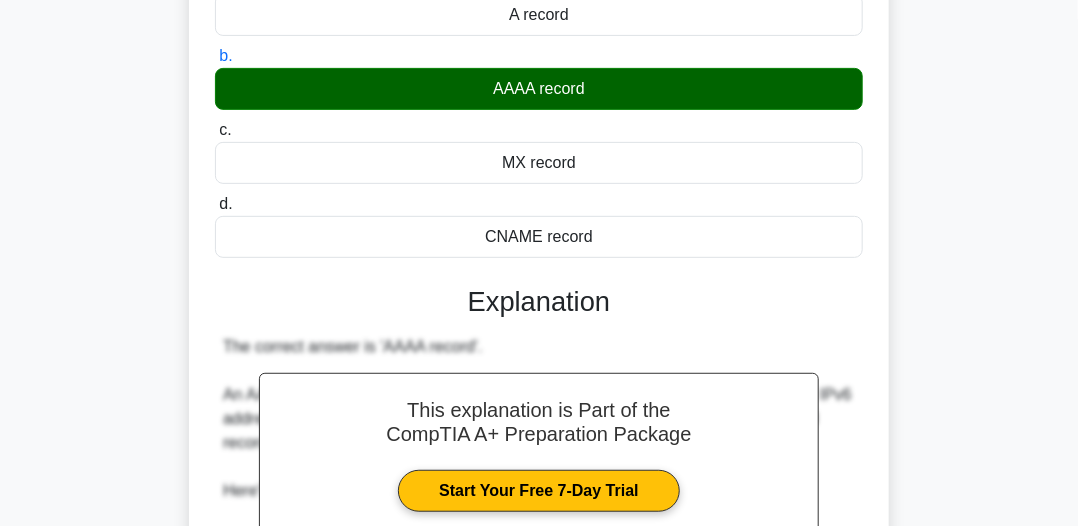 scroll, scrollTop: 54, scrollLeft: 0, axis: vertical 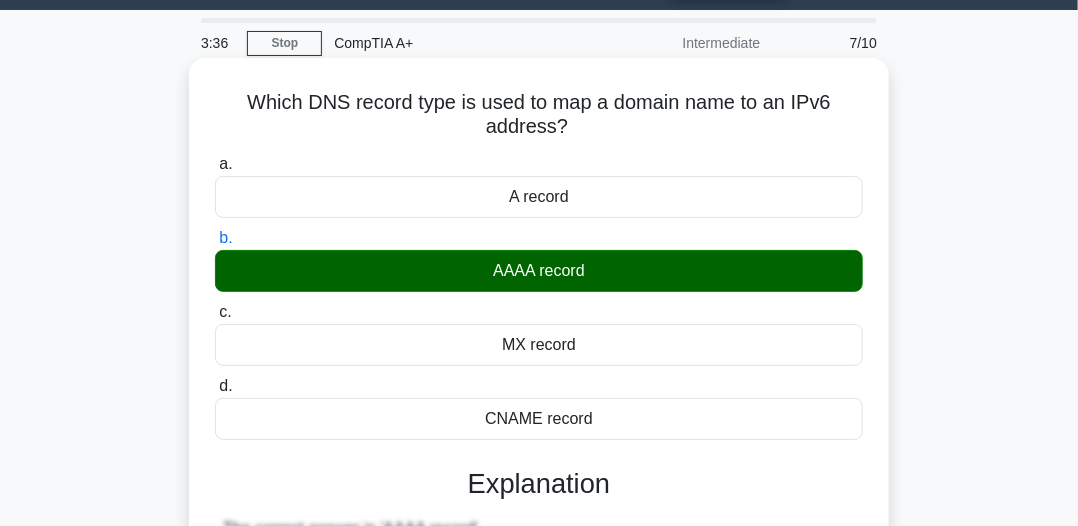 drag, startPoint x: 233, startPoint y: 110, endPoint x: 548, endPoint y: 127, distance: 315.4584 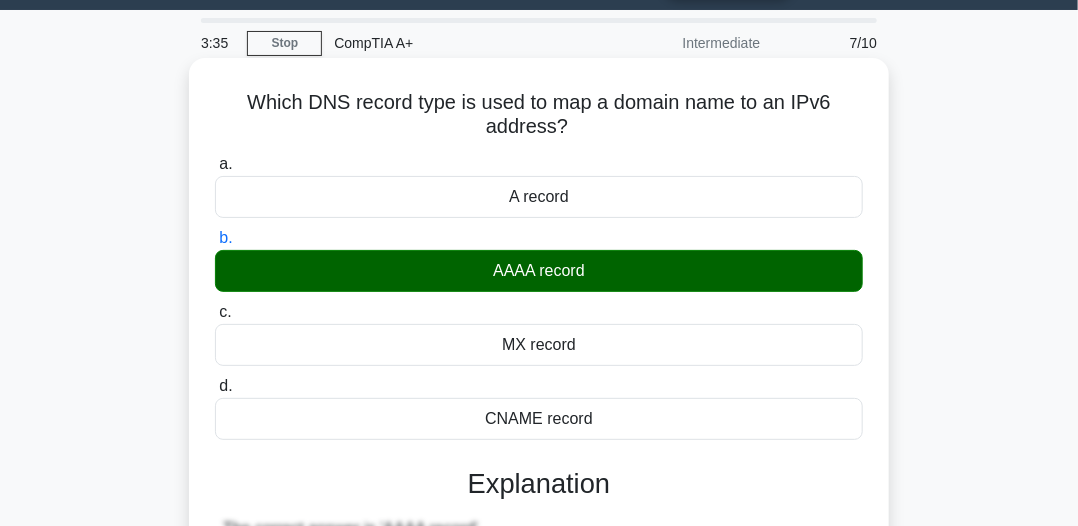 copy on "Which DNS record type is used to map a domain name to an IPv6 address?" 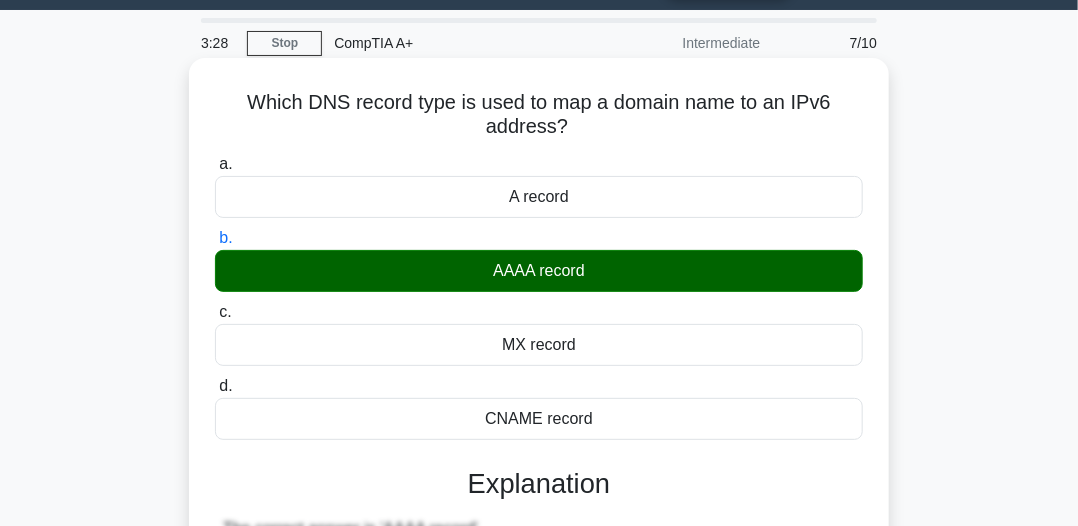 drag, startPoint x: 470, startPoint y: 270, endPoint x: 572, endPoint y: 269, distance: 102.0049 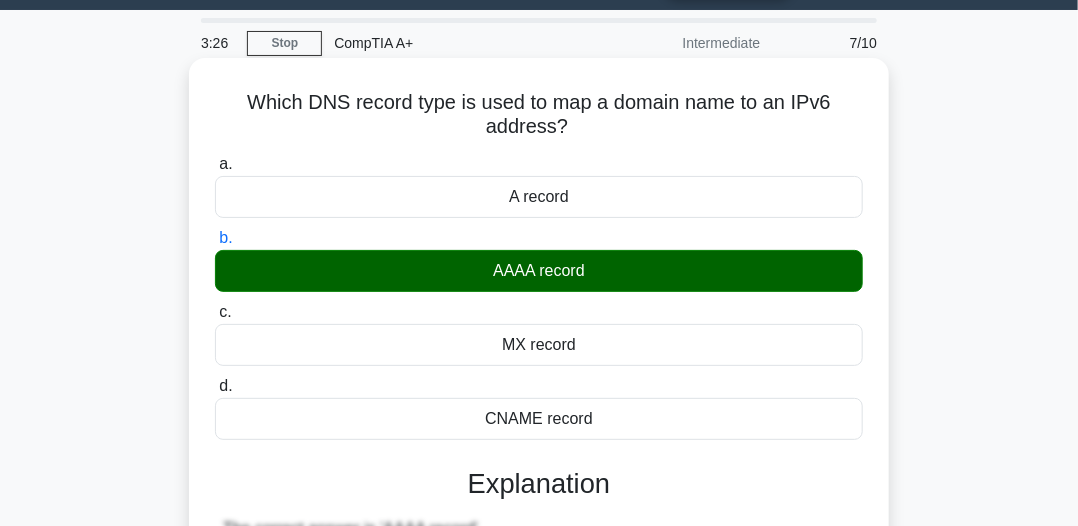 copy on "AAAA record" 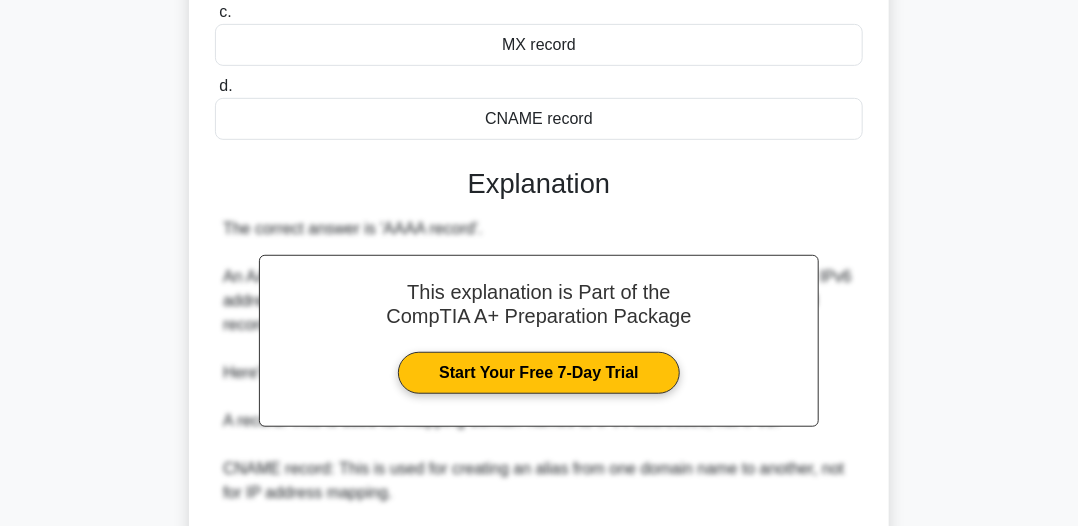 scroll, scrollTop: 654, scrollLeft: 0, axis: vertical 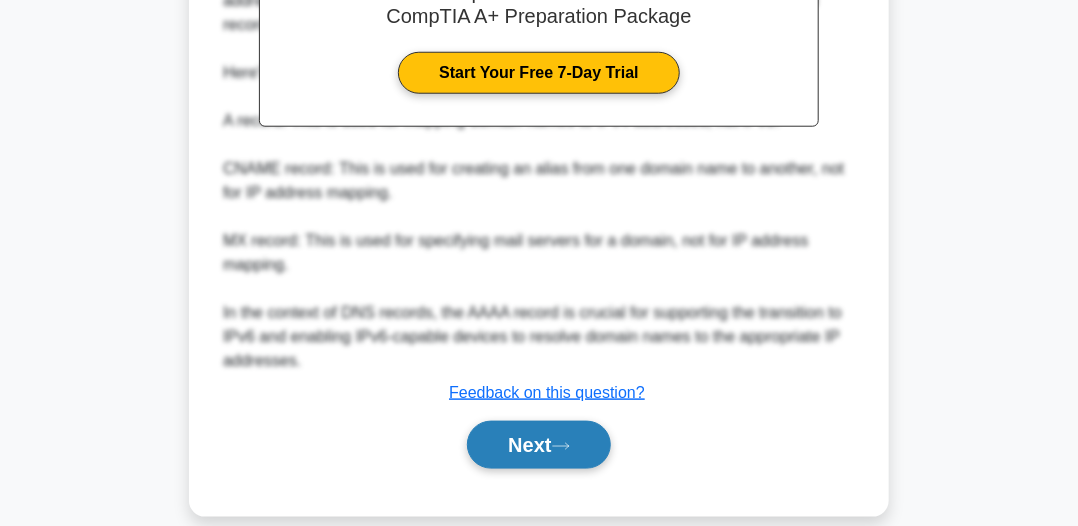 click on "Next" at bounding box center [538, 445] 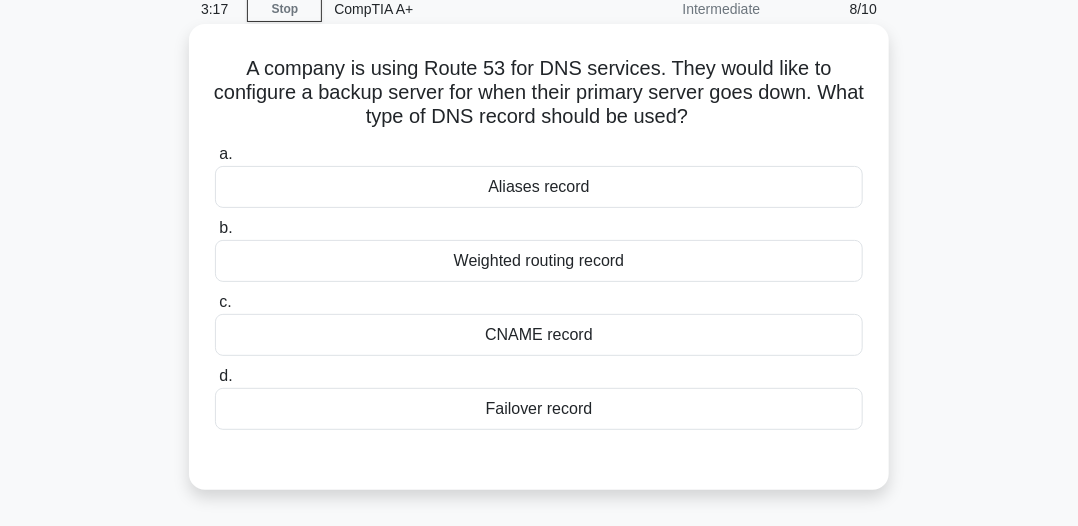 scroll, scrollTop: 54, scrollLeft: 0, axis: vertical 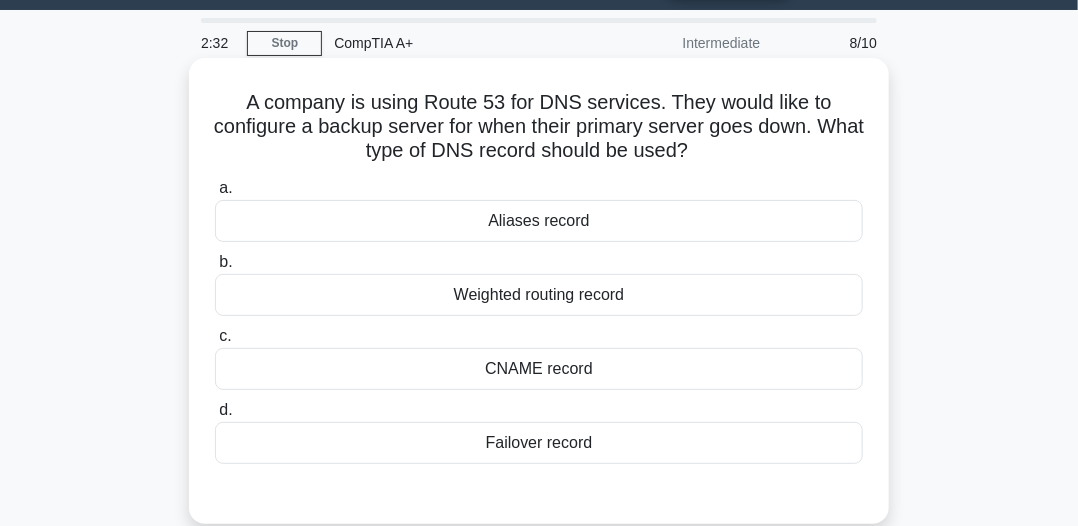 click on "Aliases record" at bounding box center [539, 221] 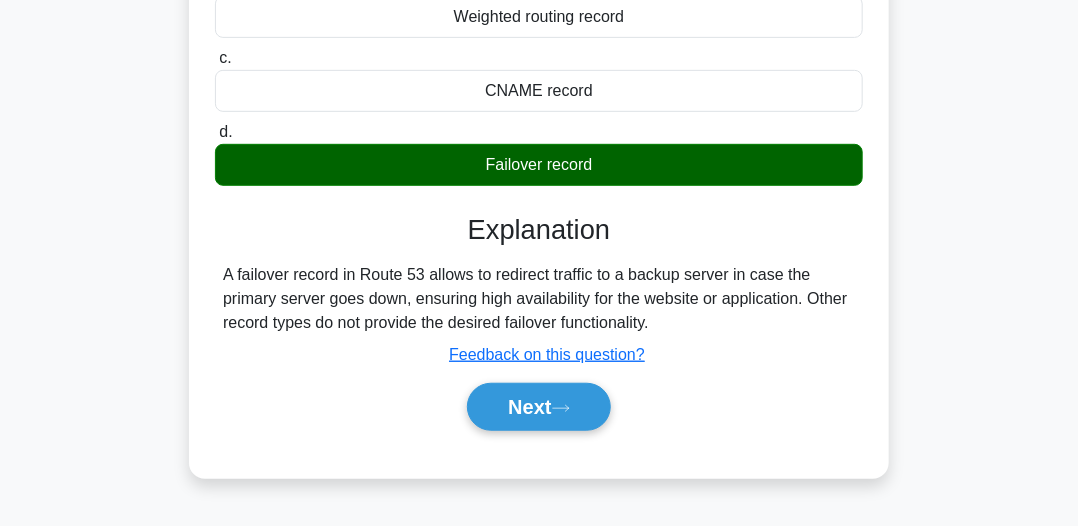 scroll, scrollTop: 354, scrollLeft: 0, axis: vertical 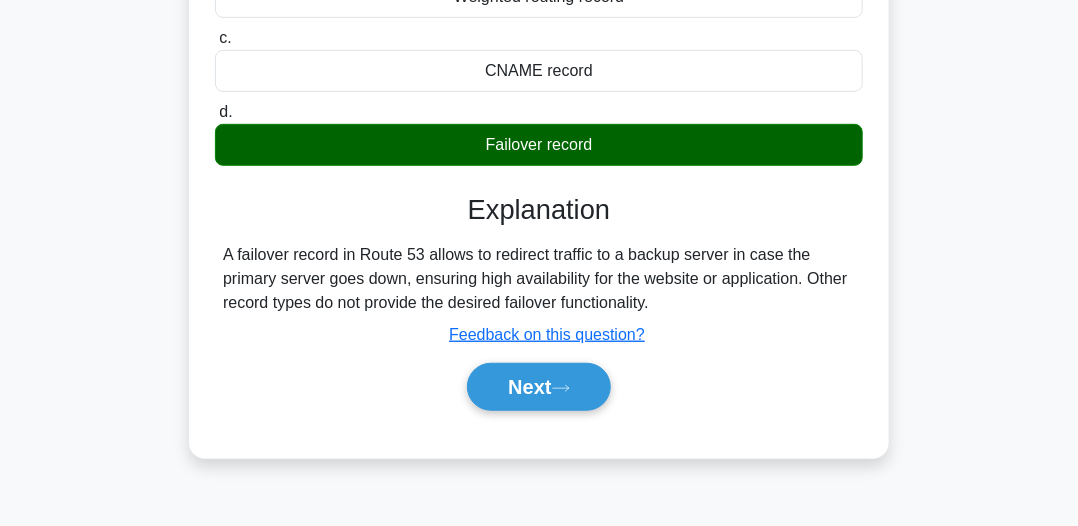 drag, startPoint x: 216, startPoint y: 251, endPoint x: 596, endPoint y: 301, distance: 383.27536 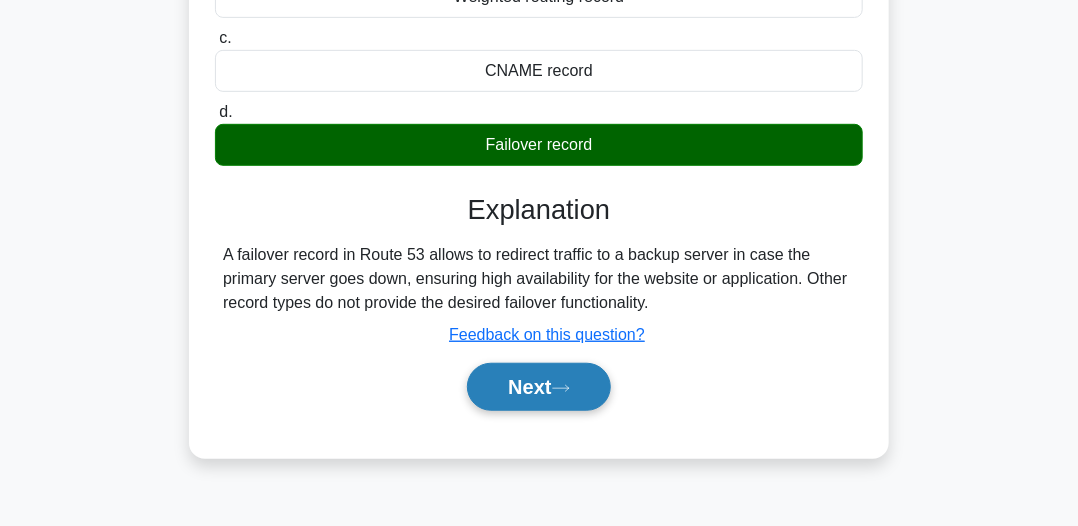 click on "Next" at bounding box center (538, 387) 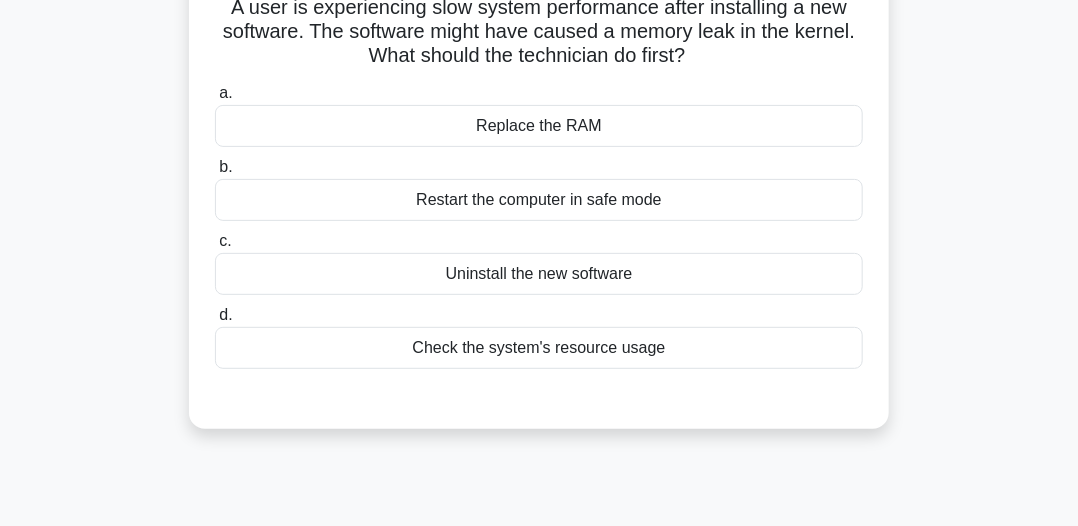 scroll, scrollTop: 54, scrollLeft: 0, axis: vertical 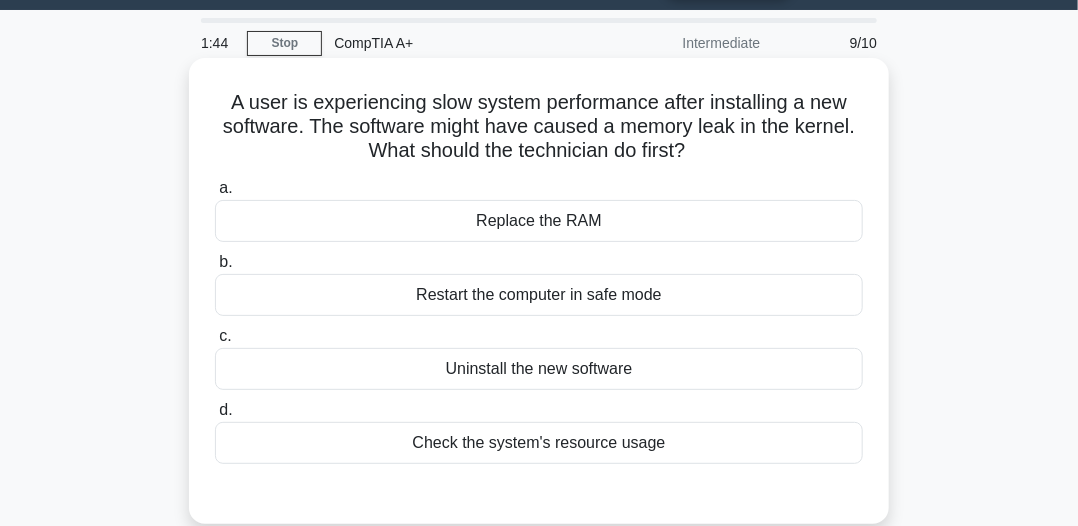 click on "Check the system's resource usage" at bounding box center [539, 443] 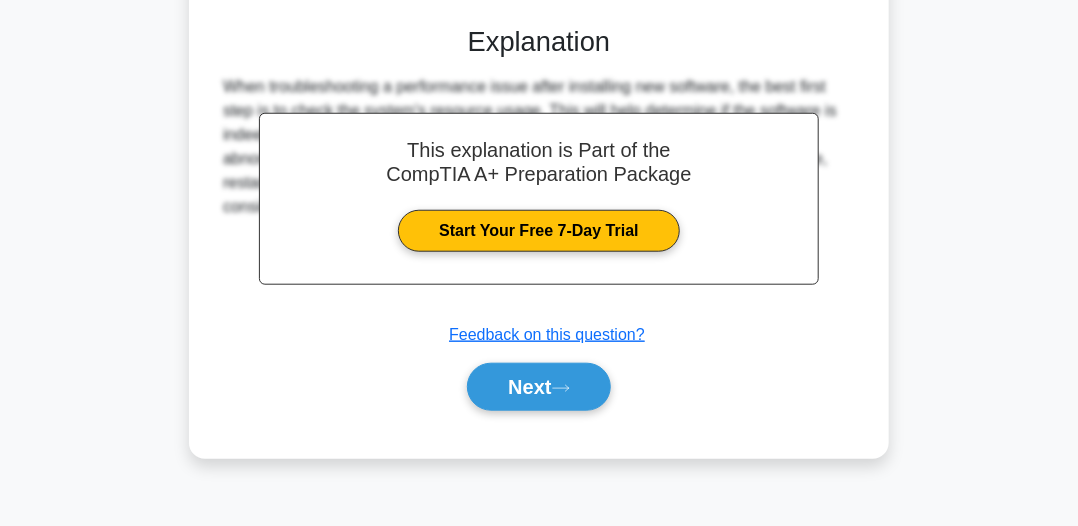 scroll, scrollTop: 554, scrollLeft: 0, axis: vertical 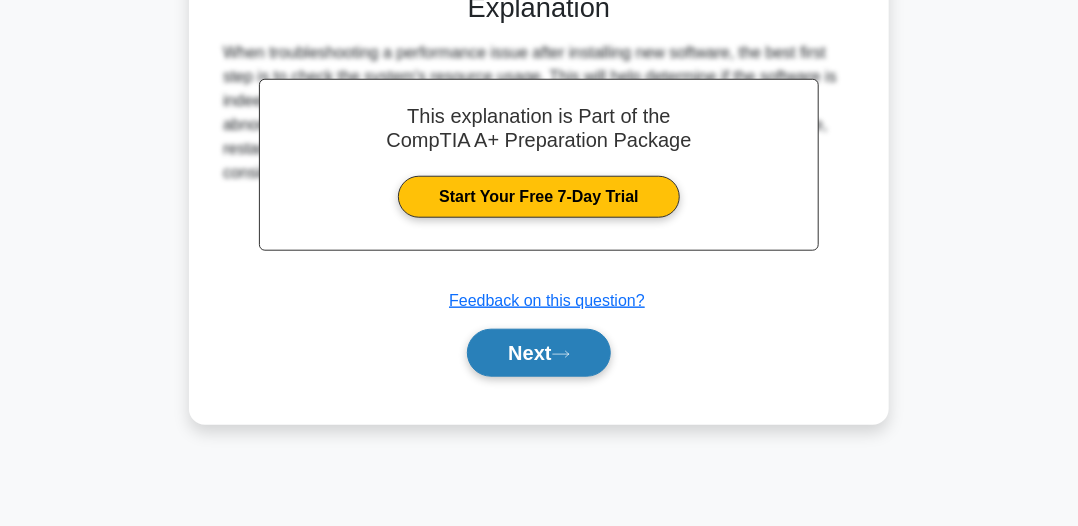 click on "Next" at bounding box center (538, 353) 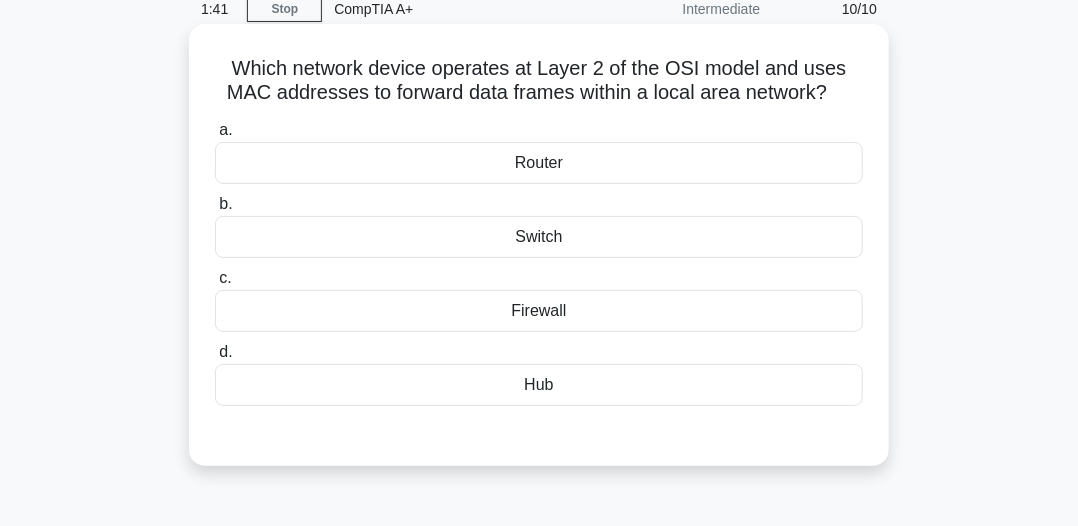 scroll, scrollTop: 54, scrollLeft: 0, axis: vertical 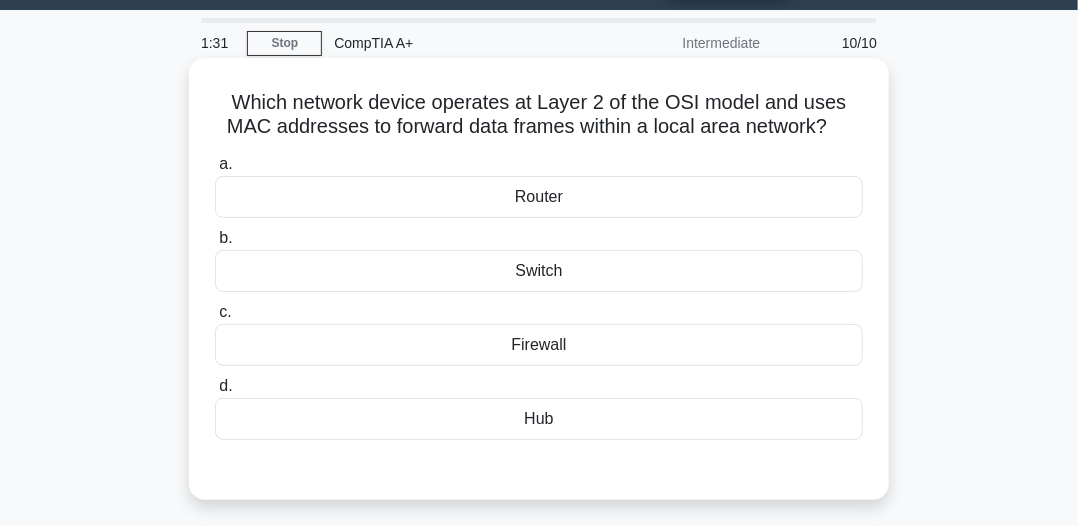 click on "Switch" at bounding box center [539, 271] 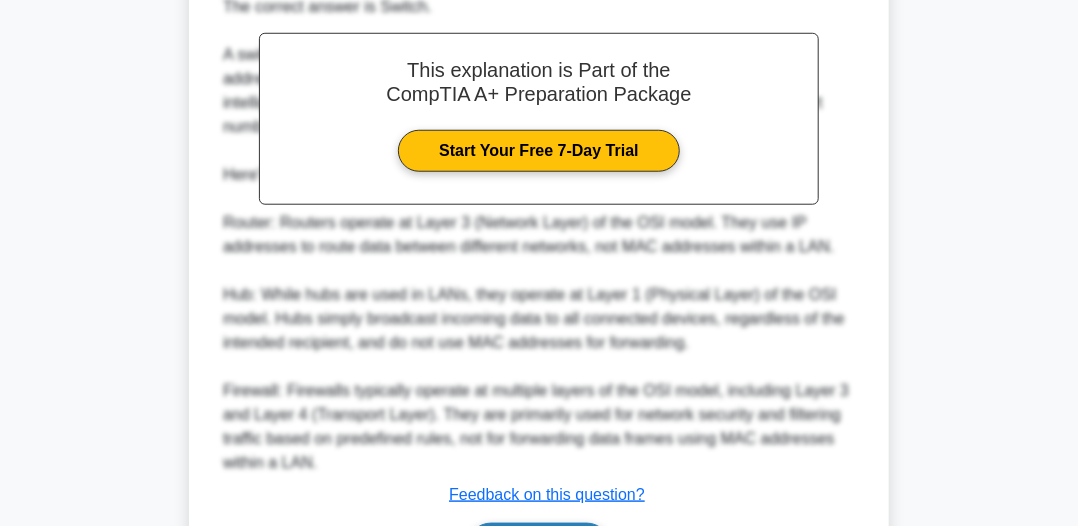 scroll, scrollTop: 704, scrollLeft: 0, axis: vertical 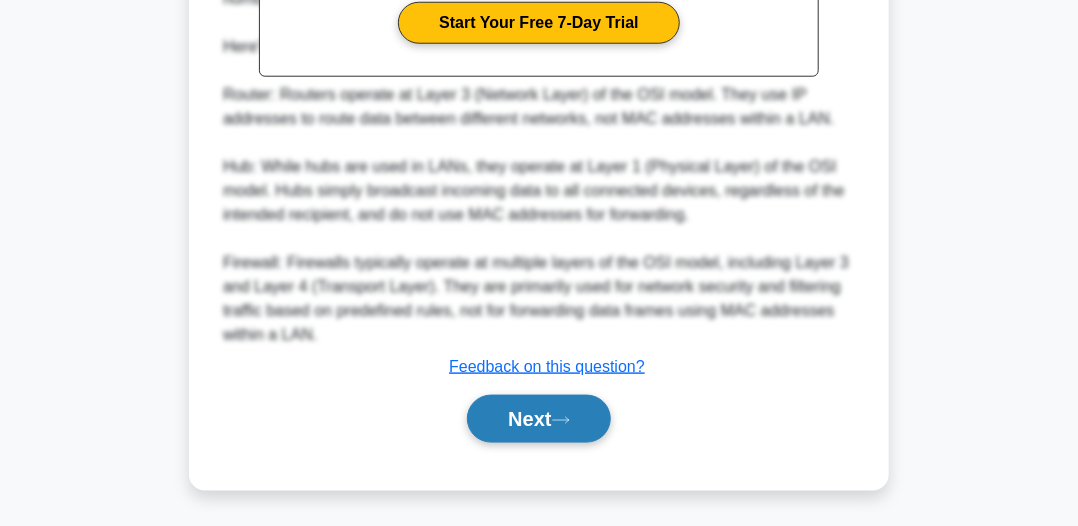 click 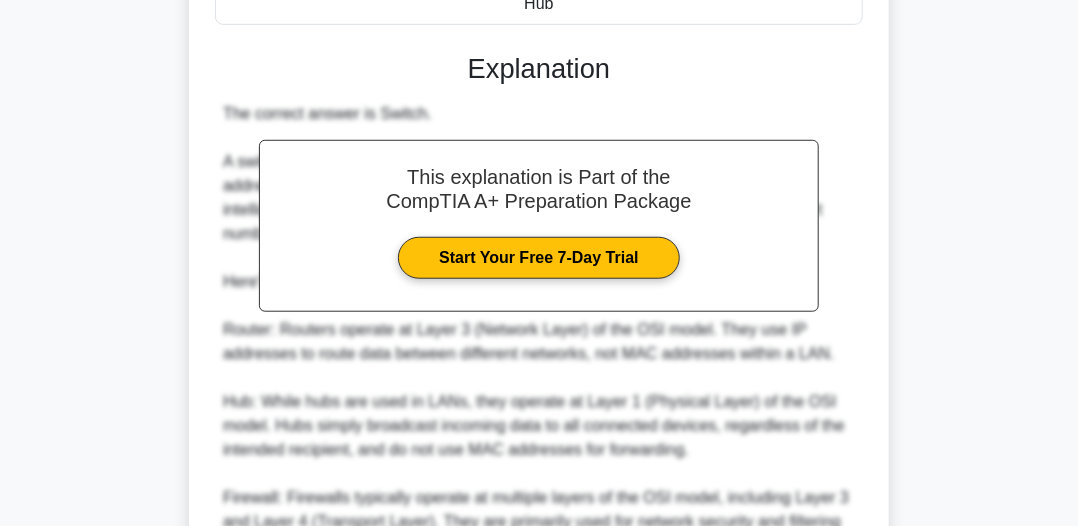 scroll, scrollTop: 304, scrollLeft: 0, axis: vertical 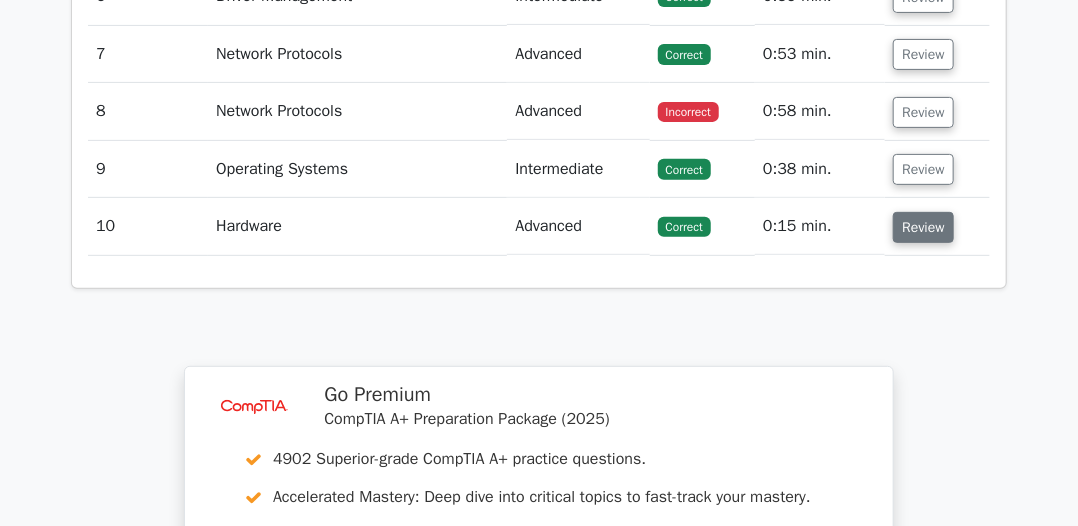 click on "Review" at bounding box center [923, 227] 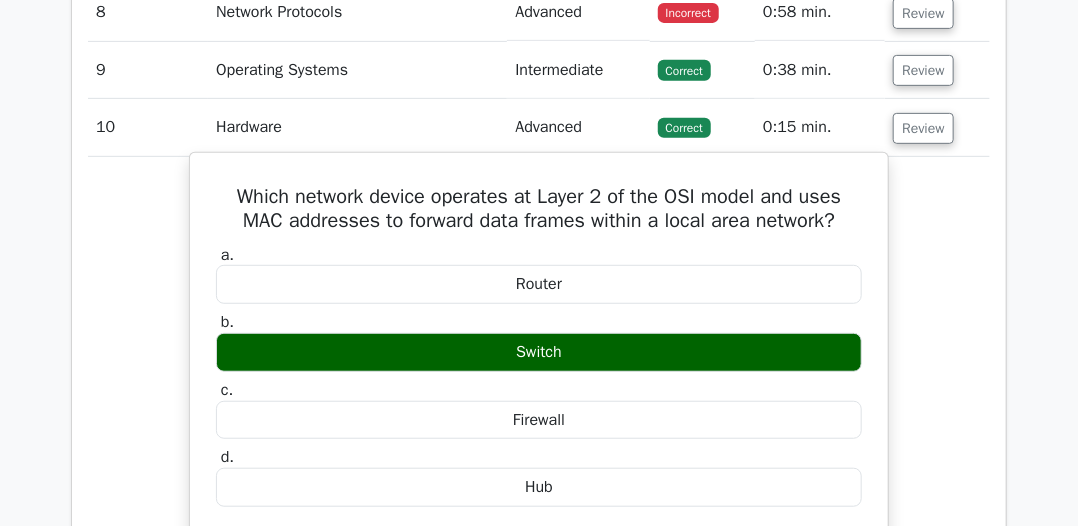scroll, scrollTop: 3100, scrollLeft: 0, axis: vertical 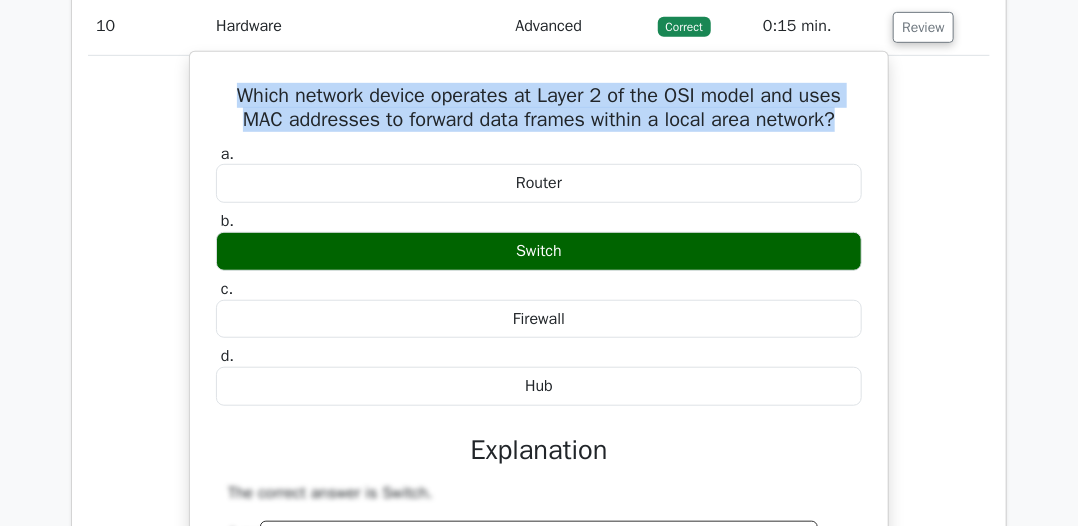 drag, startPoint x: 227, startPoint y: 88, endPoint x: 853, endPoint y: 123, distance: 626.97766 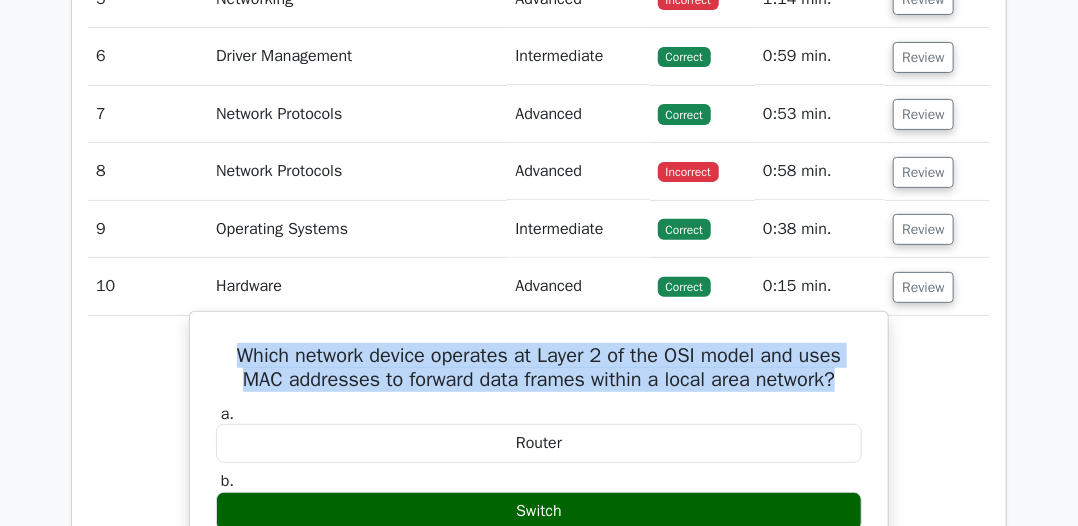 scroll, scrollTop: 2800, scrollLeft: 0, axis: vertical 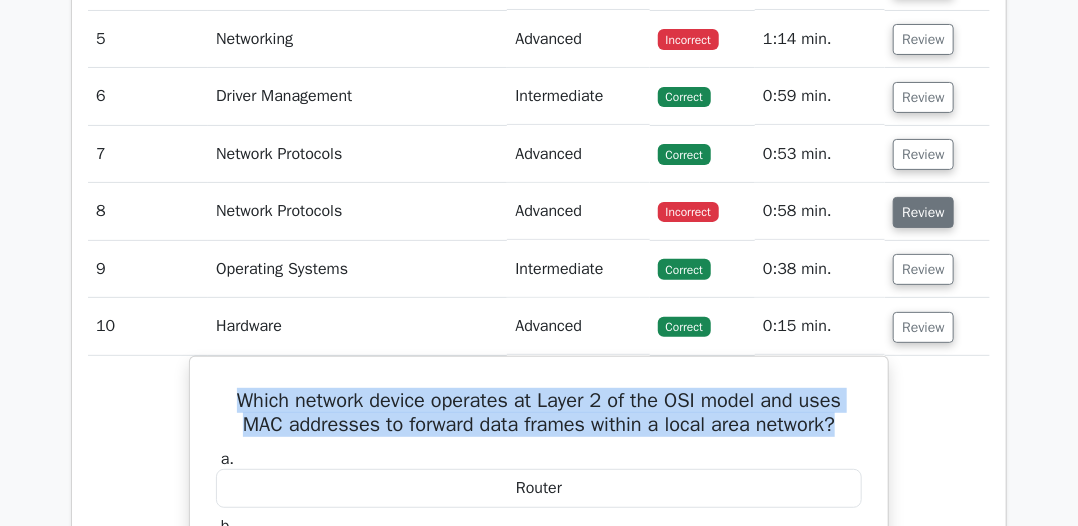 click on "Review" at bounding box center (923, 212) 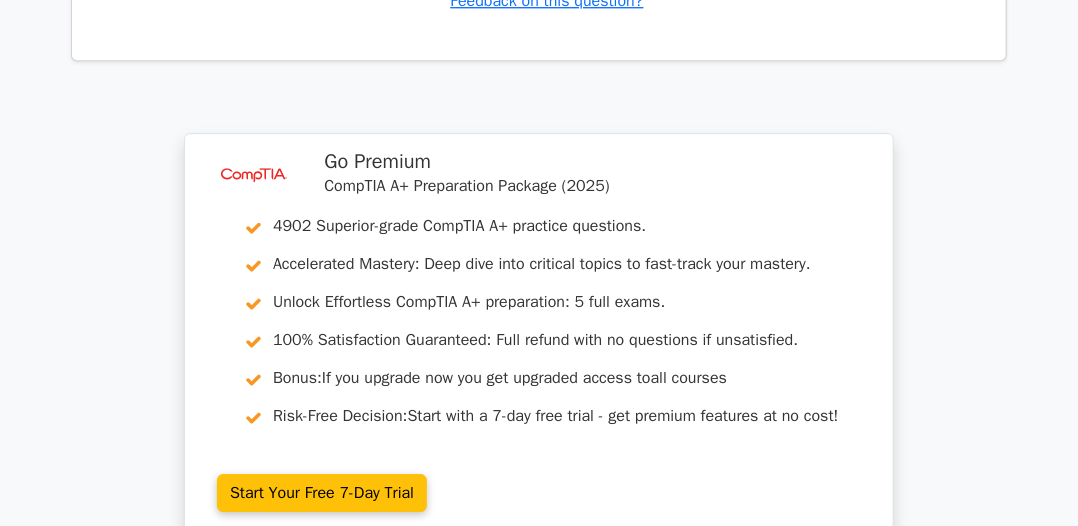 scroll, scrollTop: 5100, scrollLeft: 0, axis: vertical 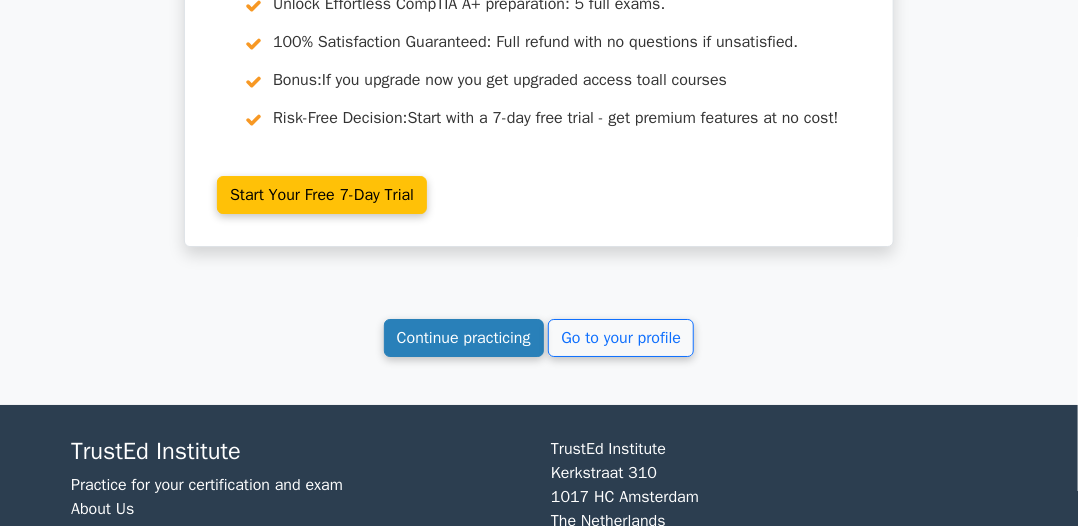 click on "Continue practicing" at bounding box center [464, 338] 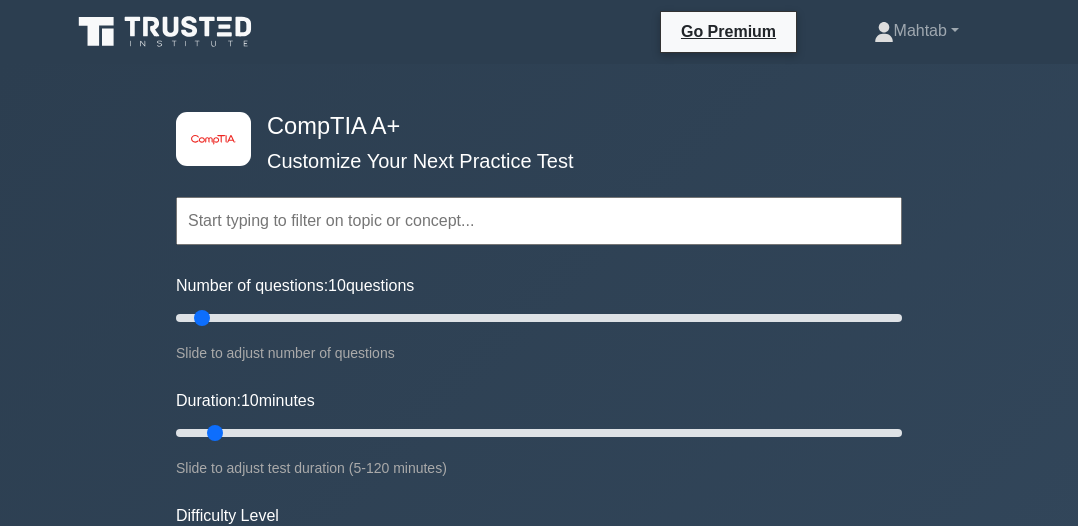 scroll, scrollTop: 321, scrollLeft: 0, axis: vertical 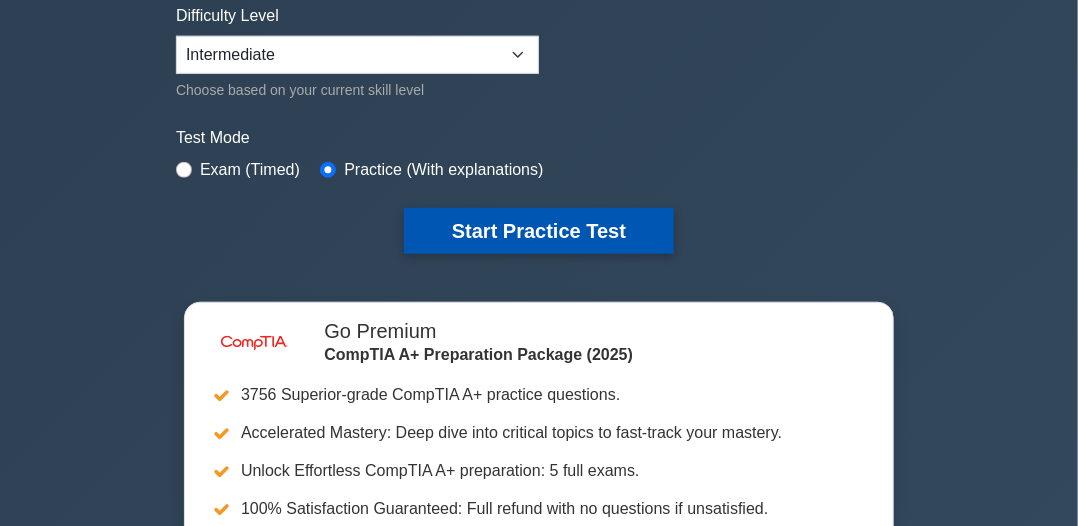 click on "Start Practice Test" at bounding box center [539, 231] 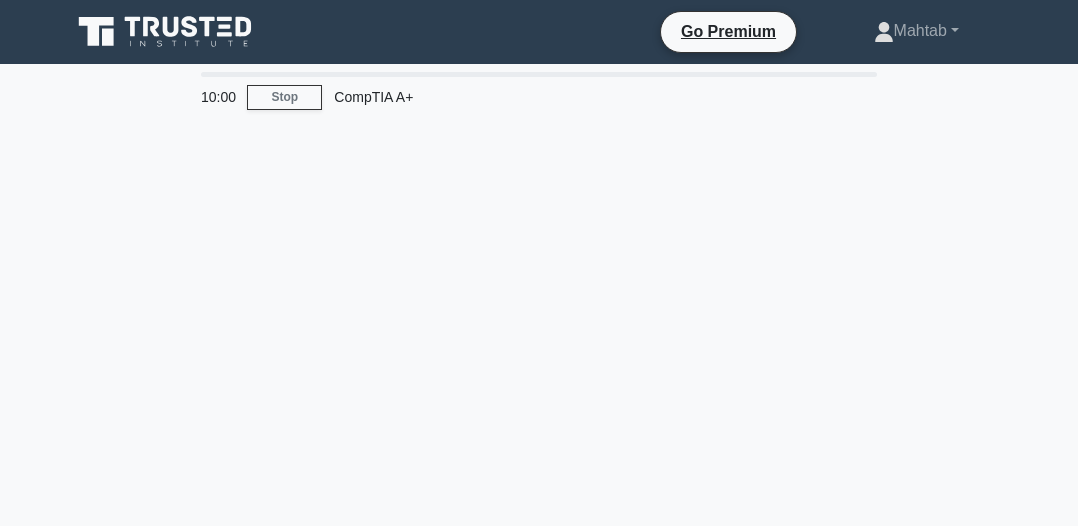 scroll, scrollTop: 0, scrollLeft: 0, axis: both 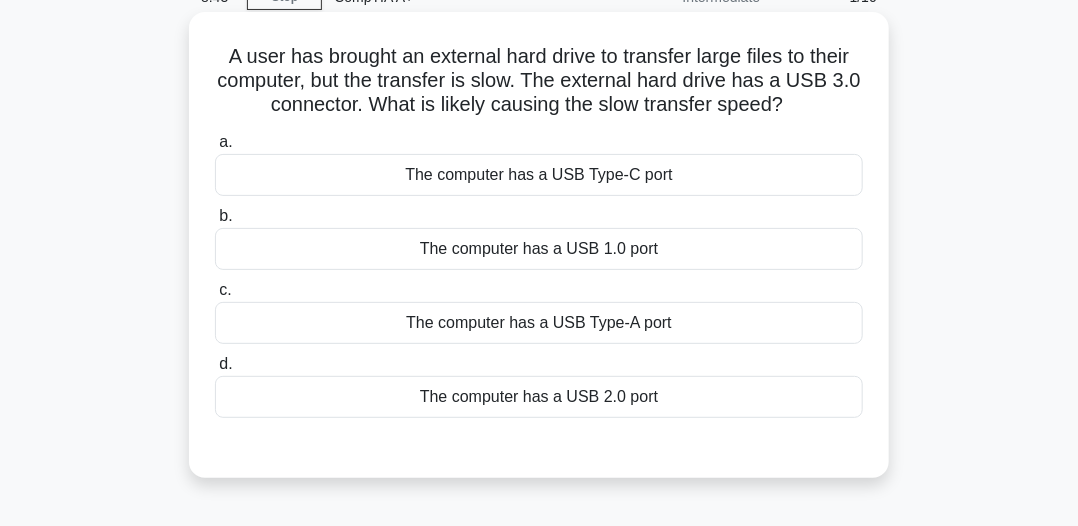 click on "The computer has a USB Type-A port" at bounding box center [539, 323] 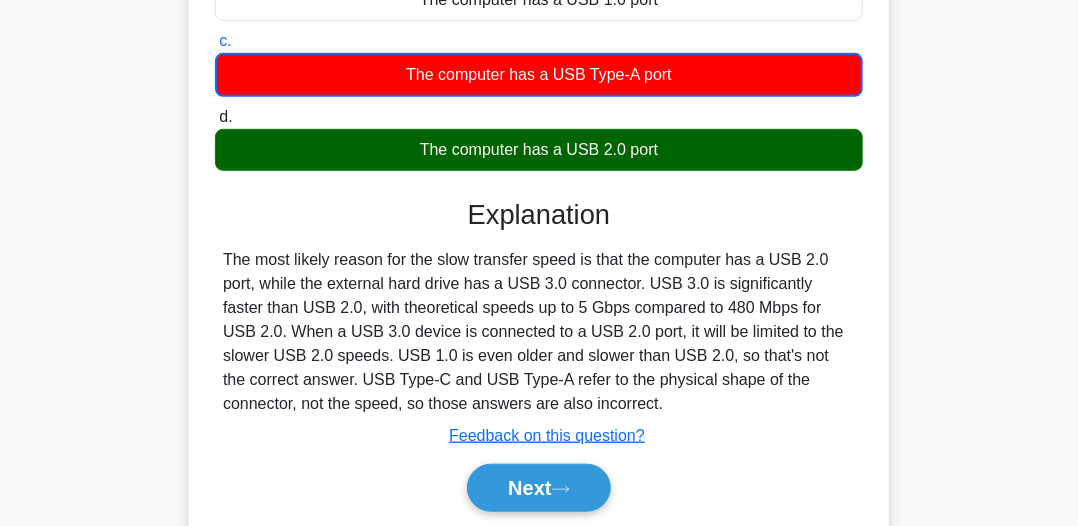 scroll, scrollTop: 400, scrollLeft: 0, axis: vertical 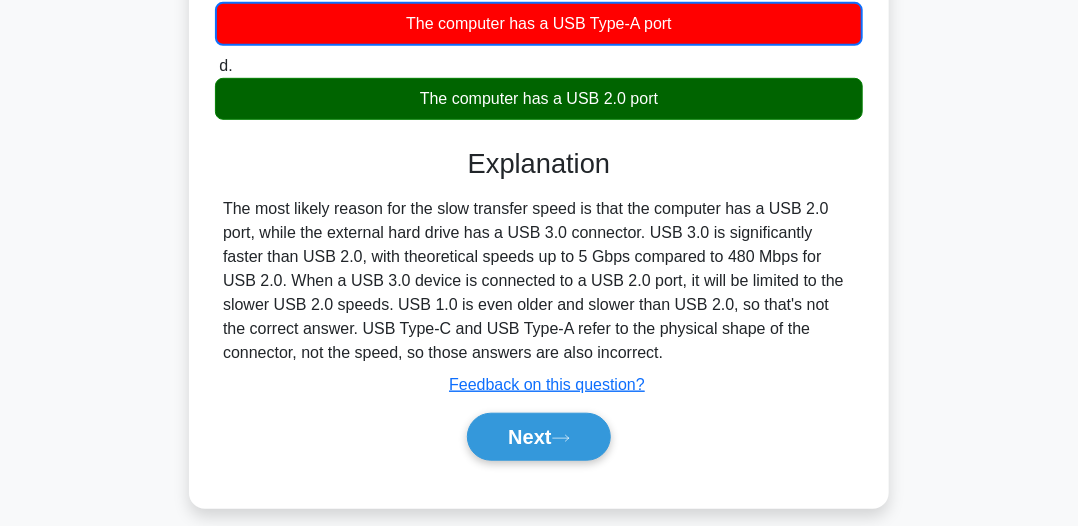 drag, startPoint x: 224, startPoint y: 205, endPoint x: 542, endPoint y: 357, distance: 352.45993 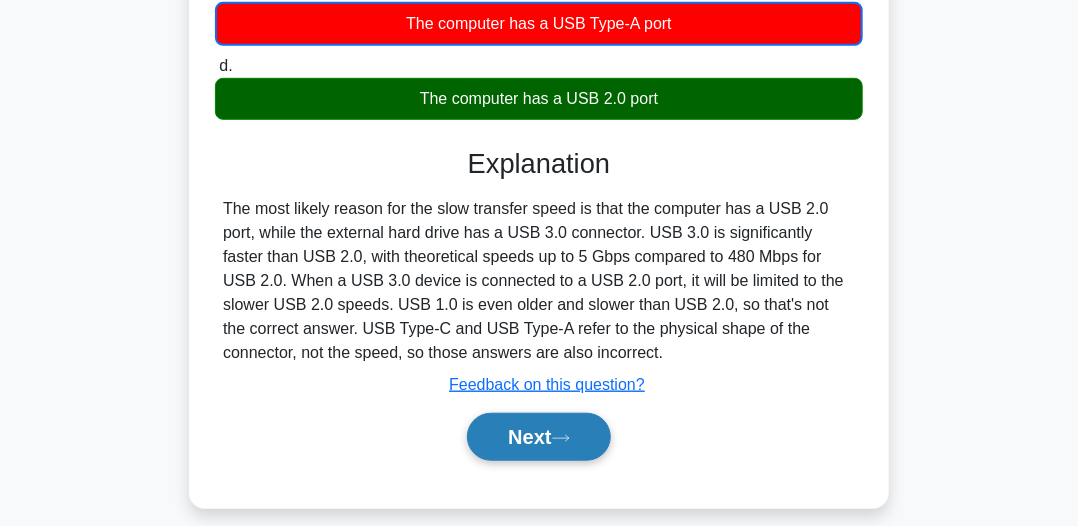 click on "Next" at bounding box center [538, 437] 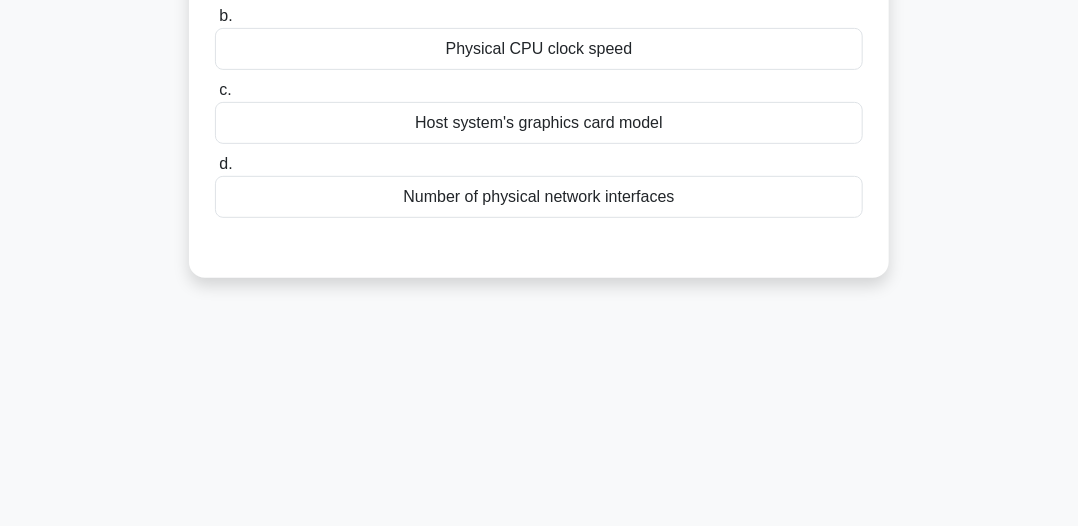 scroll, scrollTop: 100, scrollLeft: 0, axis: vertical 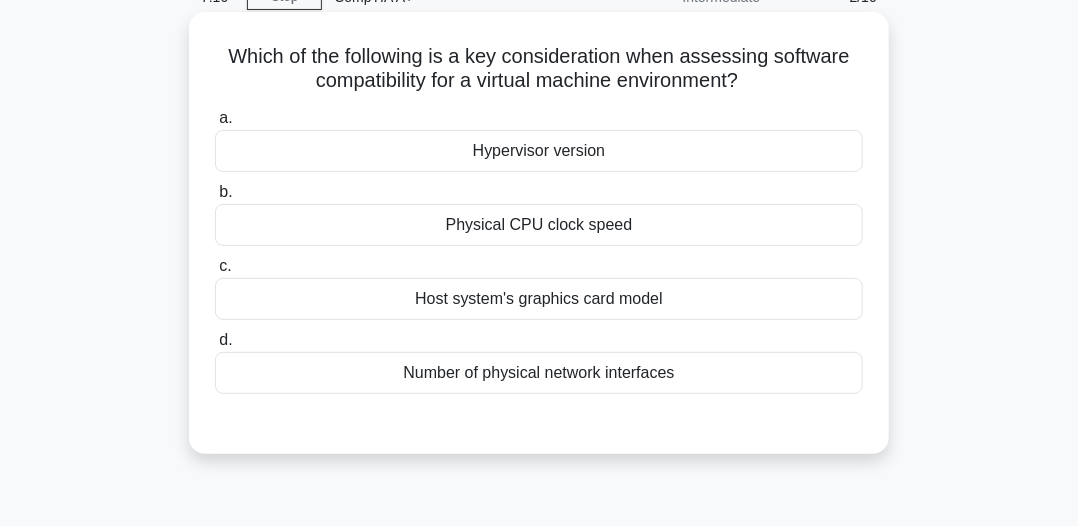 click on "Hypervisor version" at bounding box center (539, 151) 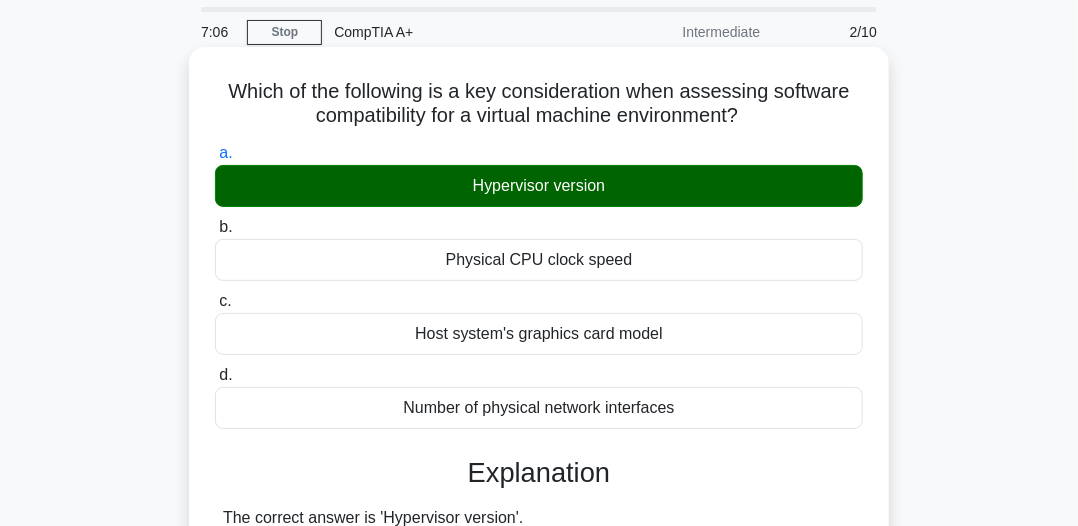 scroll, scrollTop: 100, scrollLeft: 0, axis: vertical 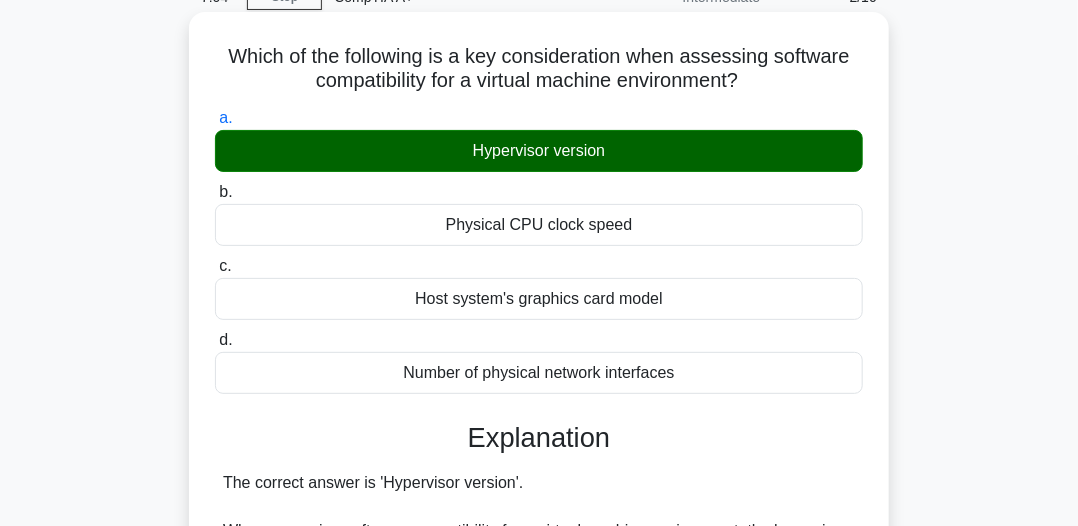drag, startPoint x: 208, startPoint y: 61, endPoint x: 767, endPoint y: 86, distance: 559.5588 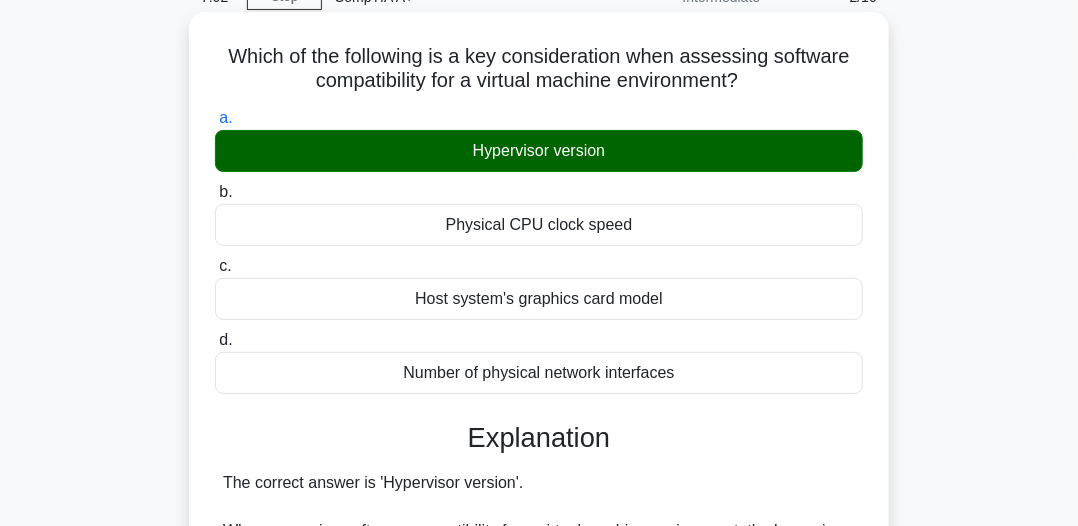 copy on "Which of the following is a key consideration when assessing software compatibility for a virtual machine environment?" 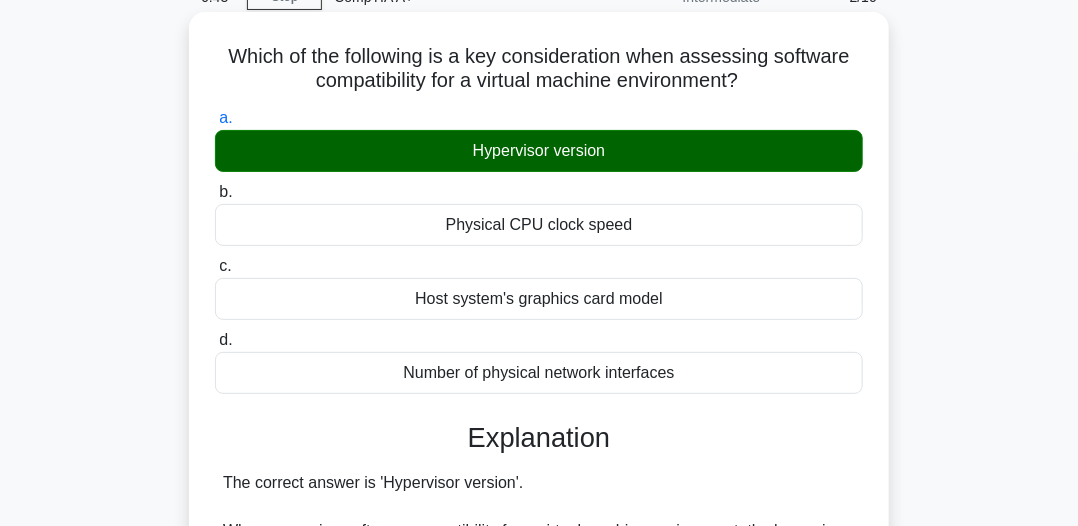 drag, startPoint x: 466, startPoint y: 149, endPoint x: 612, endPoint y: 144, distance: 146.08559 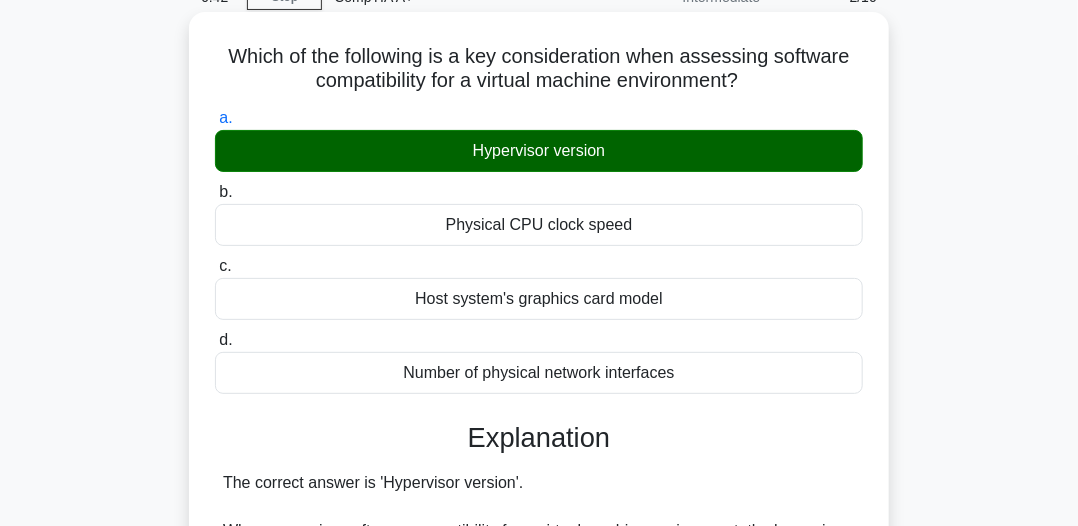 copy on "Hypervisor version" 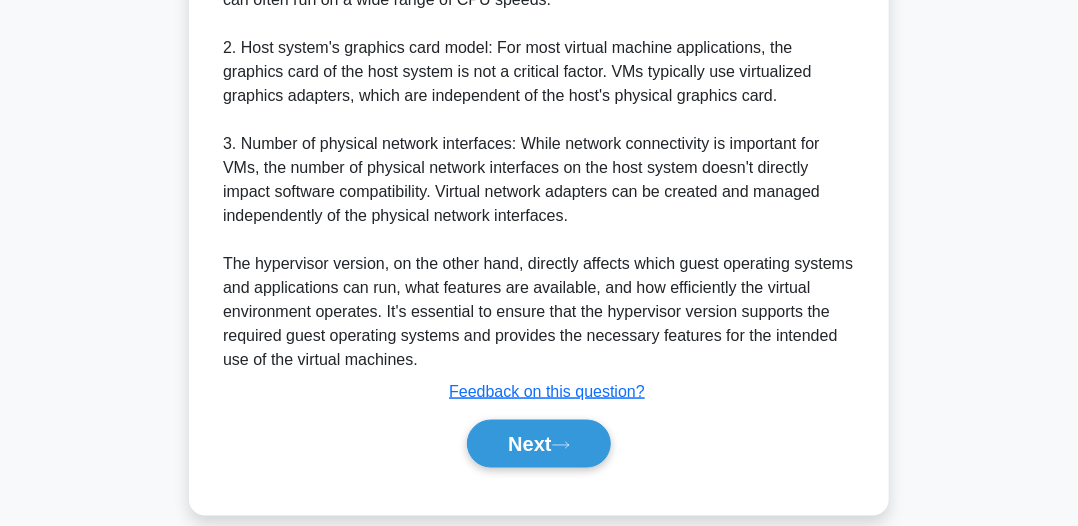 scroll, scrollTop: 872, scrollLeft: 0, axis: vertical 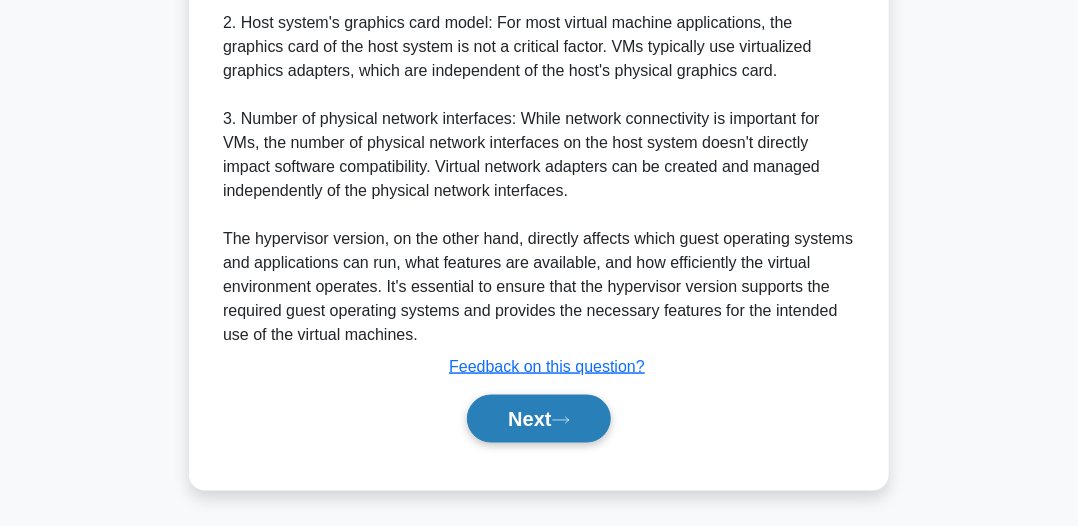 click on "Next" at bounding box center (538, 419) 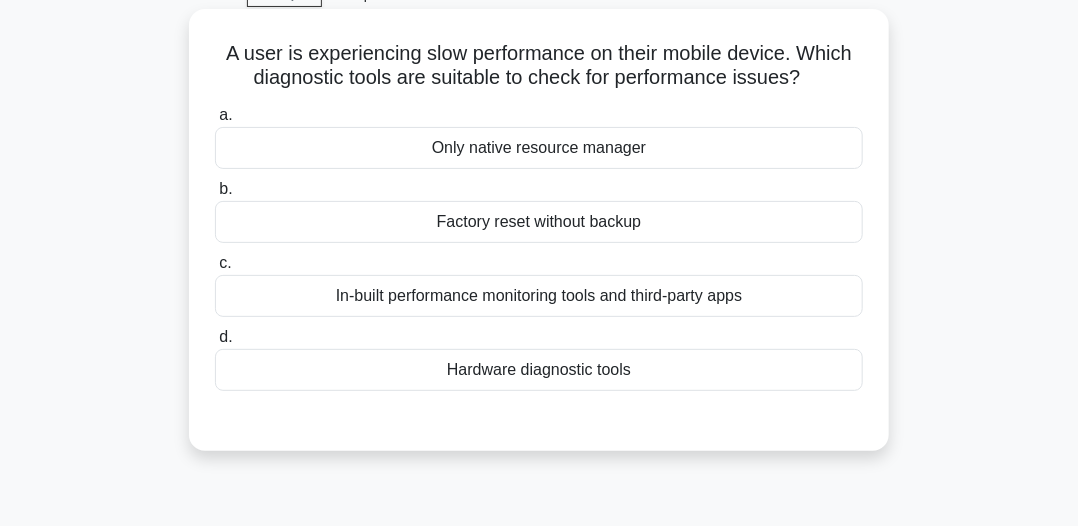 scroll, scrollTop: 54, scrollLeft: 0, axis: vertical 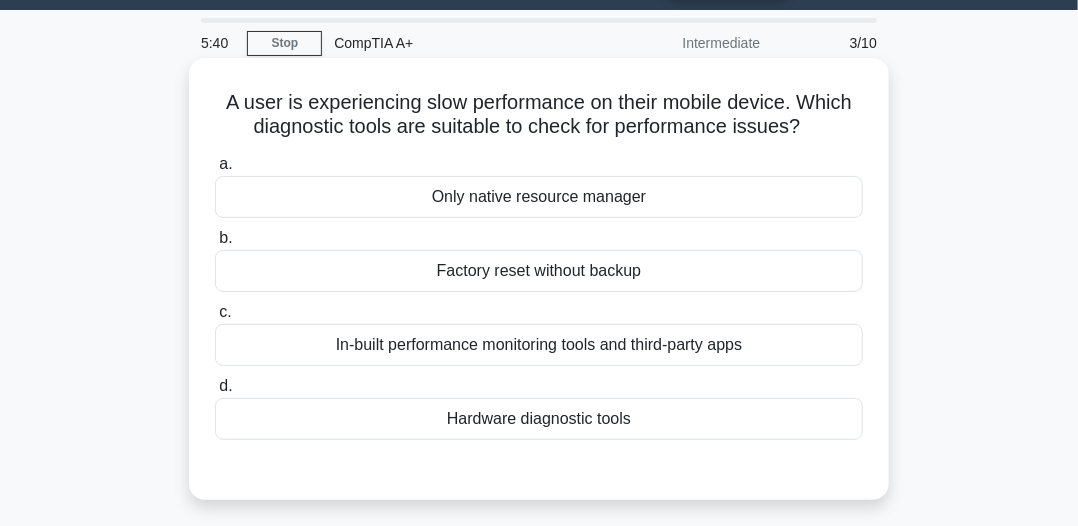 click on "In-built performance monitoring tools and third-party apps" at bounding box center (539, 345) 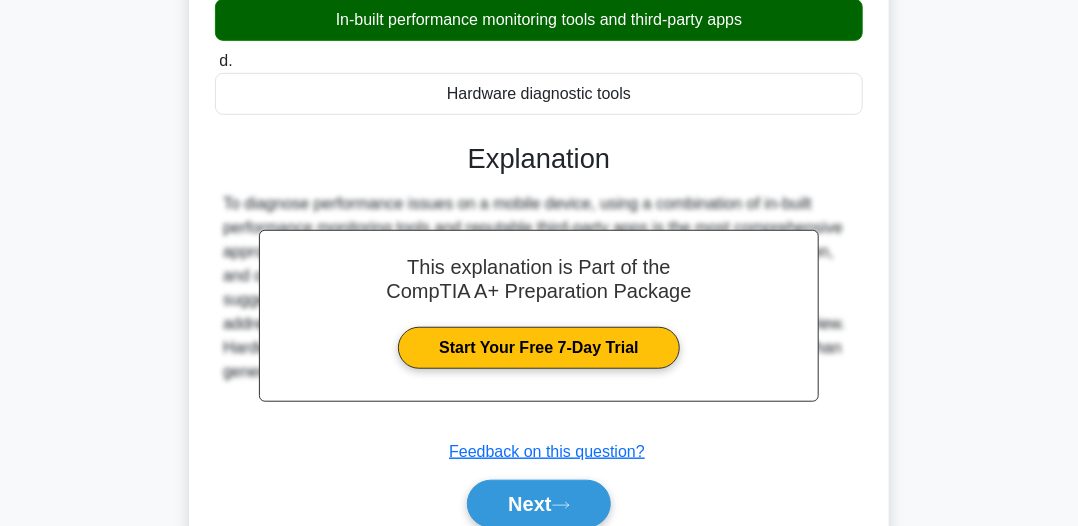 scroll, scrollTop: 454, scrollLeft: 0, axis: vertical 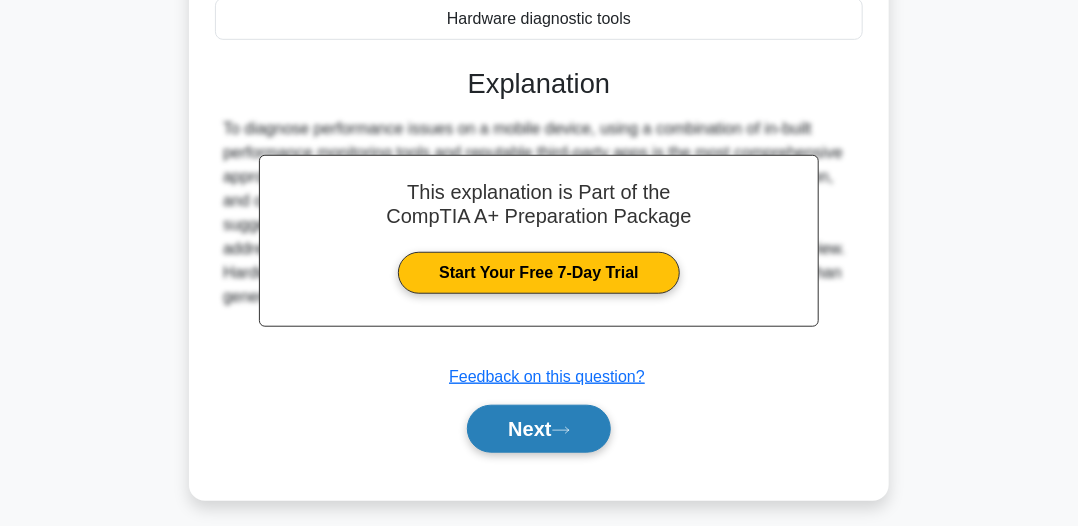 click on "Next" at bounding box center (538, 429) 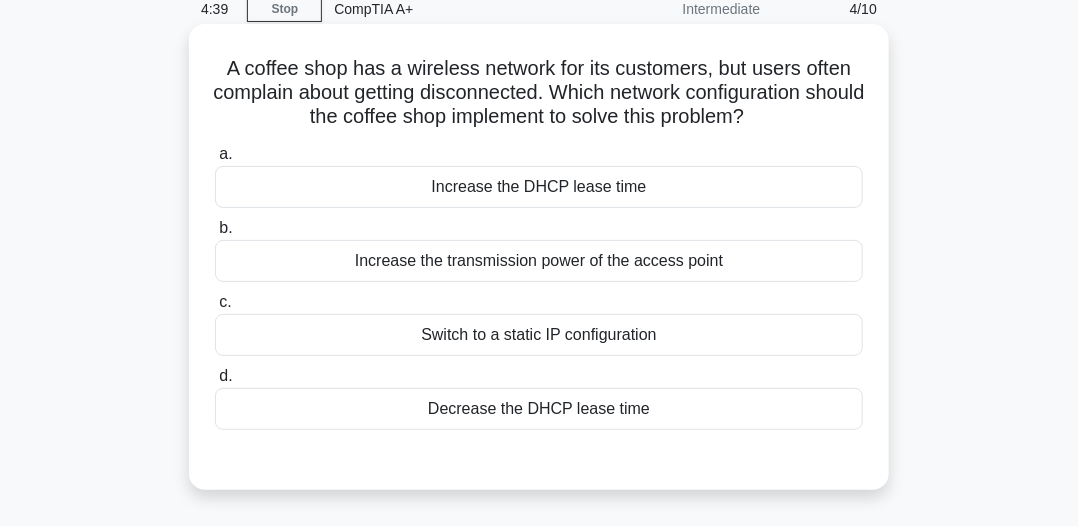 scroll, scrollTop: 54, scrollLeft: 0, axis: vertical 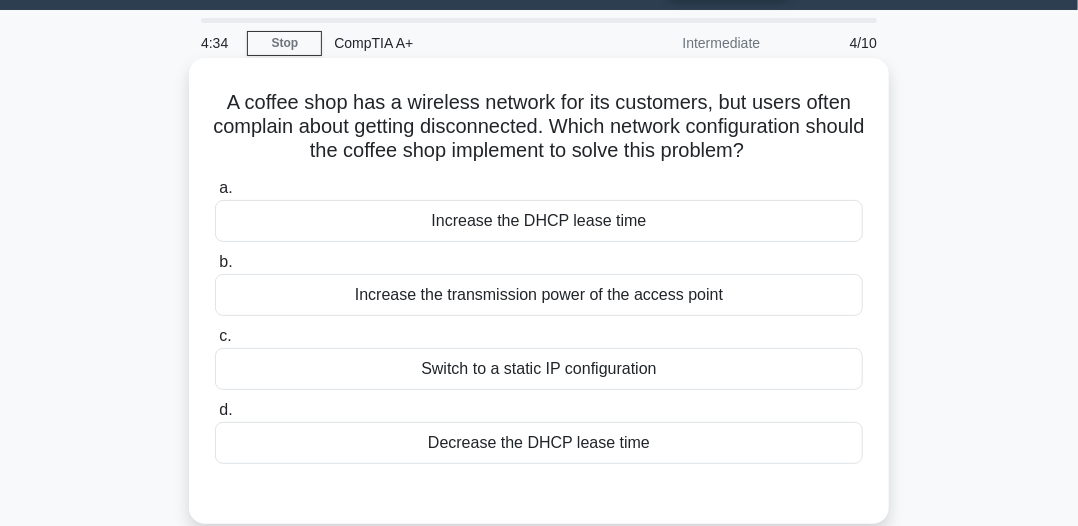 click on "Increase the DHCP lease time" at bounding box center [539, 221] 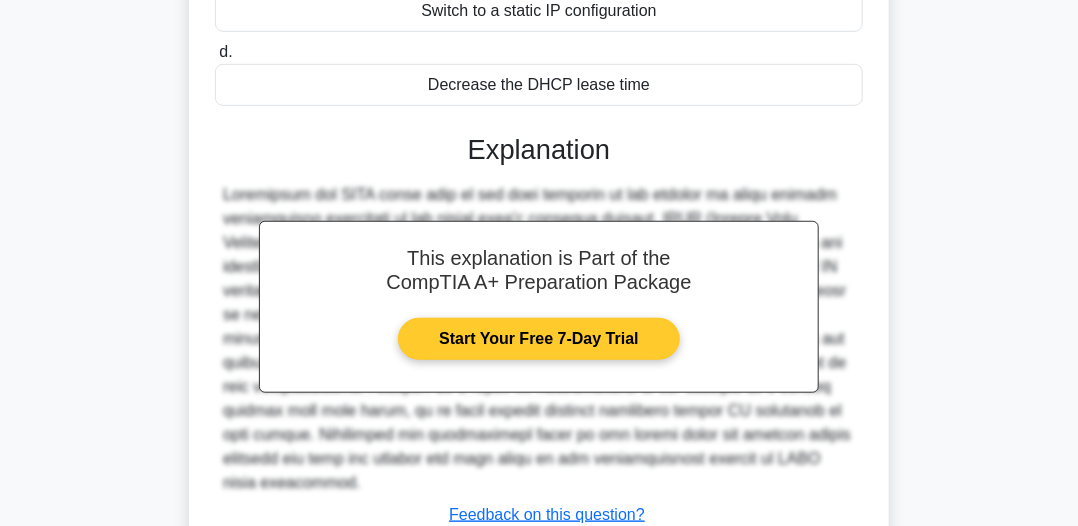 scroll, scrollTop: 554, scrollLeft: 0, axis: vertical 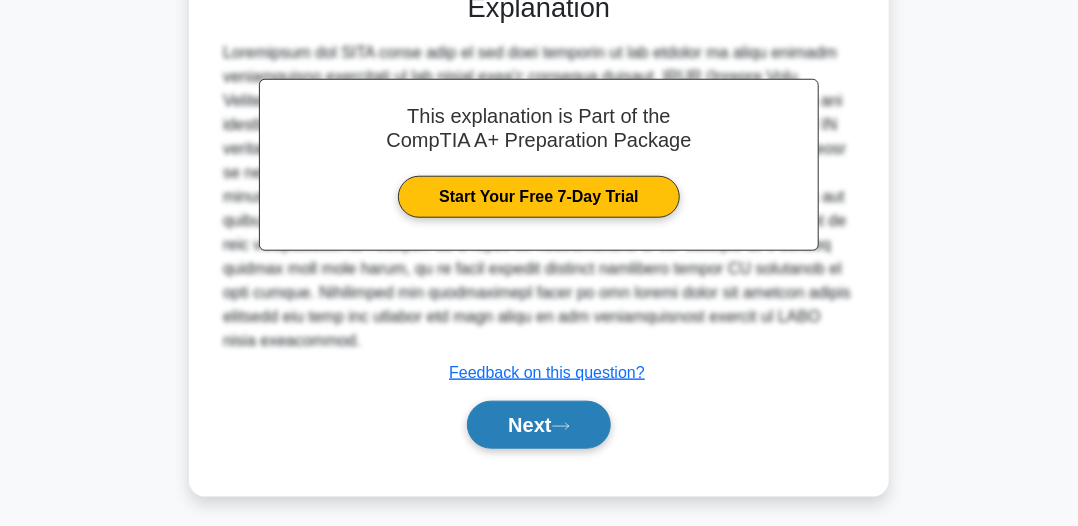 click on "Next" at bounding box center (538, 425) 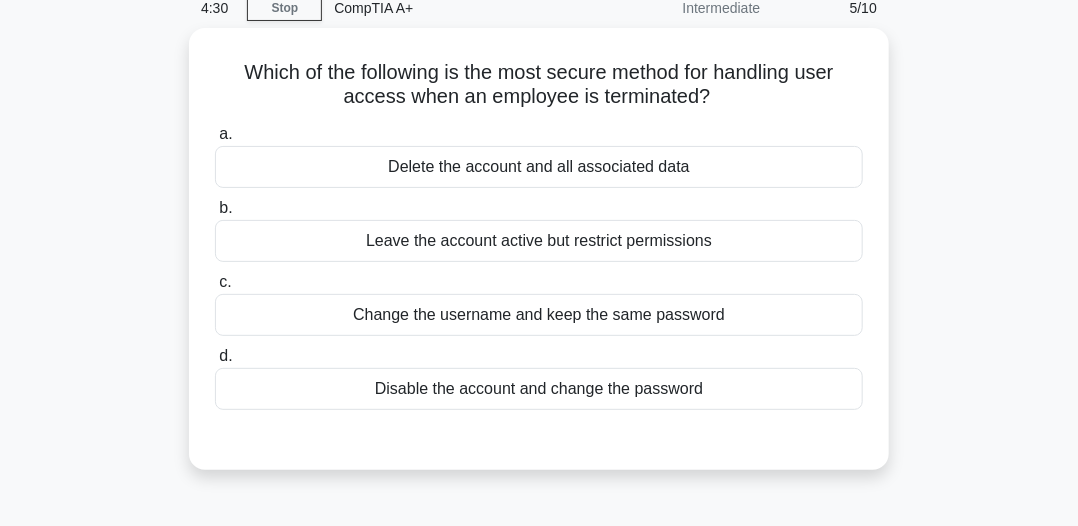 scroll, scrollTop: 54, scrollLeft: 0, axis: vertical 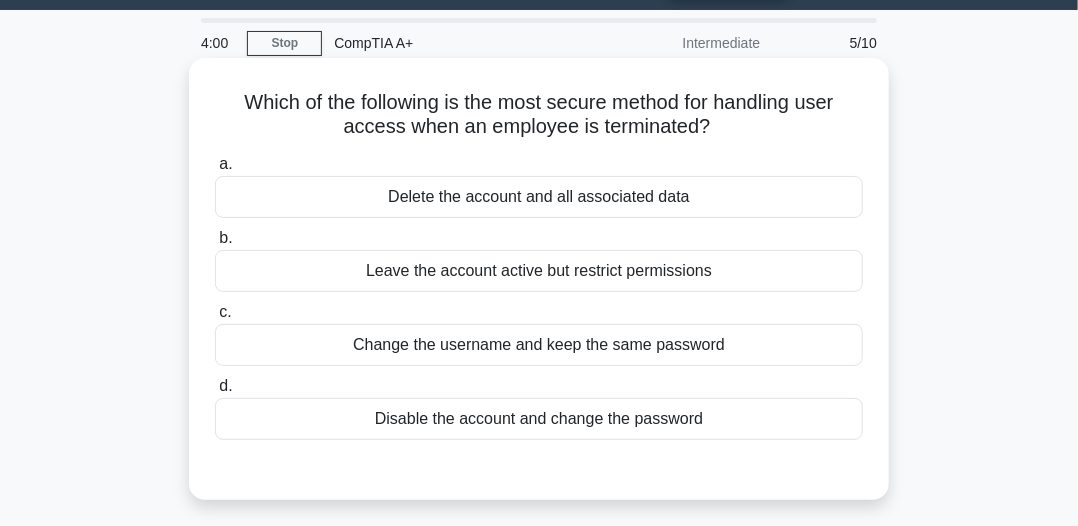 click on "Disable the account and change the password" at bounding box center [539, 419] 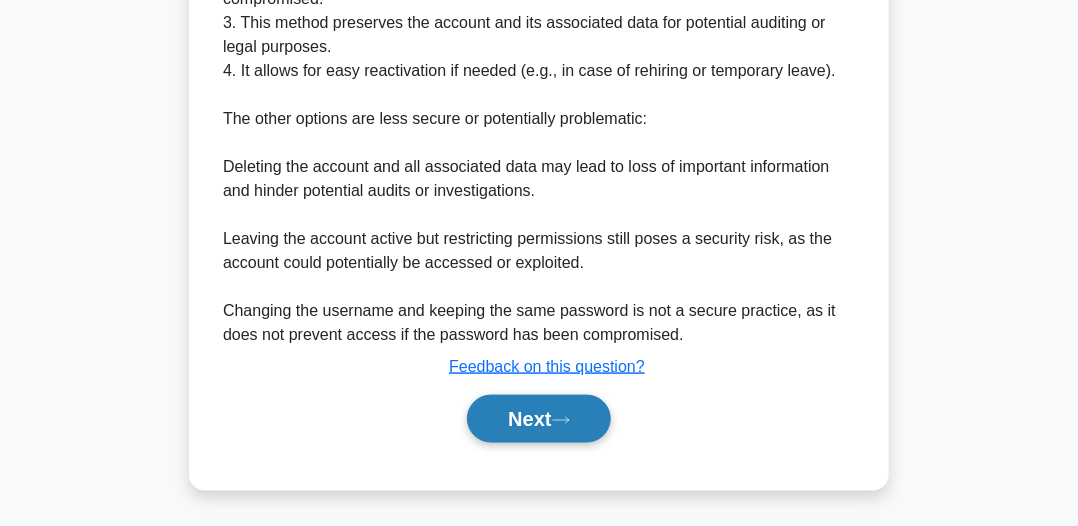 click on "Next" at bounding box center [538, 419] 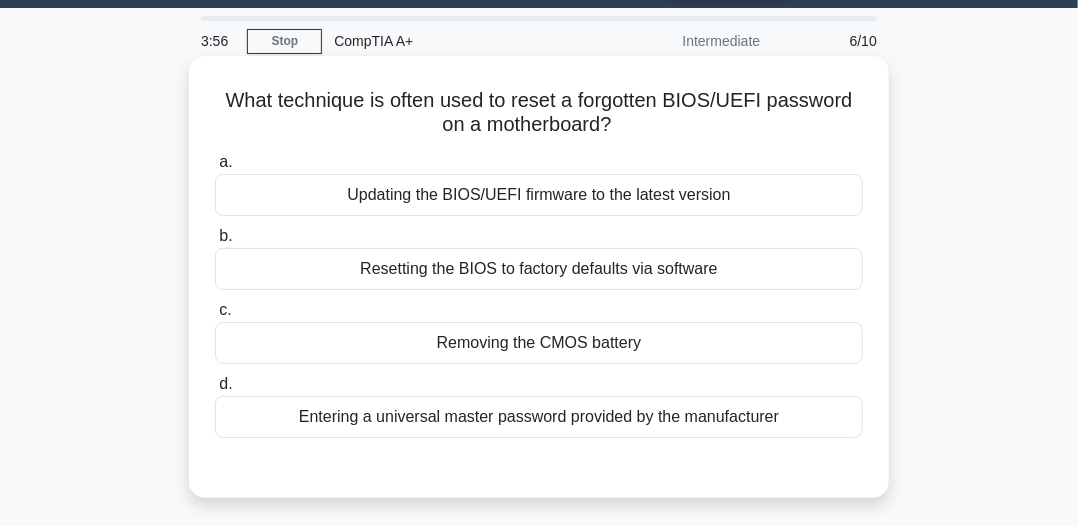 scroll, scrollTop: 54, scrollLeft: 0, axis: vertical 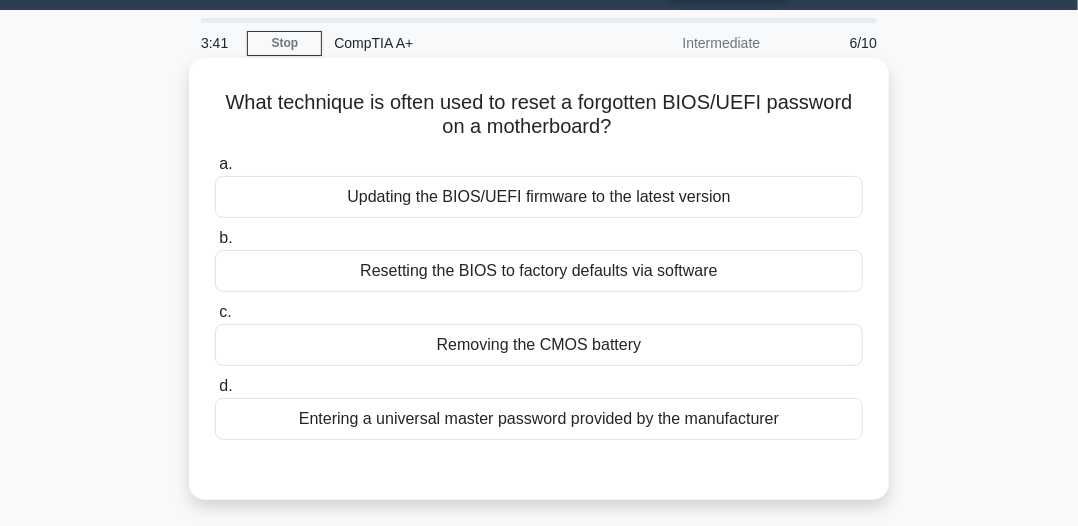 click on "Removing the CMOS battery" at bounding box center [539, 345] 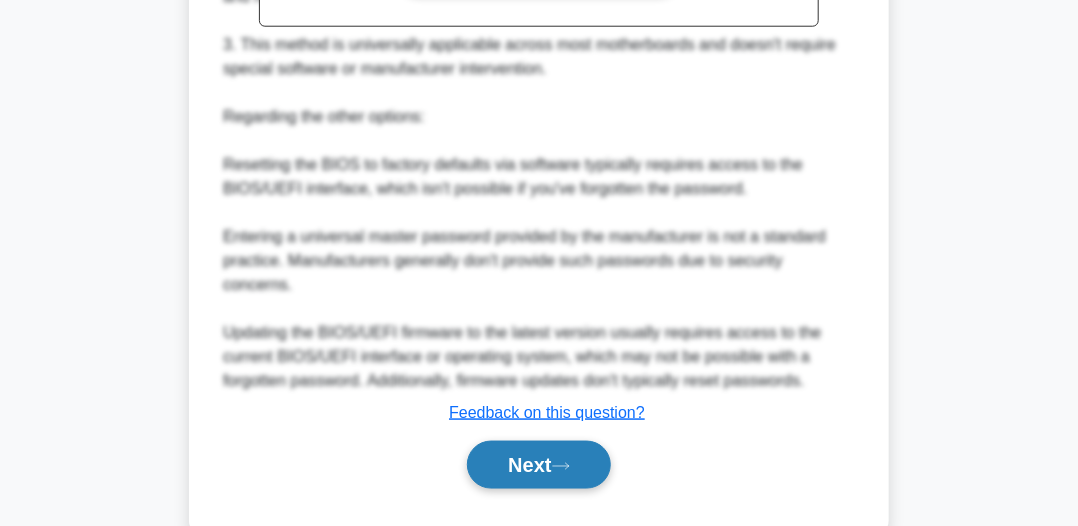 click 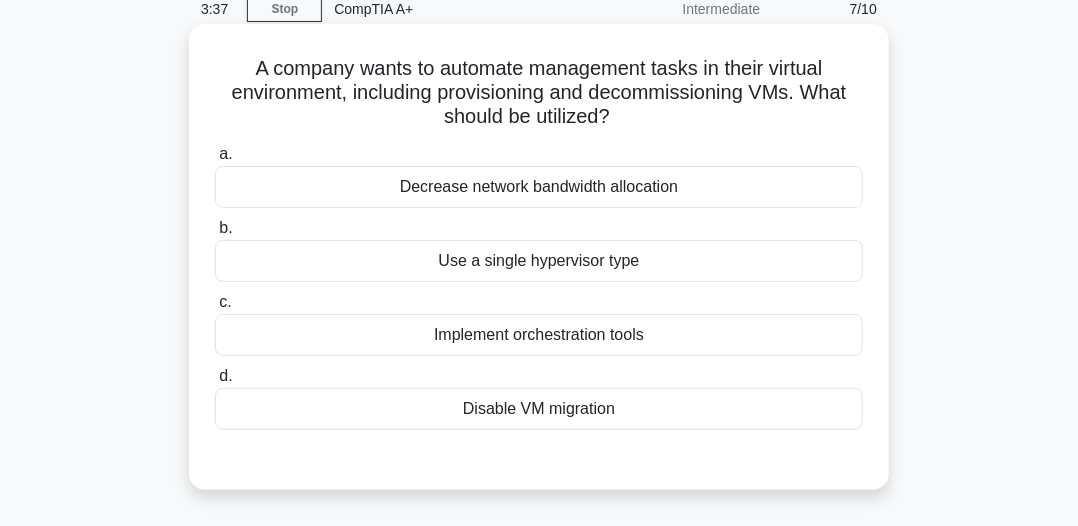 scroll, scrollTop: 54, scrollLeft: 0, axis: vertical 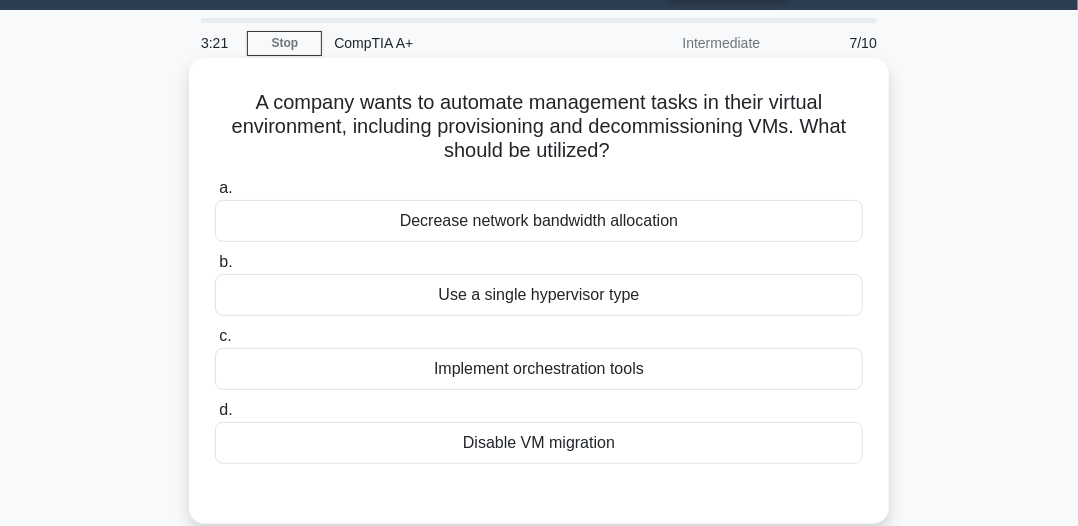 drag, startPoint x: 232, startPoint y: 105, endPoint x: 645, endPoint y: 157, distance: 416.26074 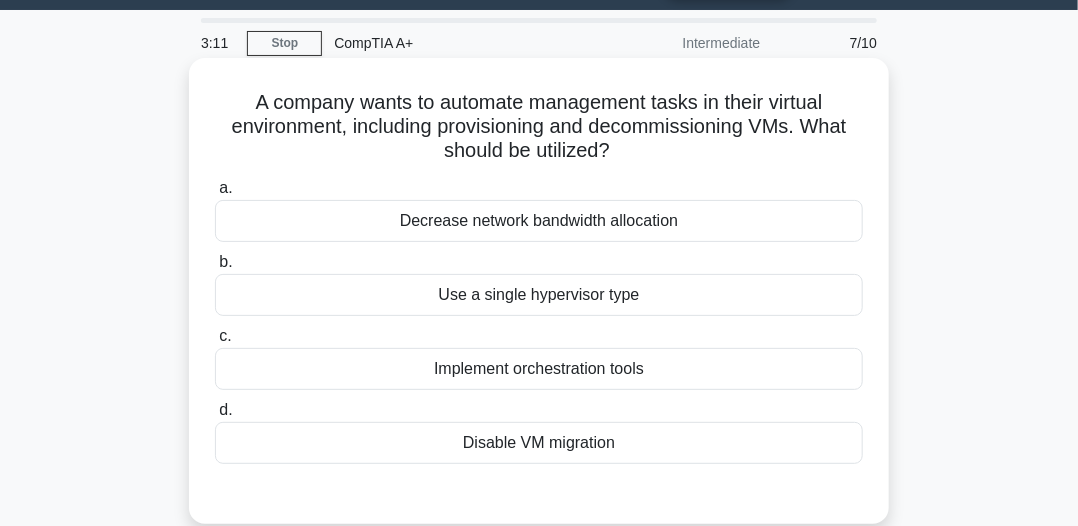 click on "Decrease network bandwidth allocation" at bounding box center [539, 221] 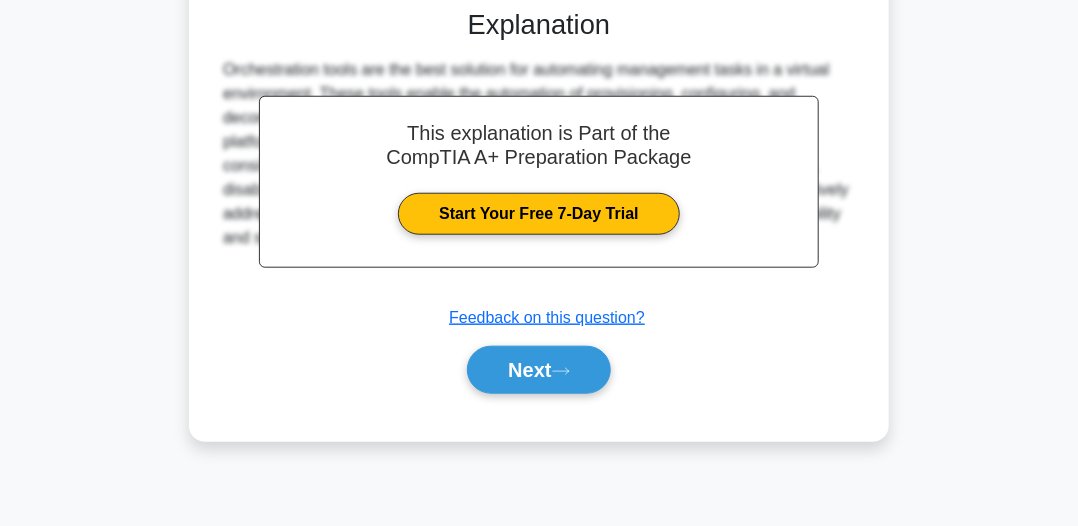 scroll, scrollTop: 554, scrollLeft: 0, axis: vertical 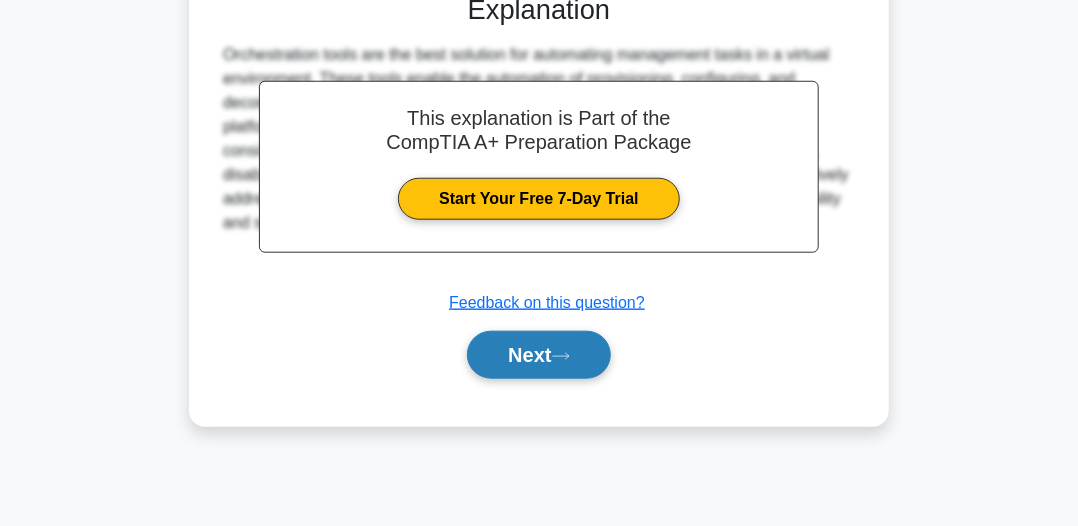 click on "Next" at bounding box center (538, 355) 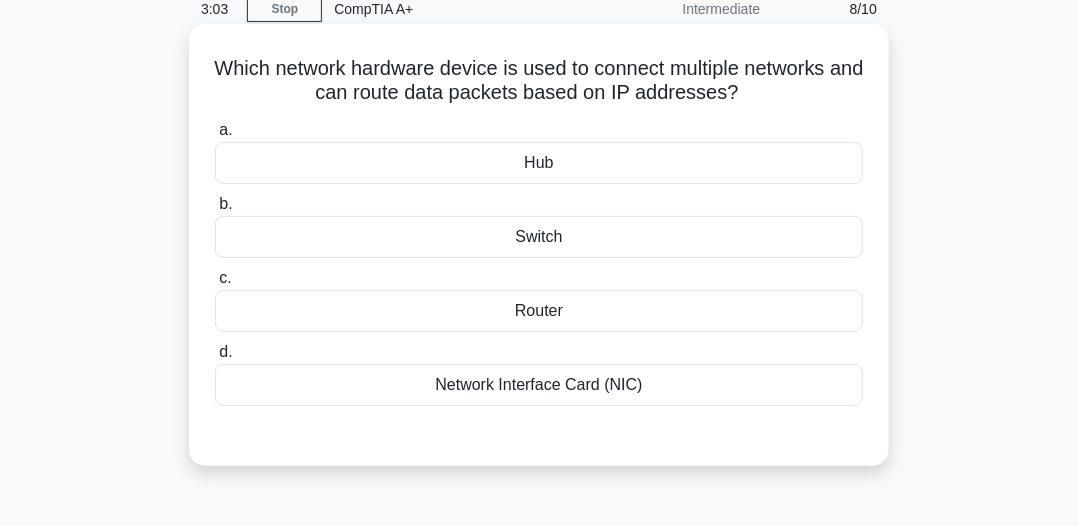 scroll, scrollTop: 54, scrollLeft: 0, axis: vertical 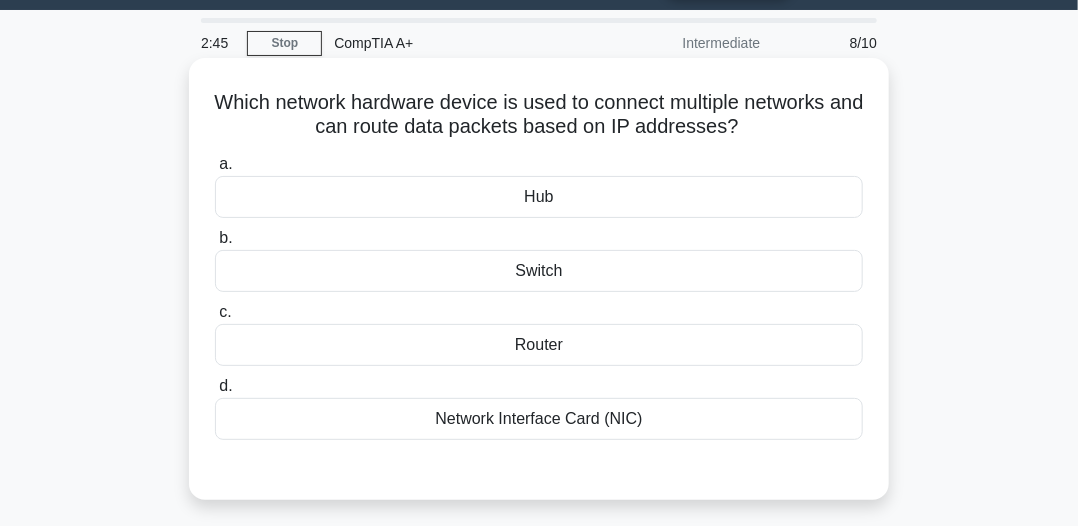 drag, startPoint x: 540, startPoint y: 351, endPoint x: 575, endPoint y: 374, distance: 41.880783 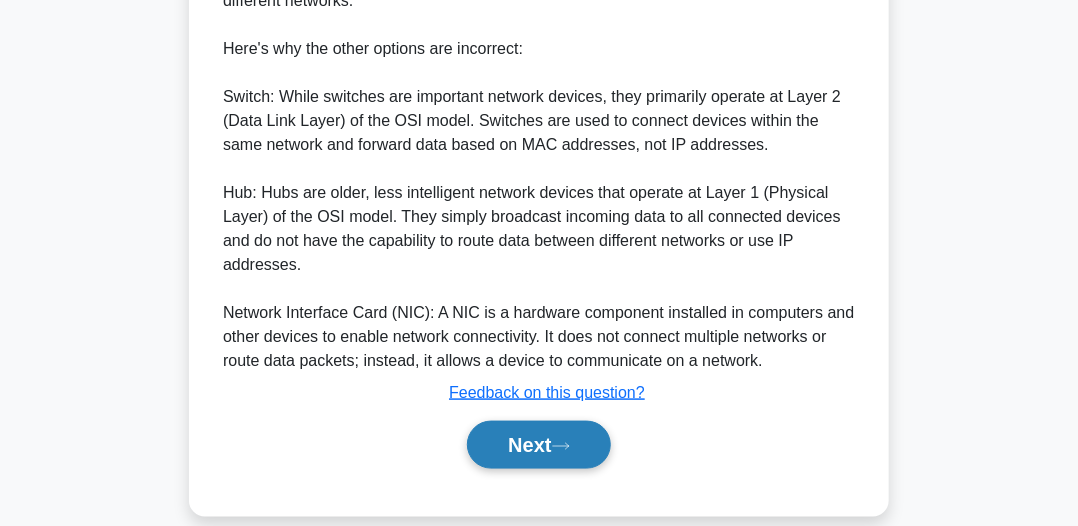 scroll, scrollTop: 728, scrollLeft: 0, axis: vertical 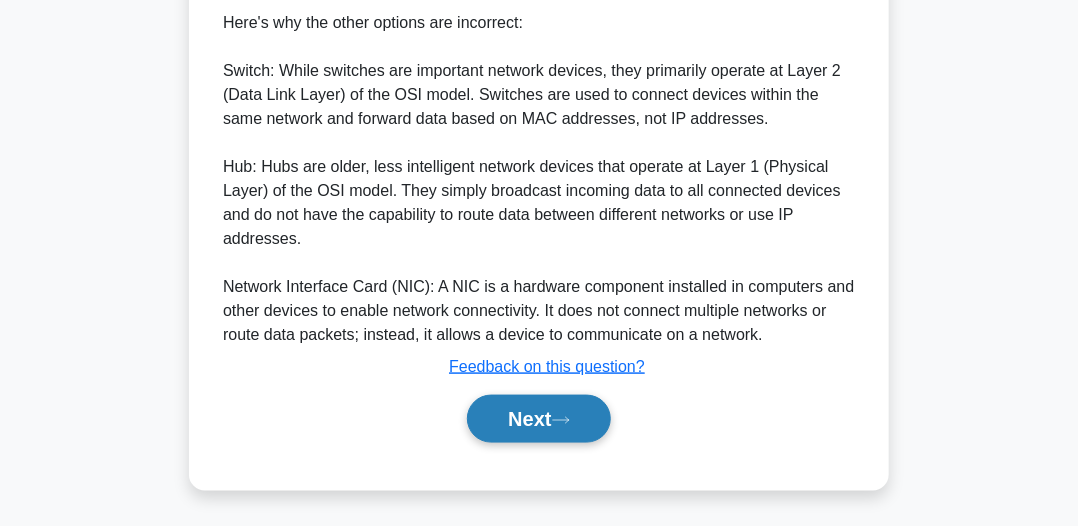 click on "Next" at bounding box center (538, 419) 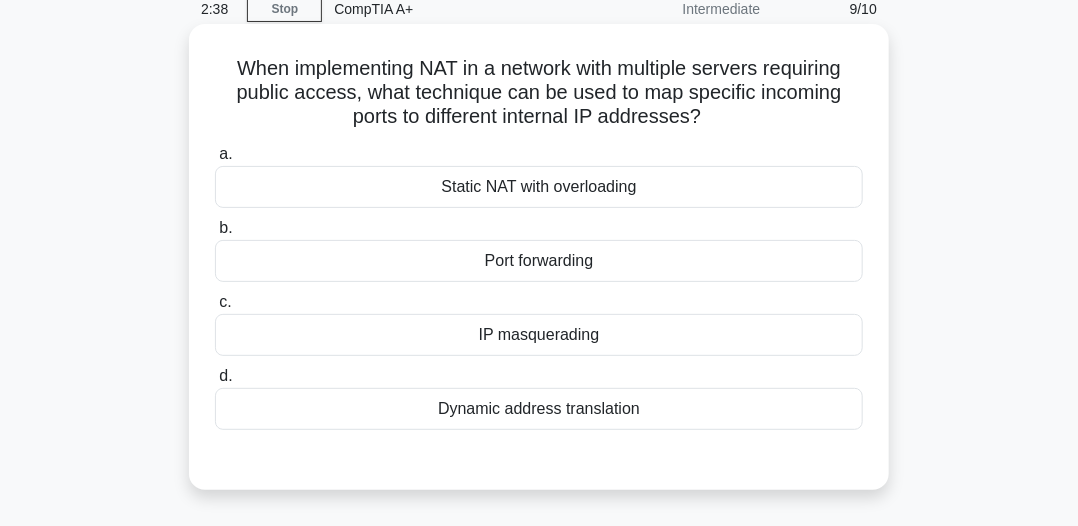 scroll, scrollTop: 54, scrollLeft: 0, axis: vertical 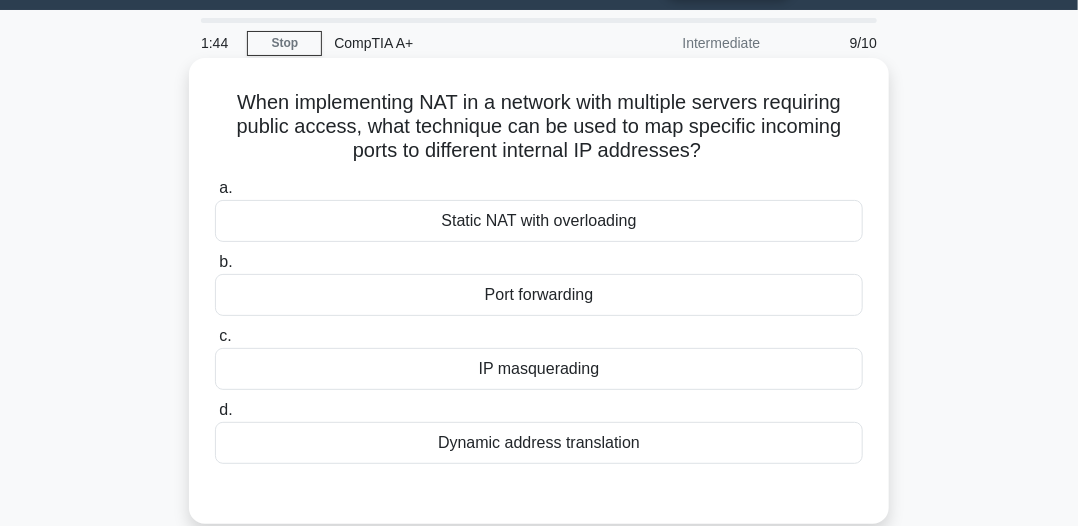 click on "Port forwarding" at bounding box center [539, 295] 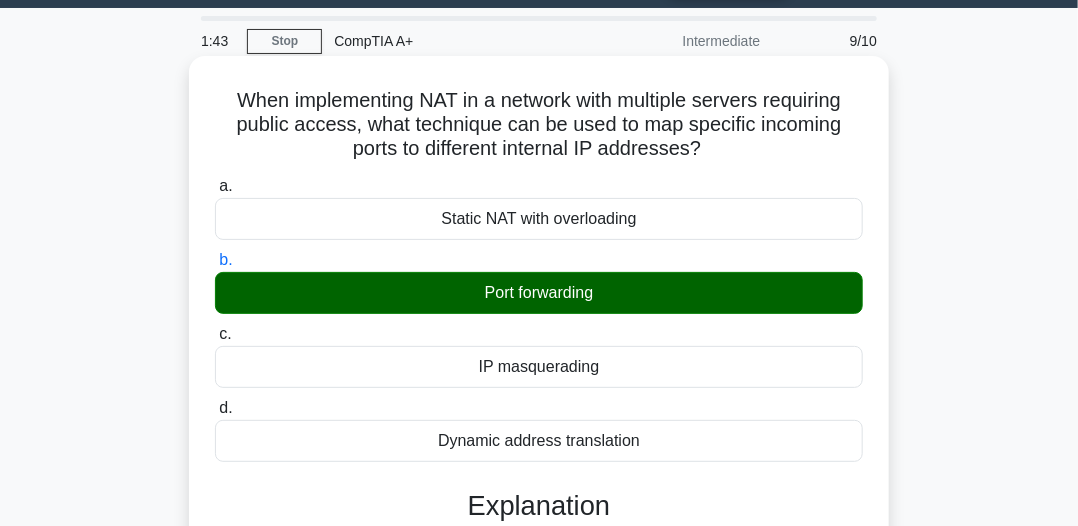 scroll, scrollTop: 54, scrollLeft: 0, axis: vertical 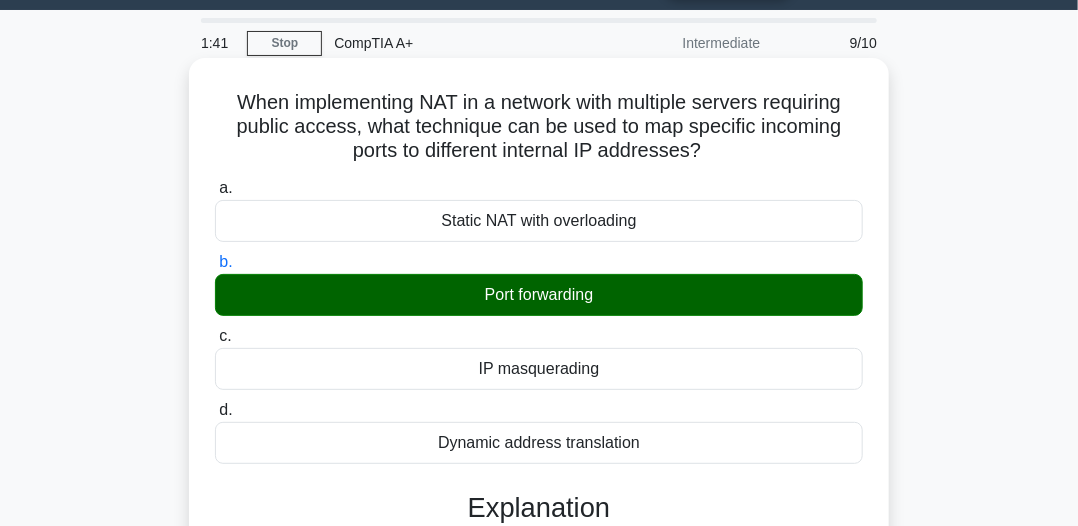 drag, startPoint x: 216, startPoint y: 93, endPoint x: 608, endPoint y: 140, distance: 394.80756 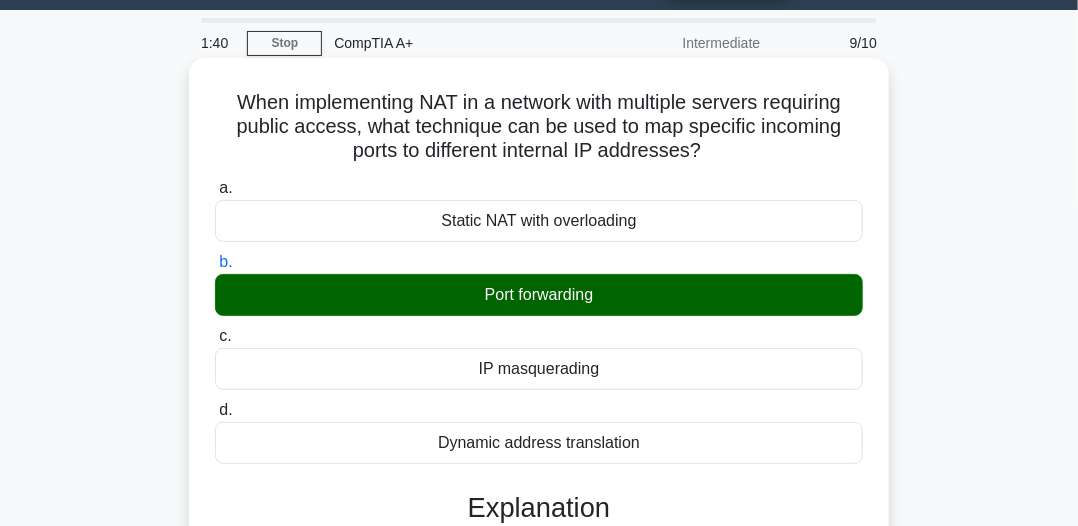 copy on "When implementing NAT in a network with multiple servers requiring public access, what technique can be used to map specific incoming ports to different internal IP addresses?" 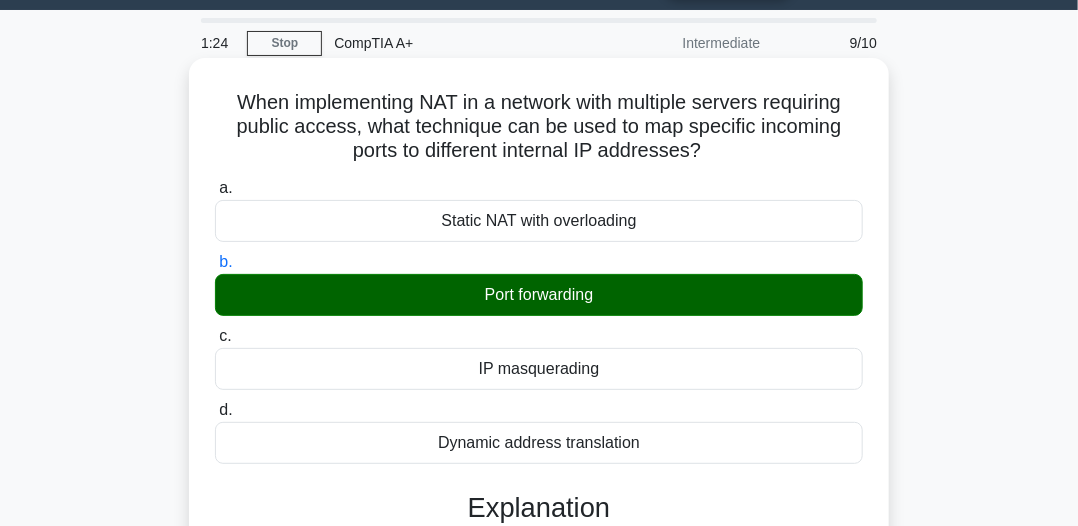 drag, startPoint x: 470, startPoint y: 297, endPoint x: 614, endPoint y: 303, distance: 144.12494 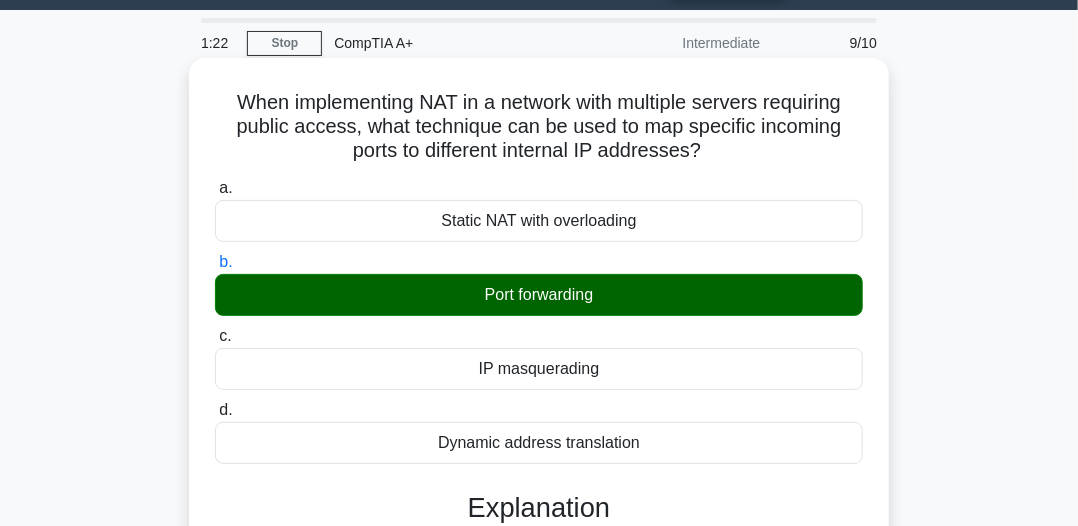 copy on "Port forwarding" 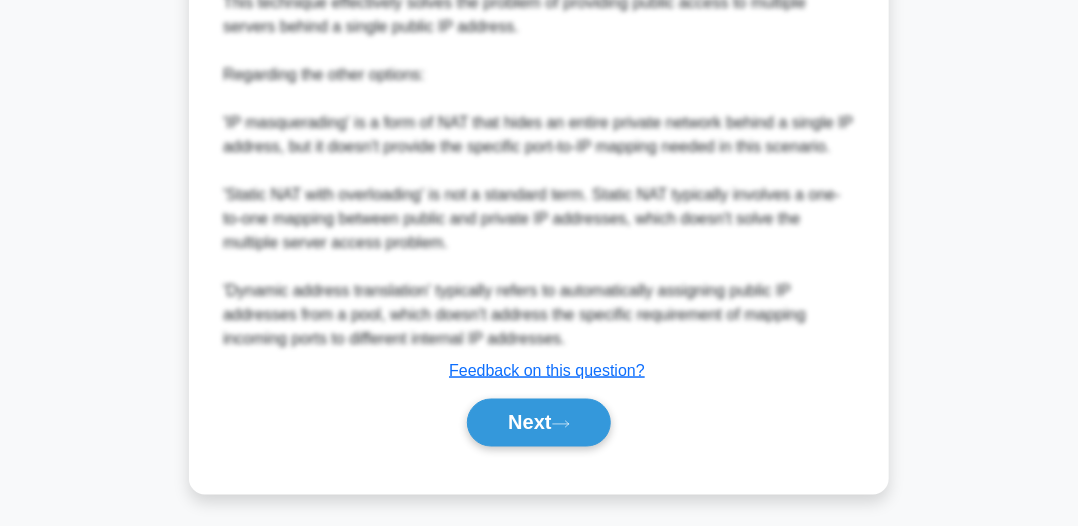 scroll, scrollTop: 944, scrollLeft: 0, axis: vertical 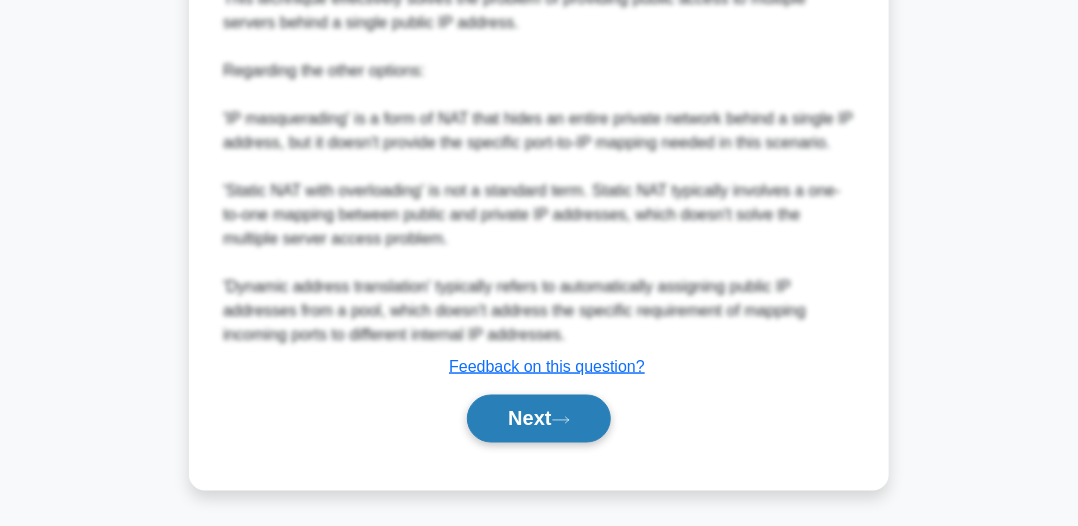click on "Next" at bounding box center (538, 419) 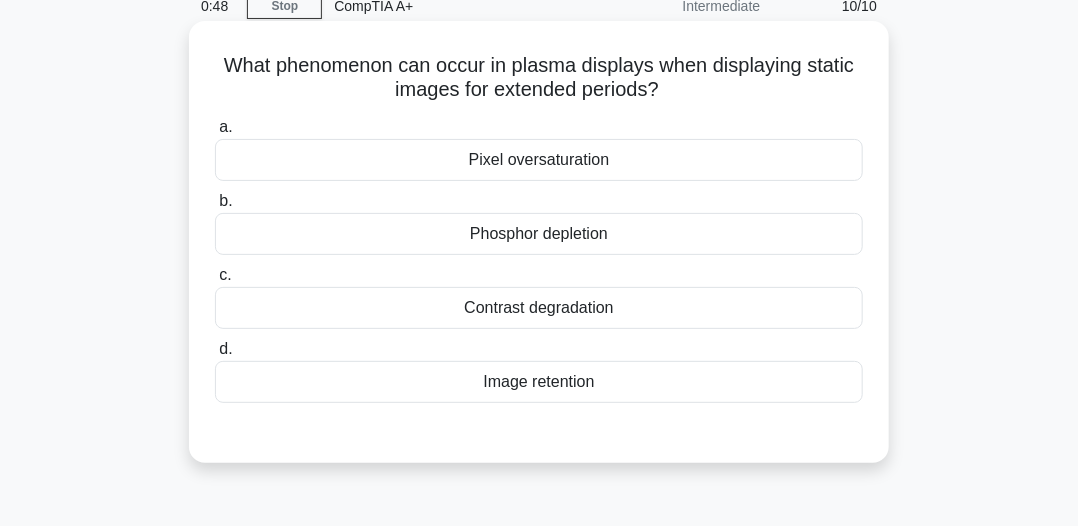 scroll, scrollTop: 54, scrollLeft: 0, axis: vertical 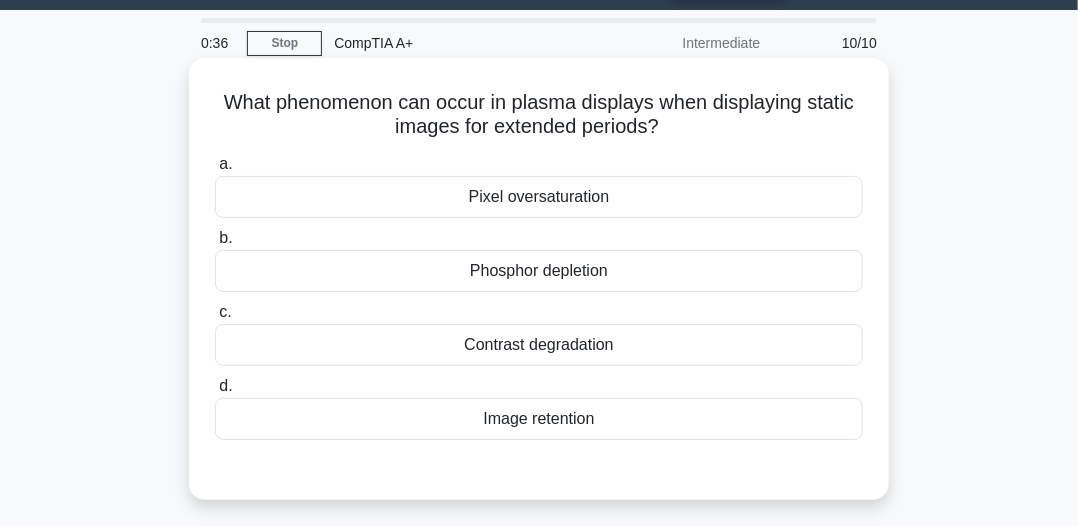 drag, startPoint x: 209, startPoint y: 97, endPoint x: 740, endPoint y: 129, distance: 531.9633 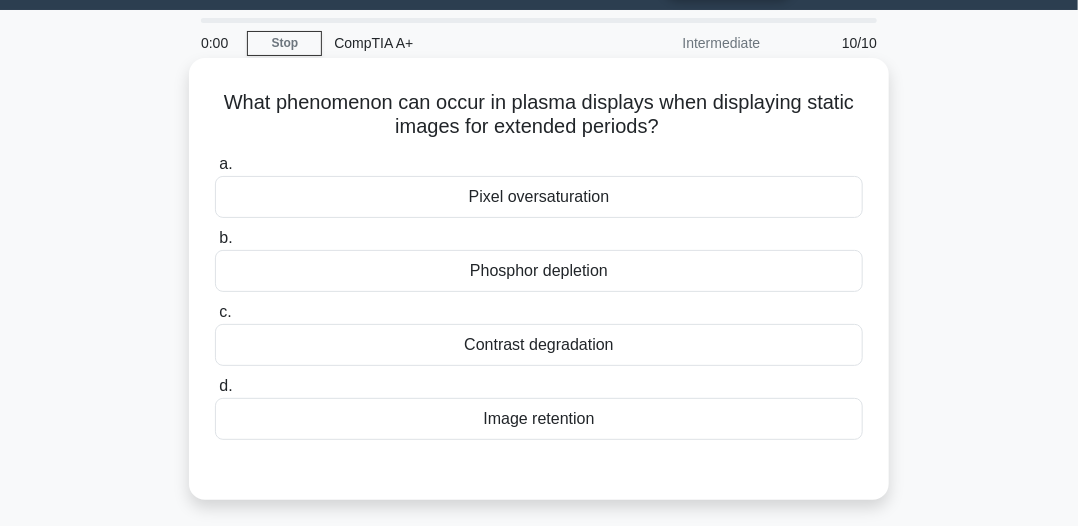 drag, startPoint x: 452, startPoint y: 203, endPoint x: 597, endPoint y: 193, distance: 145.34442 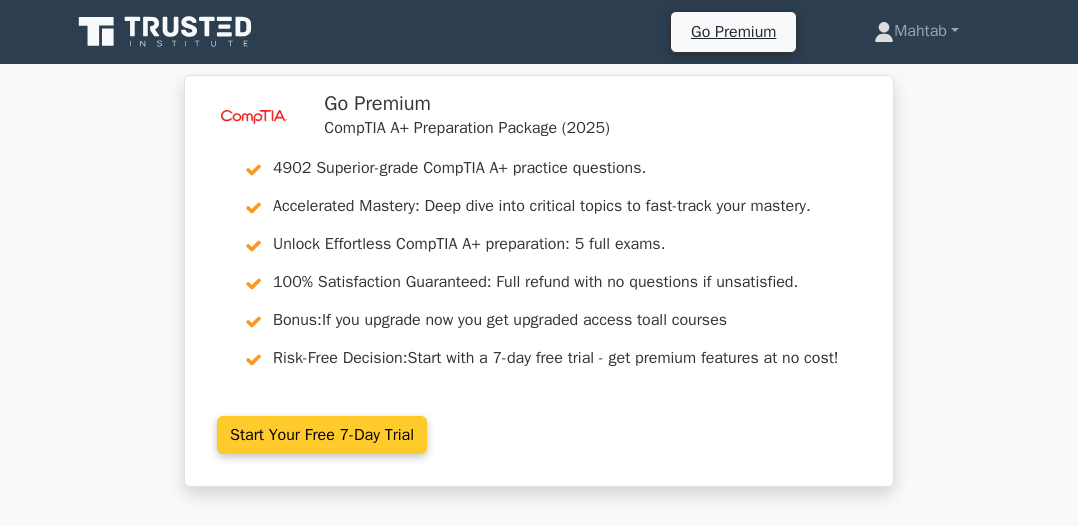 scroll, scrollTop: 0, scrollLeft: 0, axis: both 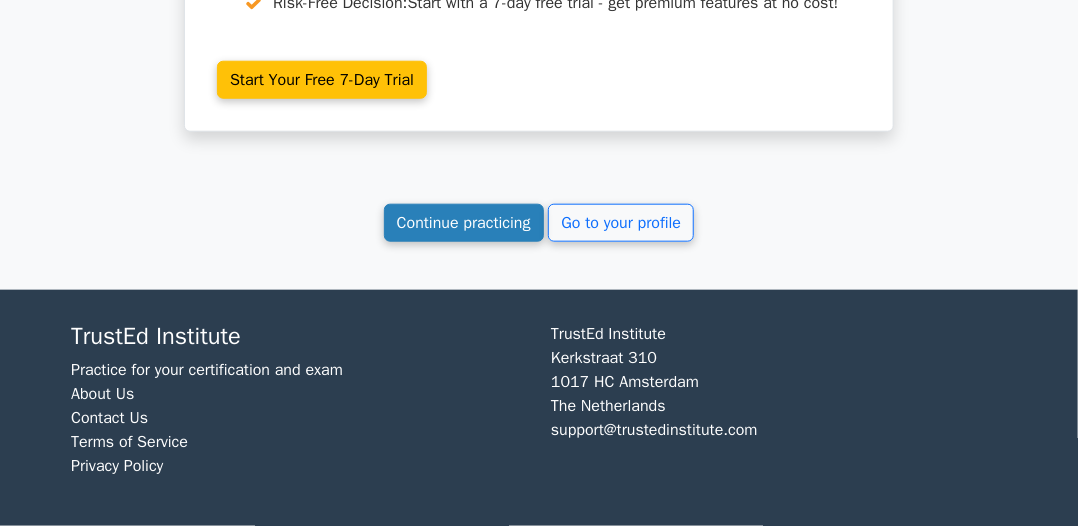 click on "Continue practicing" at bounding box center (464, 223) 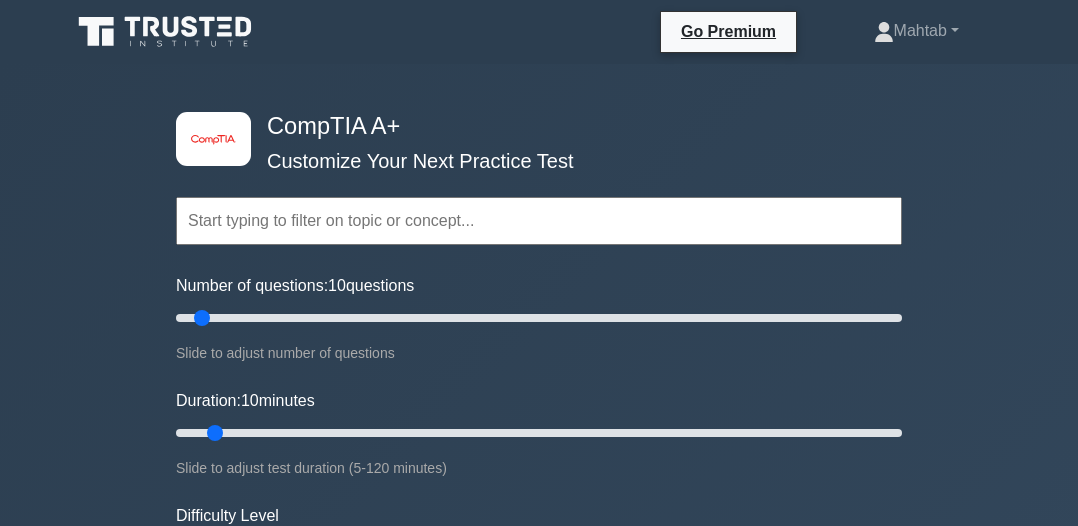 scroll, scrollTop: 0, scrollLeft: 0, axis: both 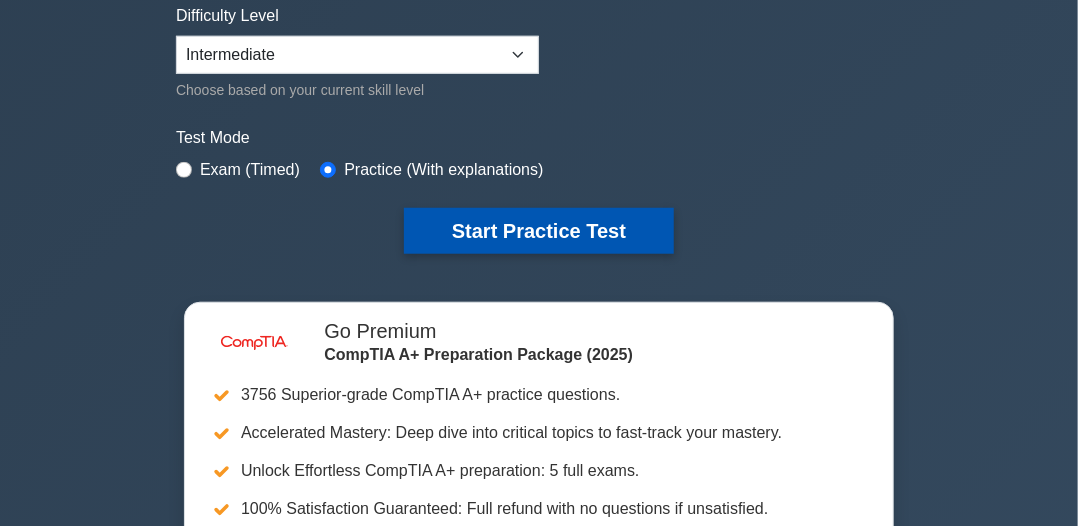 click on "Start Practice Test" at bounding box center [539, 231] 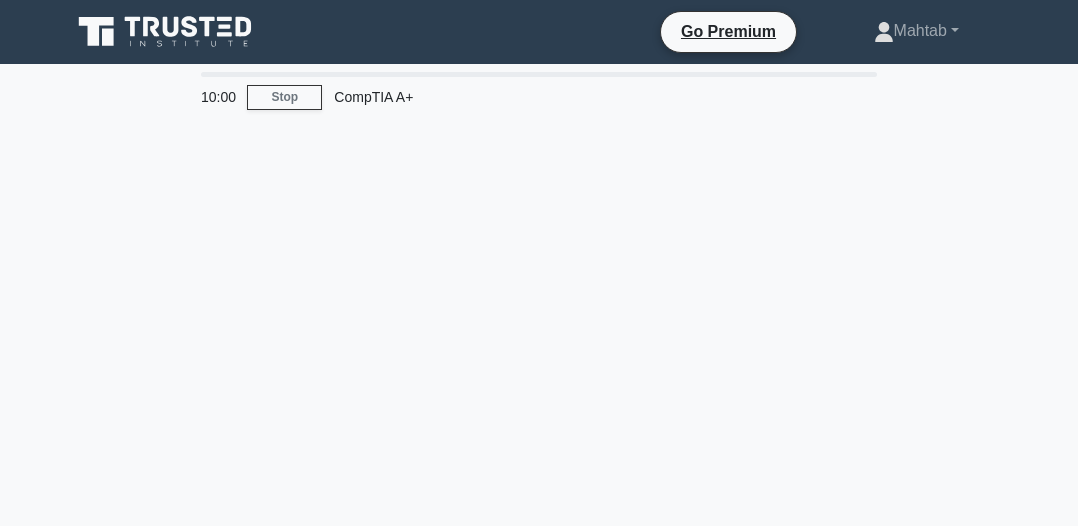 scroll, scrollTop: 0, scrollLeft: 0, axis: both 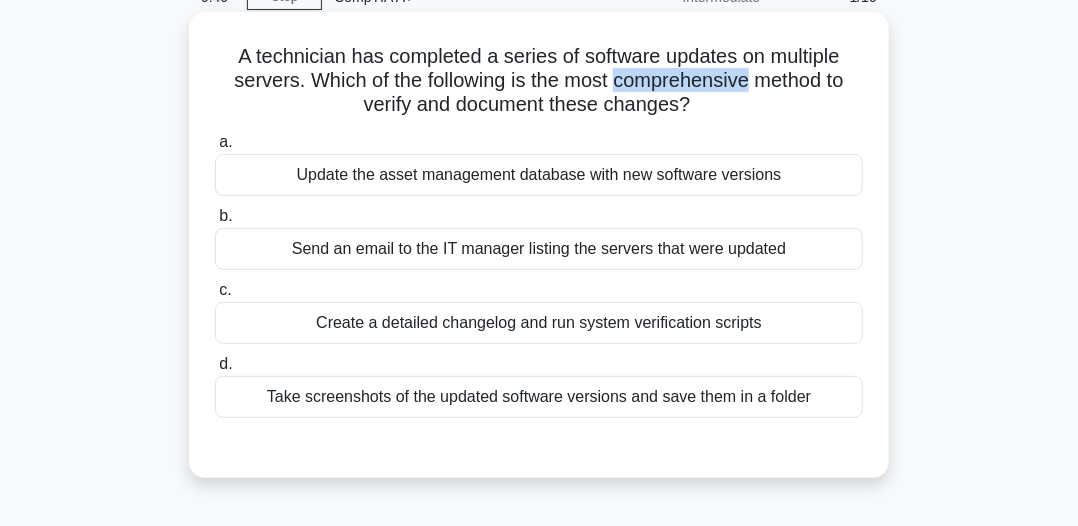 drag, startPoint x: 751, startPoint y: 82, endPoint x: 617, endPoint y: 87, distance: 134.09325 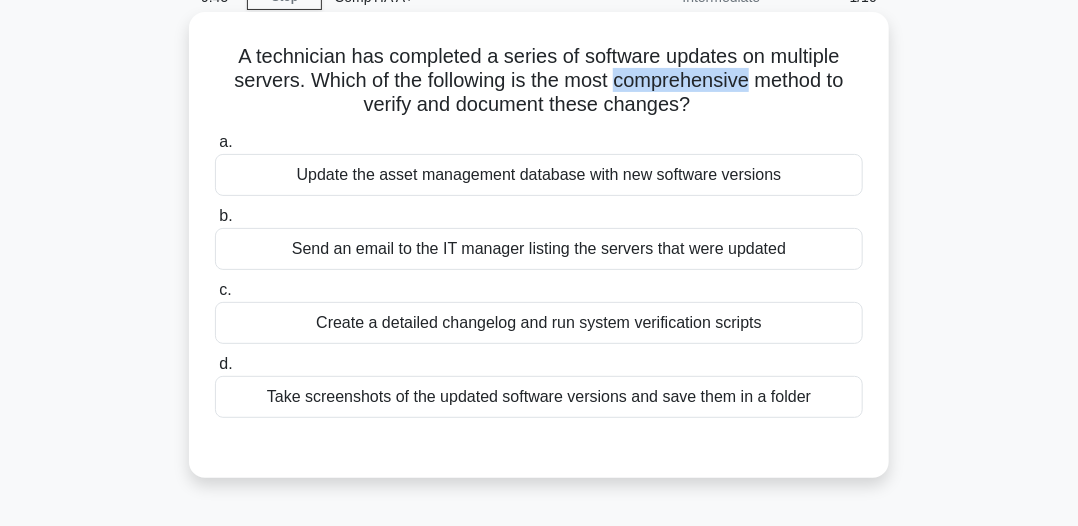 scroll, scrollTop: 554, scrollLeft: 0, axis: vertical 